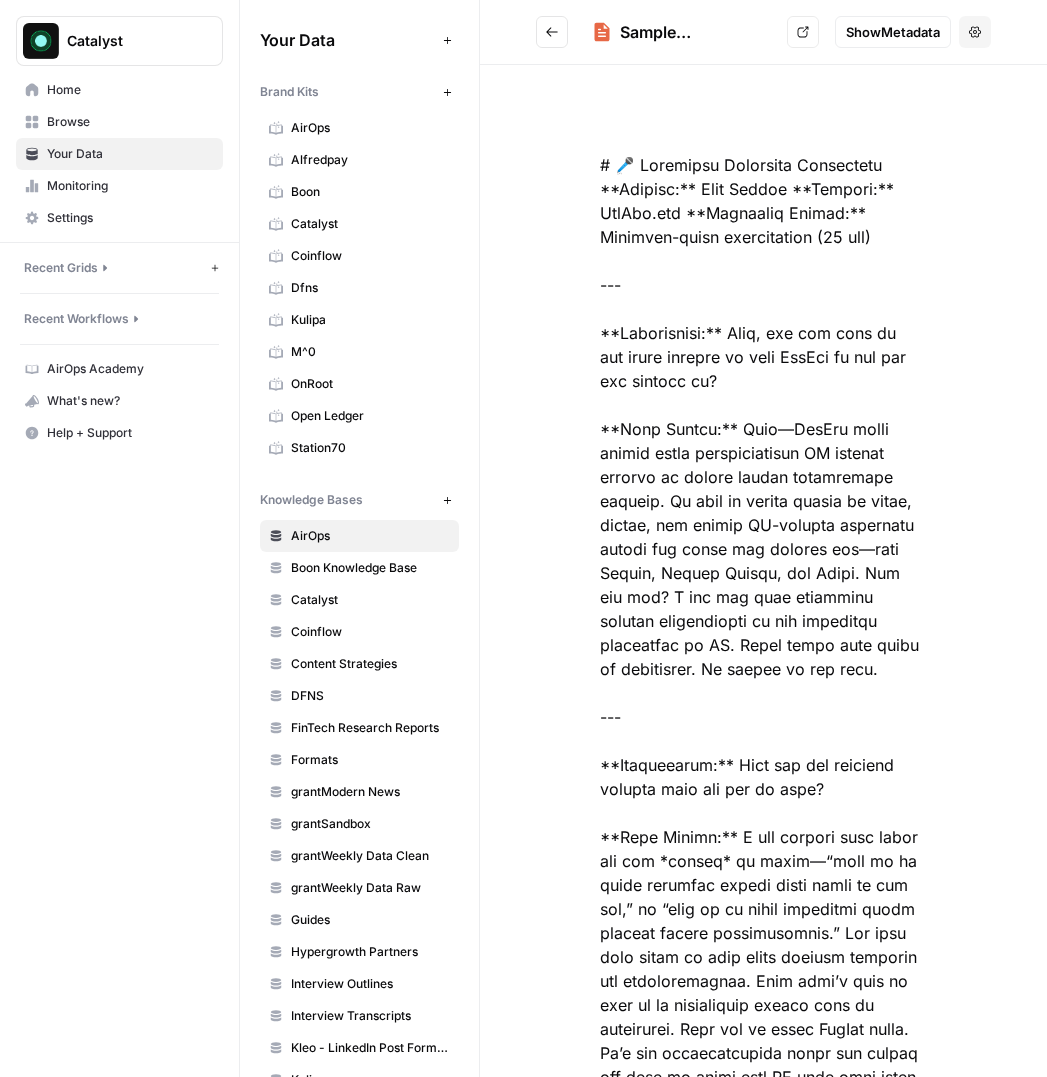 scroll, scrollTop: 0, scrollLeft: 0, axis: both 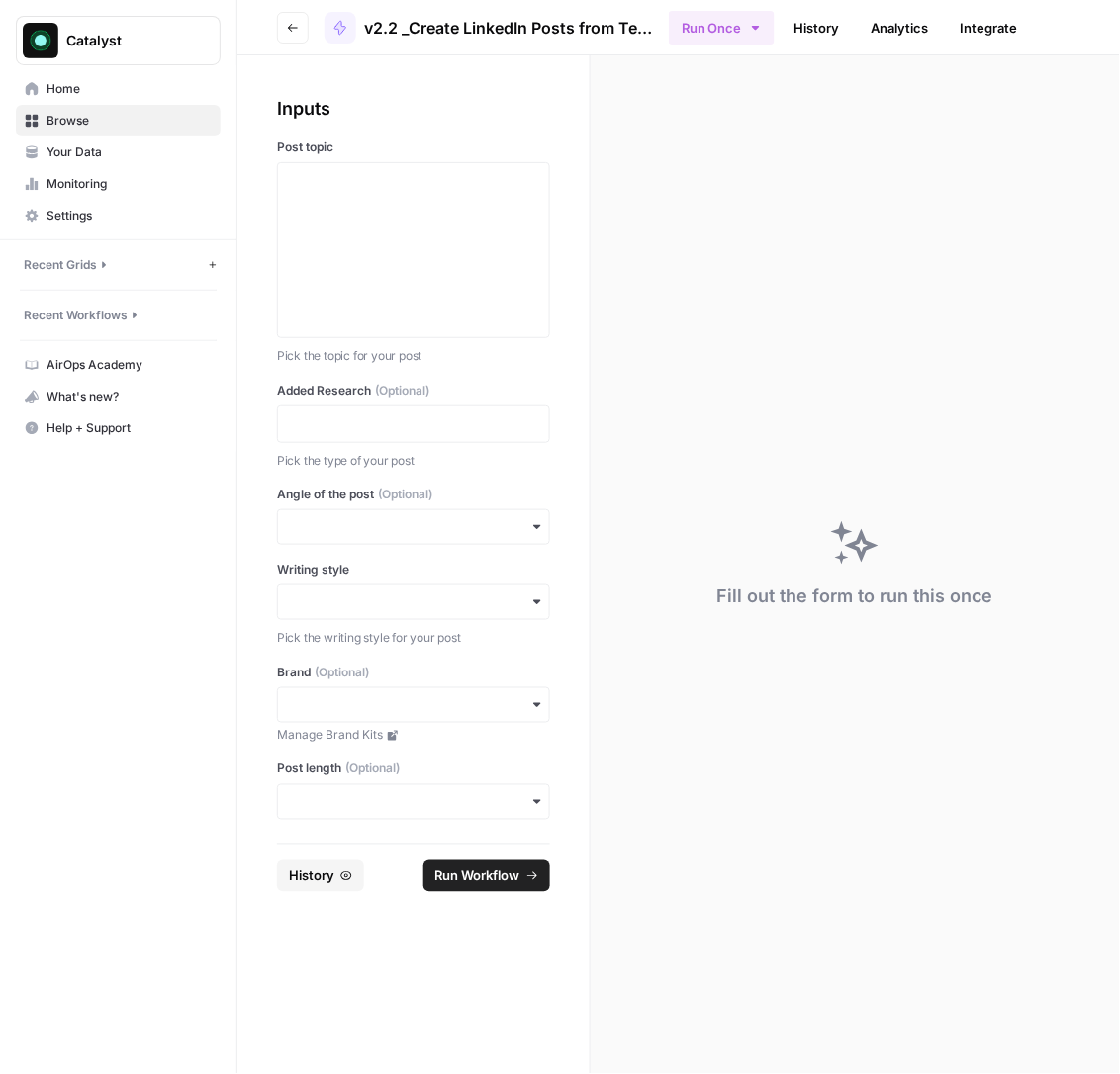 click 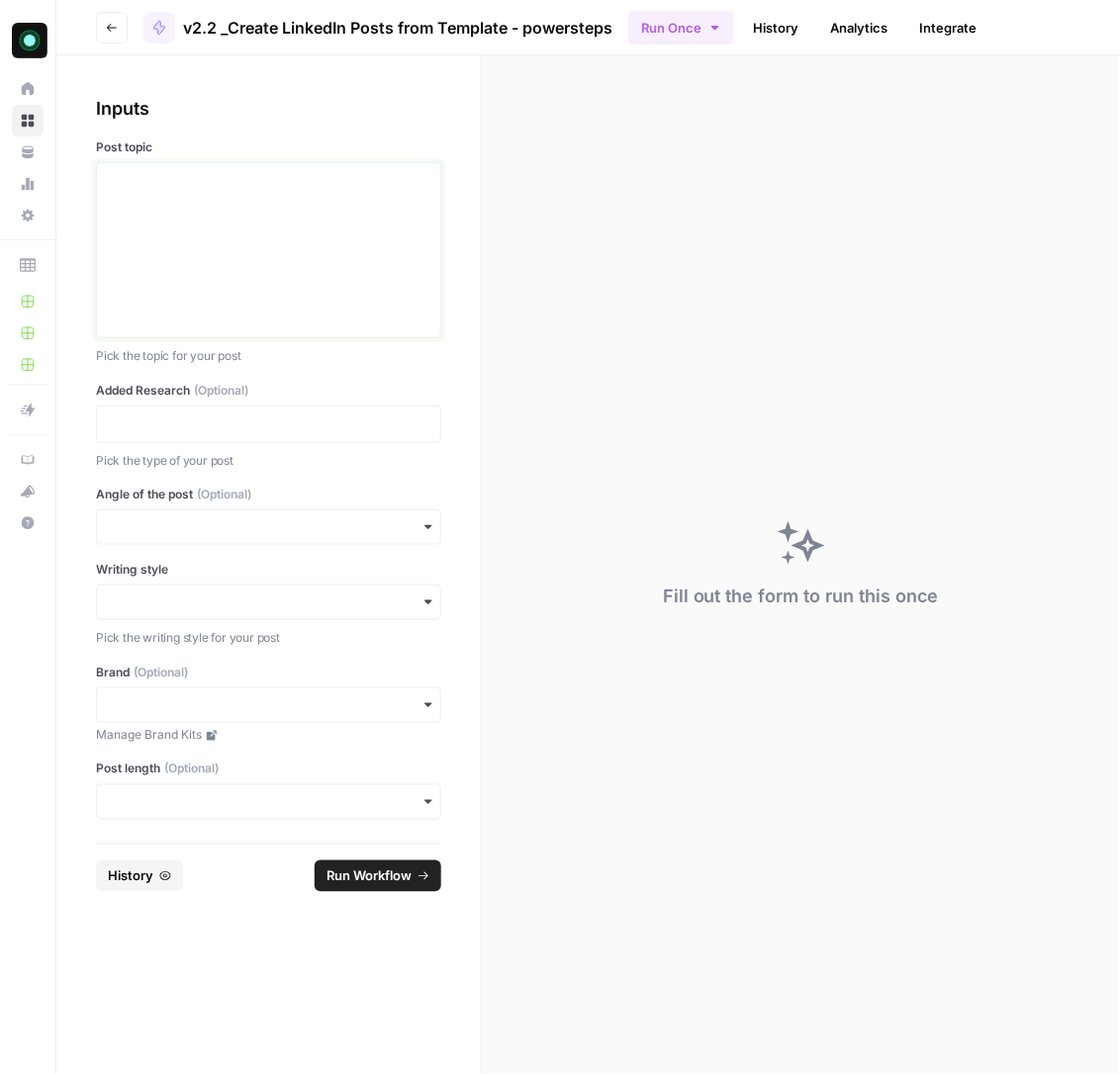 click at bounding box center (268, 250) 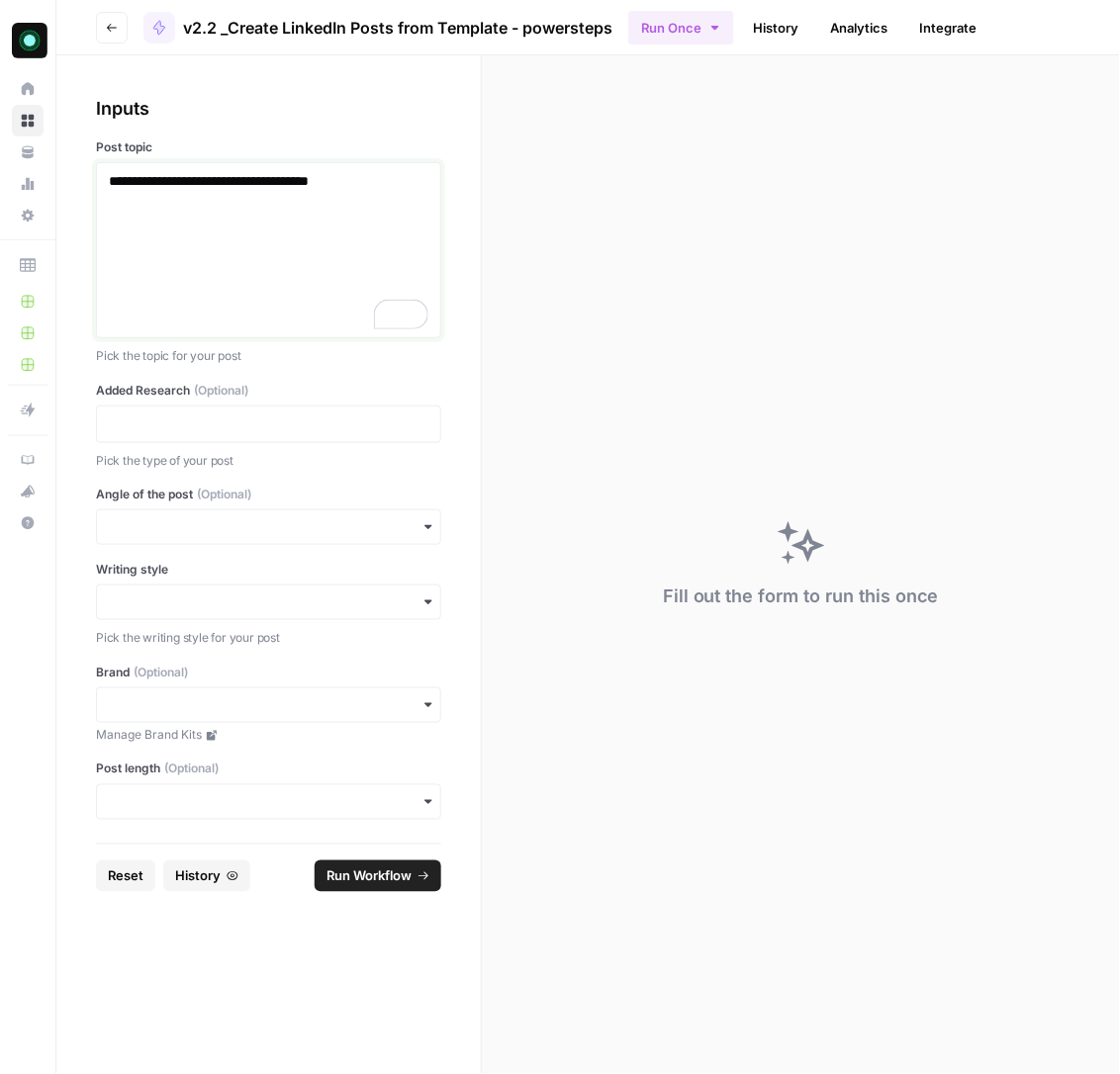 click on "**********" at bounding box center (268, 250) 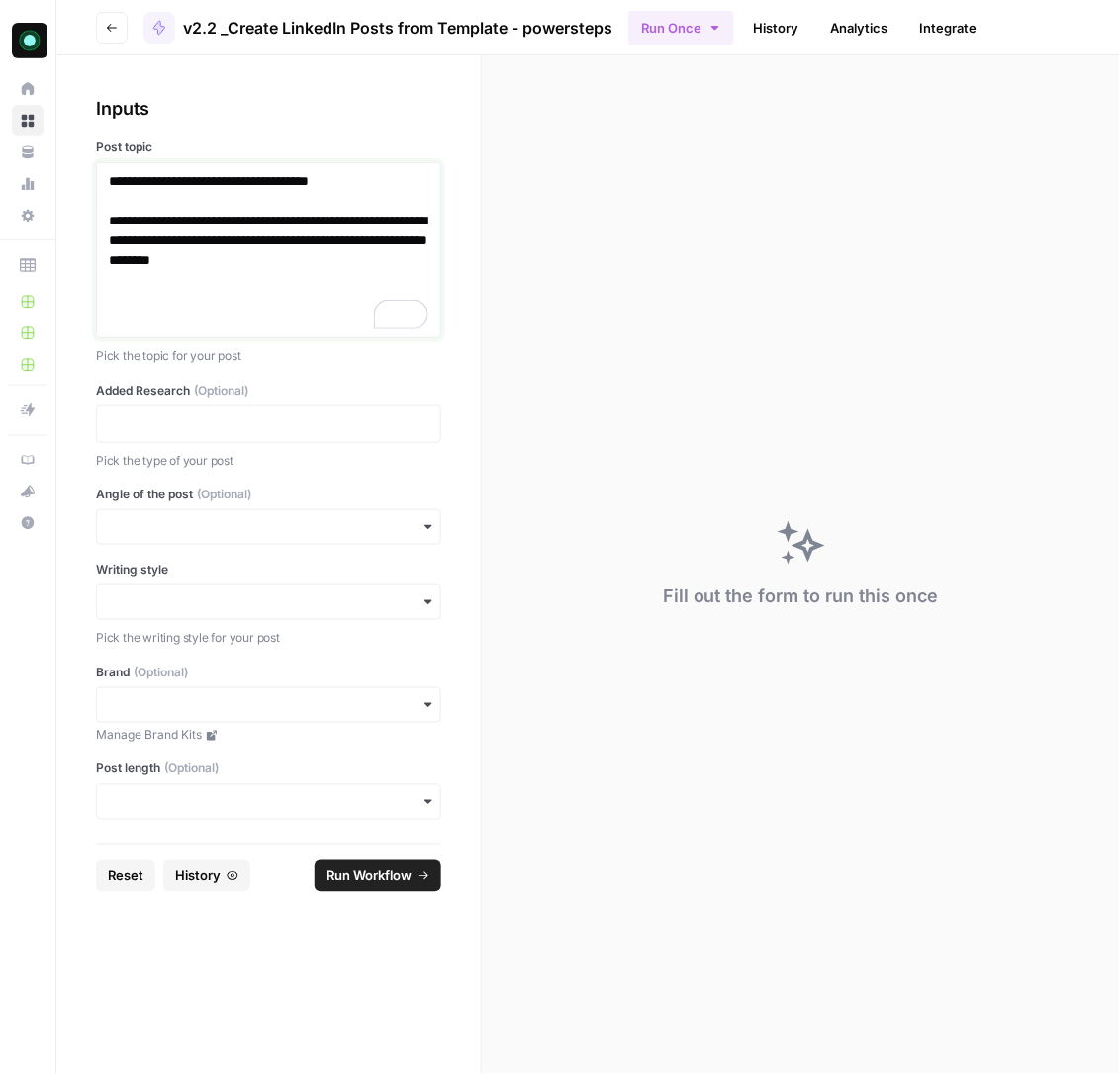 click at bounding box center (268, 319) 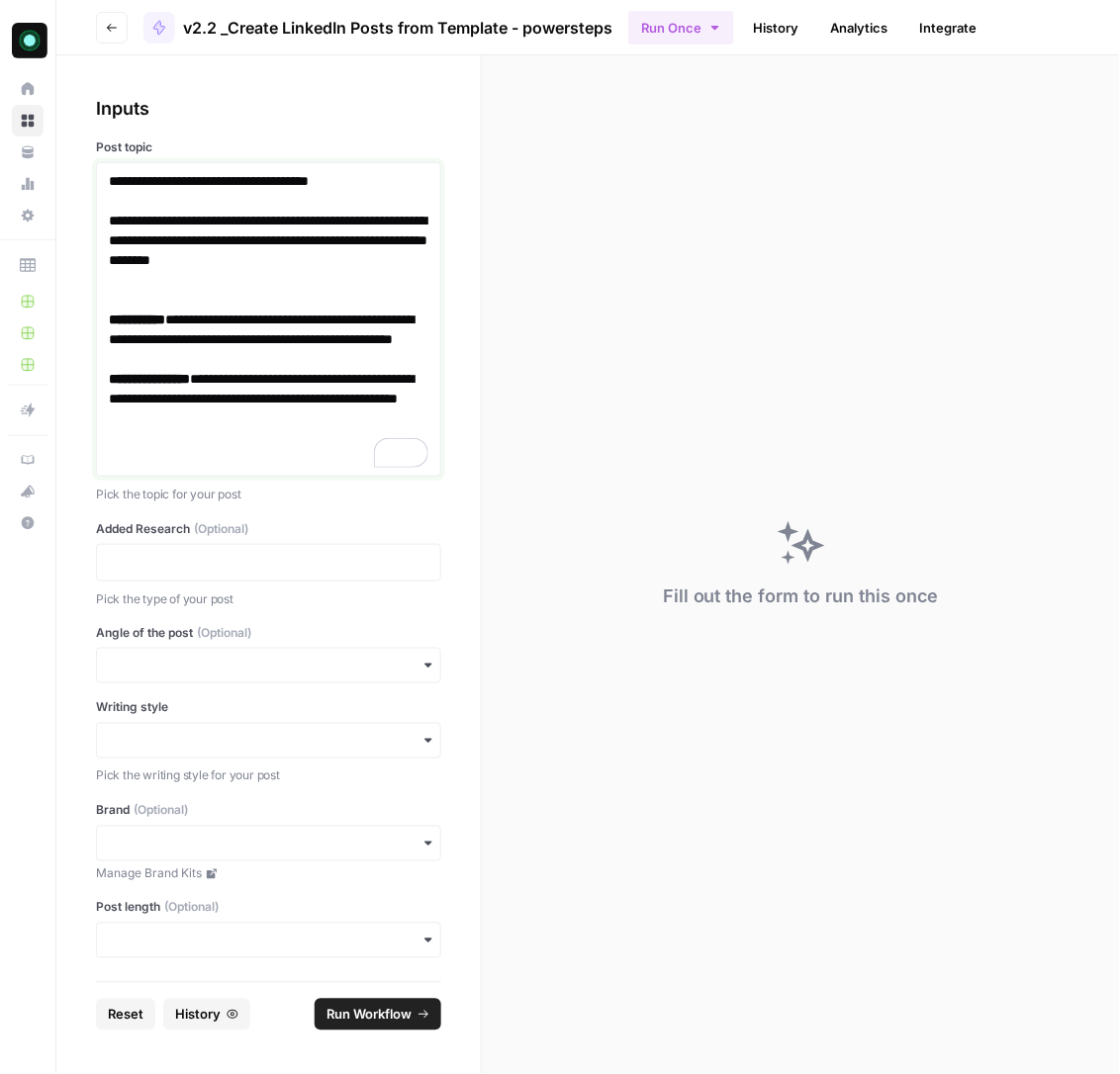 click at bounding box center [268, 458] 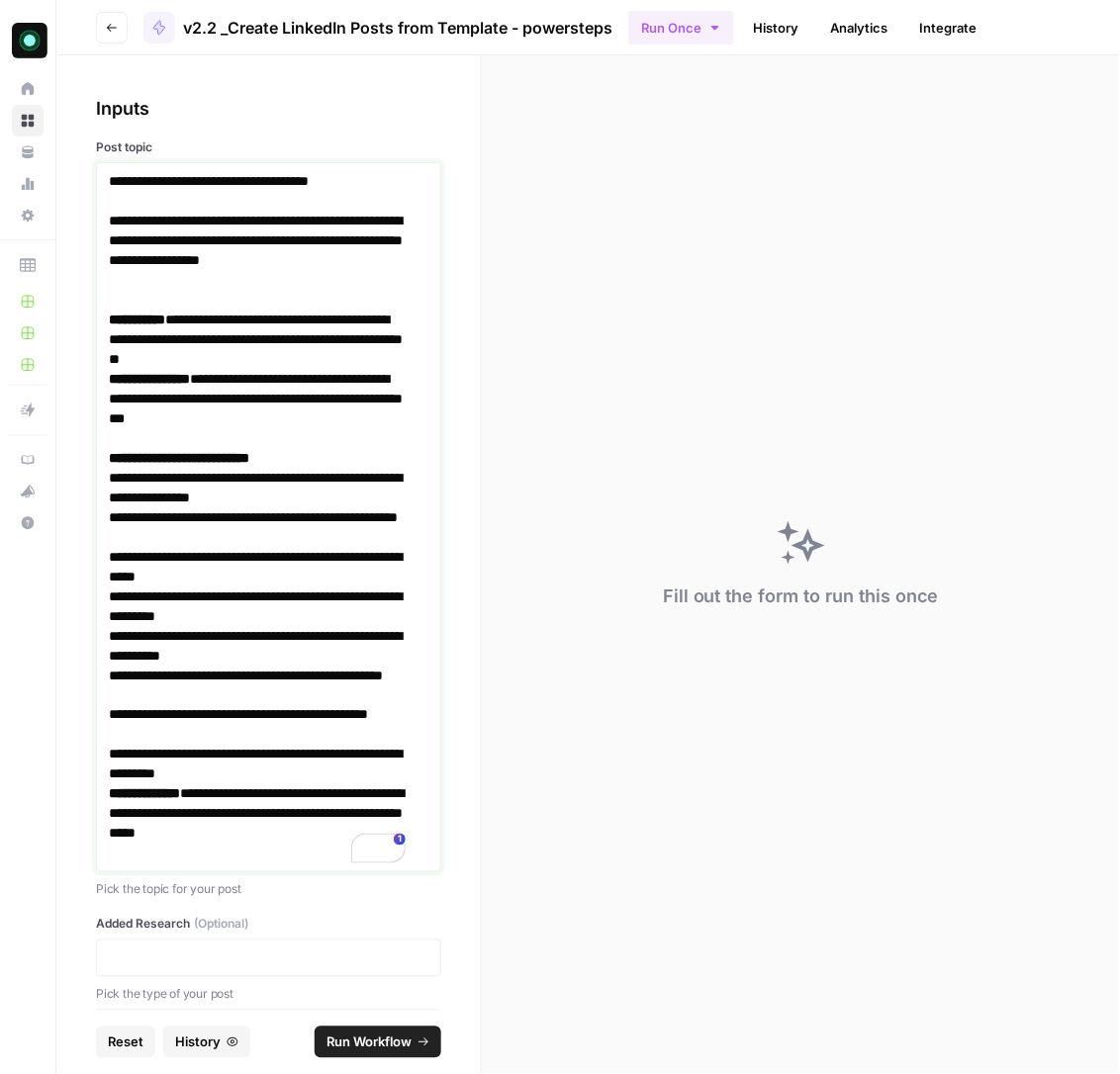 scroll, scrollTop: 367, scrollLeft: 0, axis: vertical 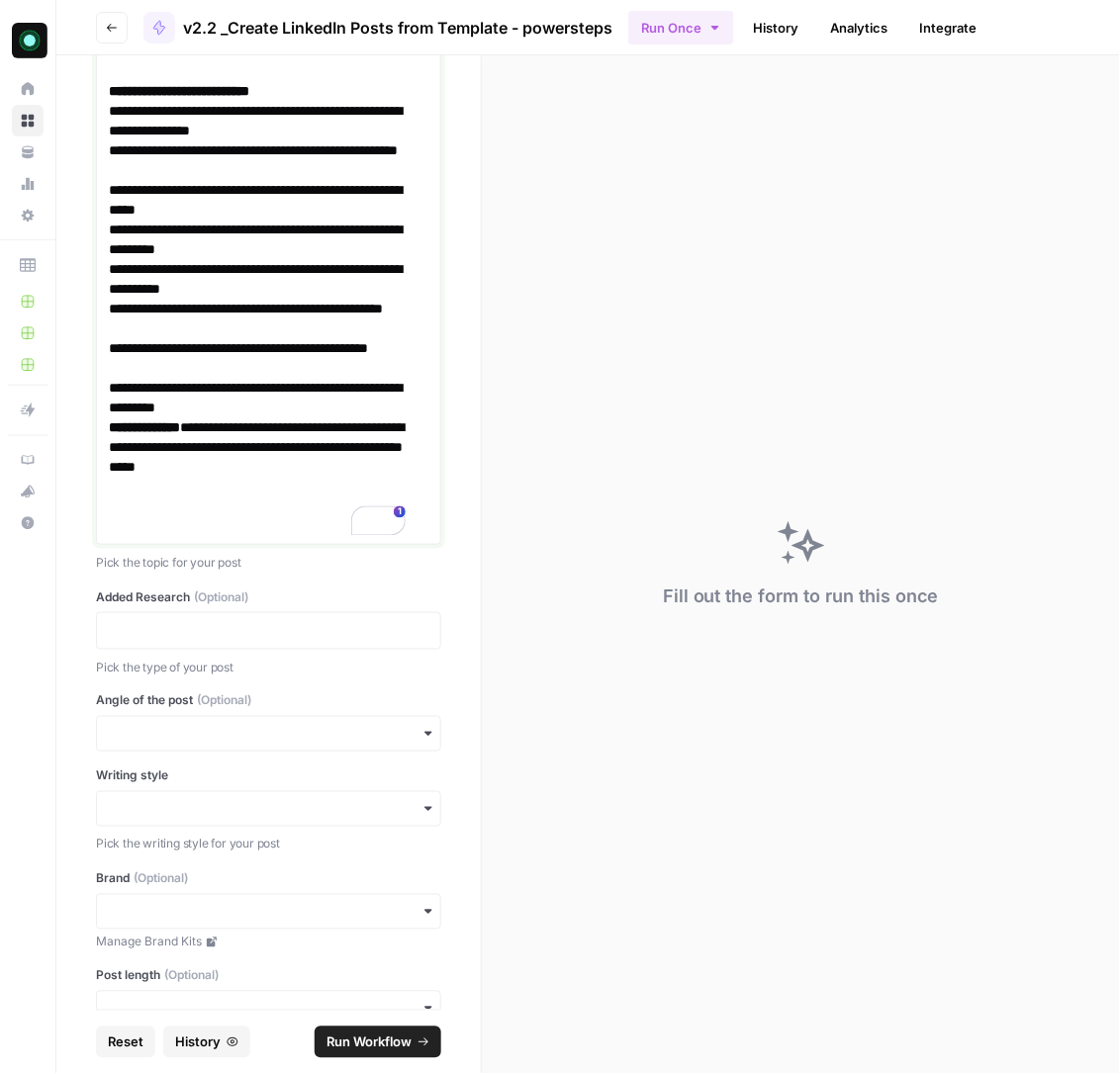 click on "**********" at bounding box center (257, 477) 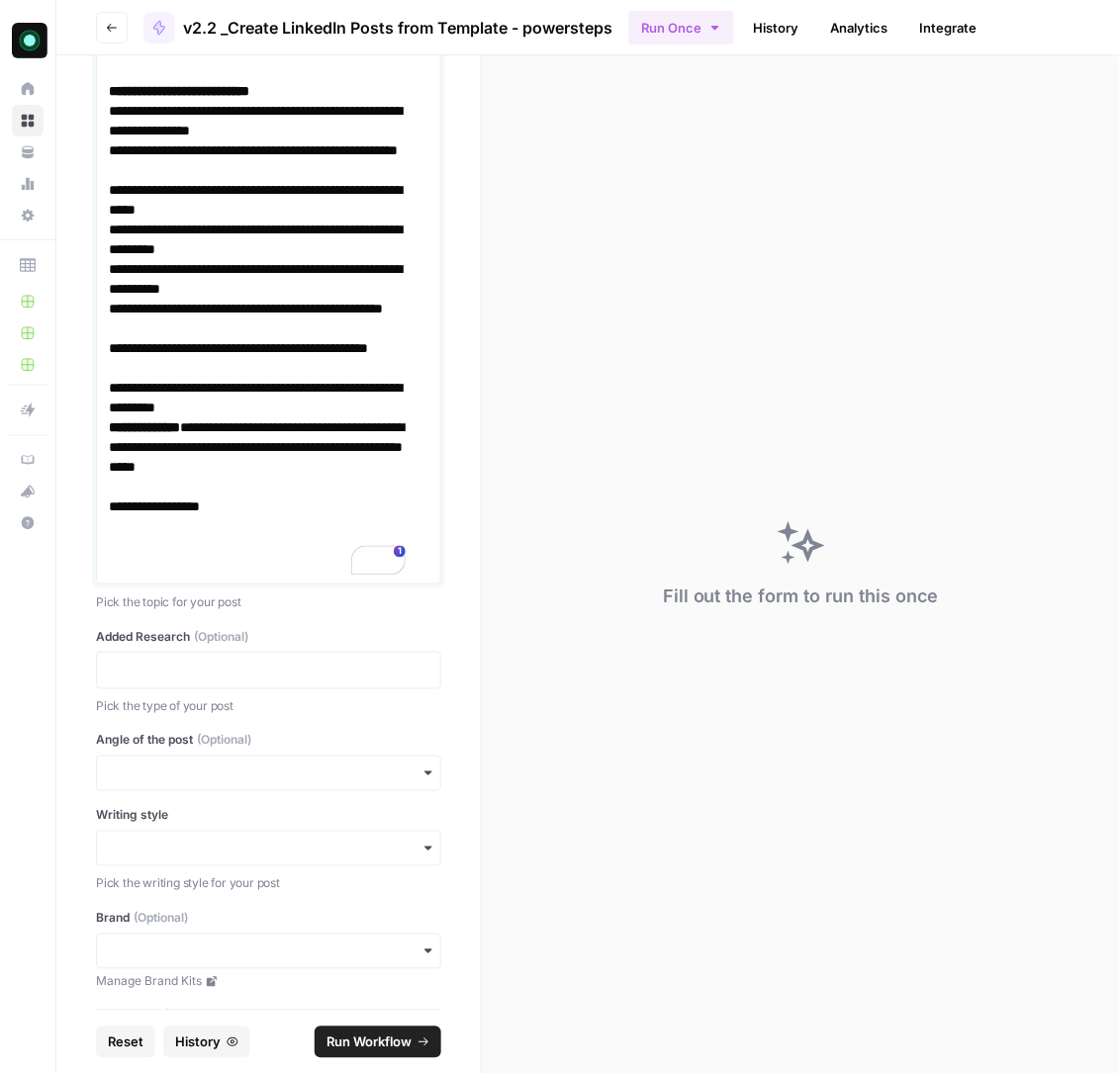click at bounding box center (268, 566) 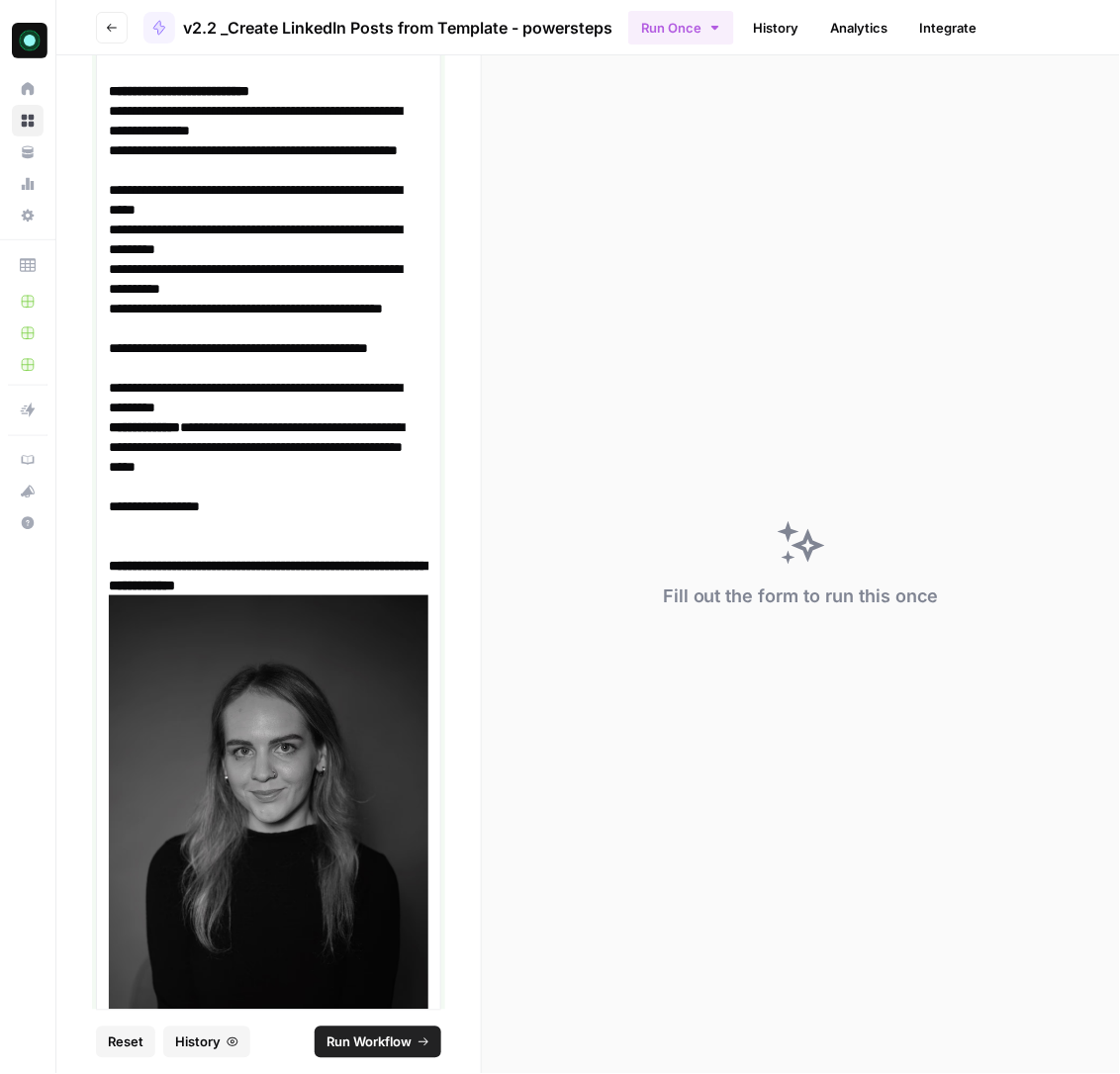 scroll, scrollTop: 6368, scrollLeft: 0, axis: vertical 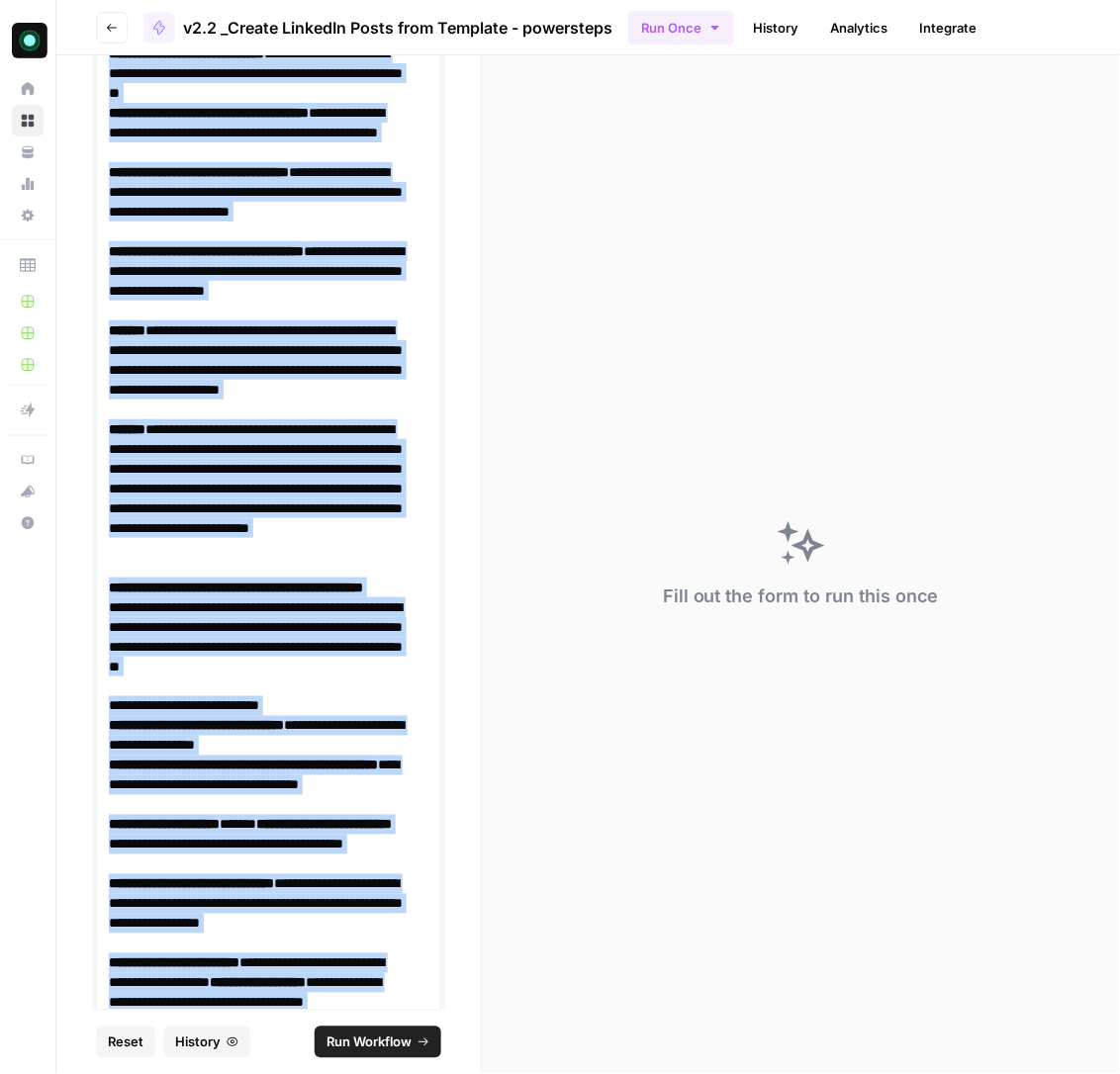 copy on "**********" 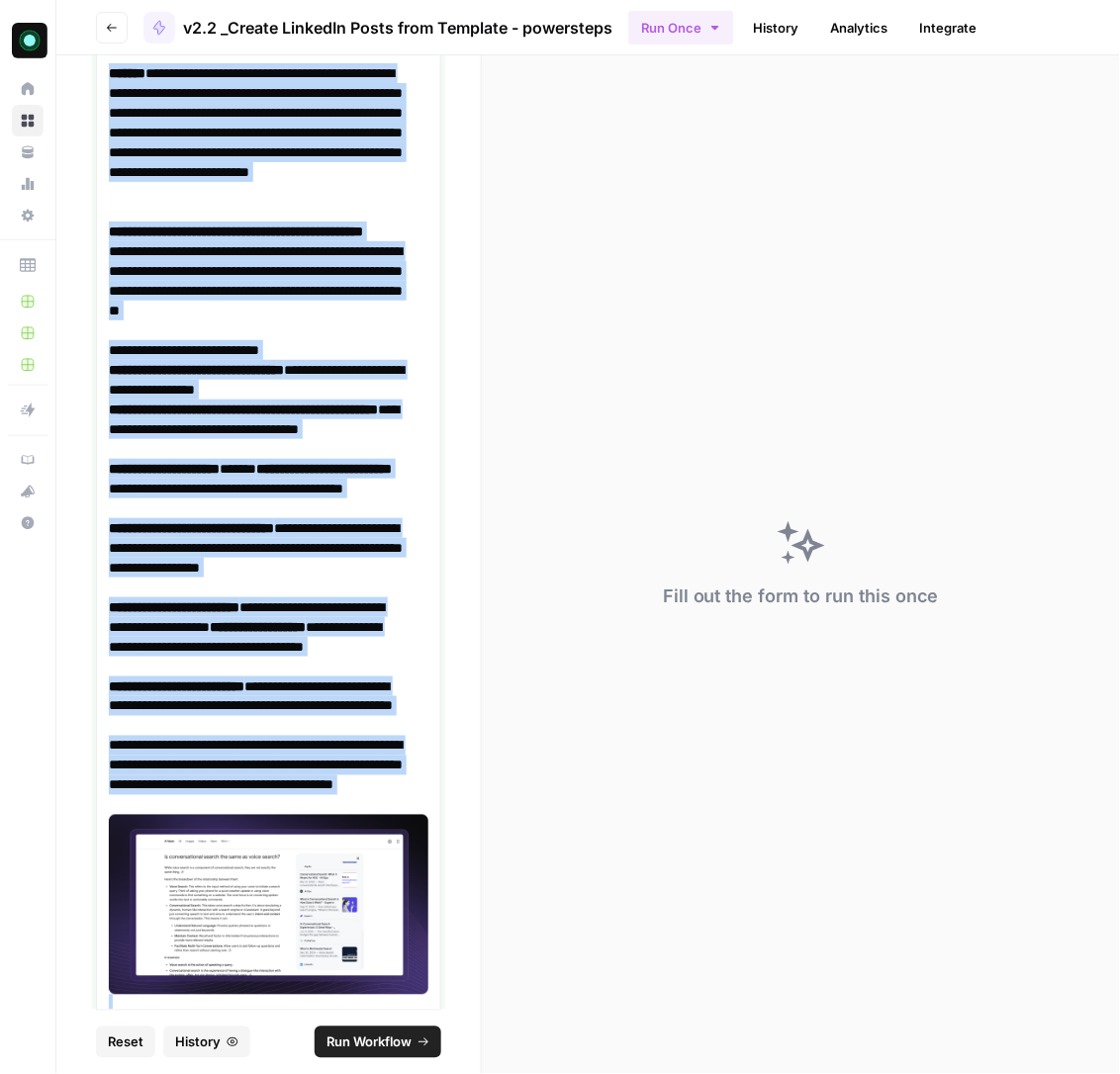 scroll, scrollTop: 6749, scrollLeft: 0, axis: vertical 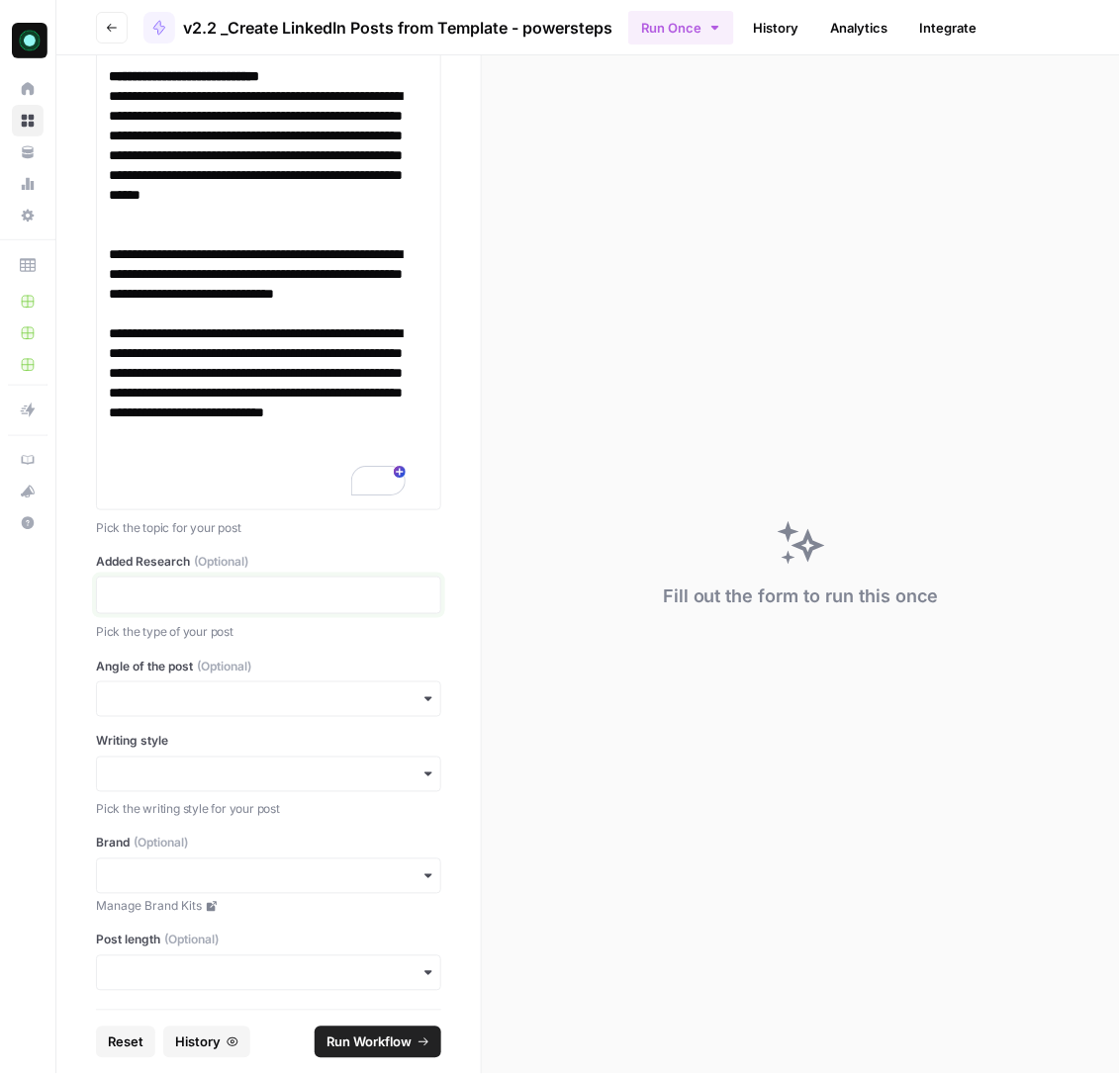 click at bounding box center [268, 595] 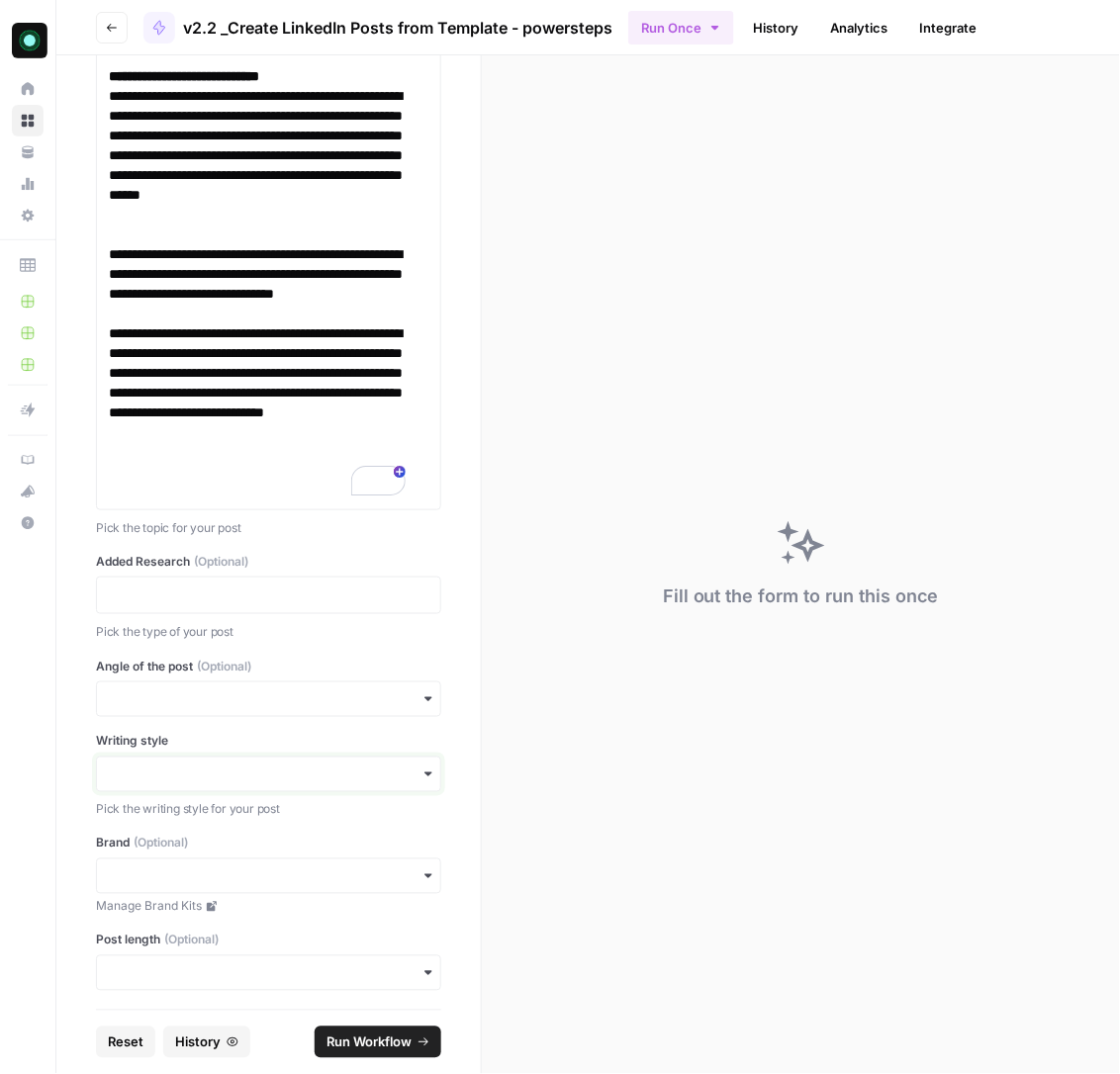click on "Writing style" at bounding box center (268, 774) 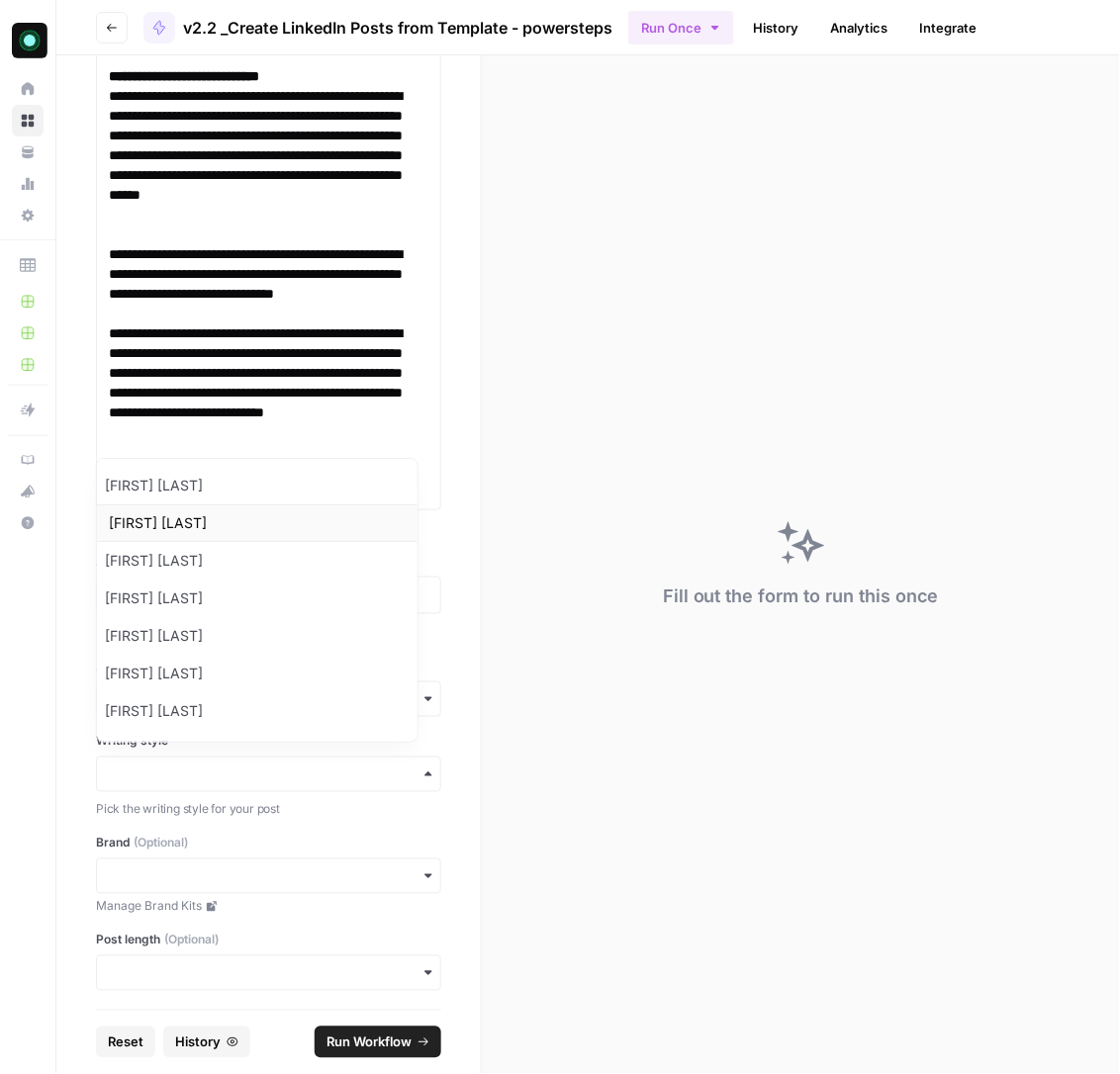 click on "[FIRST] [LAST]" at bounding box center (256, 523) 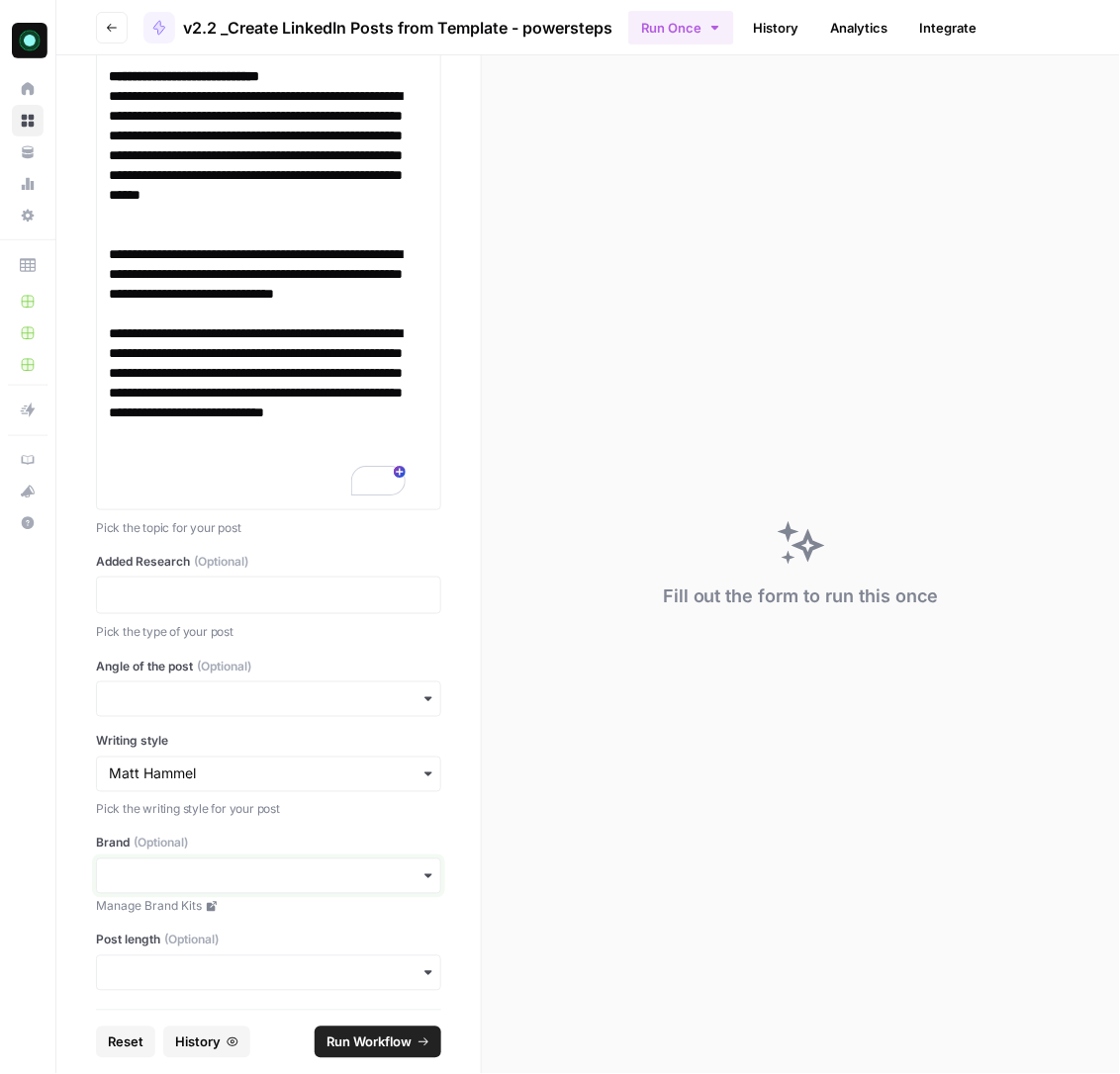 click on "Brand (Optional)" at bounding box center (268, 876) 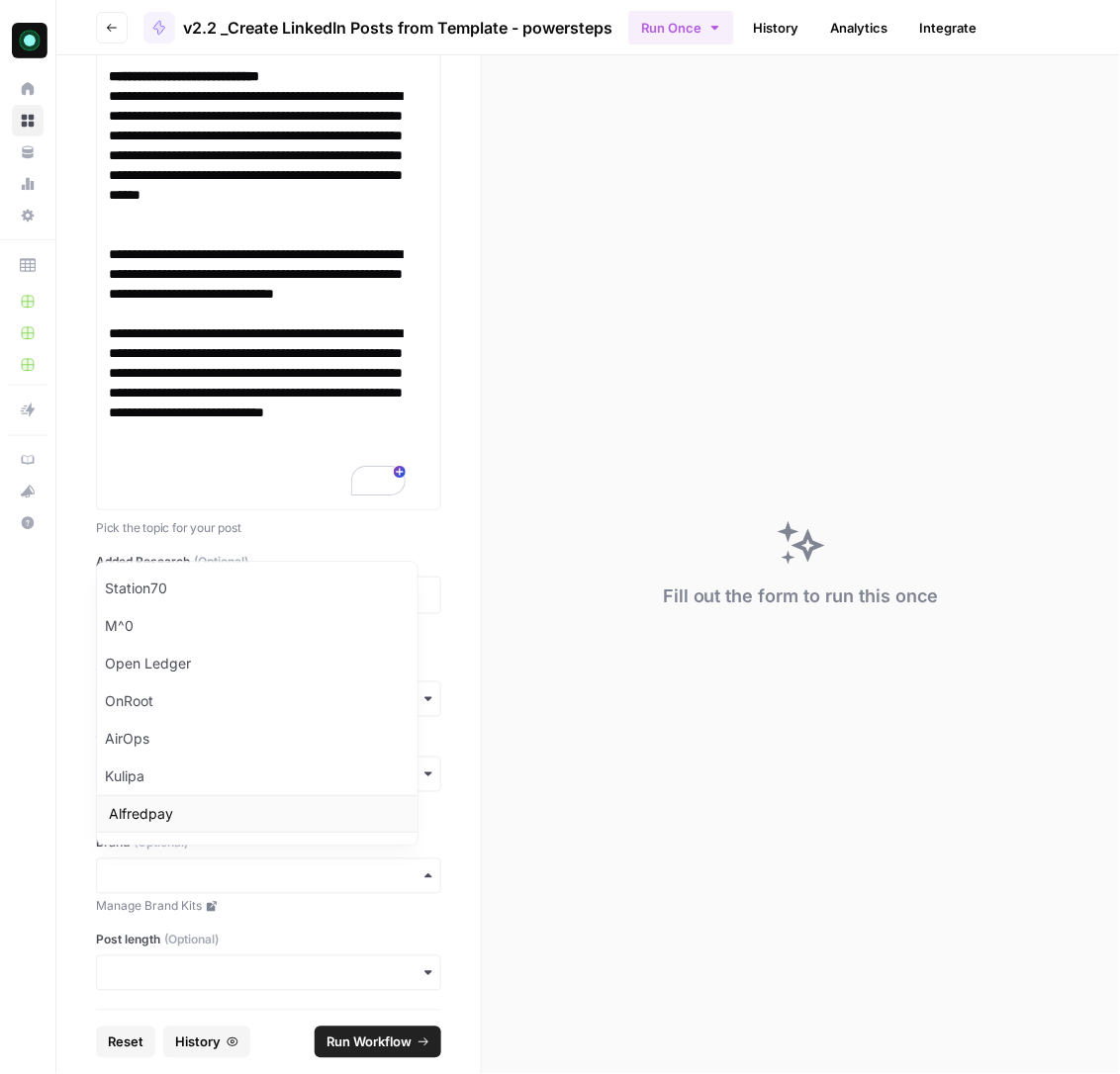 scroll, scrollTop: 29, scrollLeft: 0, axis: vertical 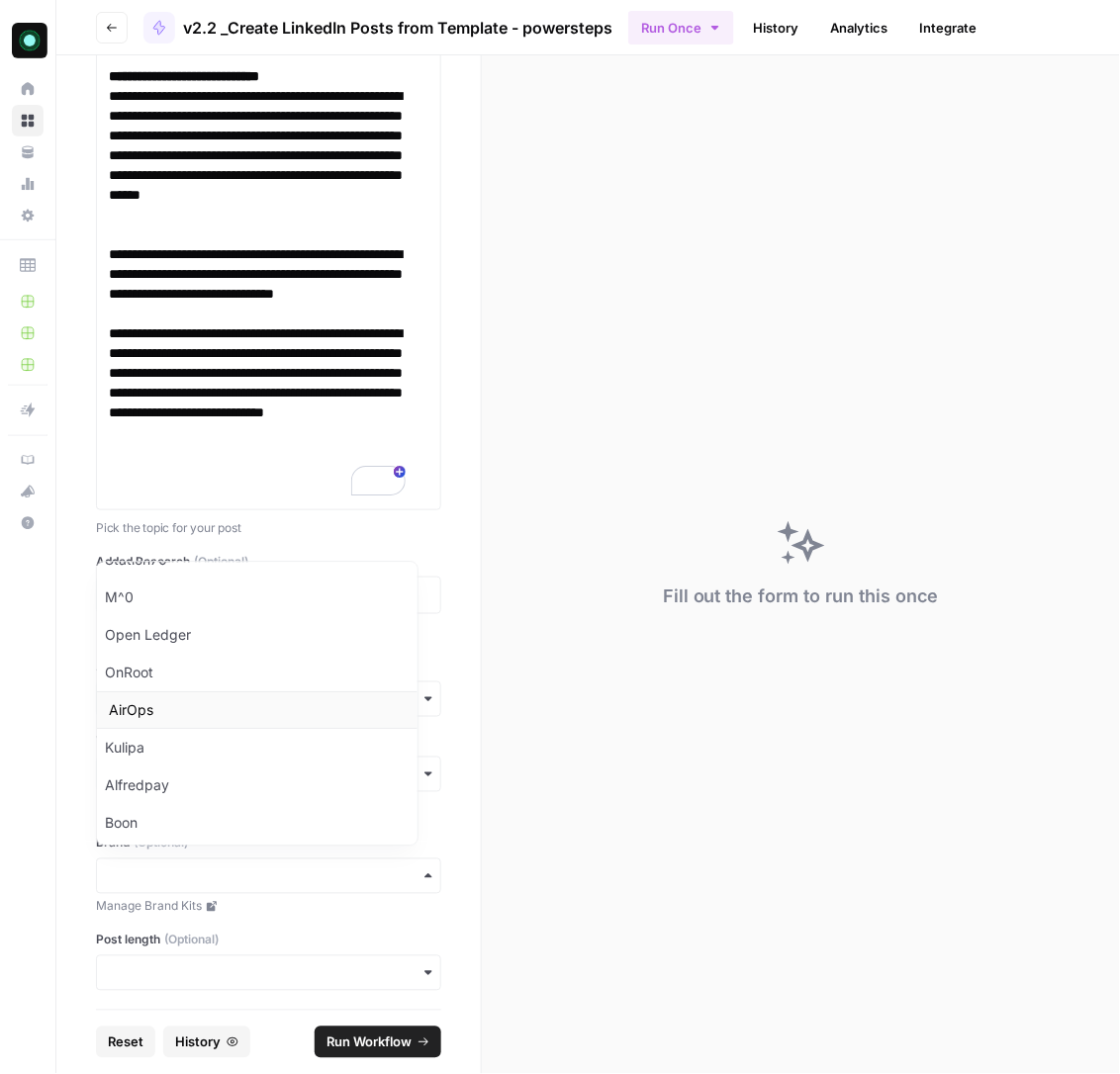 click on "AirOps" at bounding box center [256, 711] 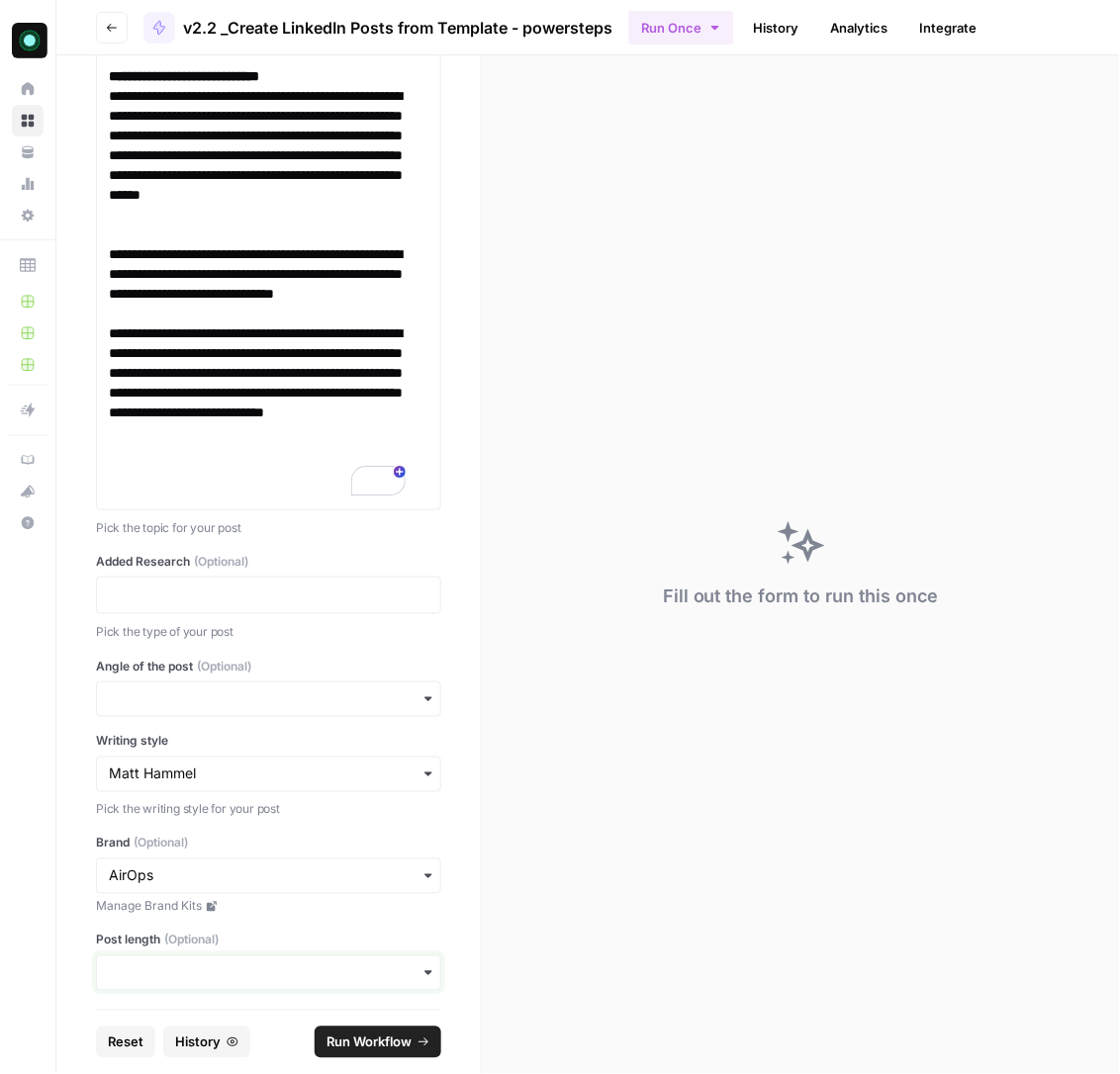 click on "Post length (Optional)" at bounding box center (268, 973) 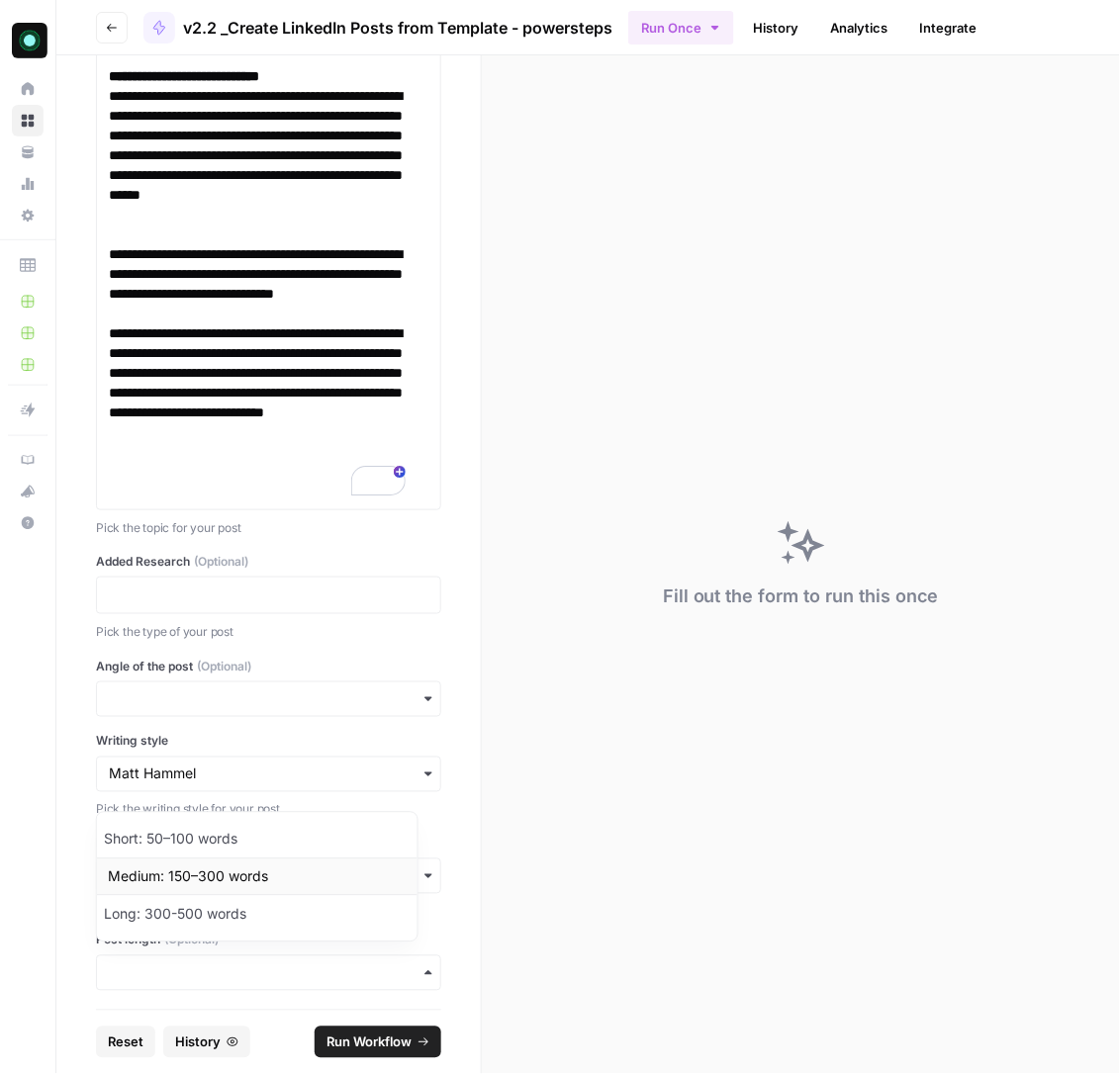 click on "Medium: 150–300 words" at bounding box center (256, 877) 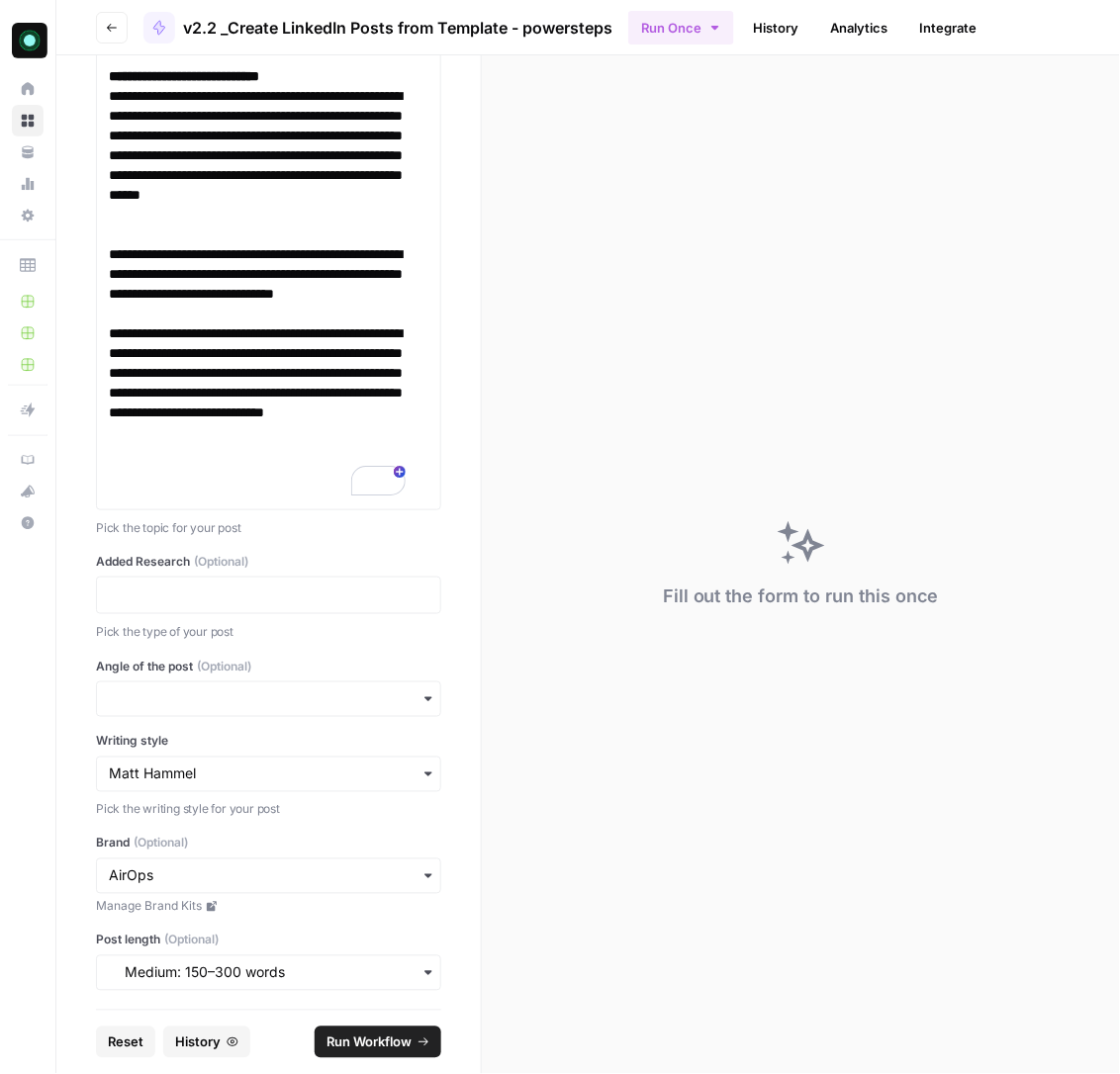 click on "Run Workflow" at bounding box center (369, 1042) 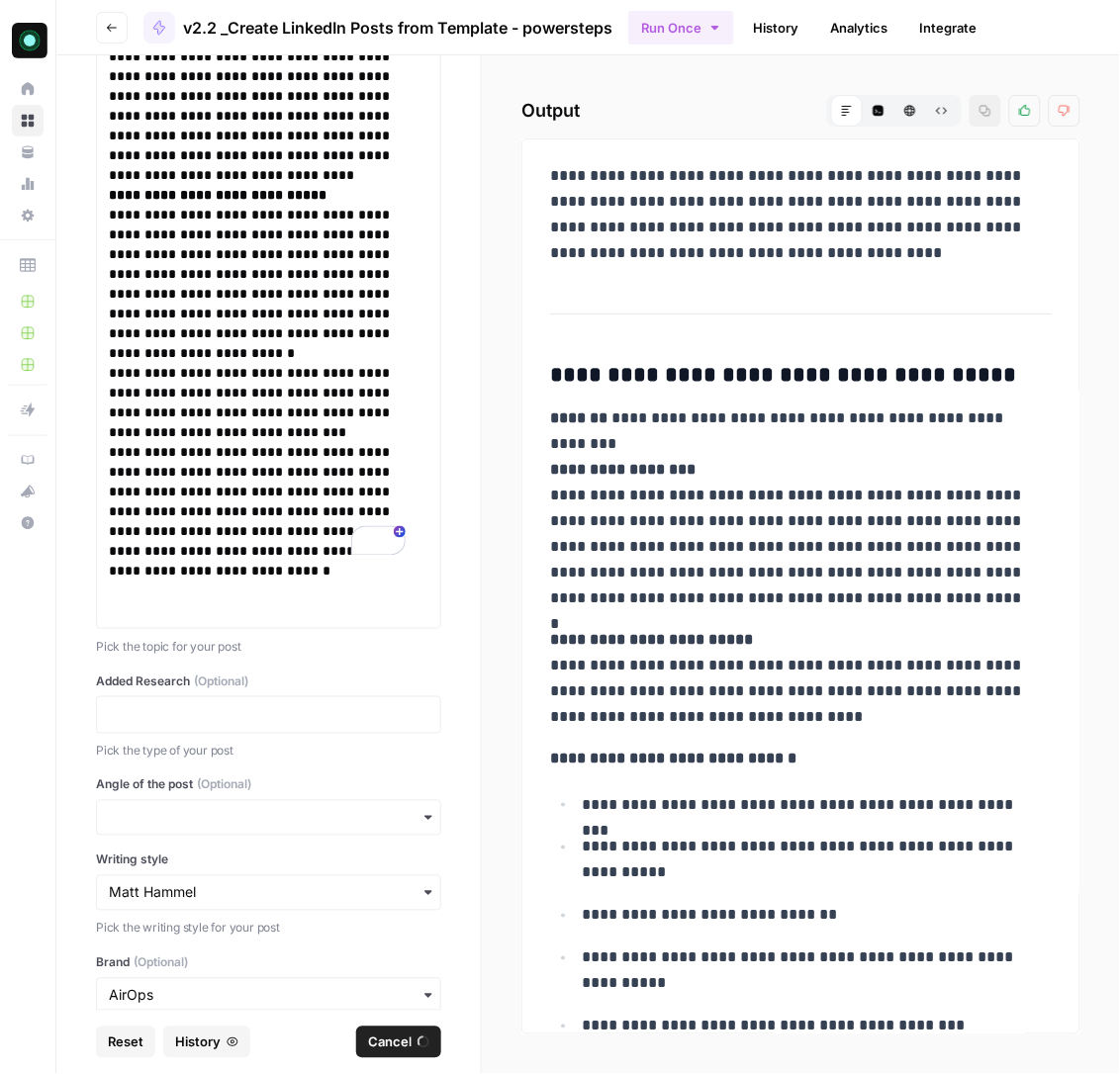scroll, scrollTop: 7989, scrollLeft: 0, axis: vertical 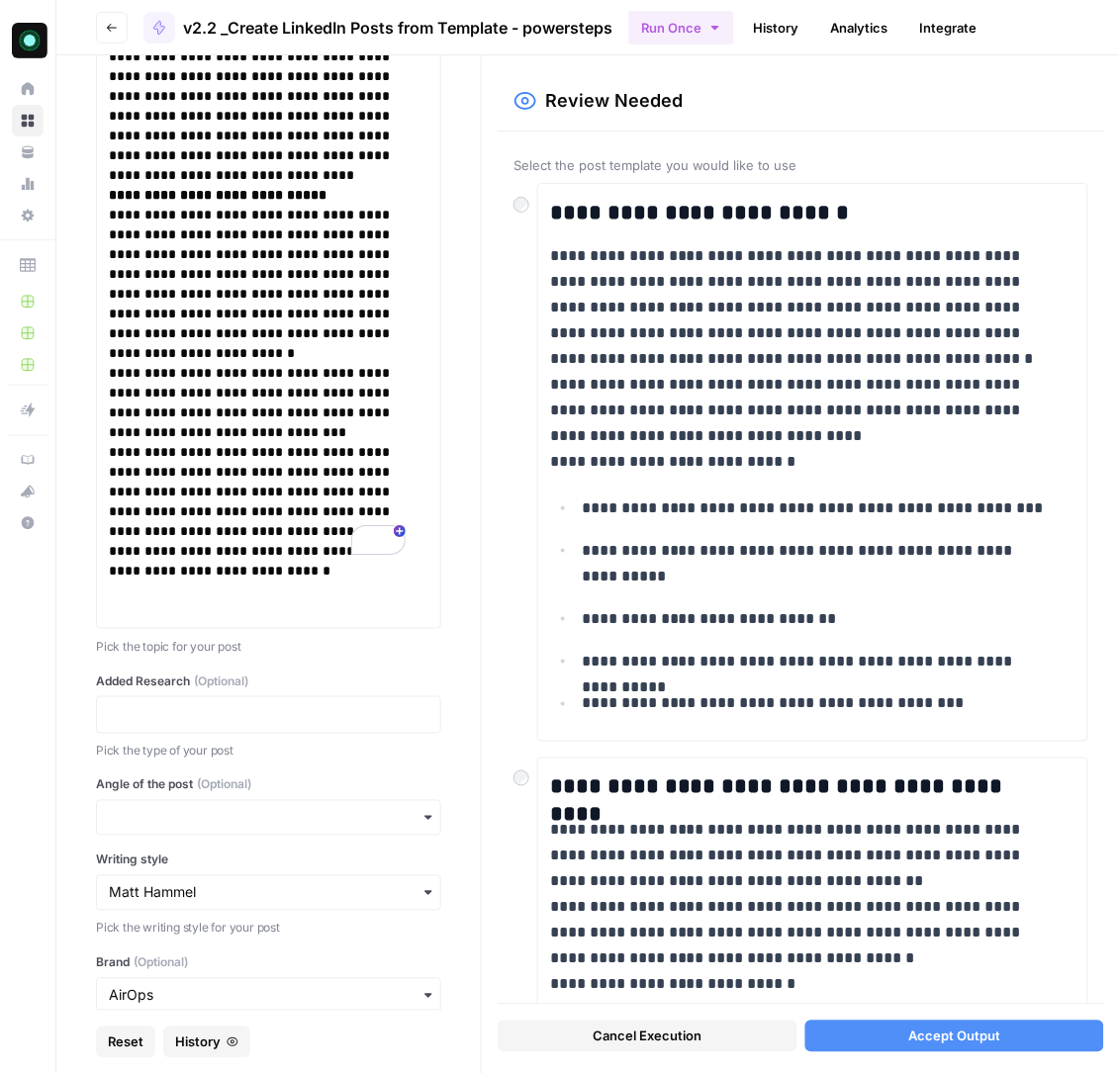 click on "Accept Output" at bounding box center (955, 1036) 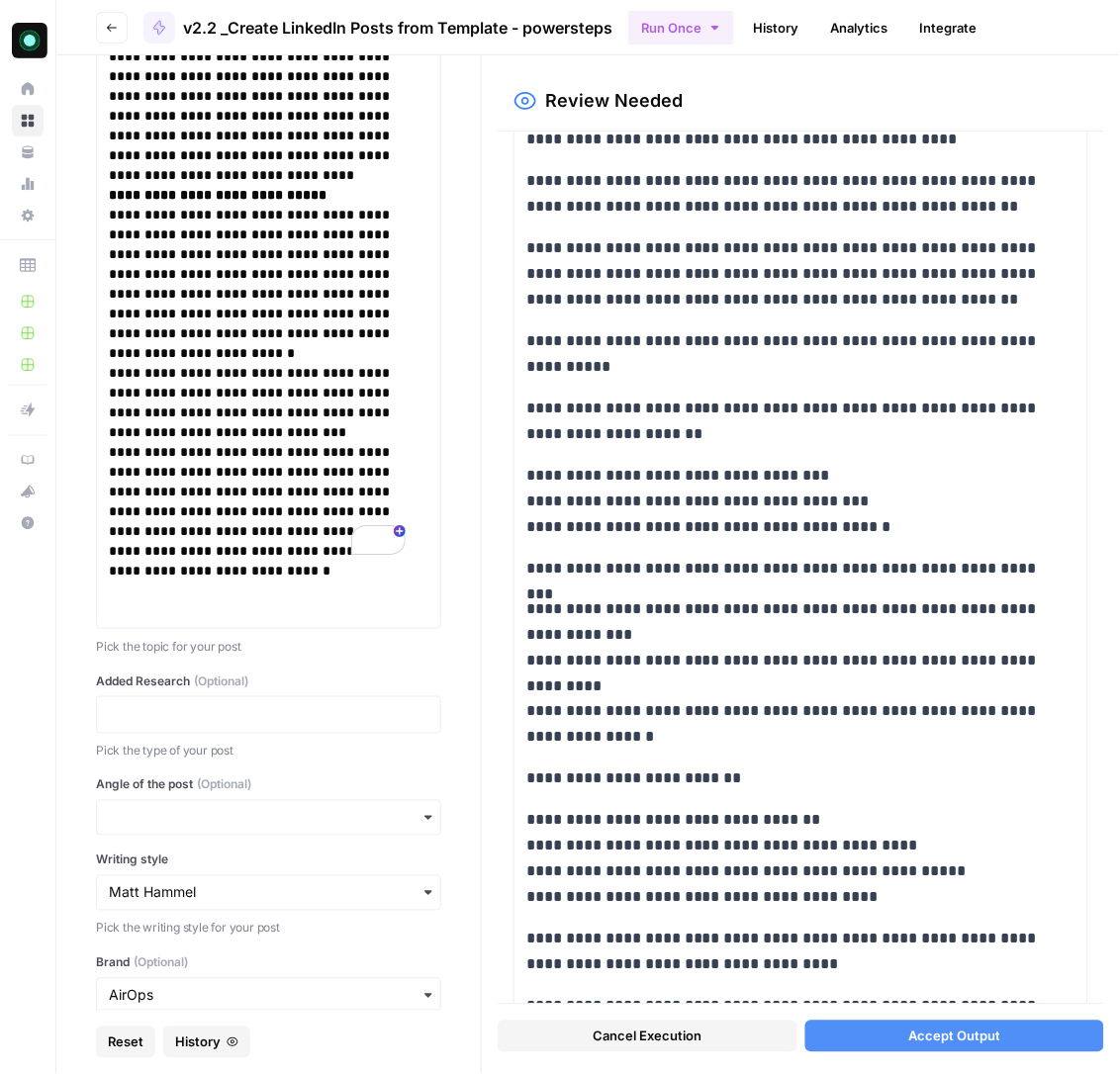 scroll, scrollTop: 719, scrollLeft: 0, axis: vertical 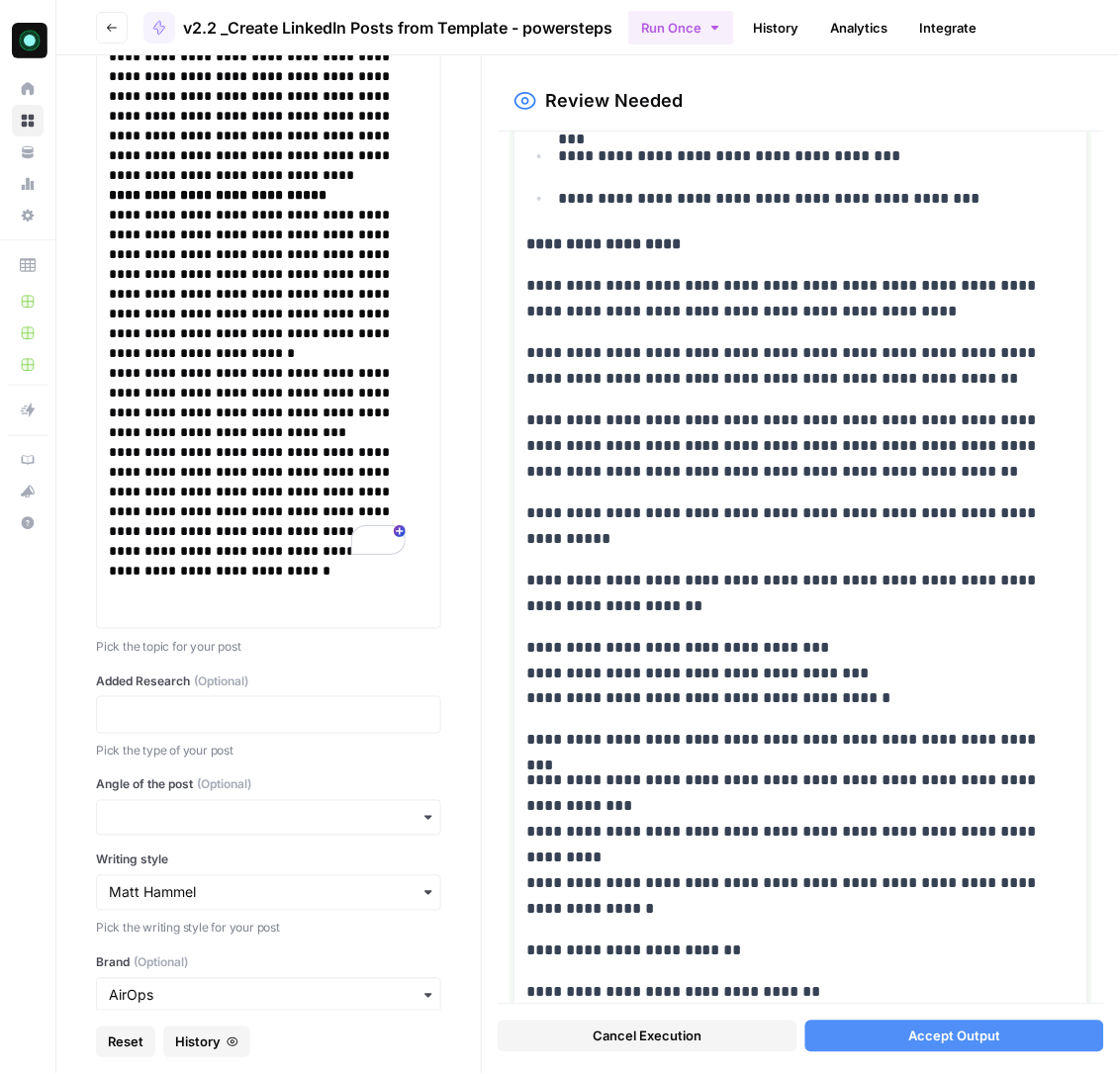 click on "**********" at bounding box center [790, 299] 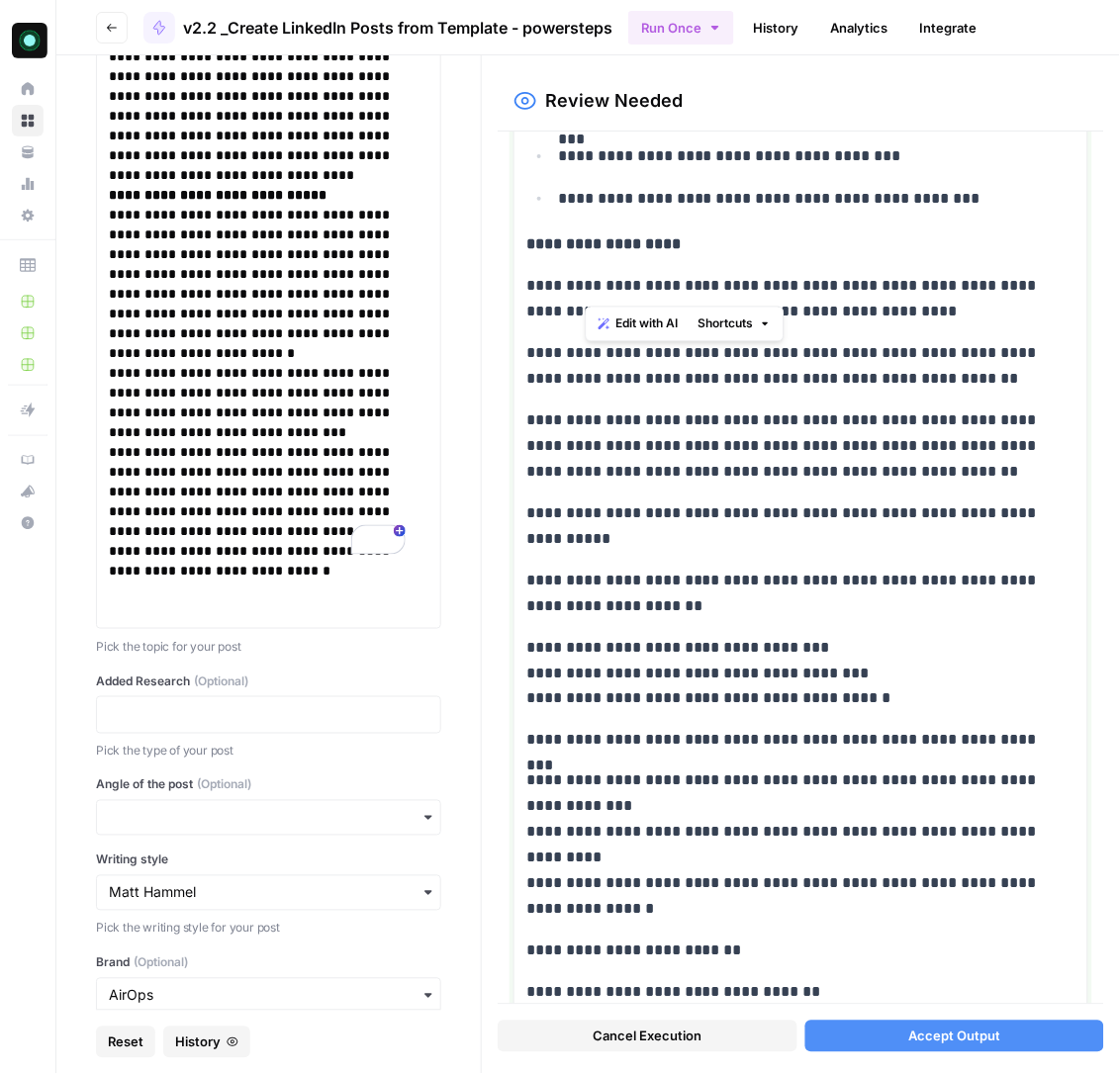 click on "**********" at bounding box center (790, 299) 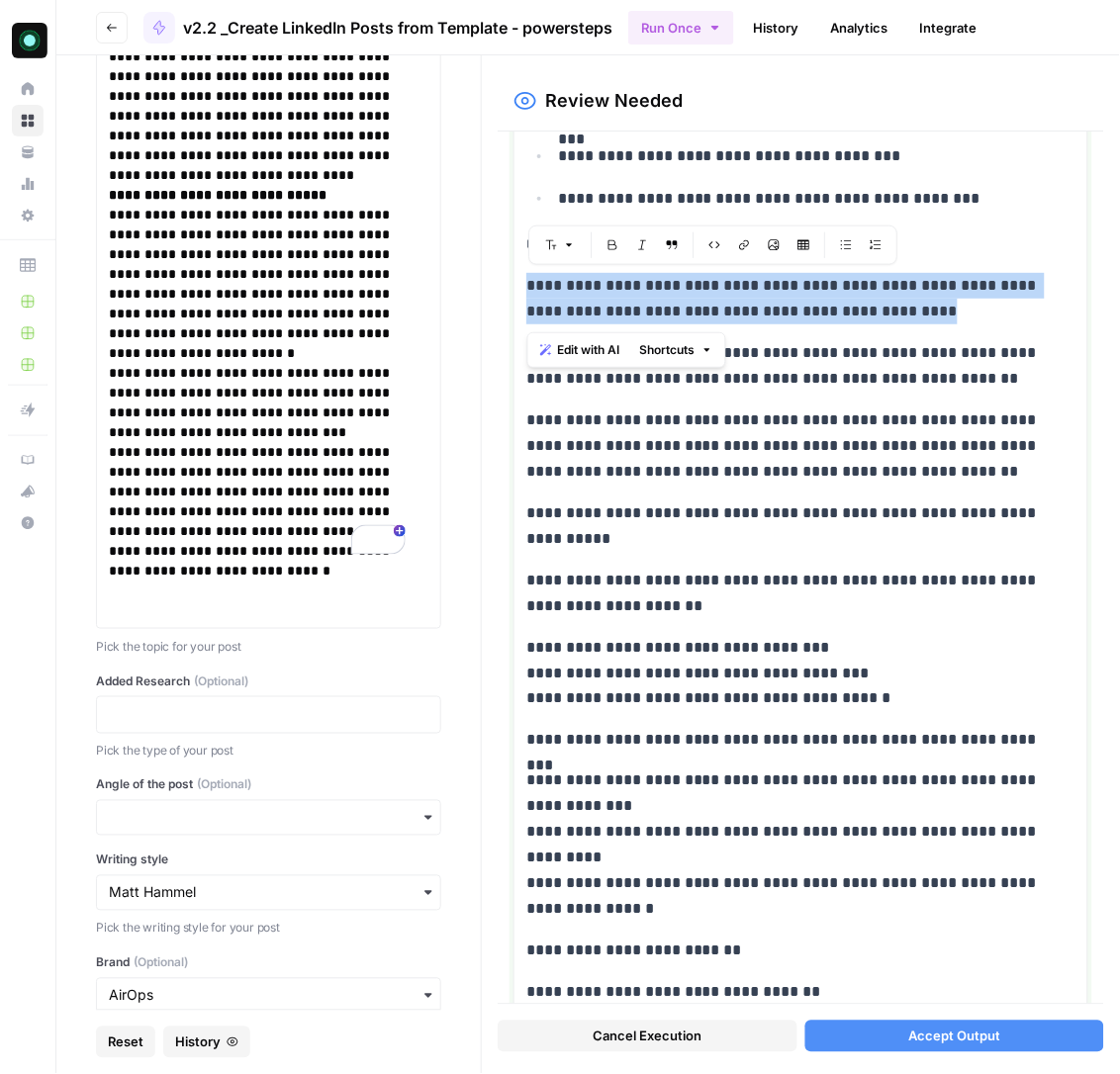 drag, startPoint x: 586, startPoint y: 296, endPoint x: 605, endPoint y: 308, distance: 22.472205 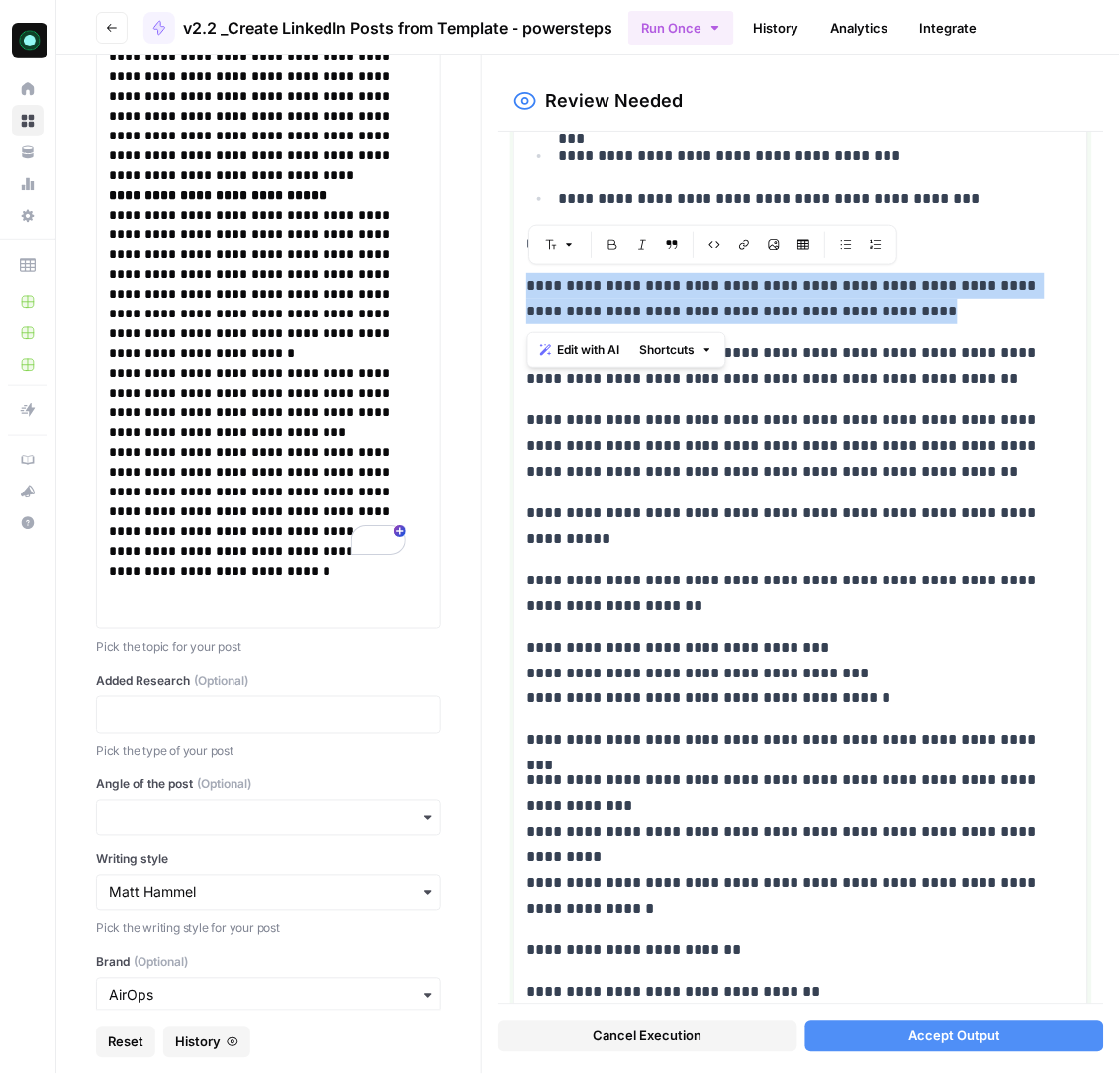 scroll, scrollTop: 7989, scrollLeft: 0, axis: vertical 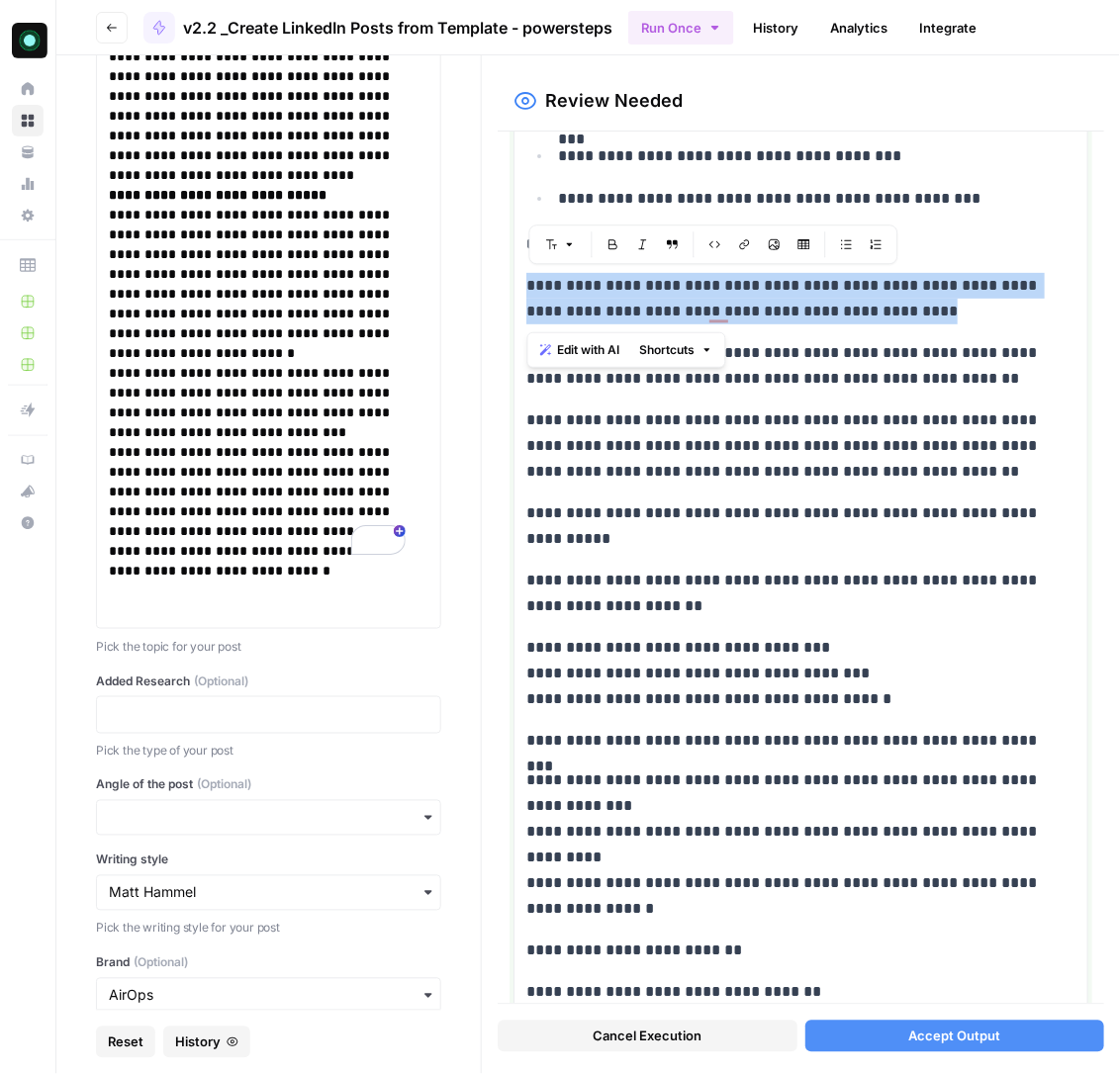 drag, startPoint x: 639, startPoint y: 314, endPoint x: 806, endPoint y: 486, distance: 239.73527 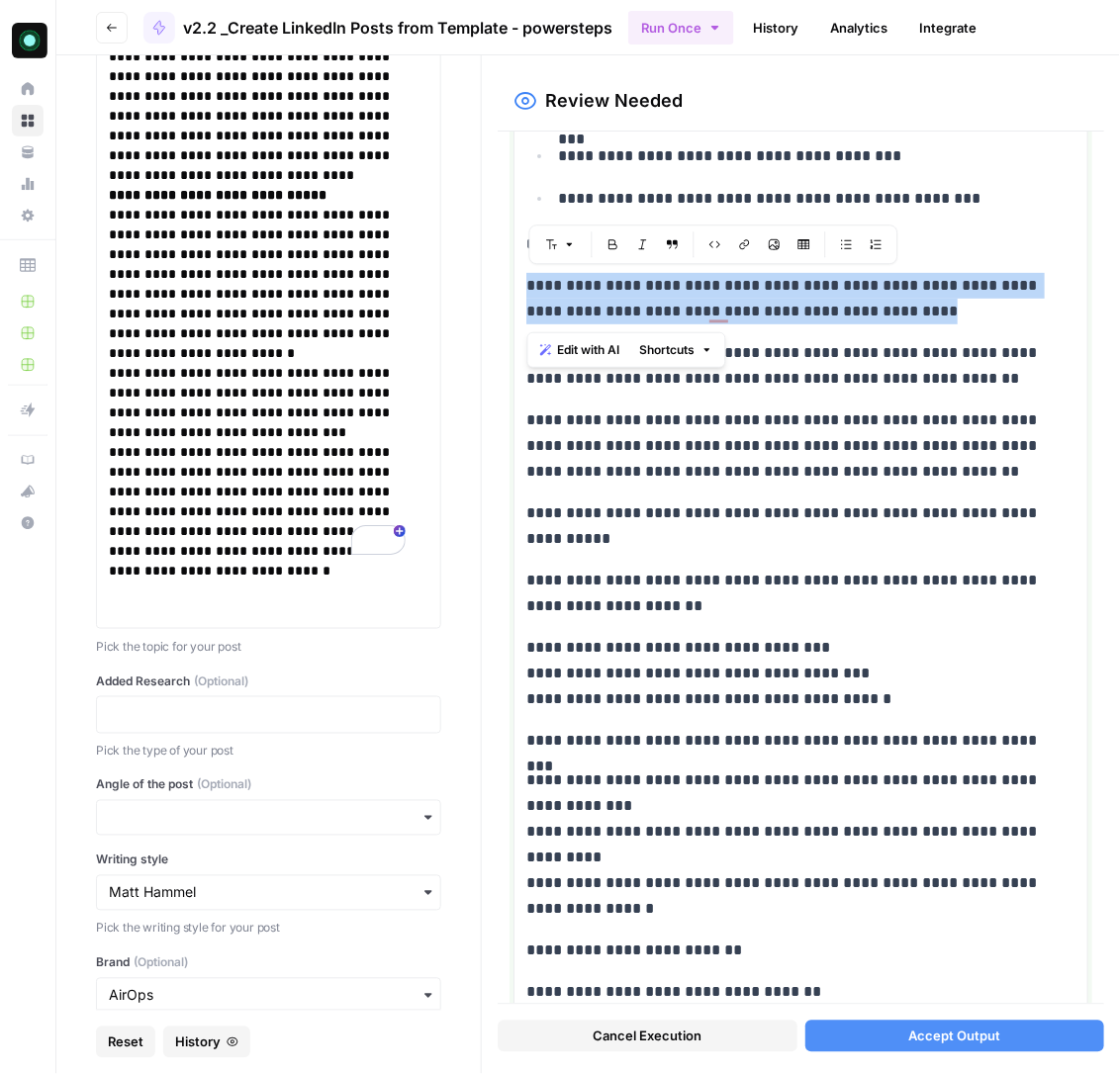 click on "**********" at bounding box center (800, 335) 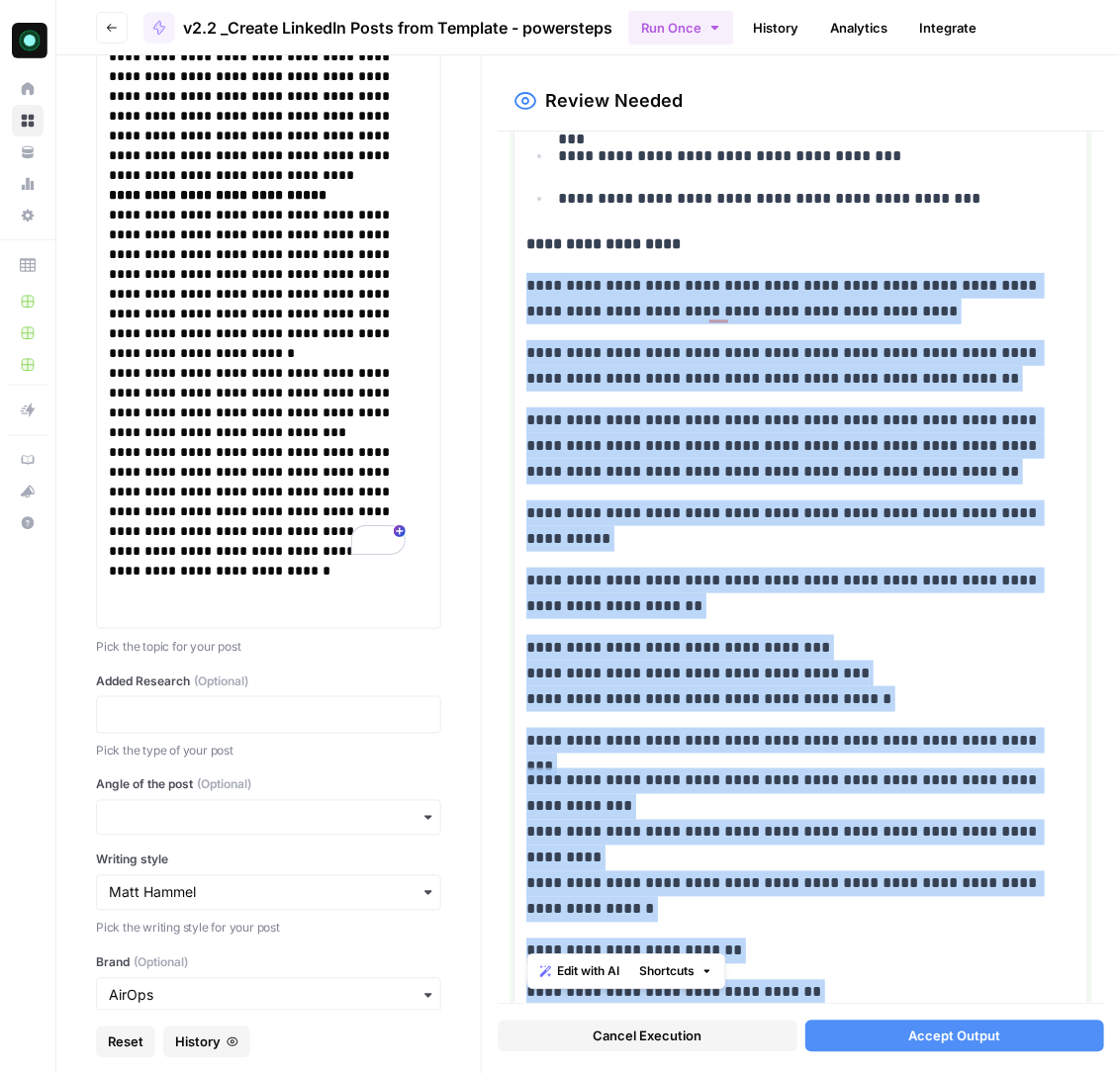 scroll, scrollTop: 990, scrollLeft: 0, axis: vertical 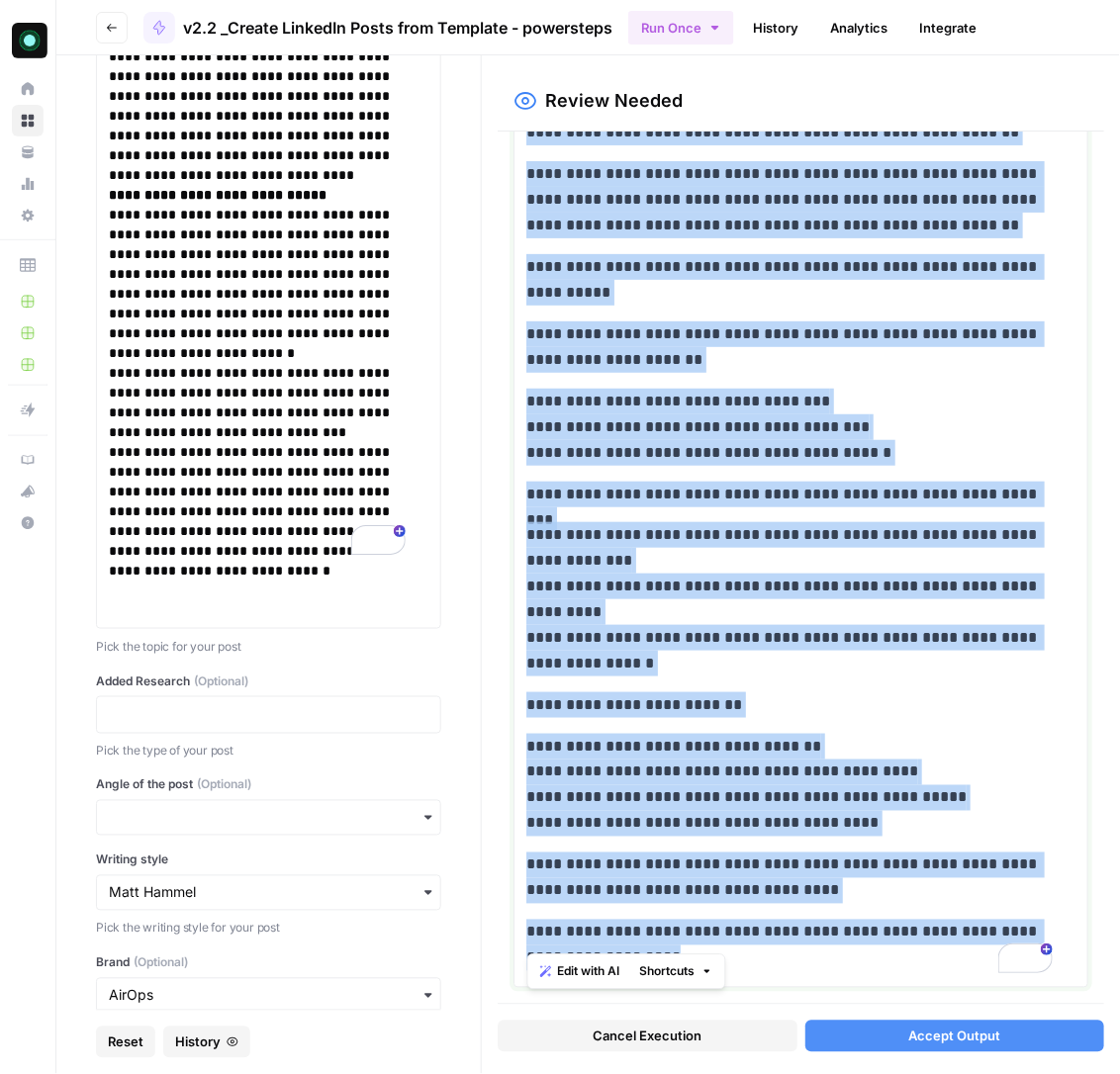 drag, startPoint x: 530, startPoint y: 290, endPoint x: 898, endPoint y: 972, distance: 774.9503 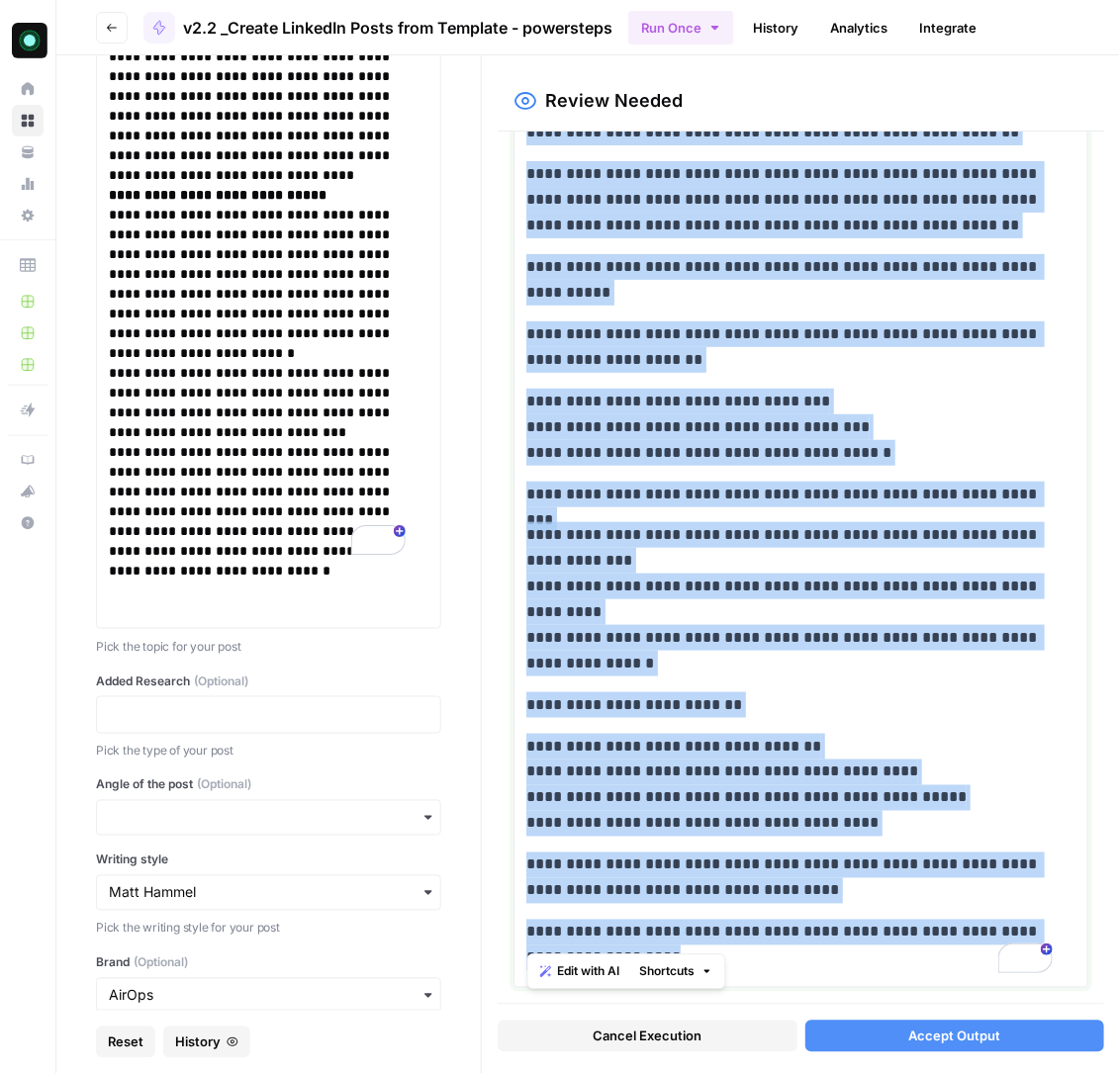 click on "**********" at bounding box center [800, 568] 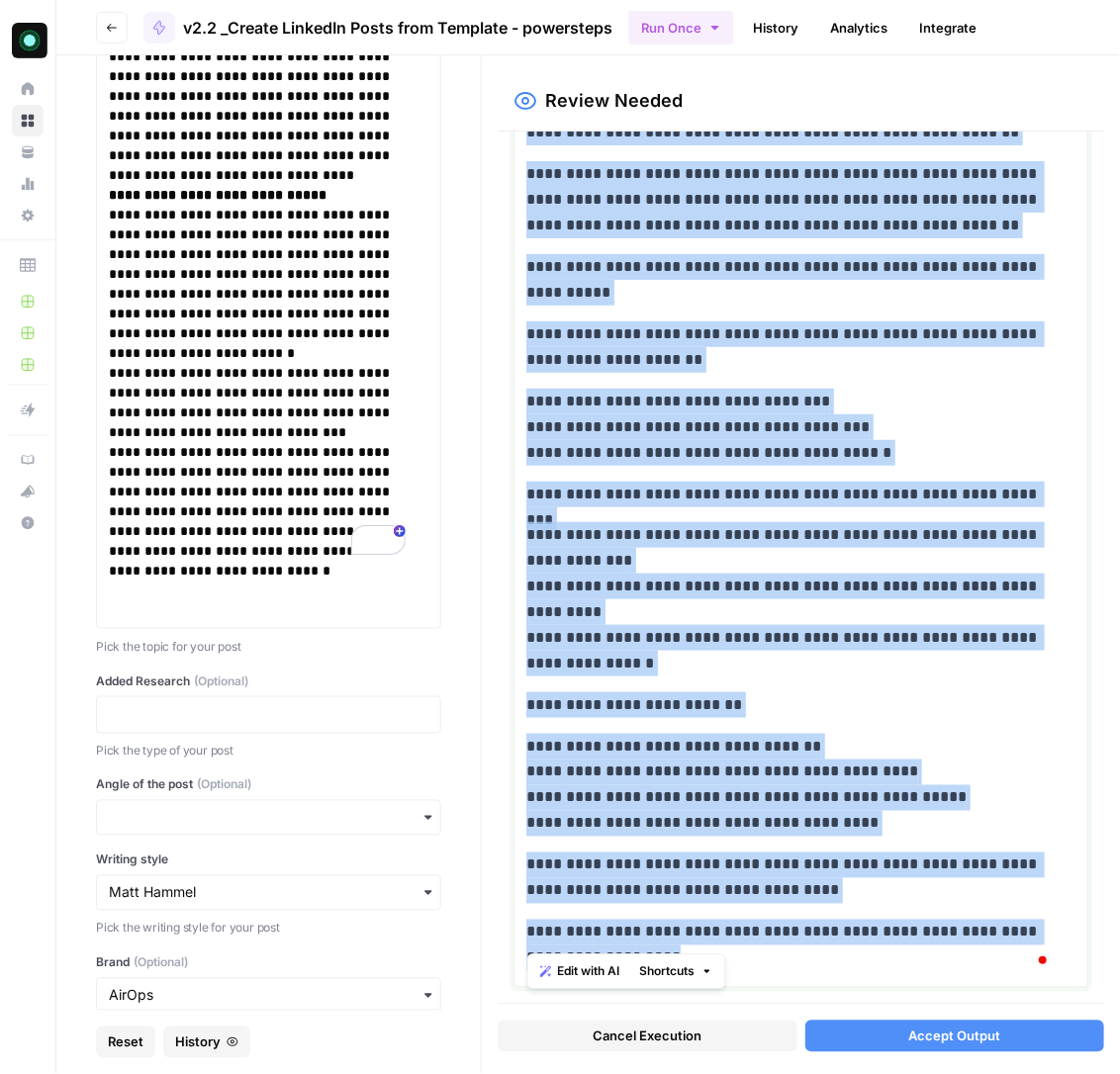 copy on "**********" 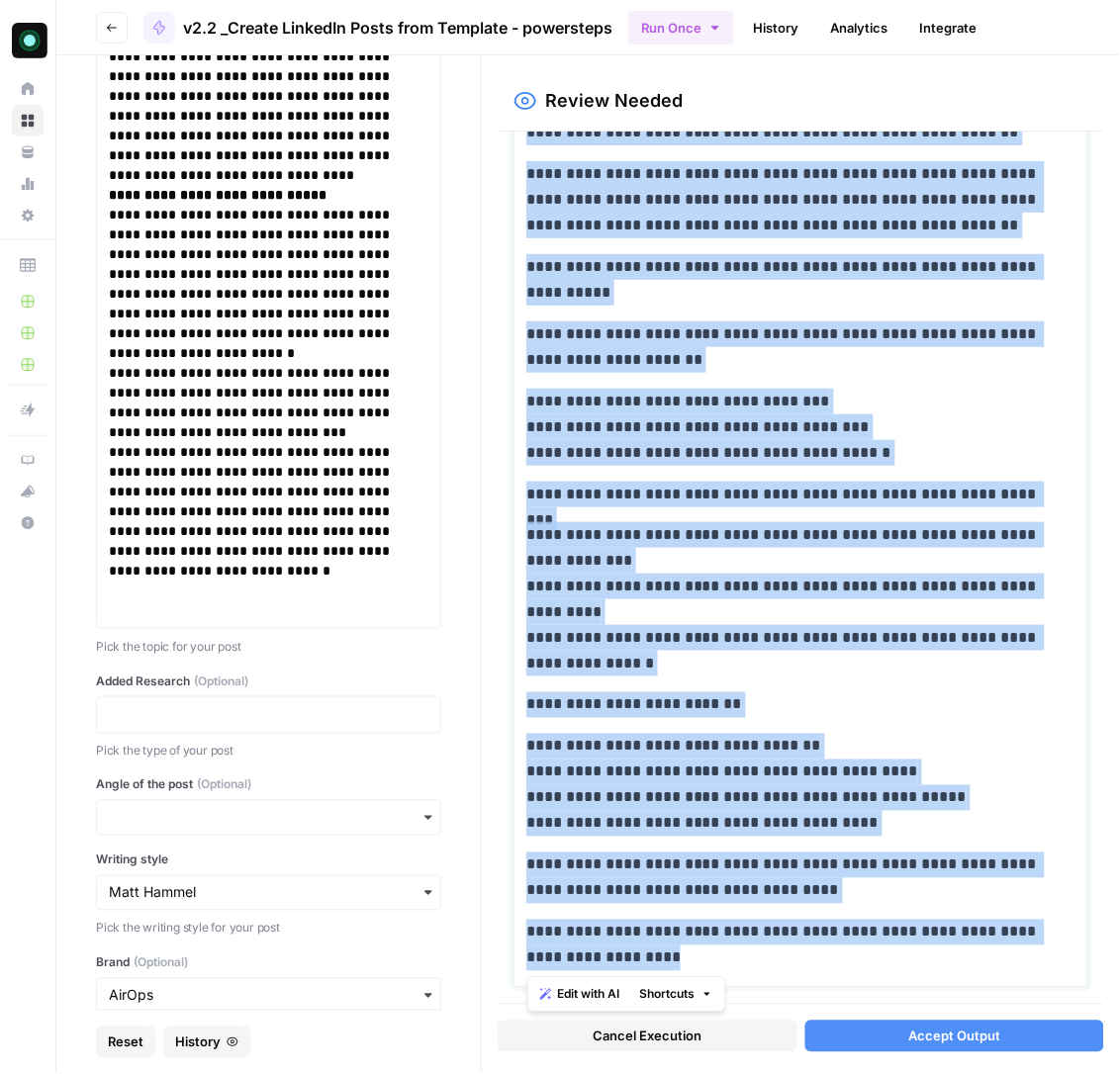 scroll, scrollTop: 968, scrollLeft: 0, axis: vertical 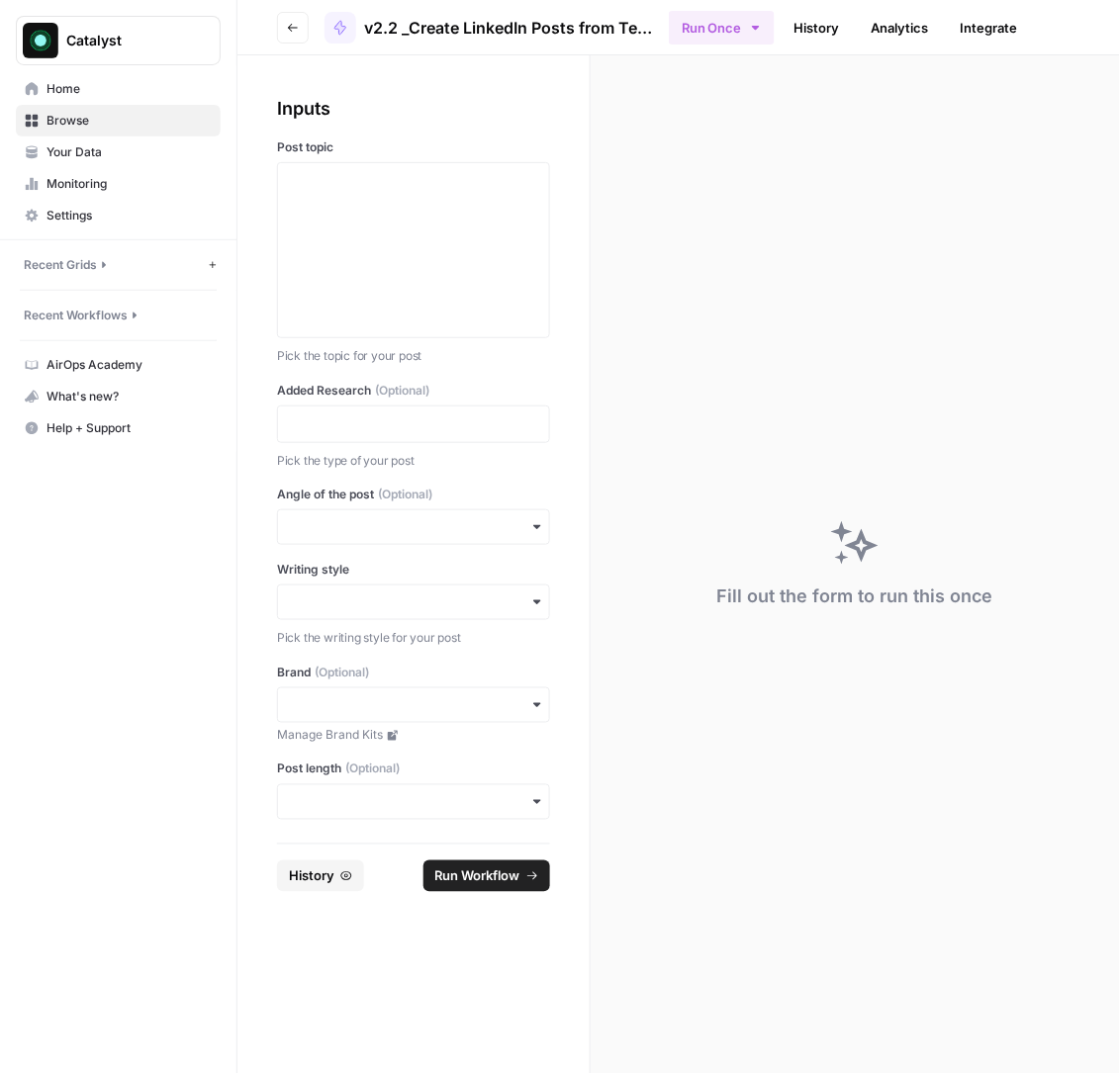 click 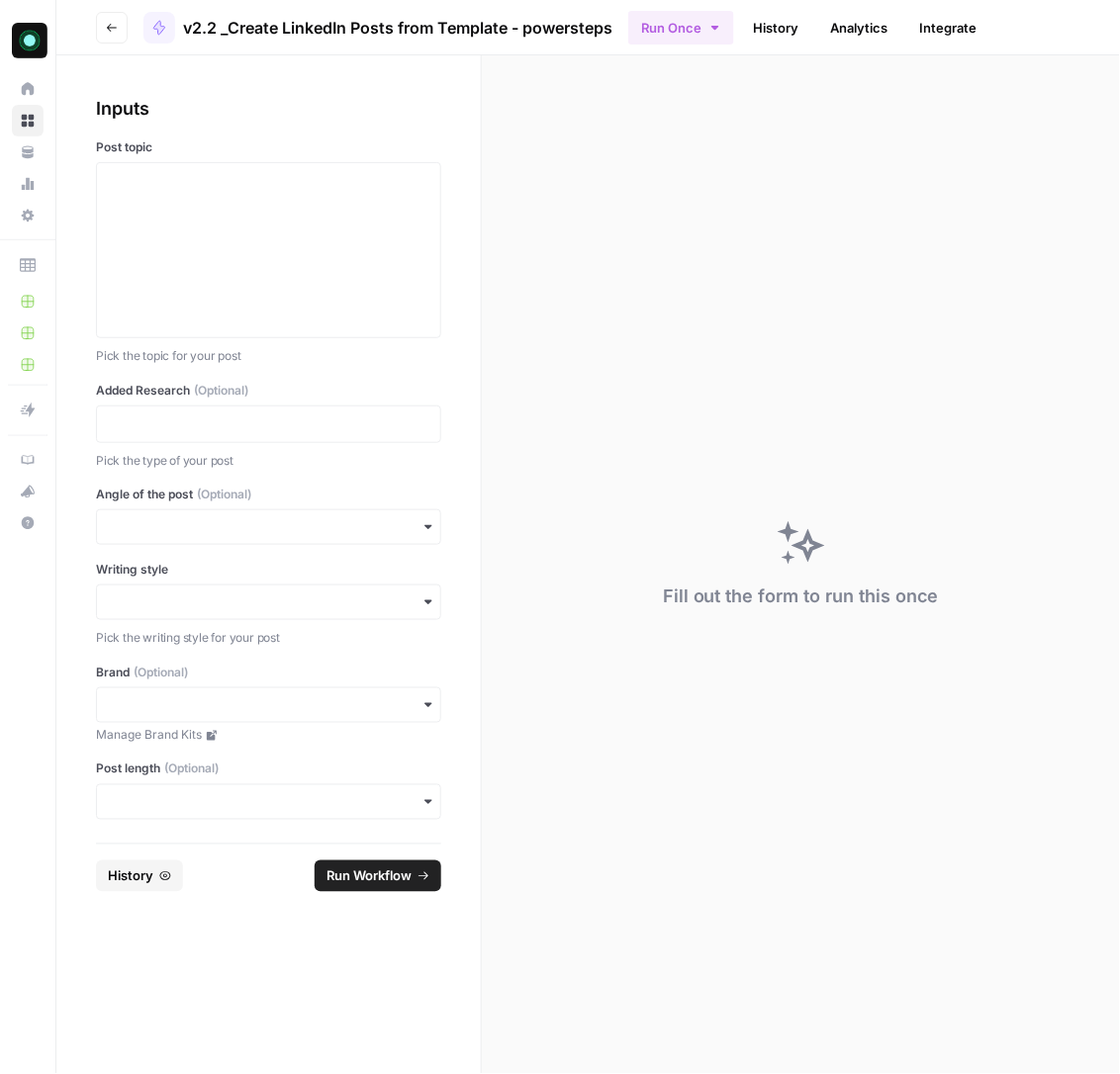 click on "Post topic" at bounding box center [268, 147] 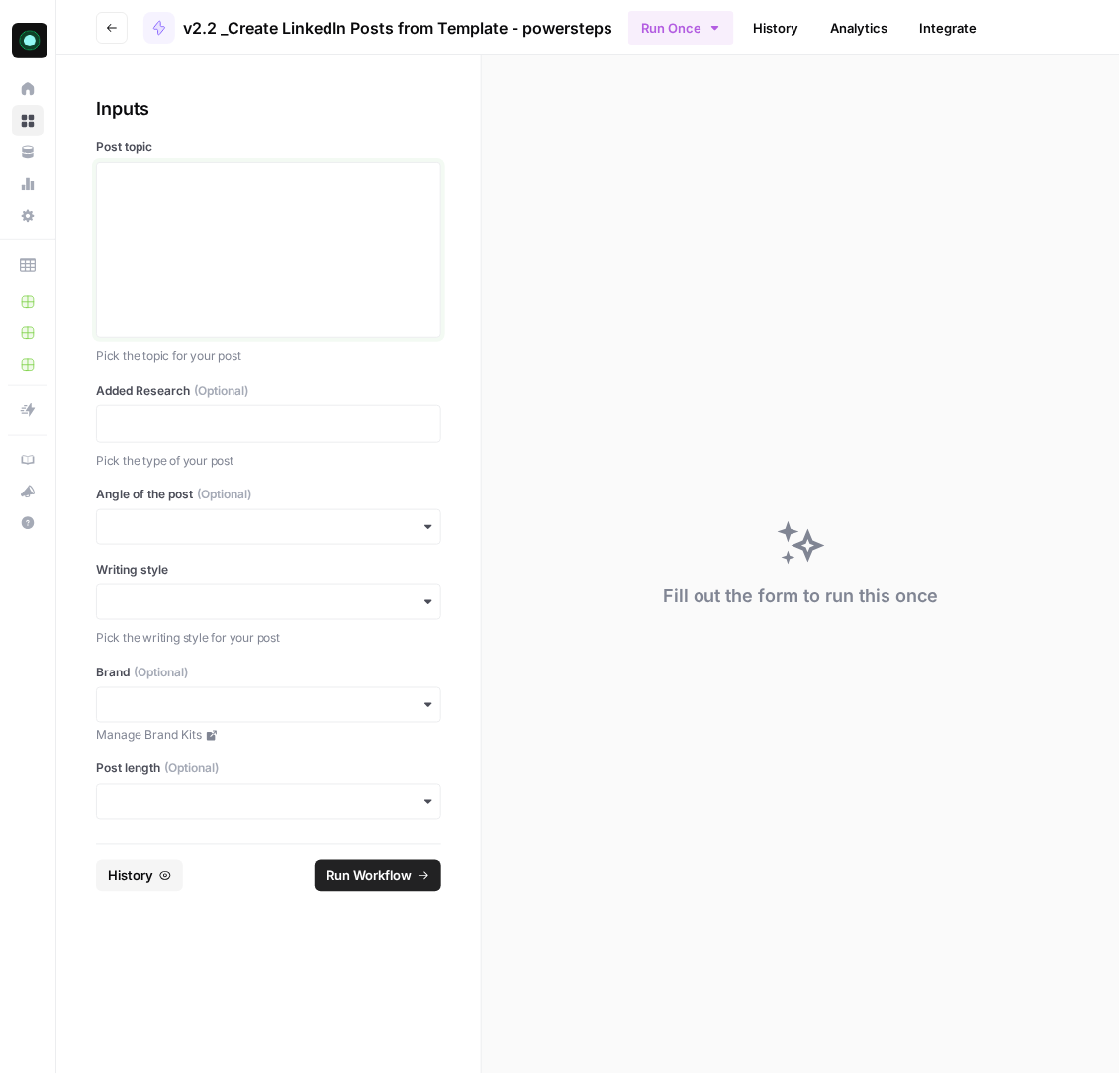click at bounding box center [268, 250] 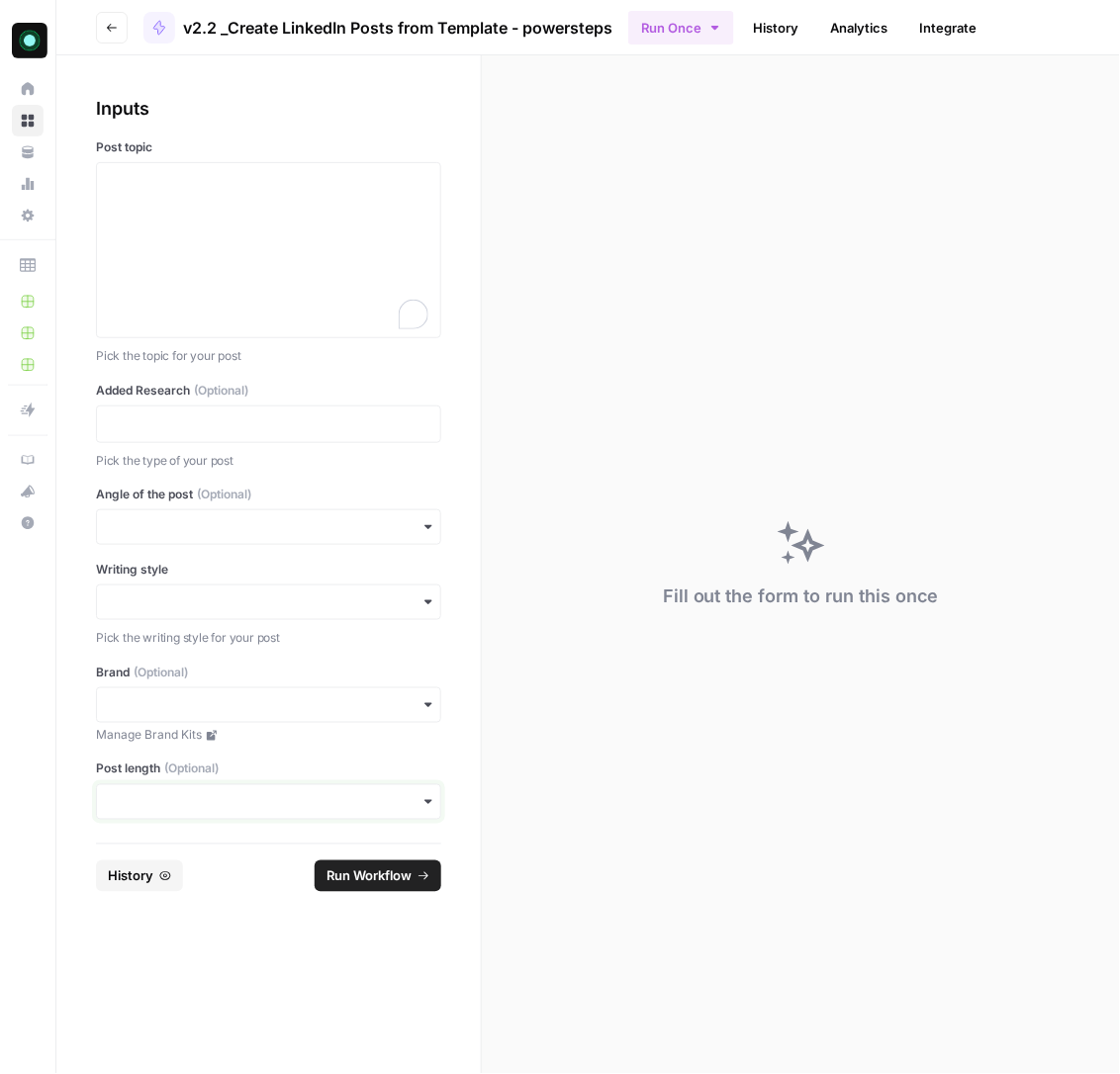 click on "Post length (Optional)" at bounding box center [268, 802] 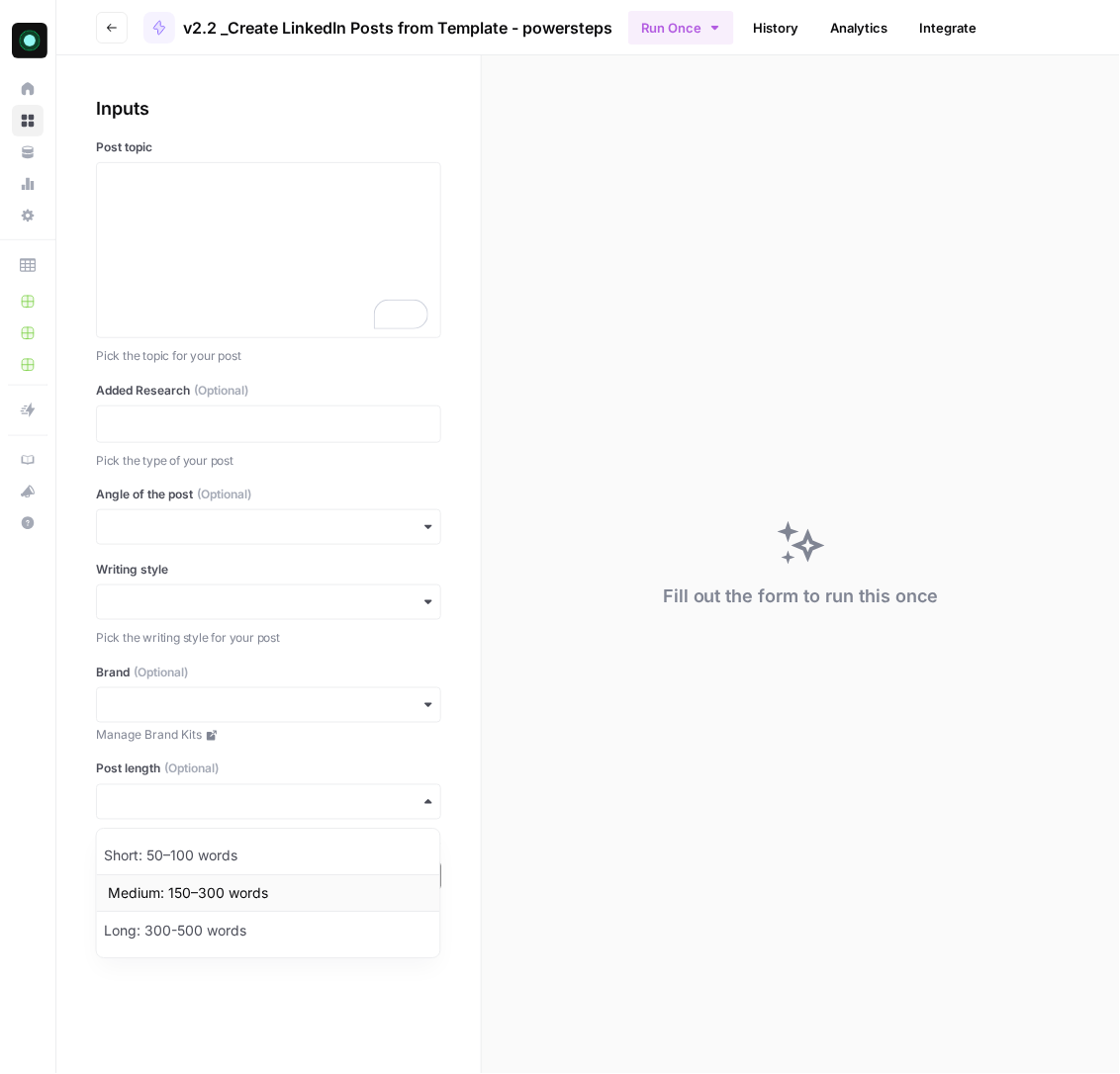 click on "Medium: 150–300 words" at bounding box center (267, 894) 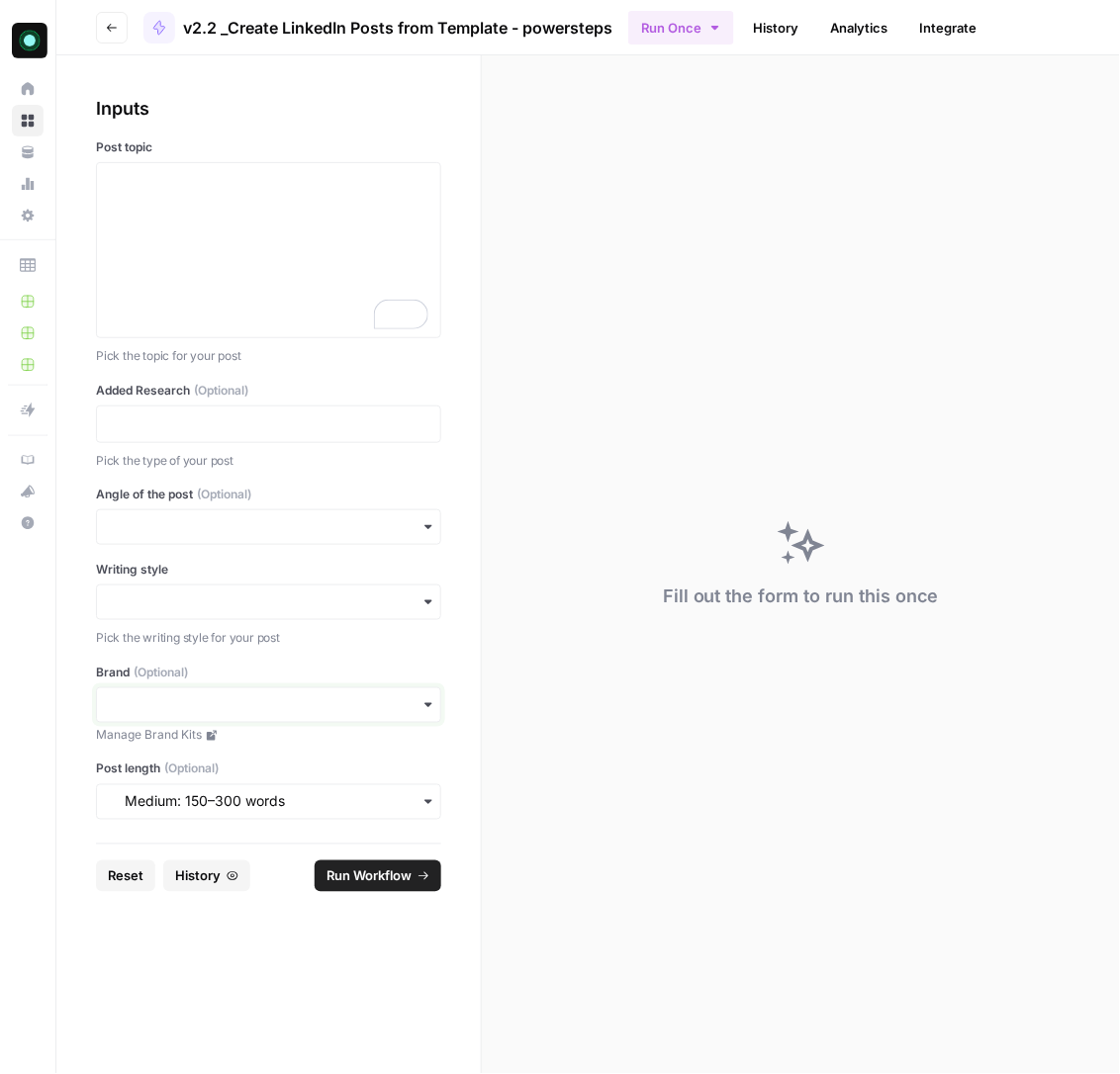 click on "Brand (Optional)" at bounding box center [268, 705] 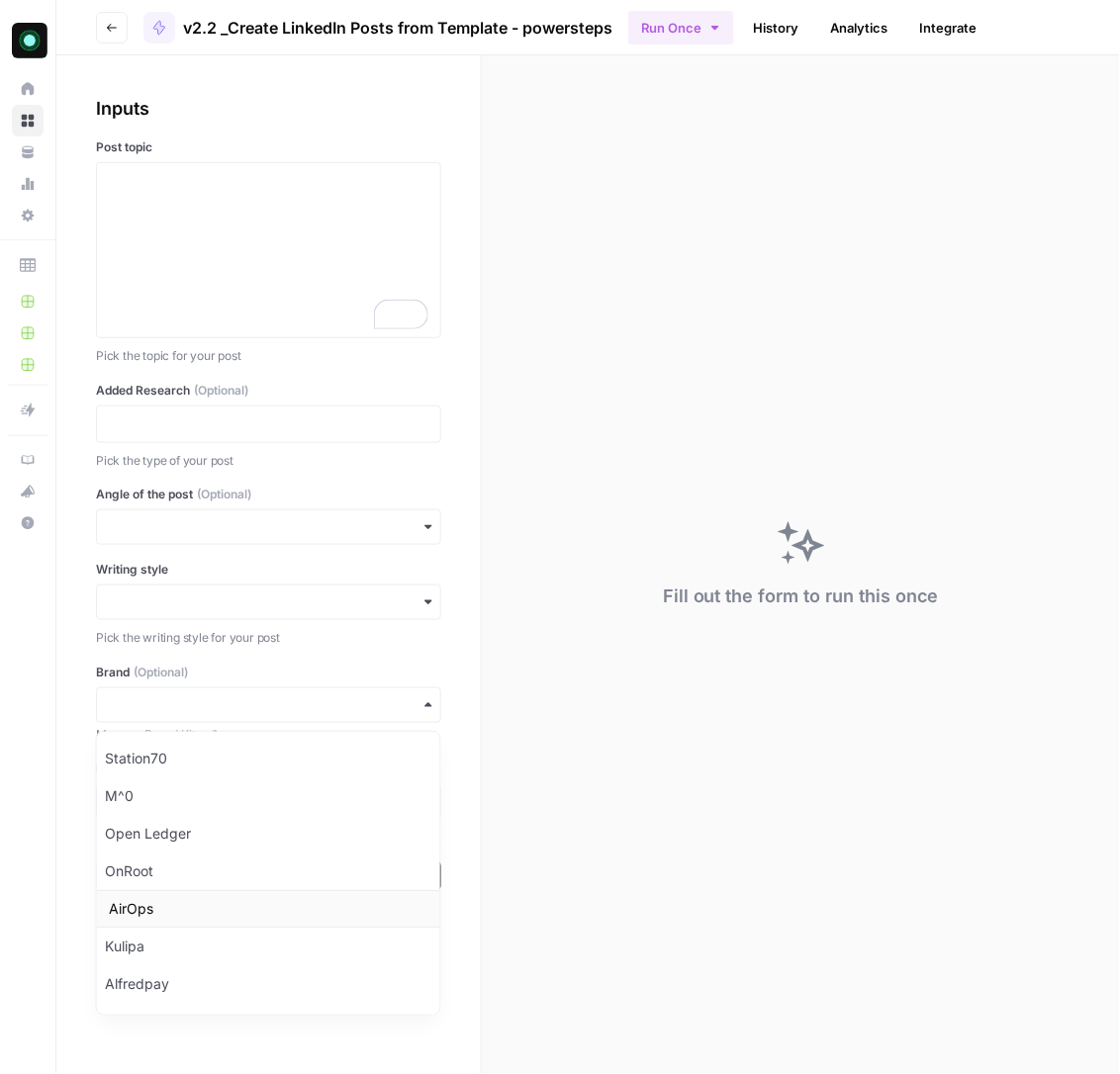 click on "AirOps" at bounding box center [267, 909] 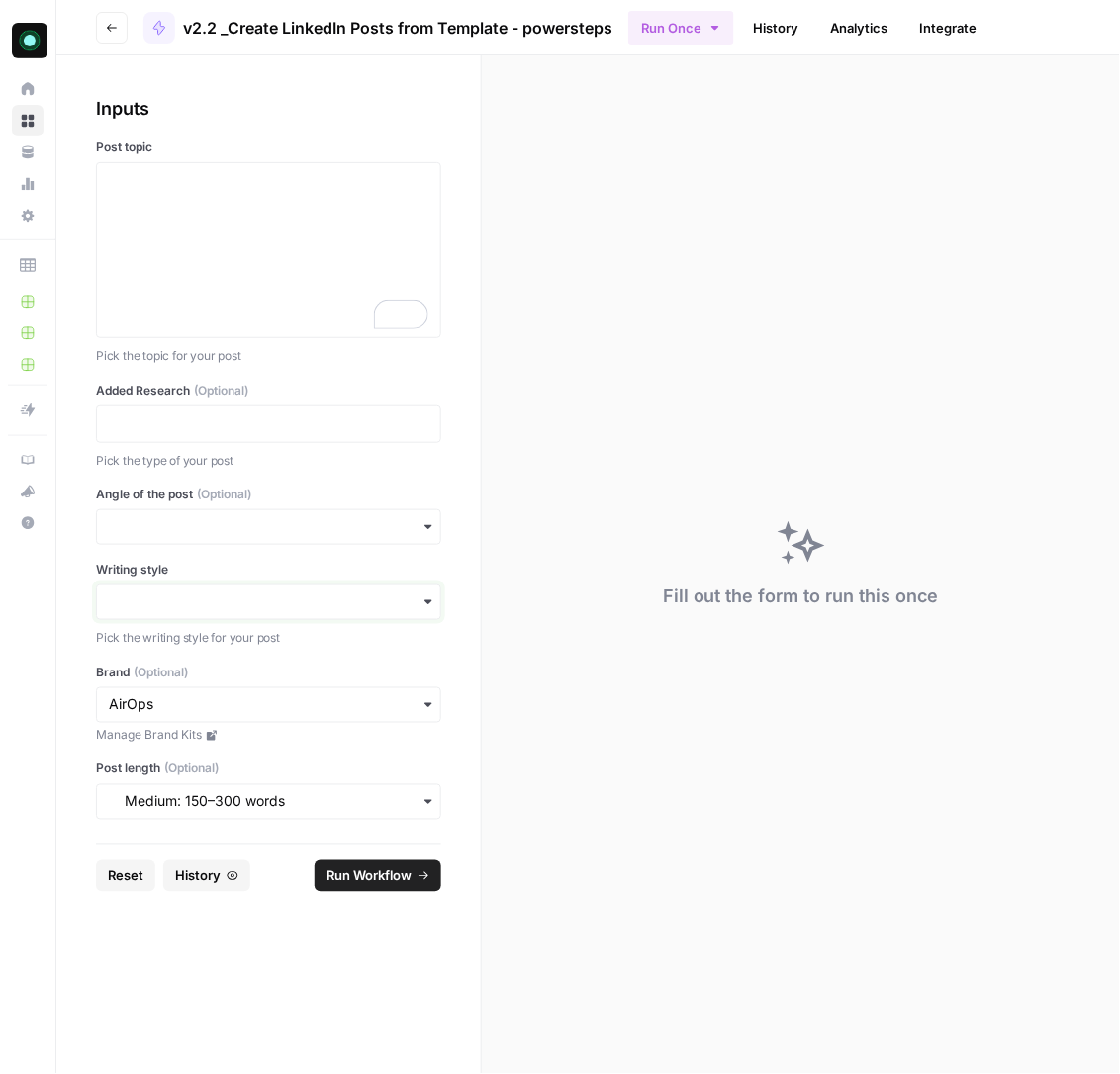 click on "Writing style" at bounding box center [268, 602] 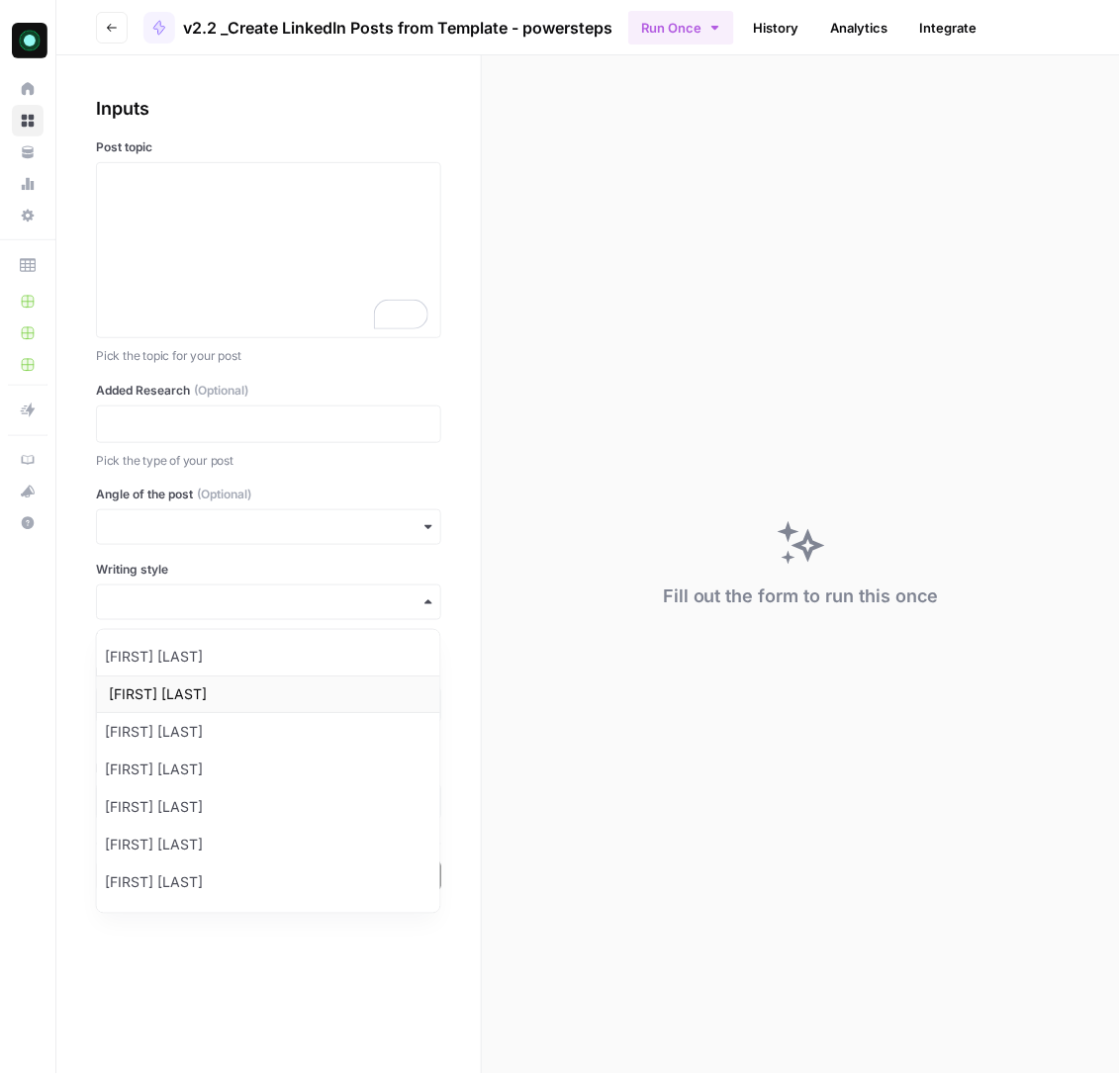 click on "[FIRST] [LAST]" at bounding box center (267, 694) 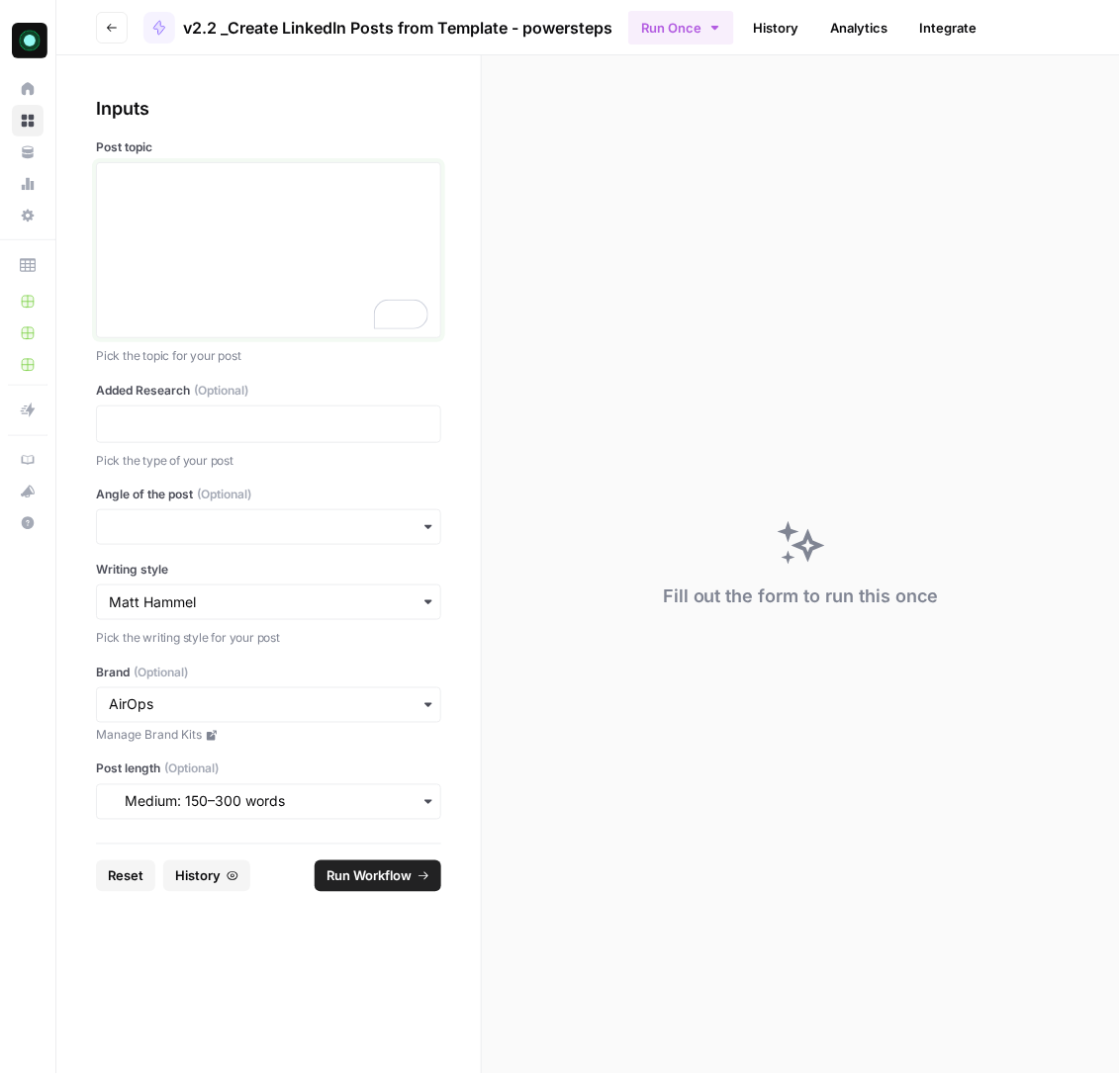 click at bounding box center (268, 250) 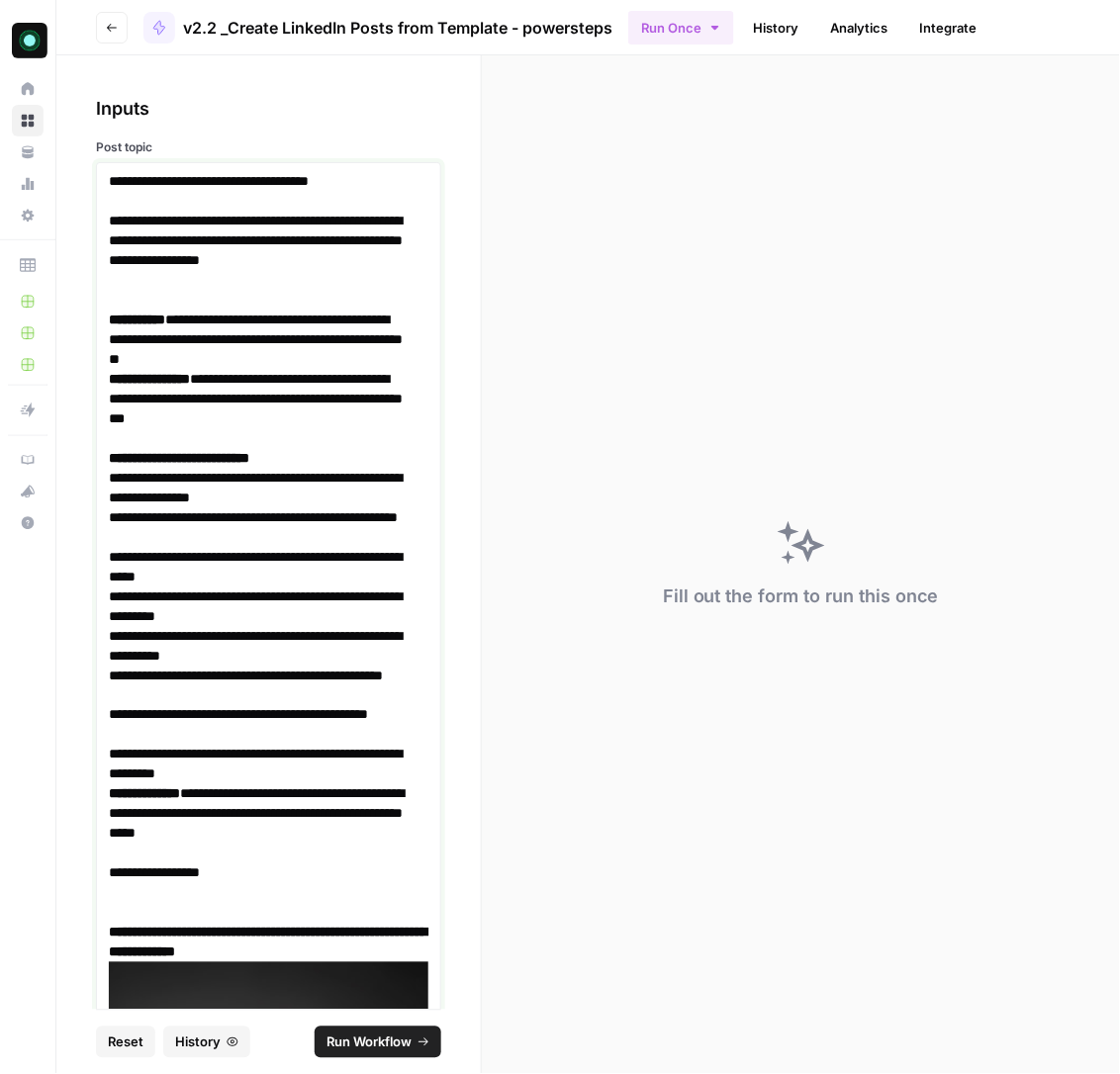 scroll, scrollTop: 6347, scrollLeft: 0, axis: vertical 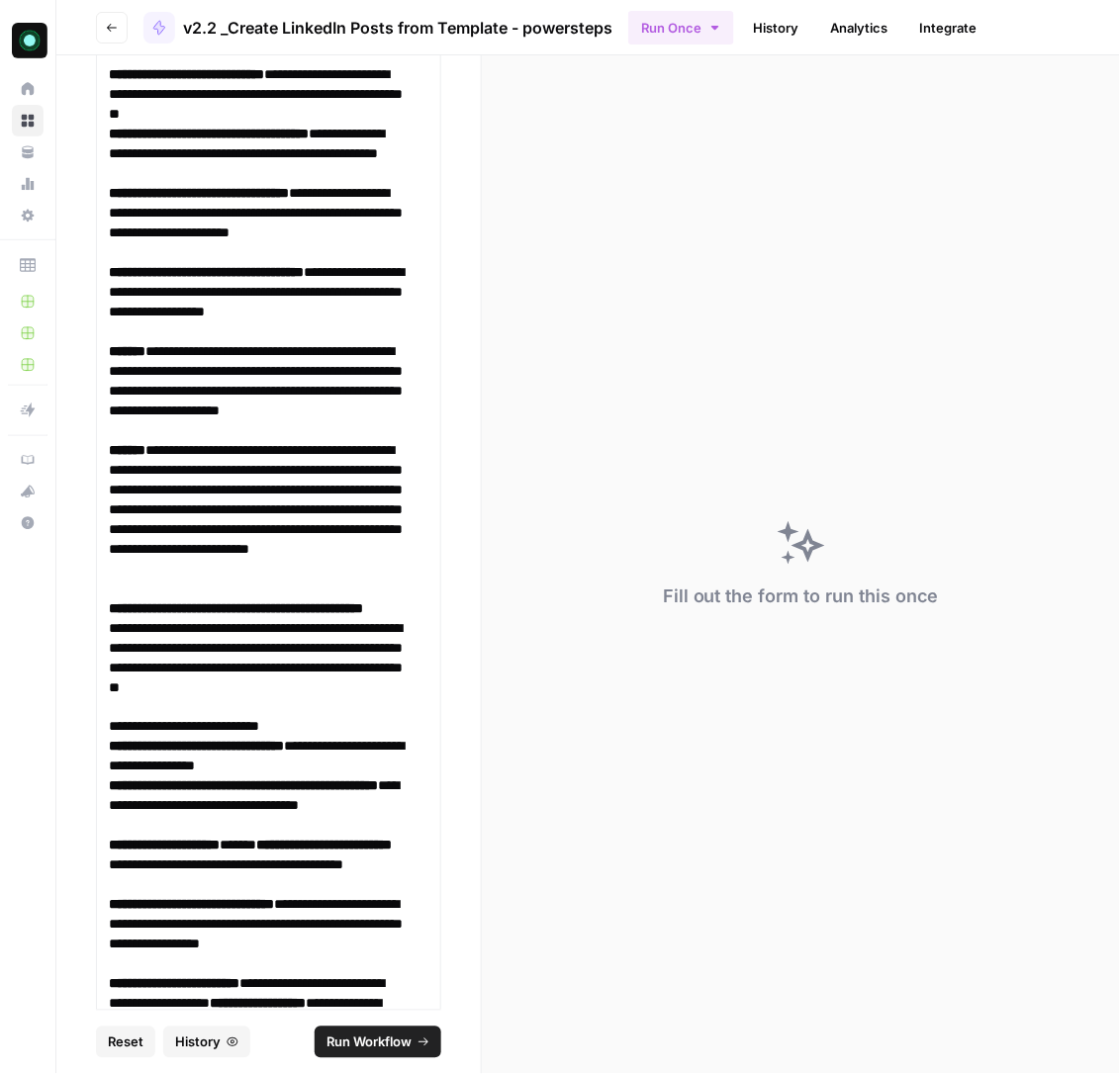 click on "Run Workflow" at bounding box center [369, 1042] 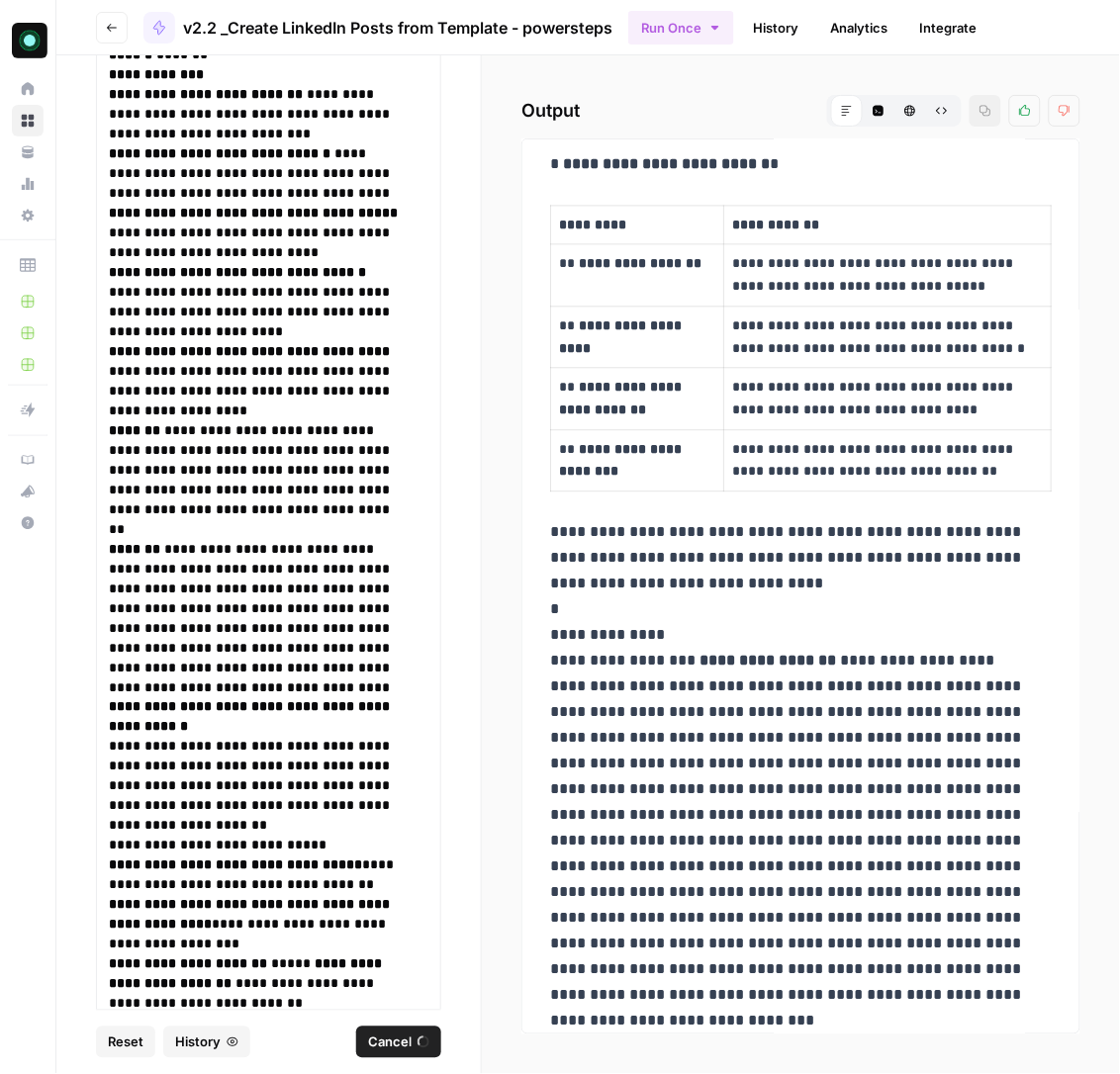 scroll, scrollTop: 0, scrollLeft: 0, axis: both 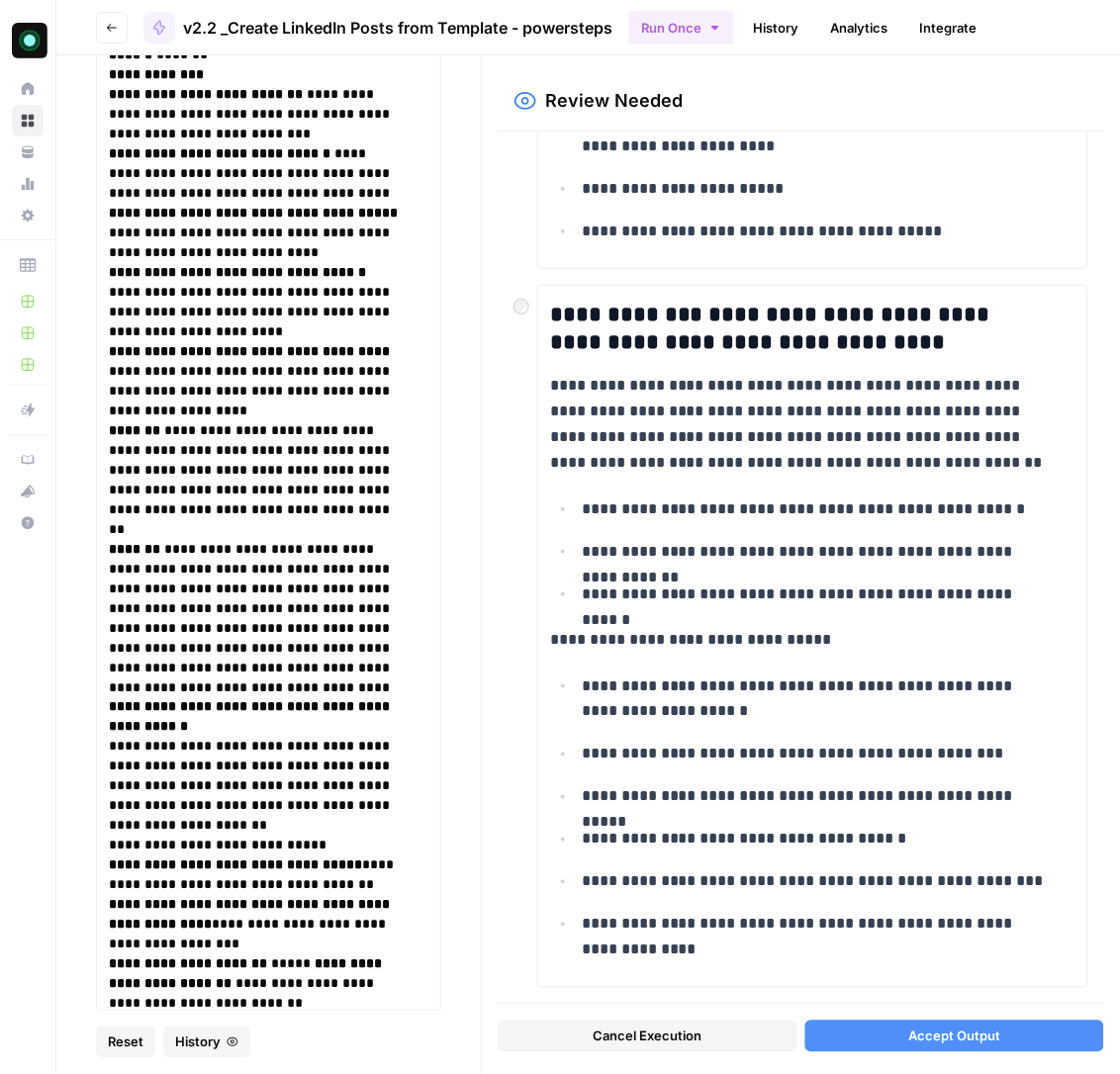 click on "**********" at bounding box center [800, 568] 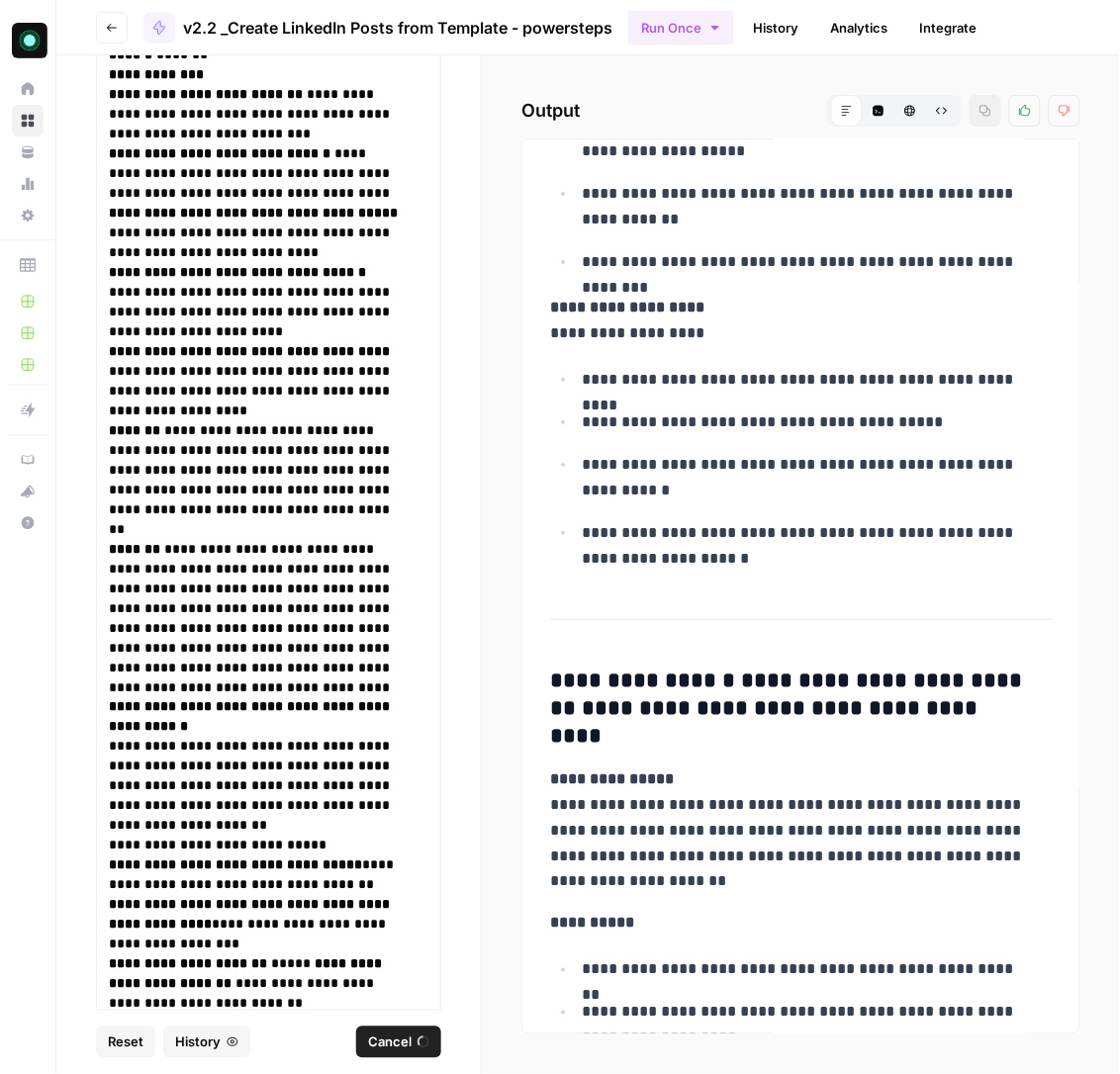 scroll, scrollTop: 2208, scrollLeft: 0, axis: vertical 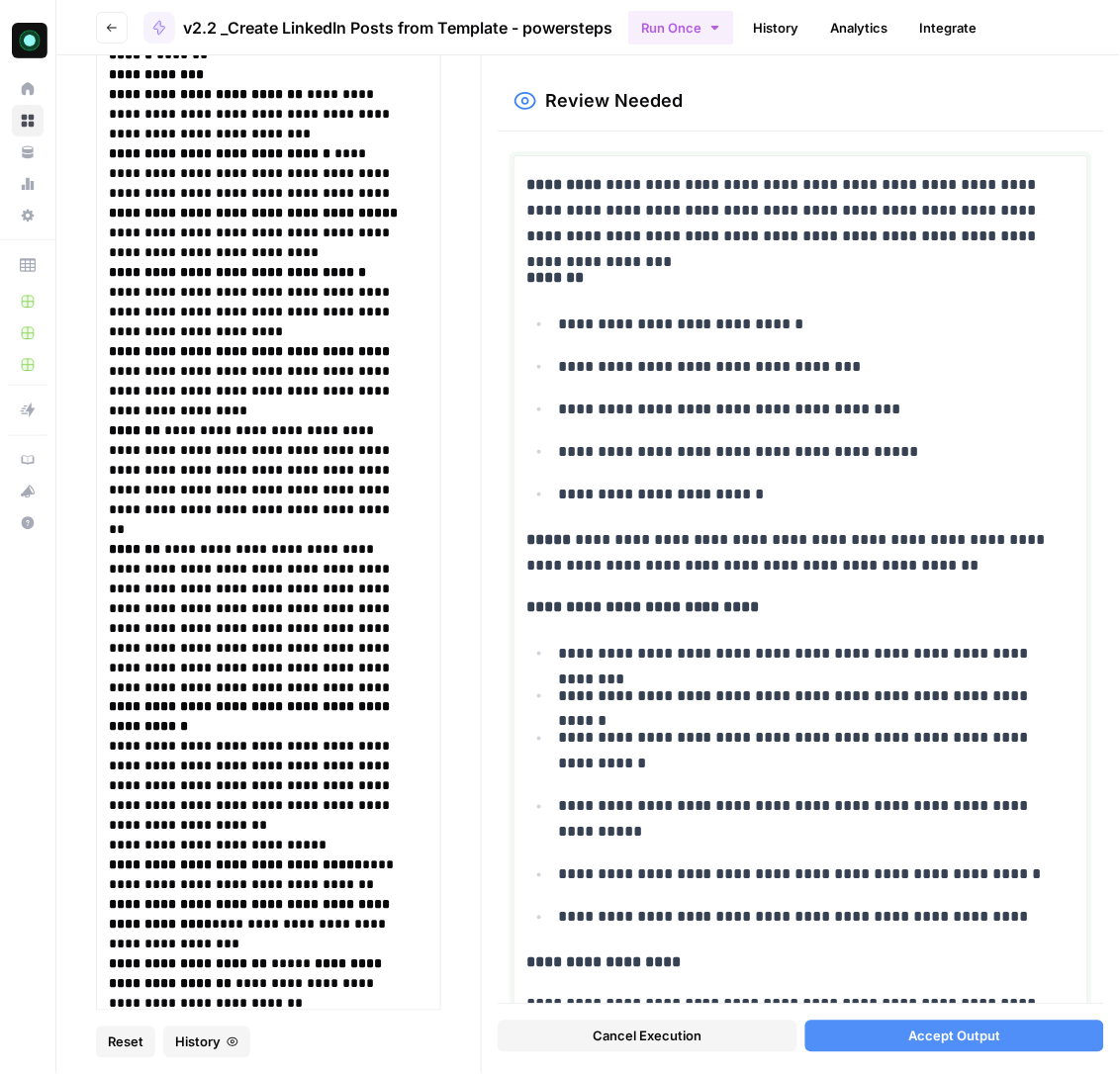 click on "**********" at bounding box center (805, 452) 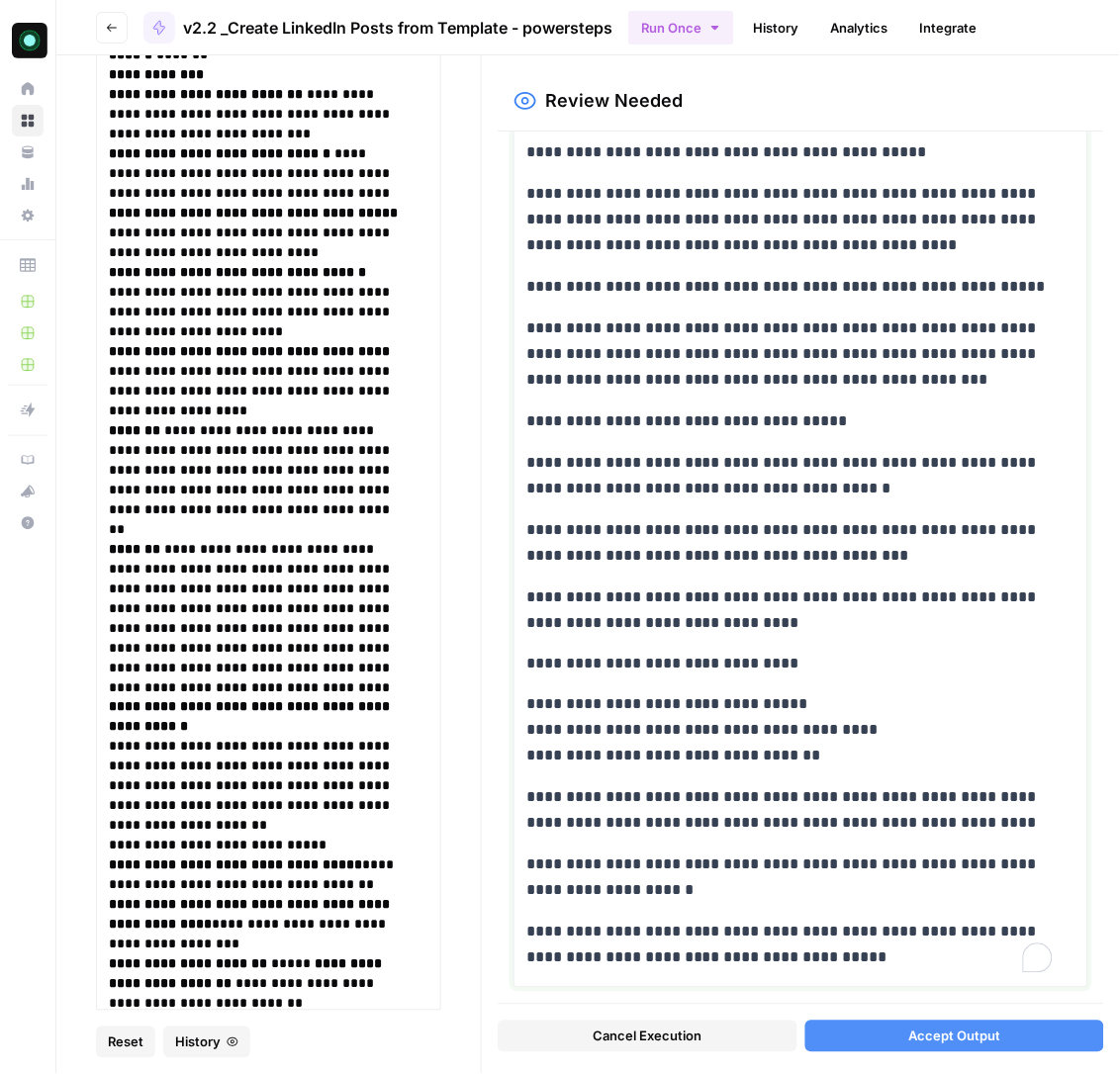 scroll, scrollTop: 637, scrollLeft: 0, axis: vertical 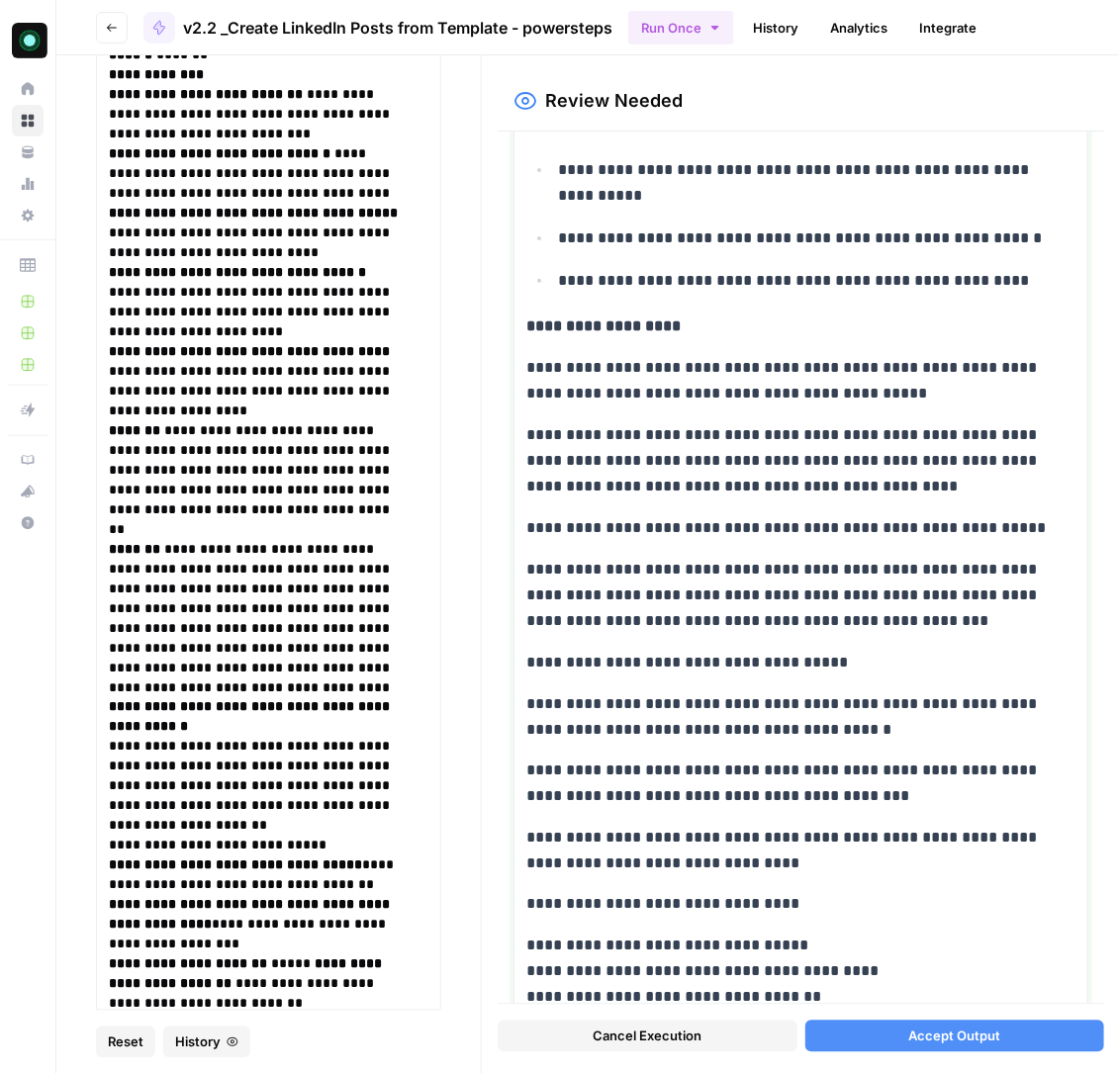 click on "**********" at bounding box center (790, 381) 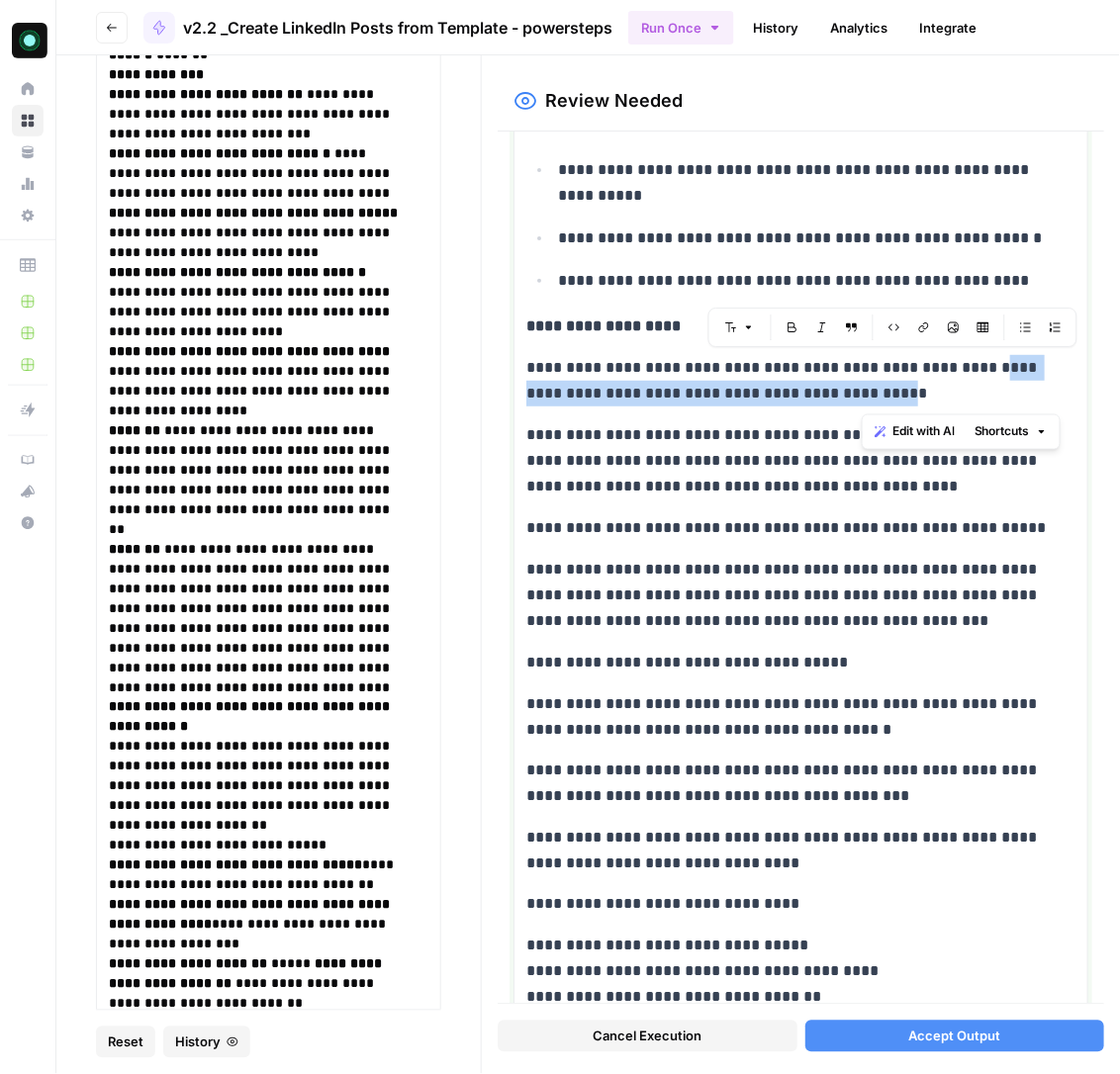drag, startPoint x: 994, startPoint y: 371, endPoint x: 857, endPoint y: 403, distance: 140.6876 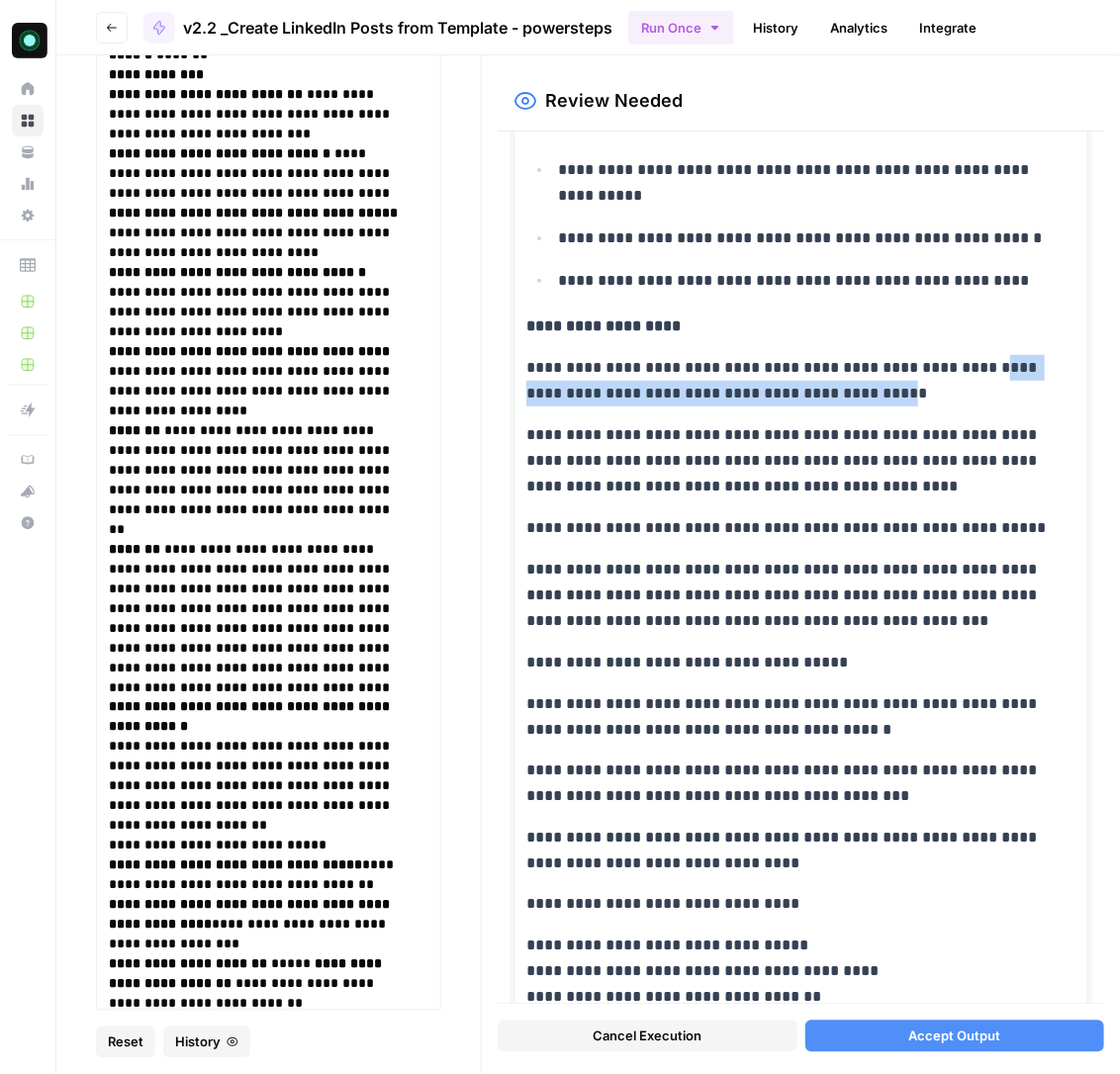 click on "**********" at bounding box center (790, 461) 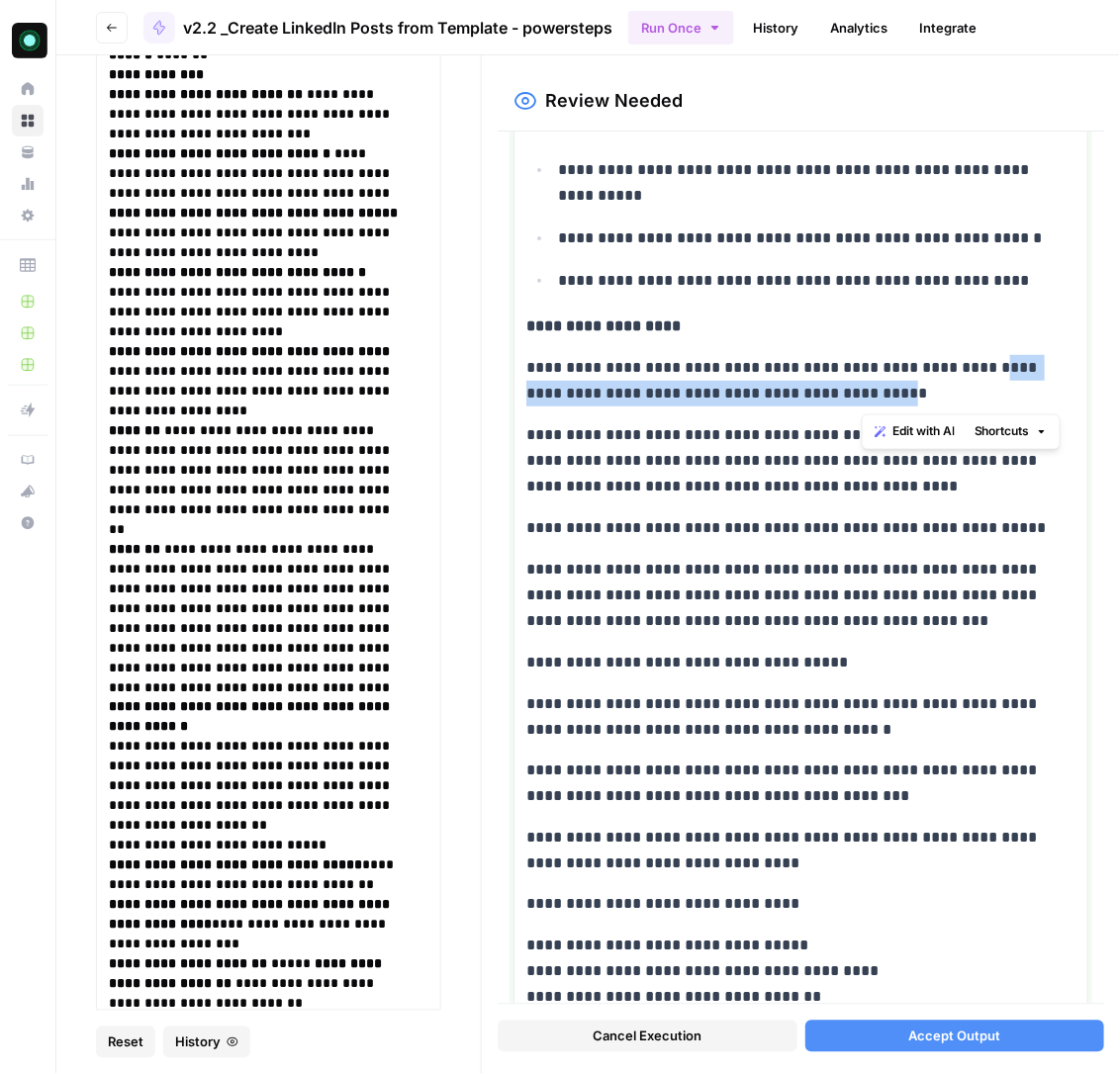 click on "**********" at bounding box center (790, 461) 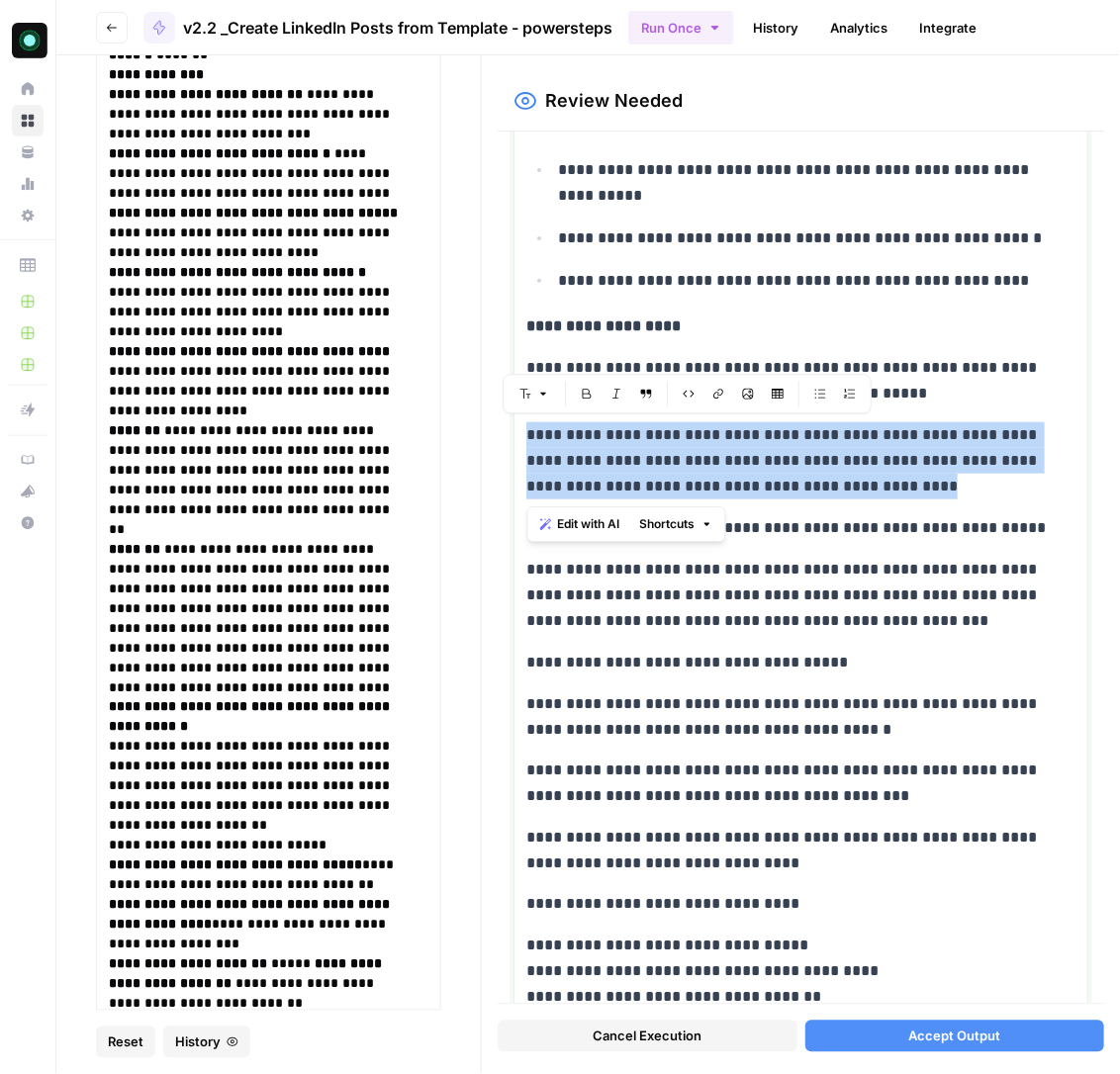 copy on "**********" 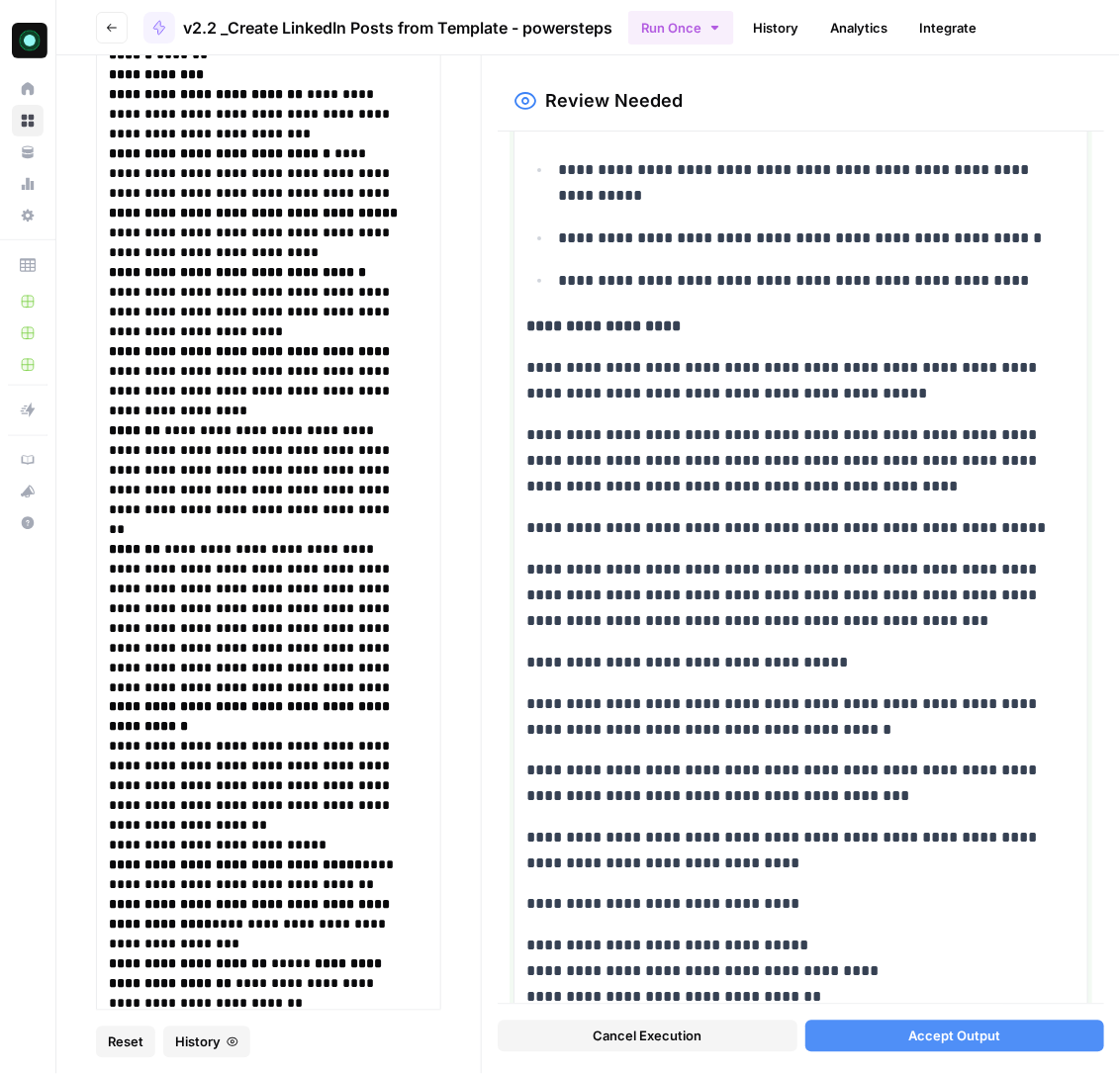 click on "**********" at bounding box center (790, 595) 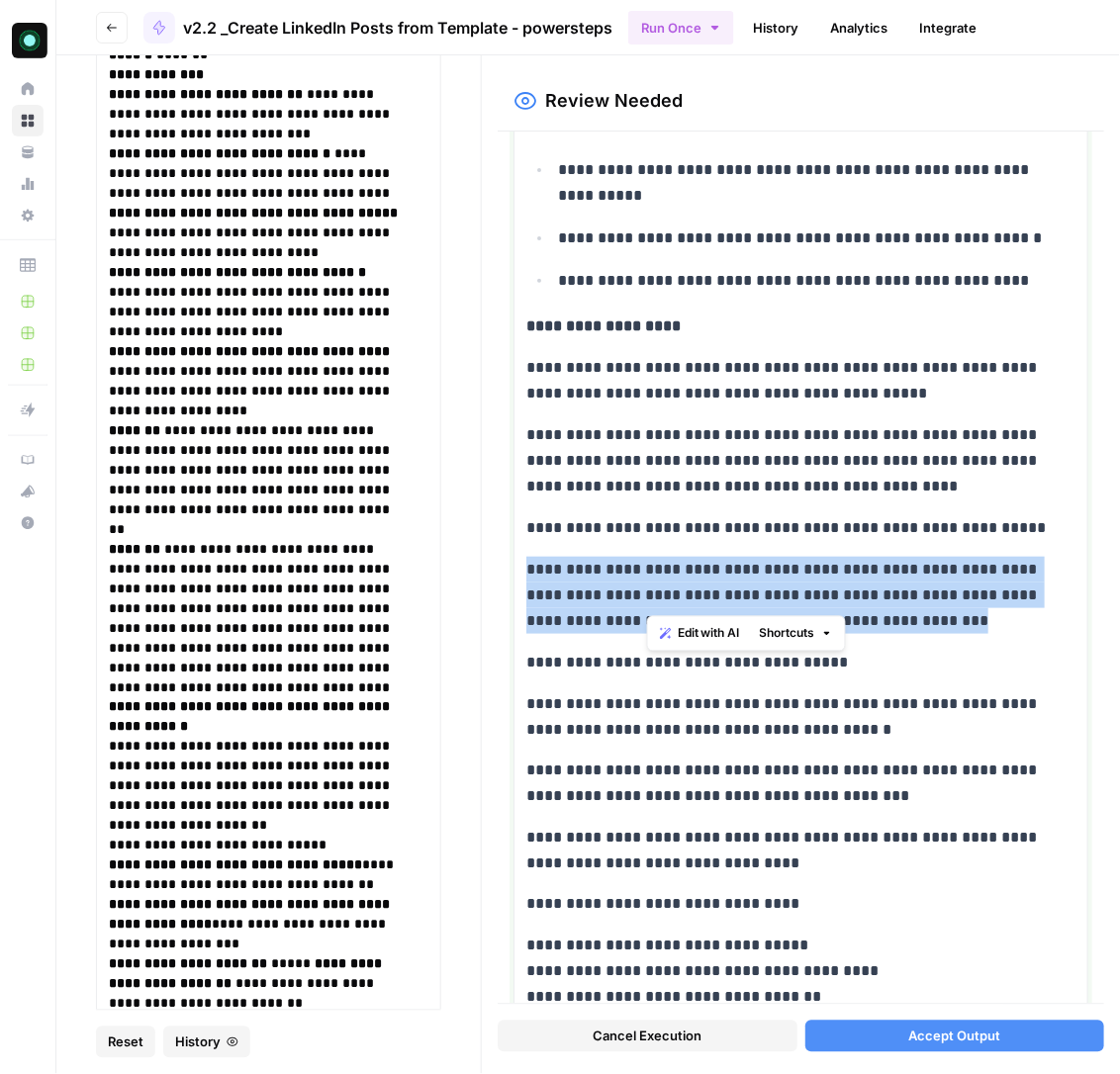 click on "**********" at bounding box center (790, 595) 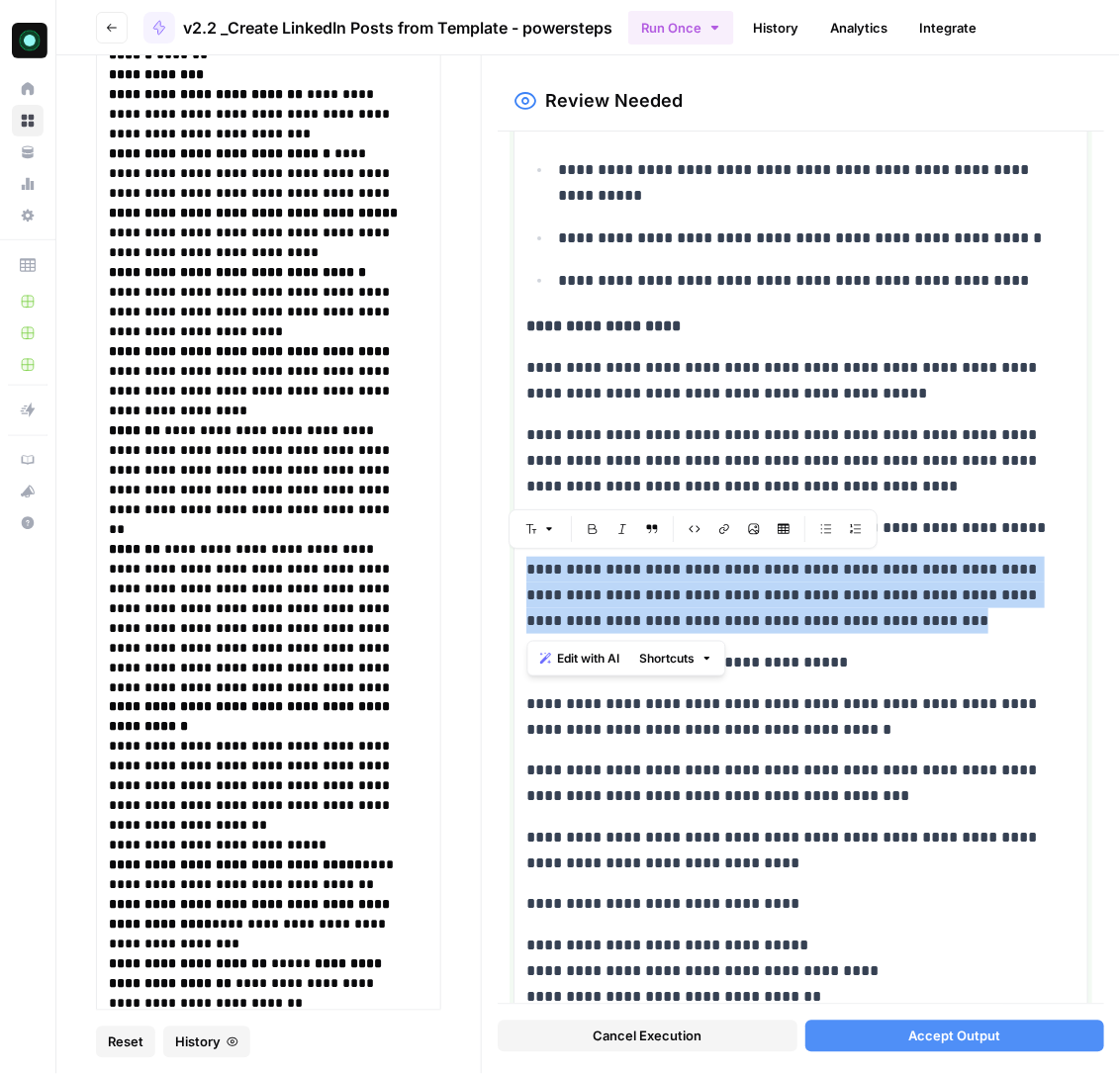 copy on "**********" 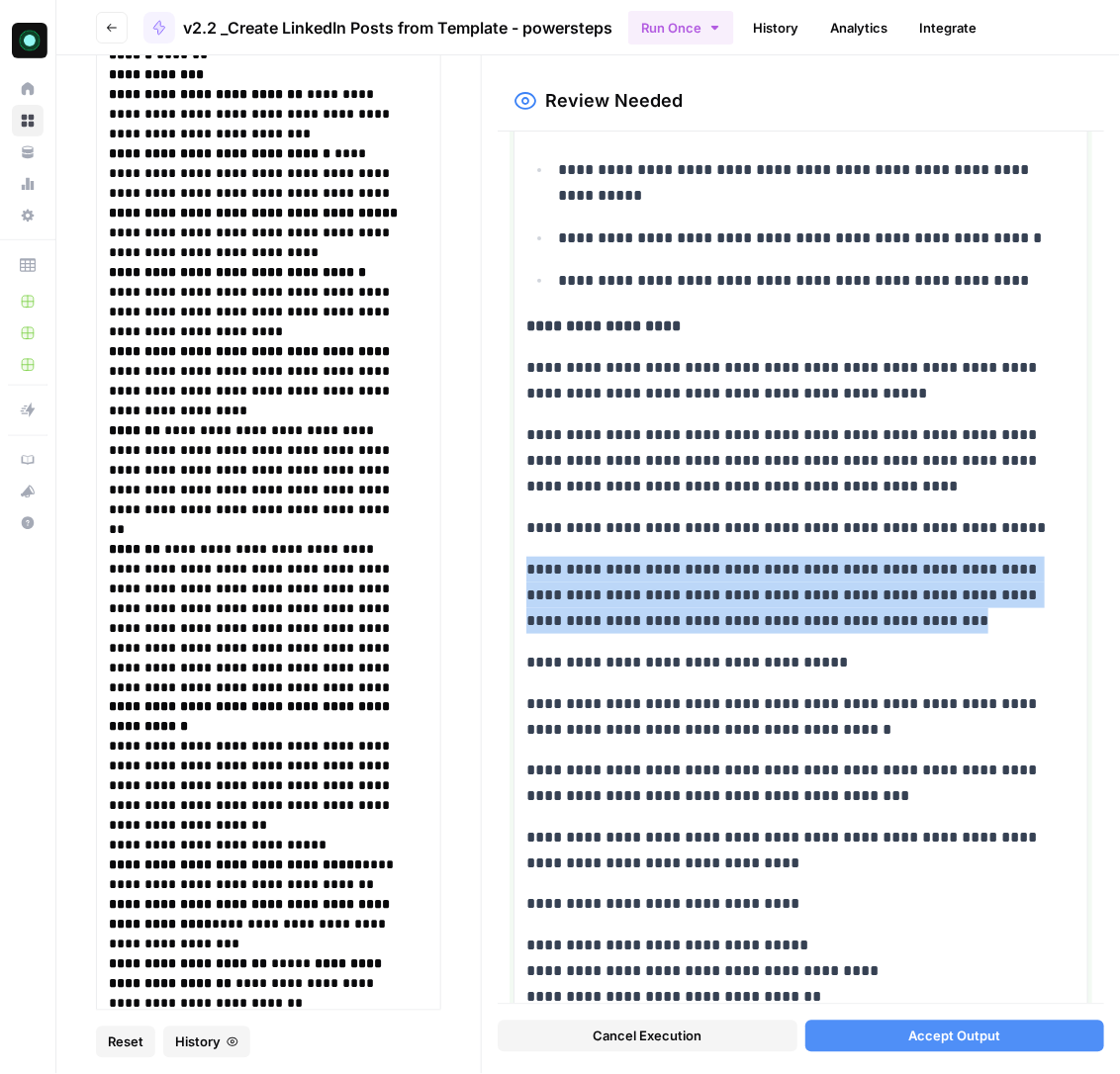 click on "**********" at bounding box center (560, 537) 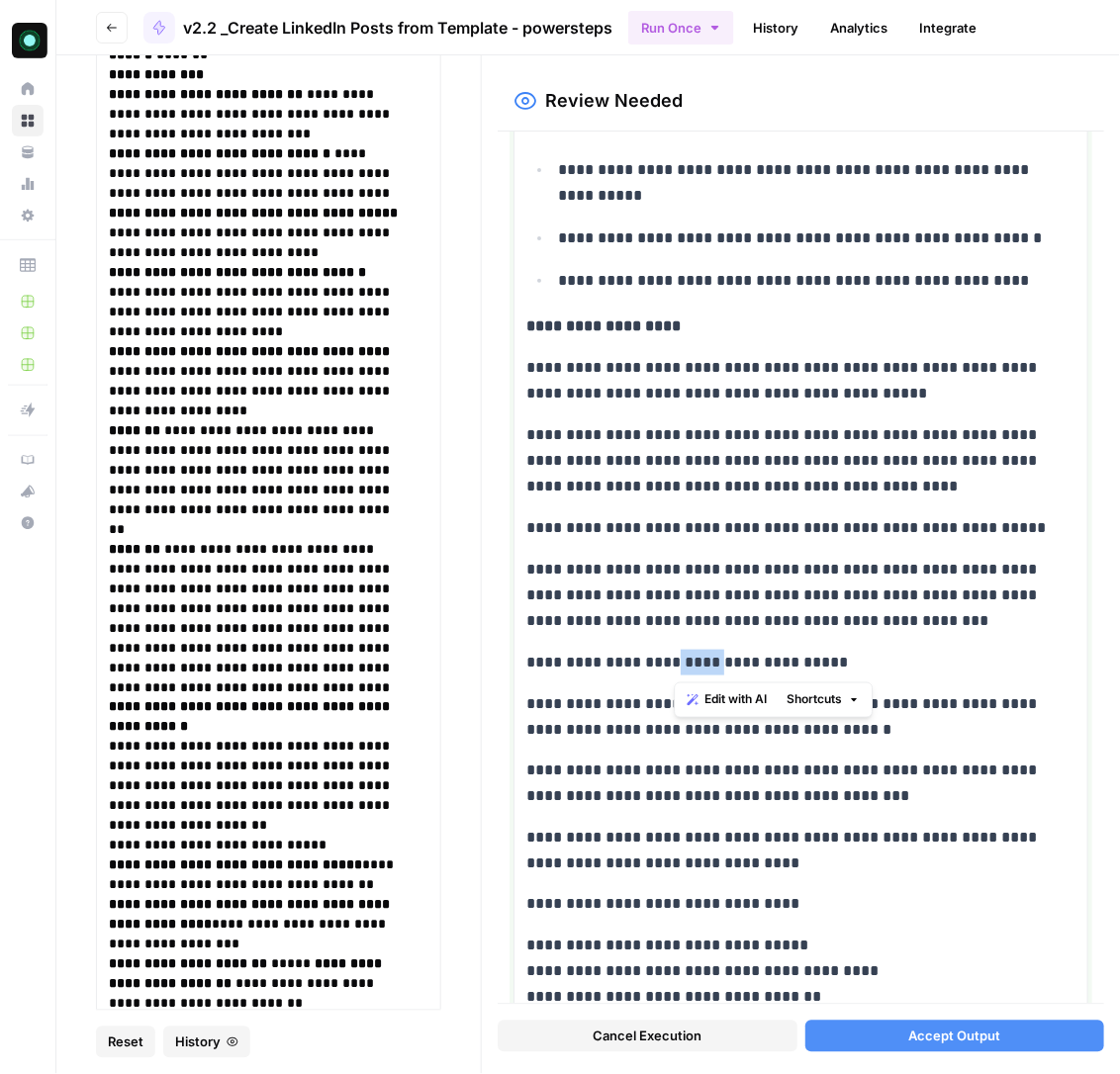 click on "**********" at bounding box center (790, 663) 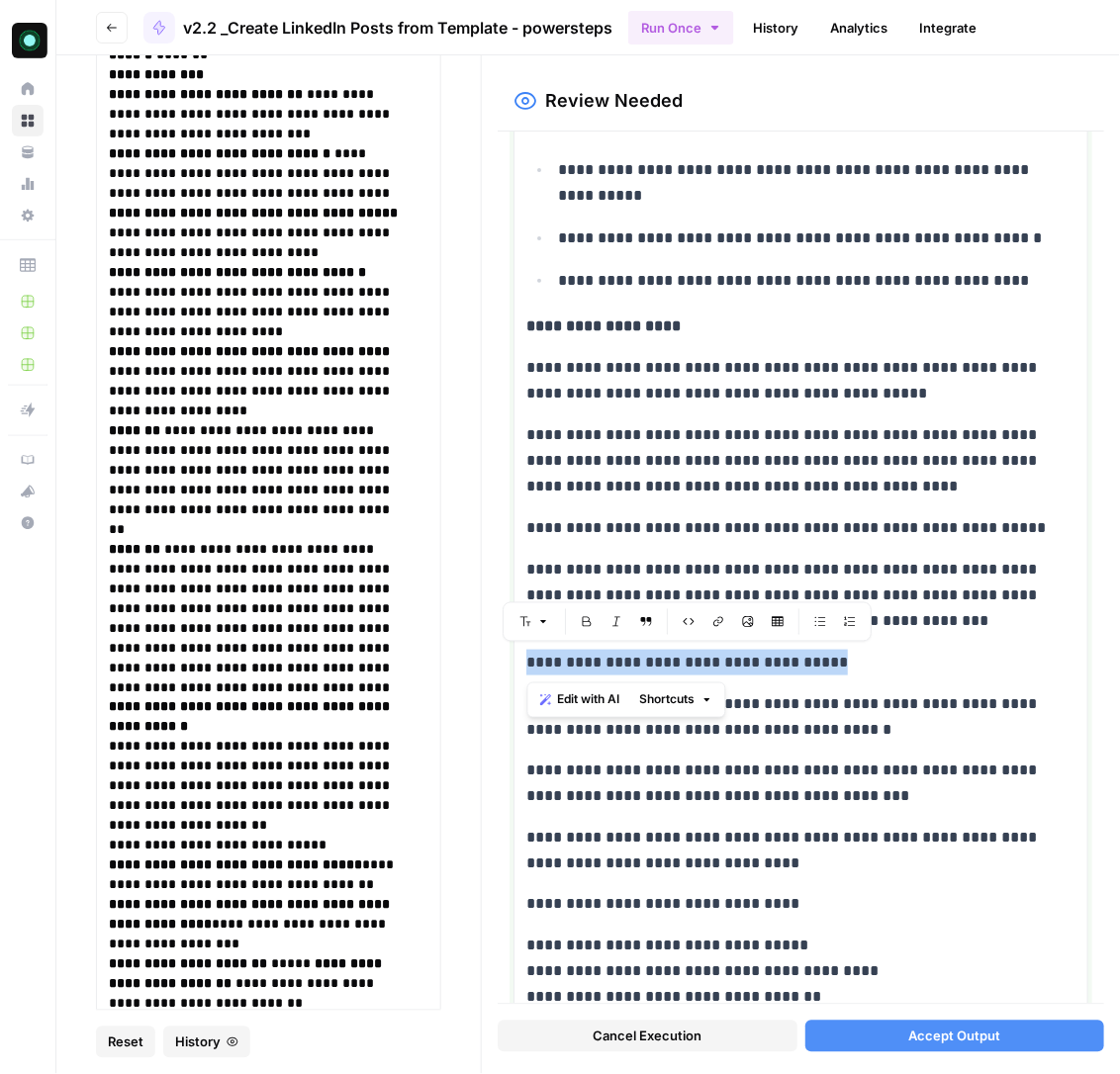 drag, startPoint x: 688, startPoint y: 661, endPoint x: 811, endPoint y: 827, distance: 206.60348 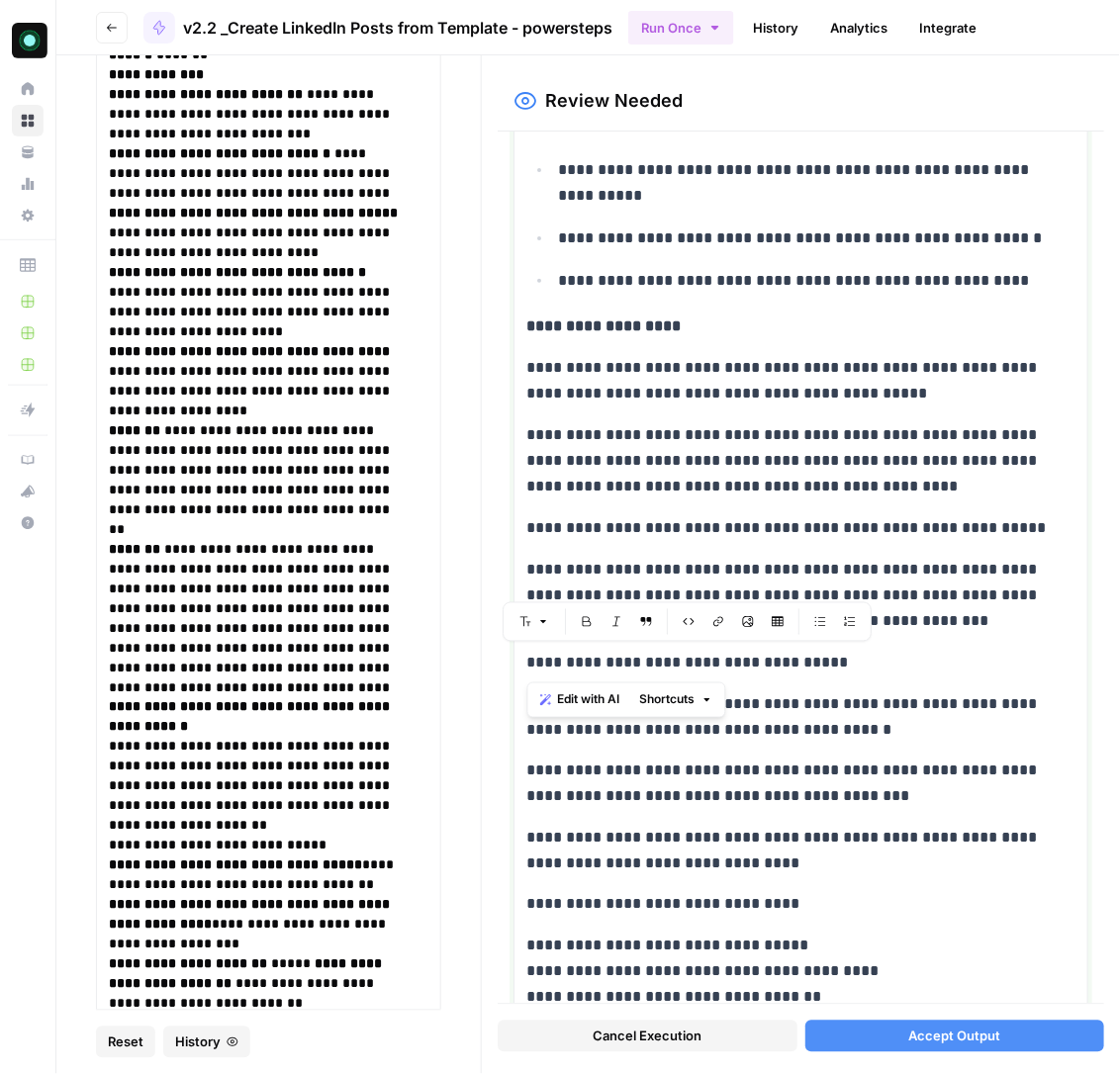 click on "**********" at bounding box center (790, 851) 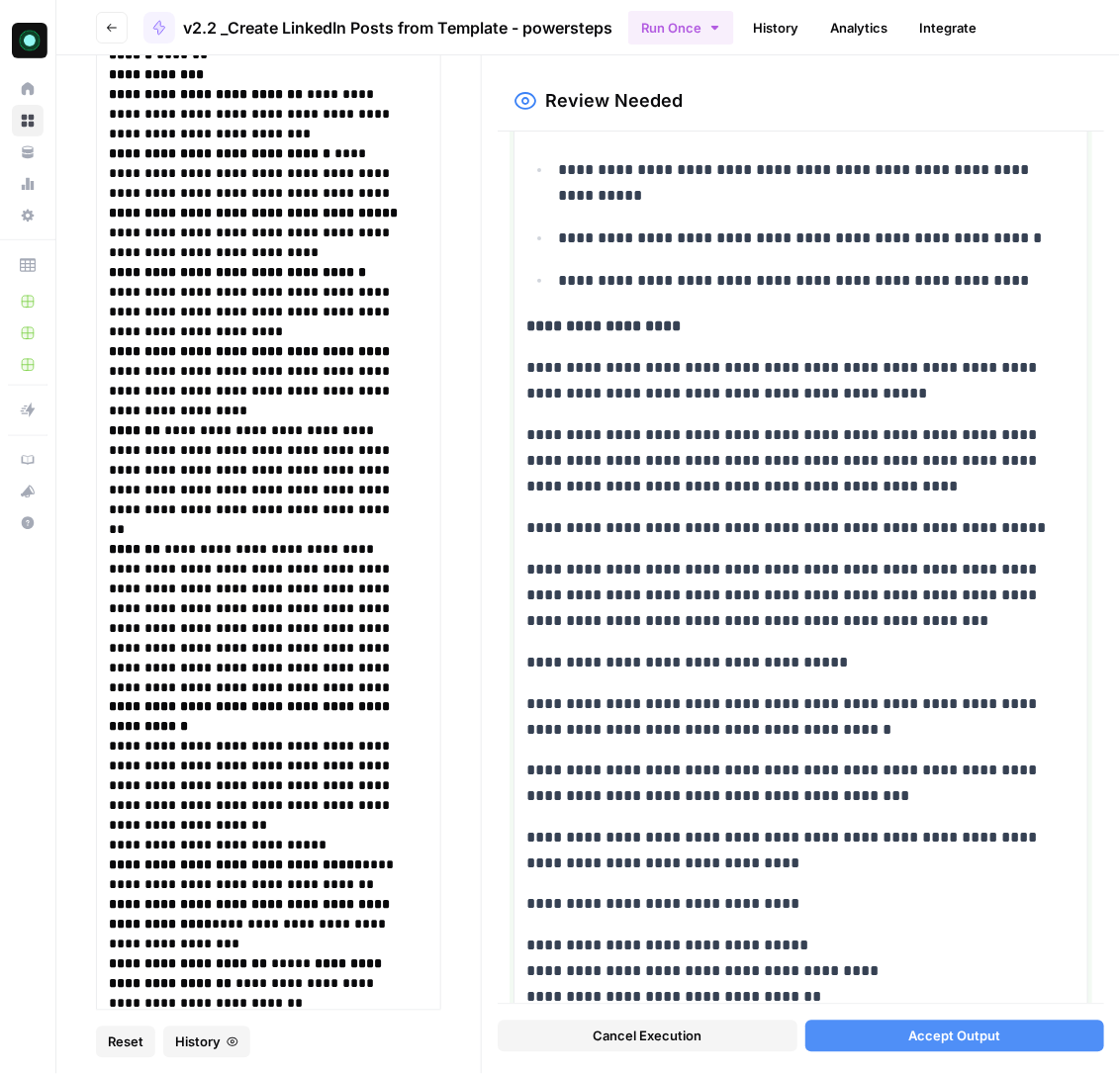 click on "**********" at bounding box center [790, 663] 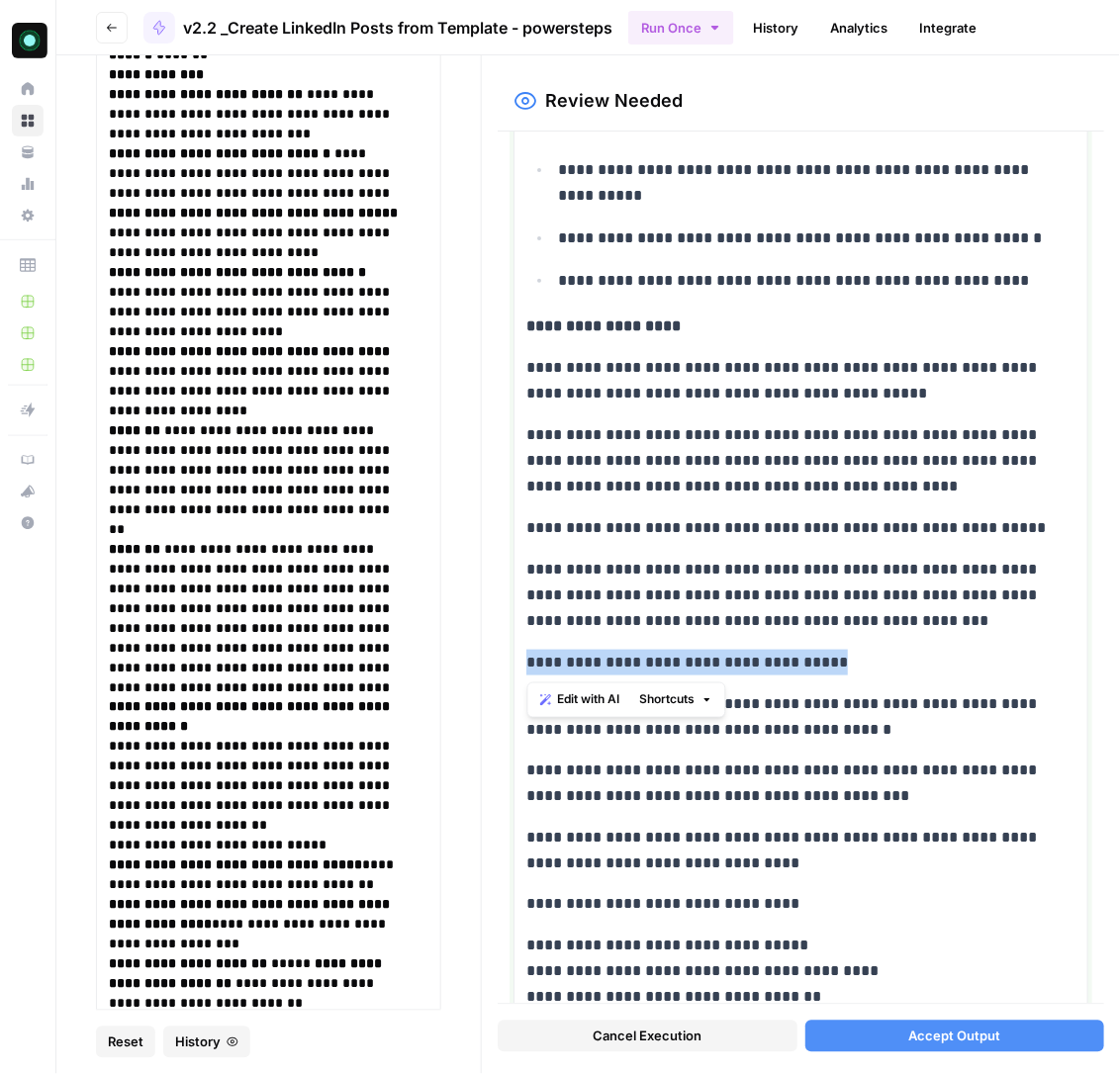 click on "**********" at bounding box center [790, 663] 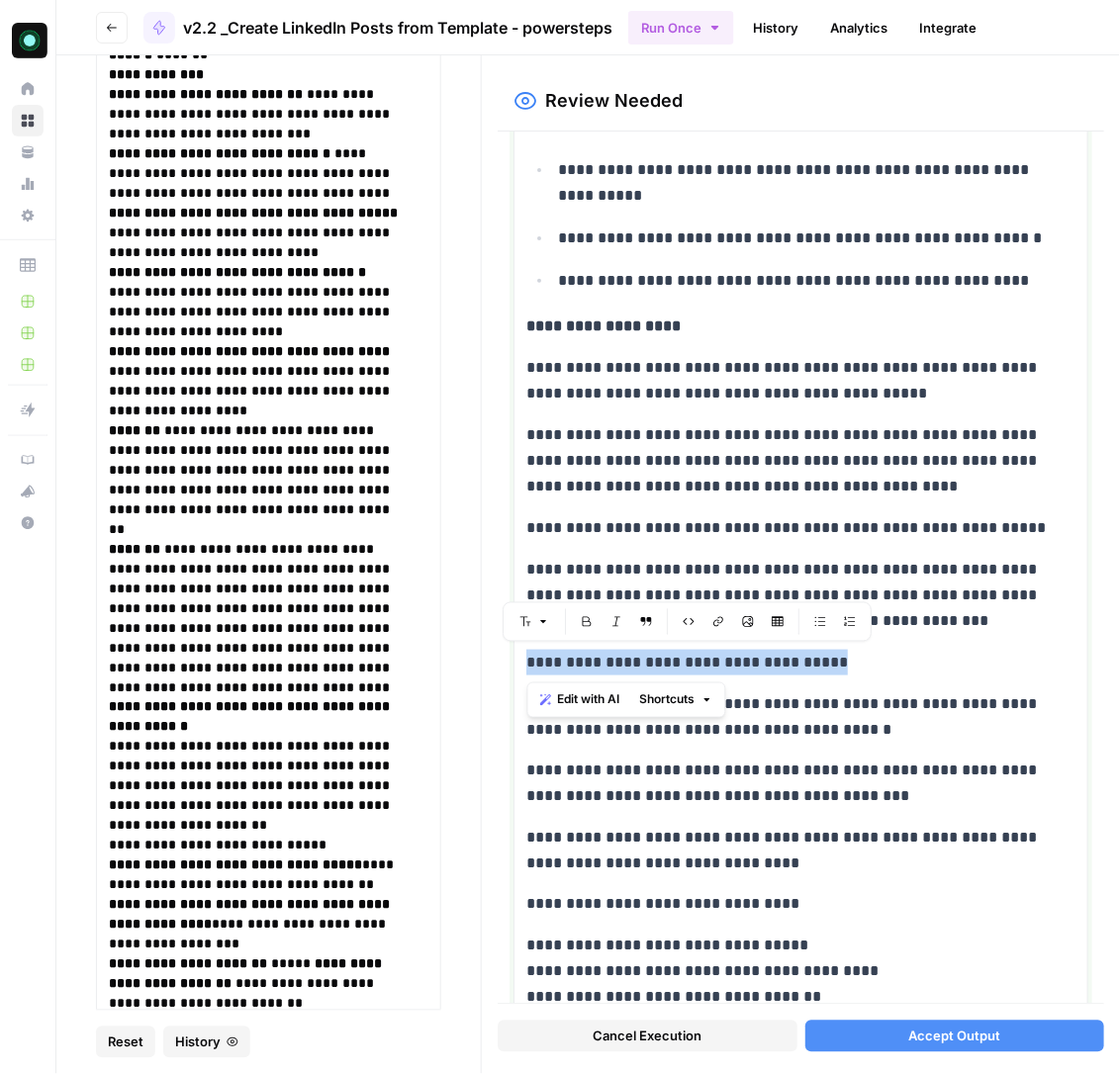 copy on "**********" 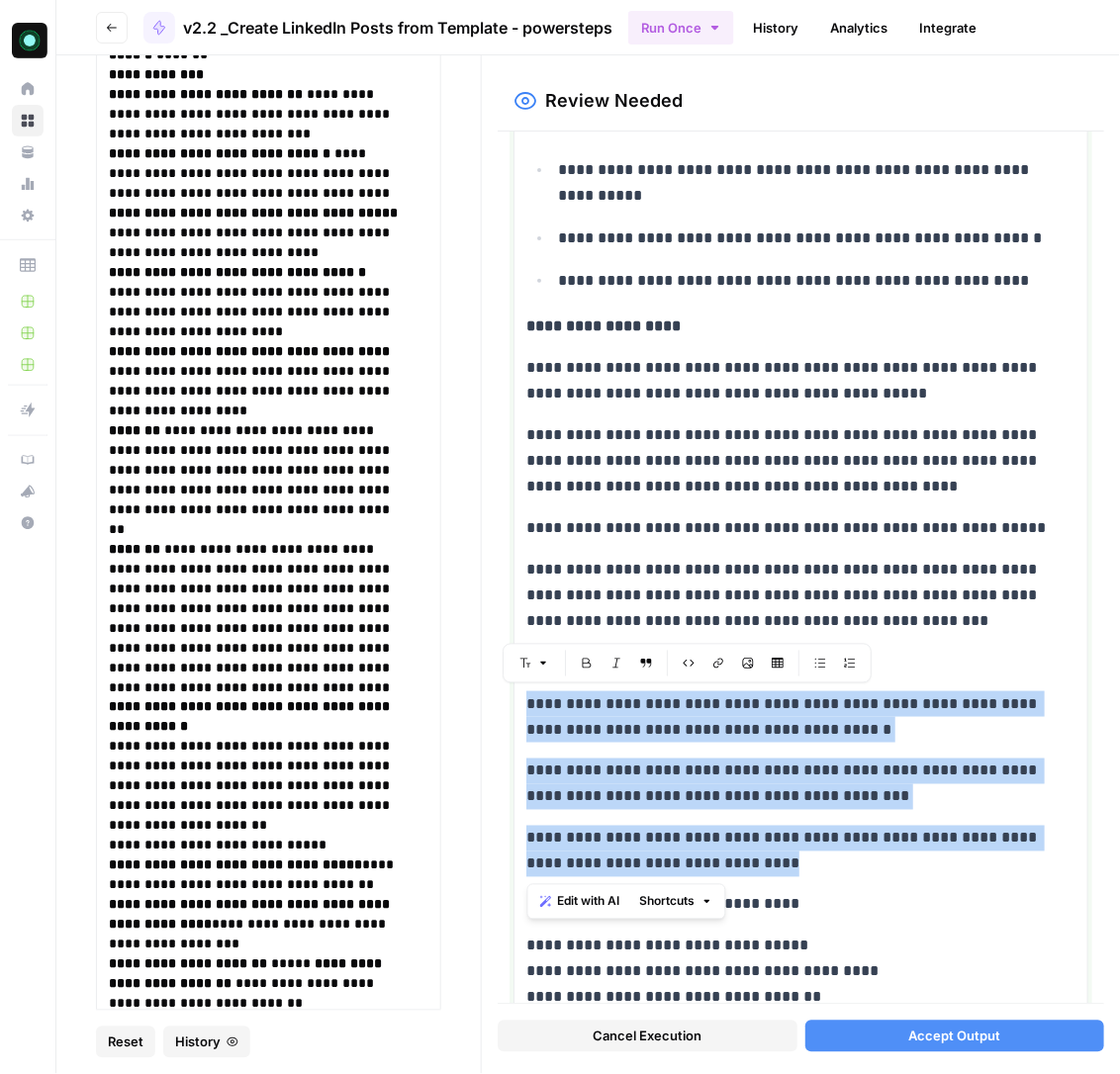 drag, startPoint x: 762, startPoint y: 865, endPoint x: 507, endPoint y: 688, distance: 310.40941 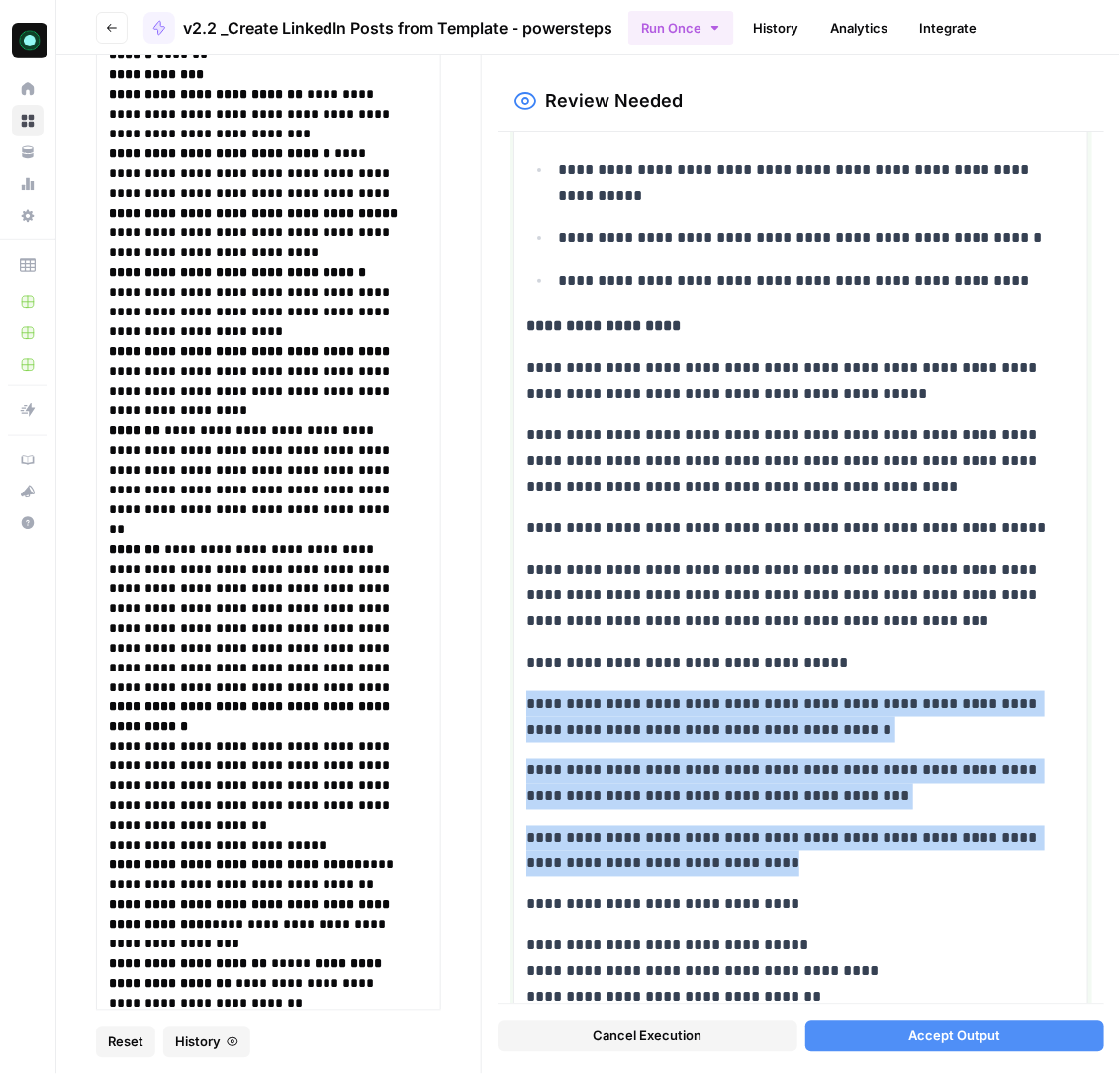 click on "**********" at bounding box center [560, 537] 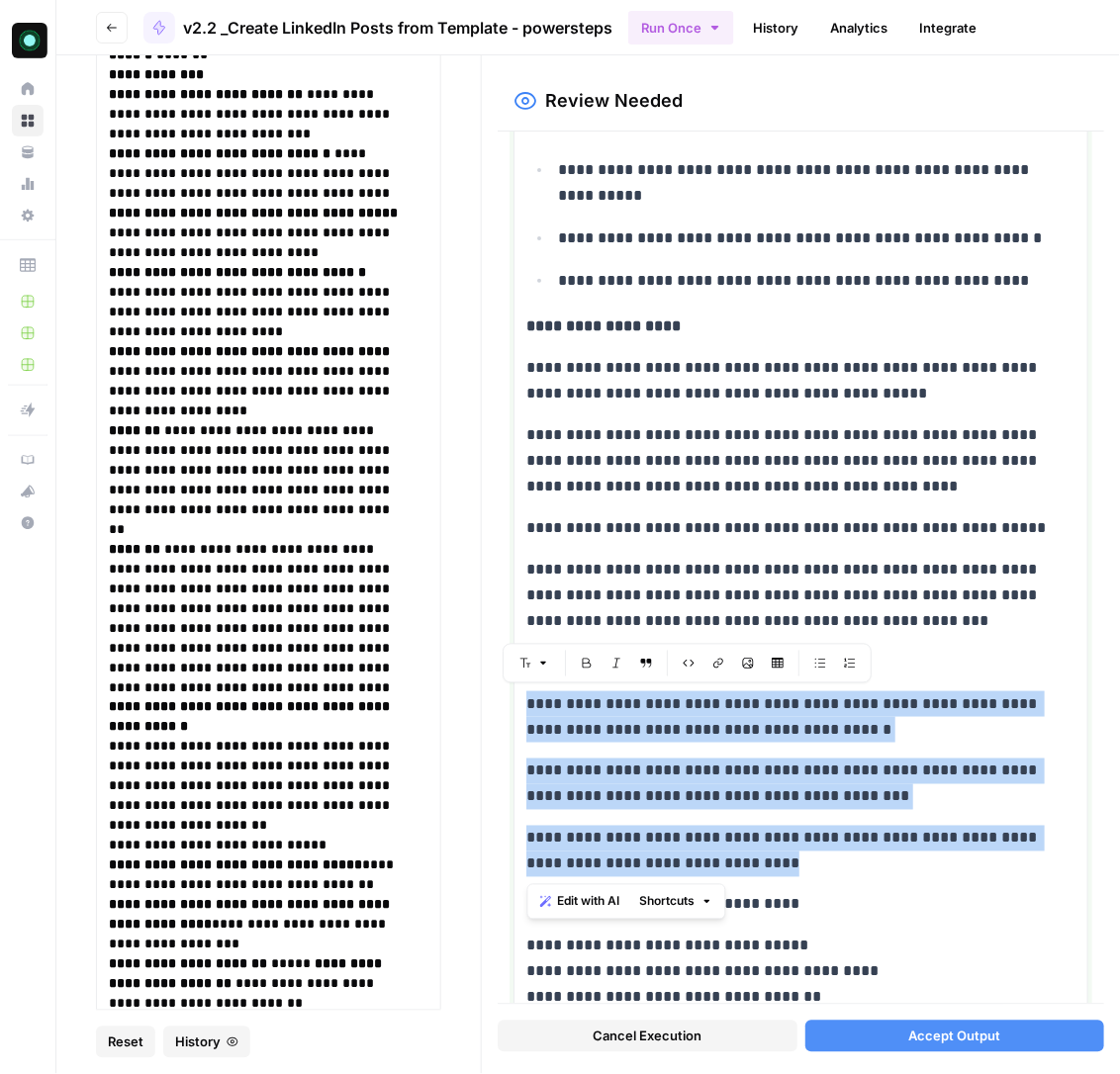 click on "**********" at bounding box center [790, 905] 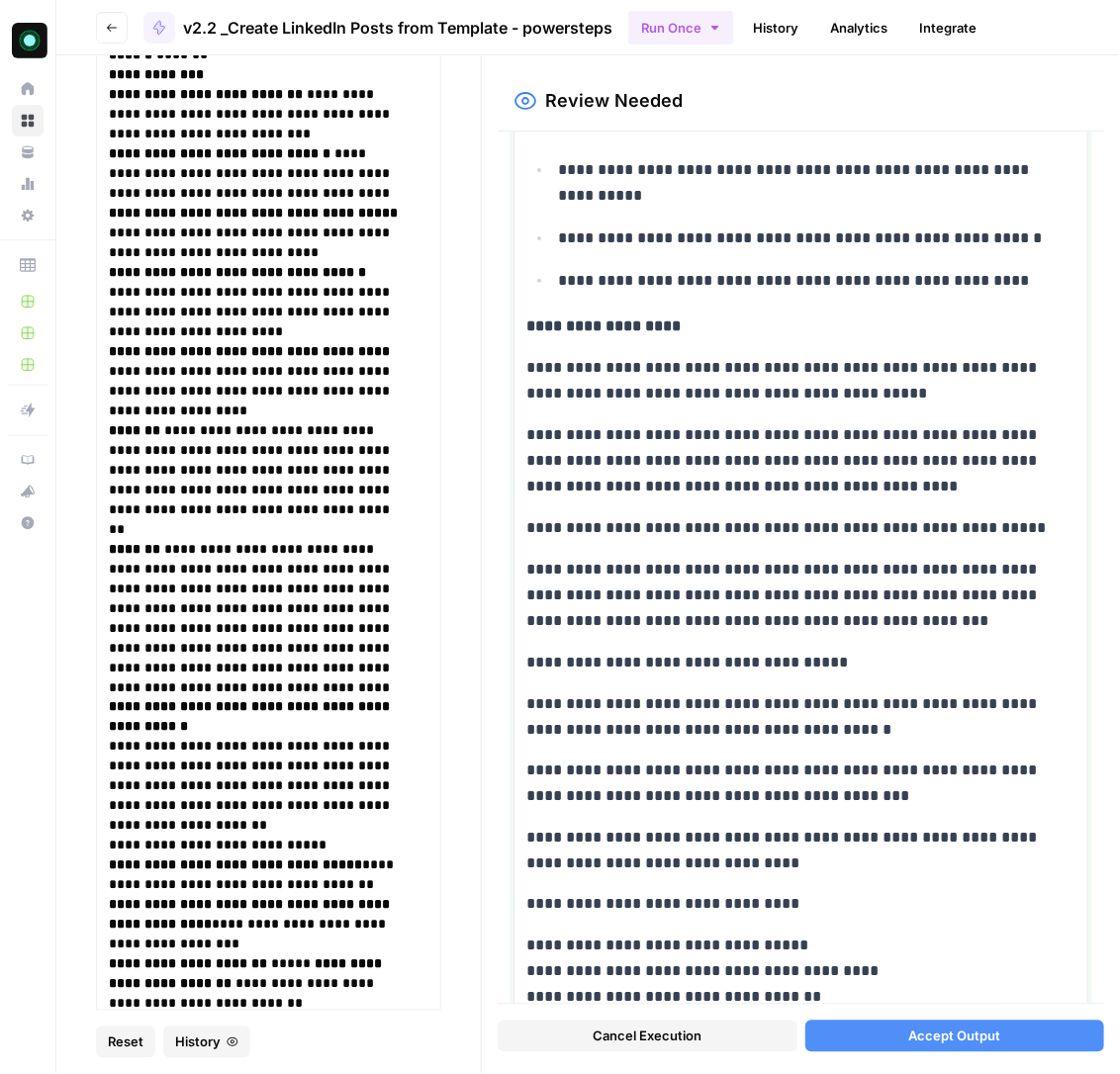scroll, scrollTop: 833, scrollLeft: 0, axis: vertical 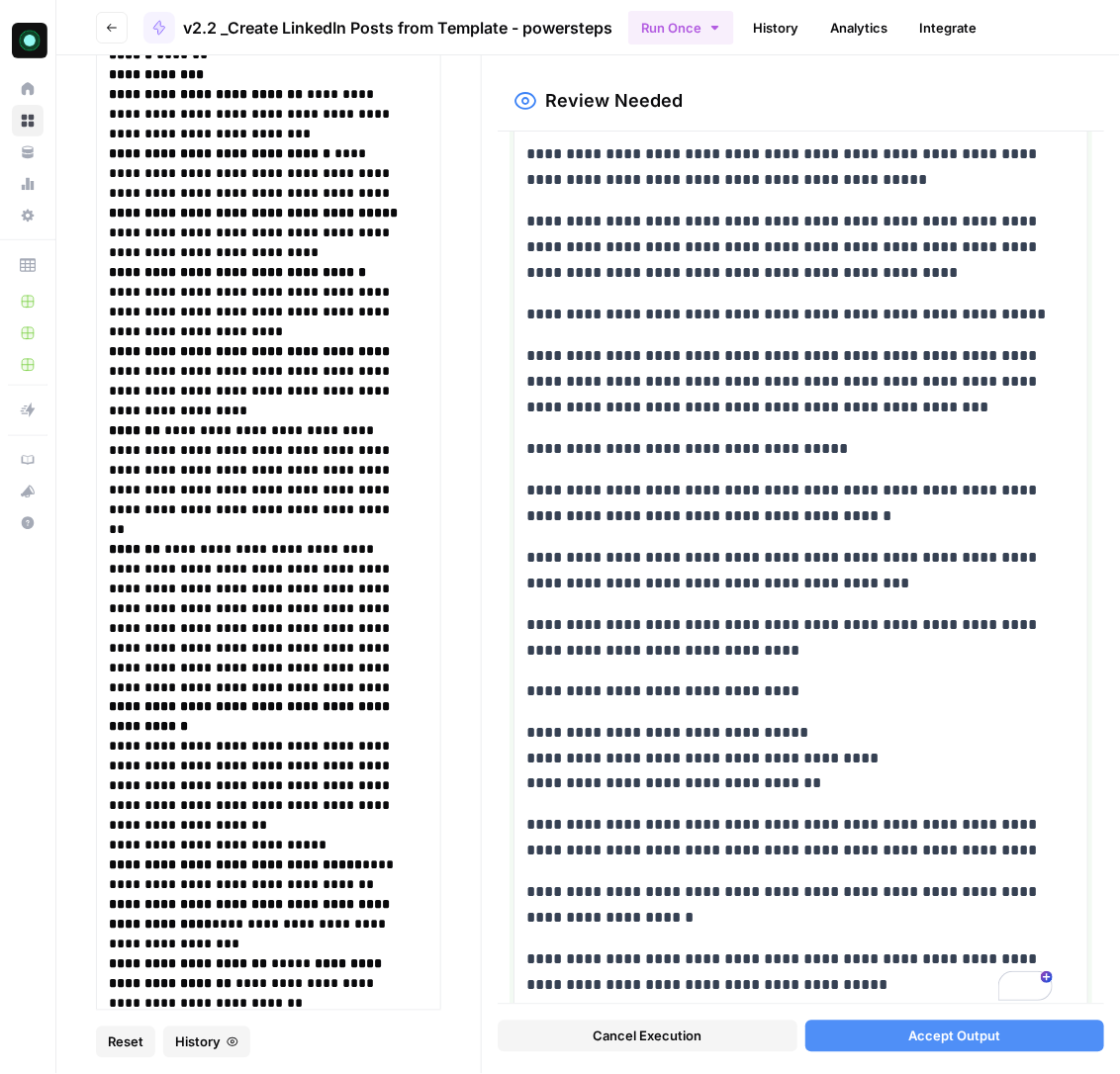 click on "**********" at bounding box center [790, 691] 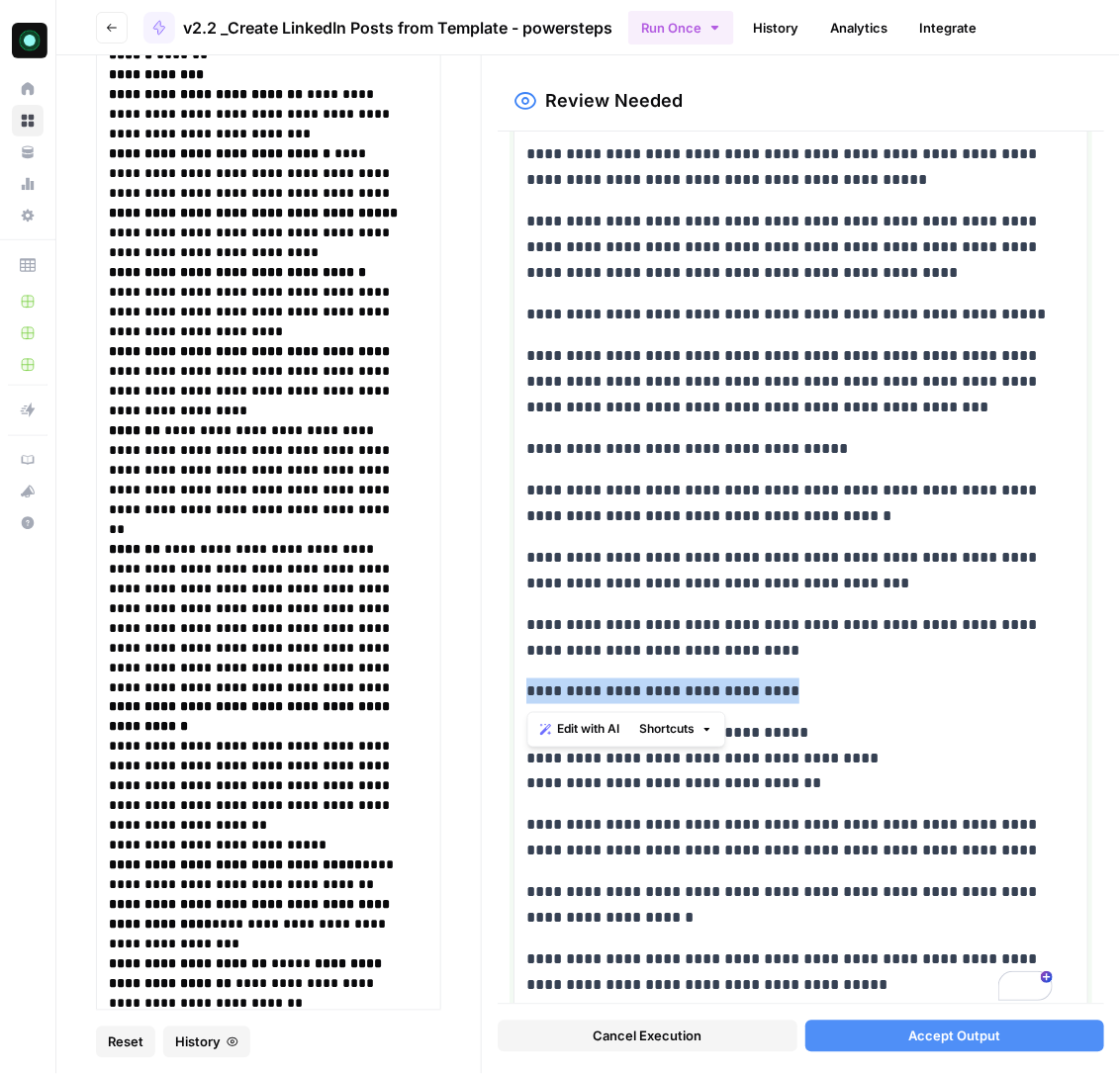 click on "**********" at bounding box center [790, 691] 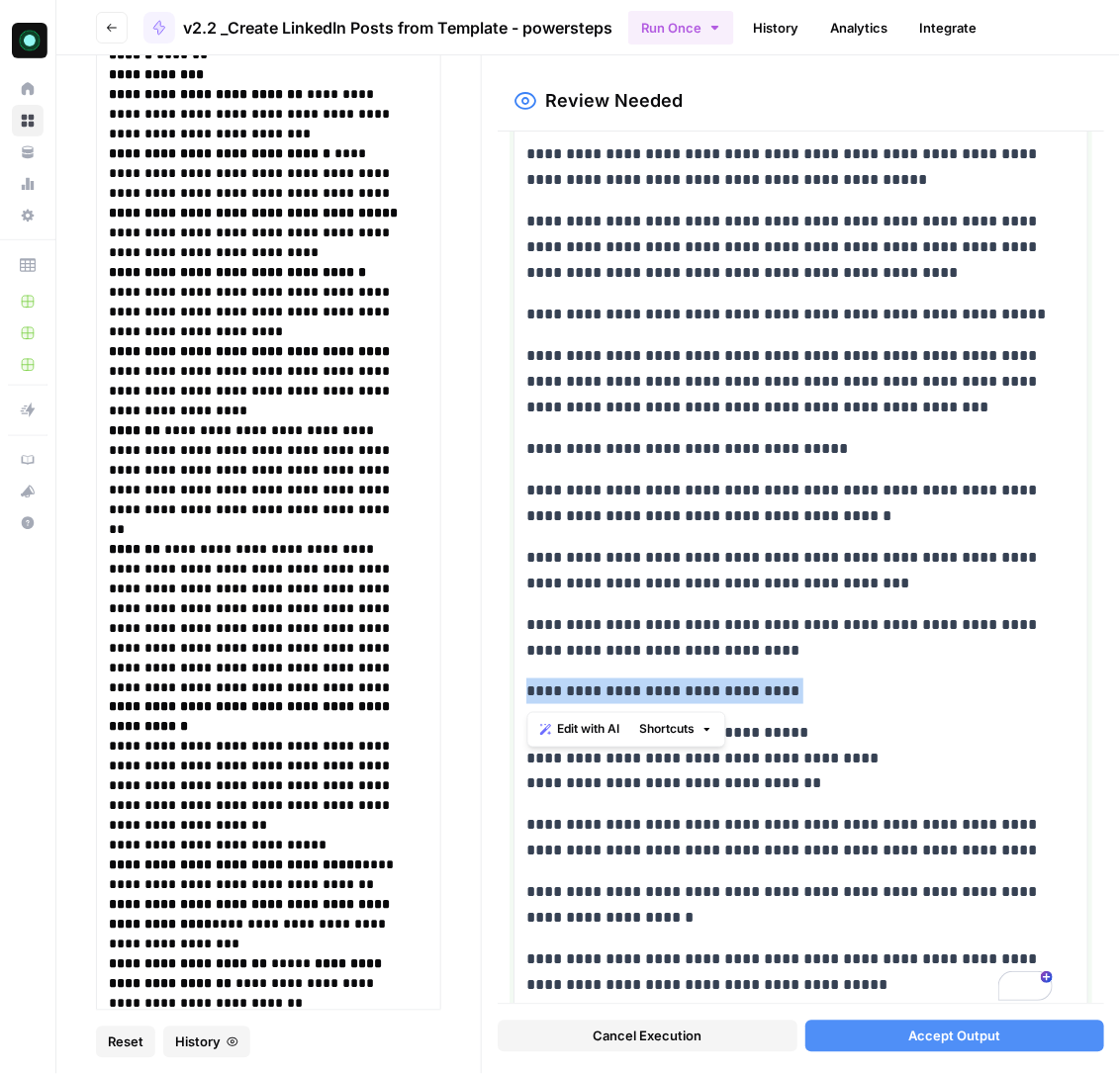 click on "**********" at bounding box center [790, 691] 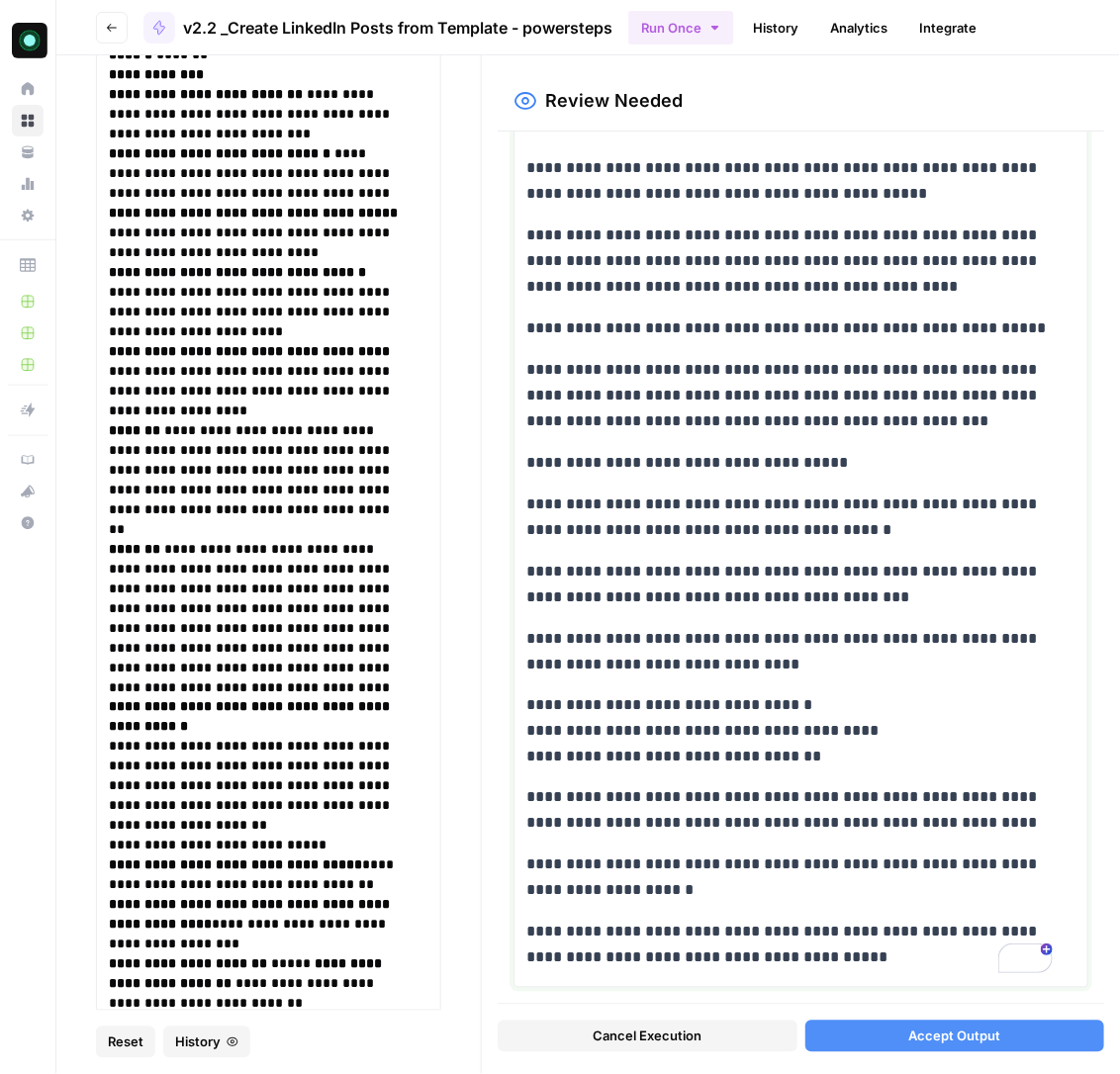 click on "**********" at bounding box center [790, 811] 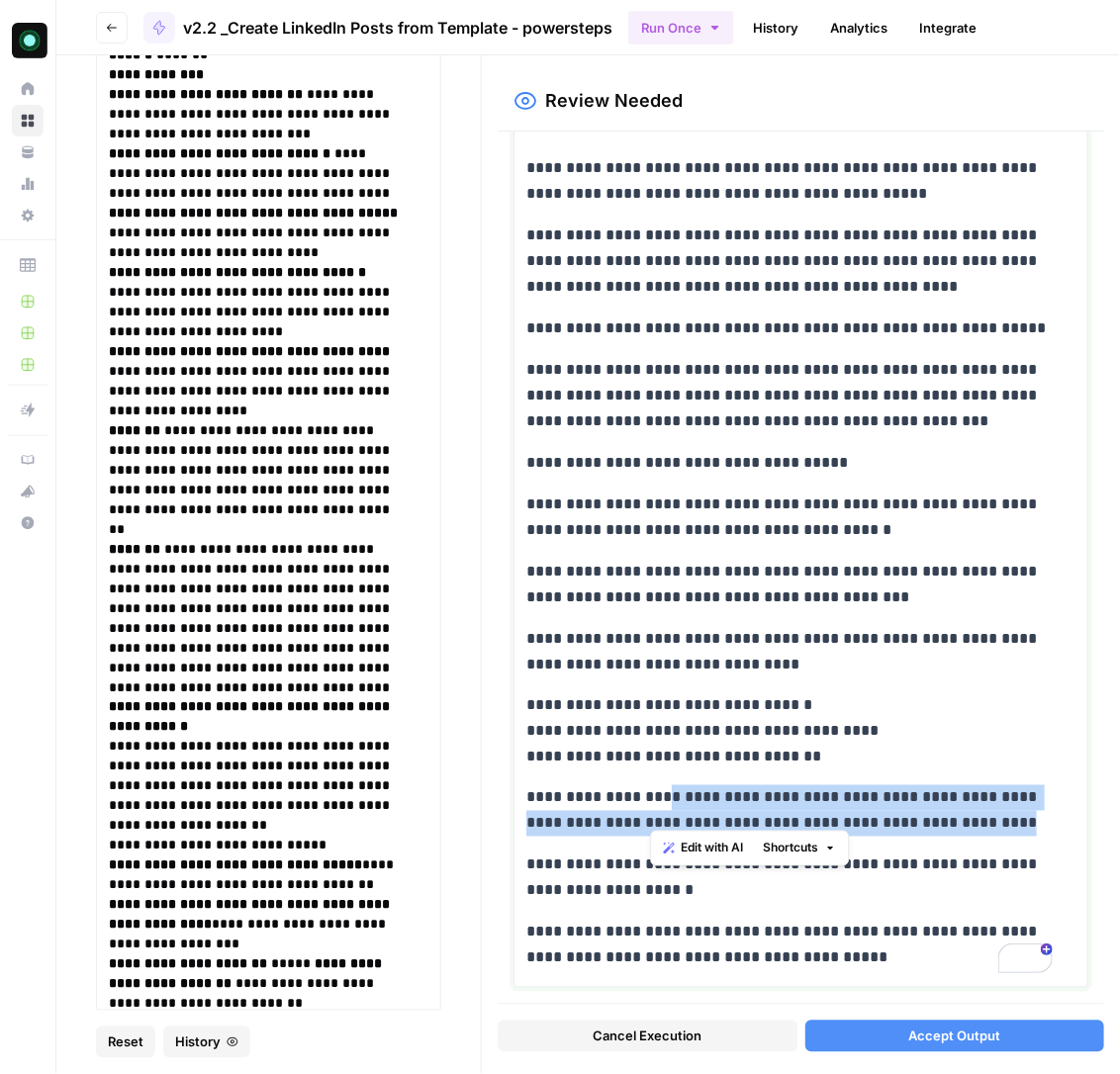 drag, startPoint x: 658, startPoint y: 784, endPoint x: 942, endPoint y: 816, distance: 285.79713 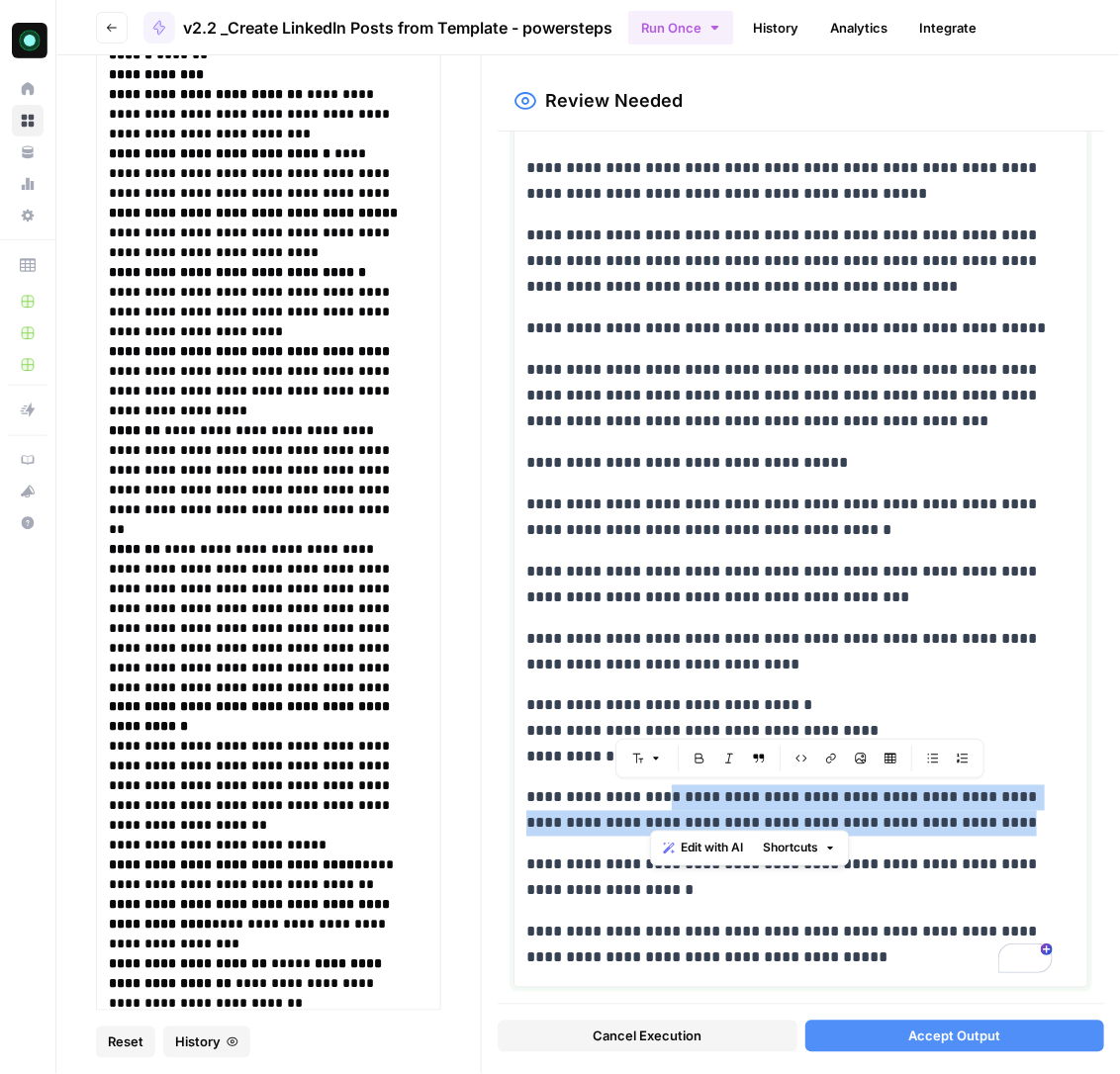 copy on "**********" 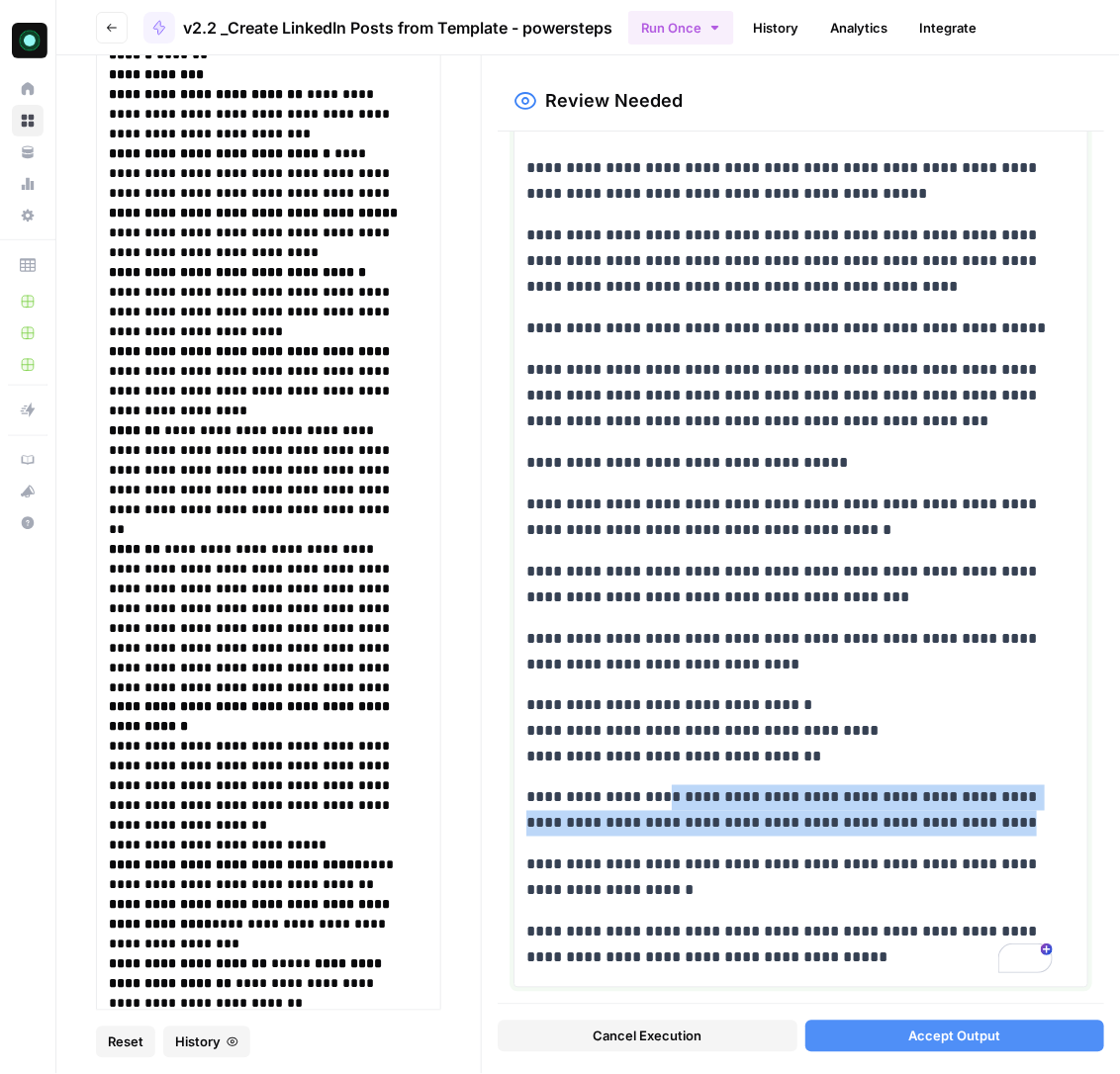 click on "**********" at bounding box center [560, 537] 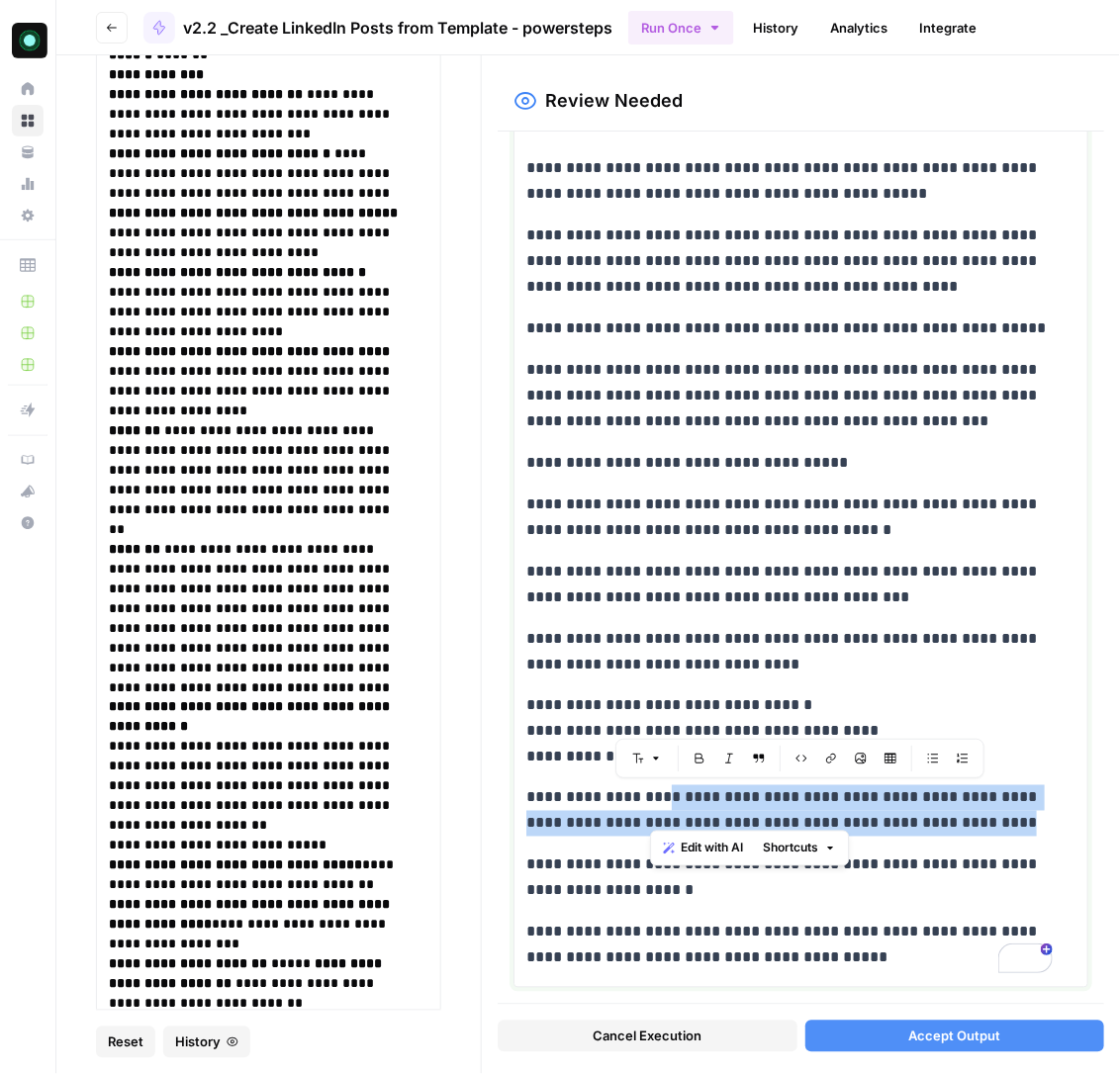 click on "**********" at bounding box center [790, 945] 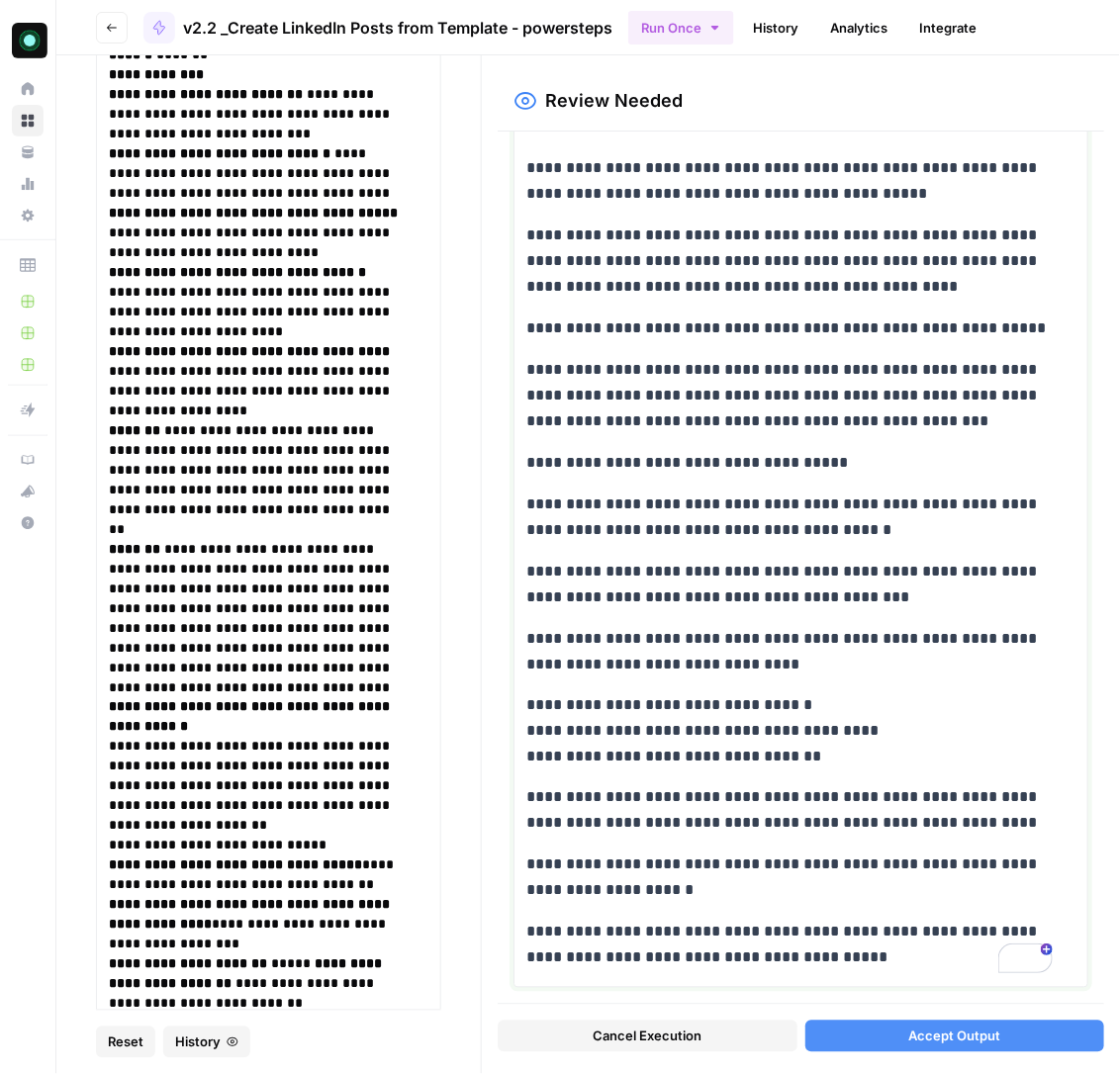 click on "**********" at bounding box center [790, 945] 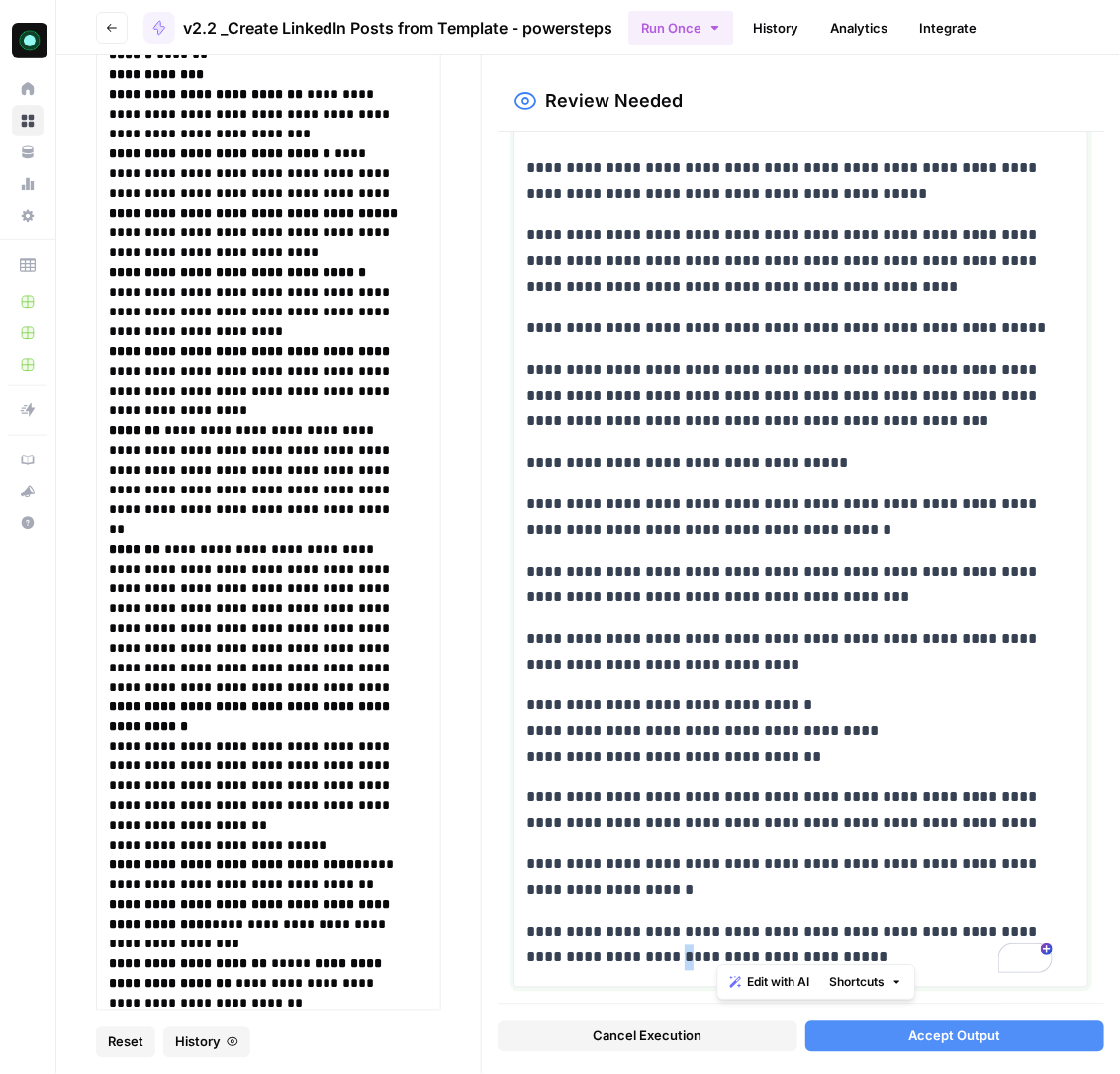 click on "**********" at bounding box center [790, 945] 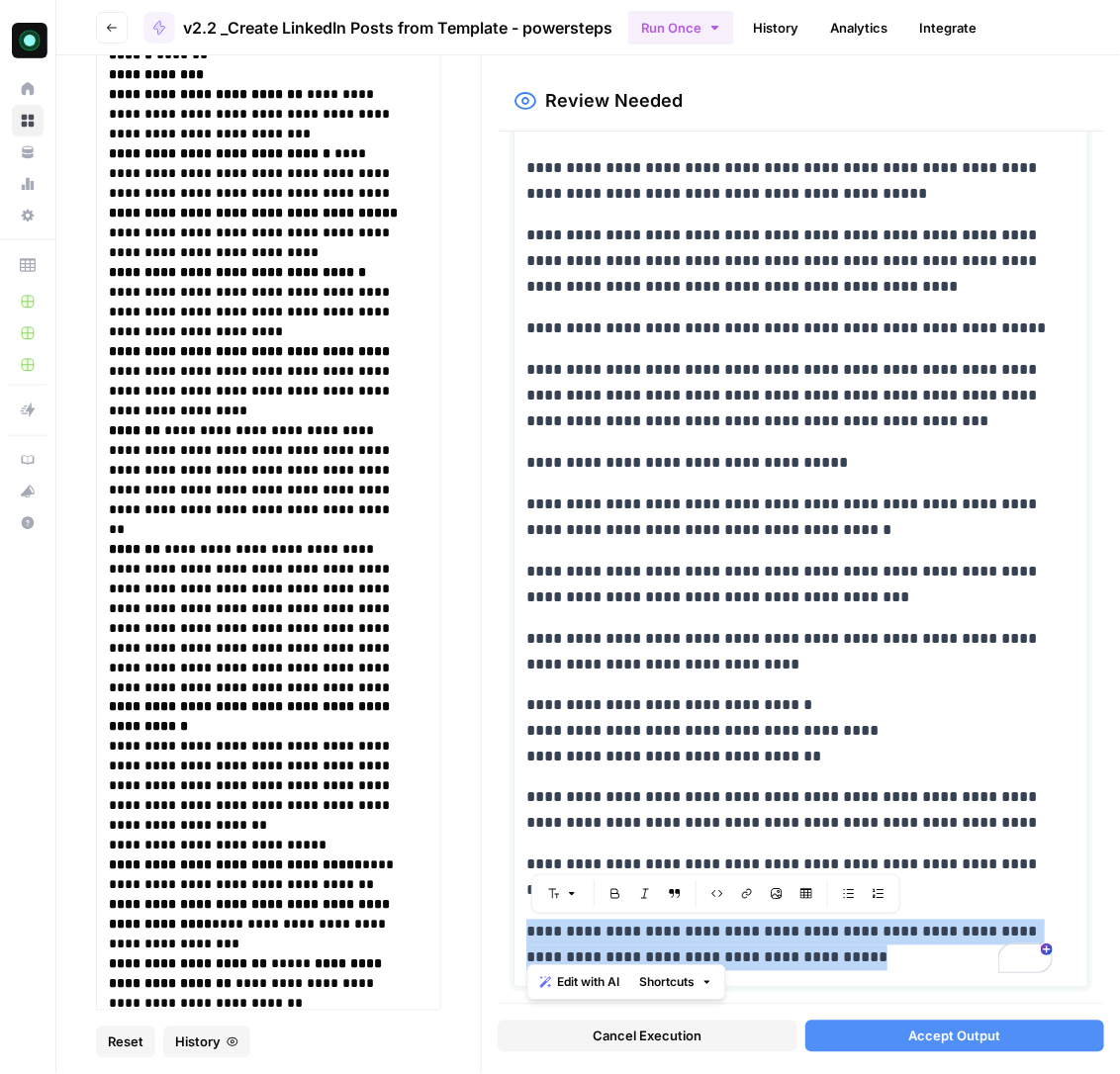 copy on "**********" 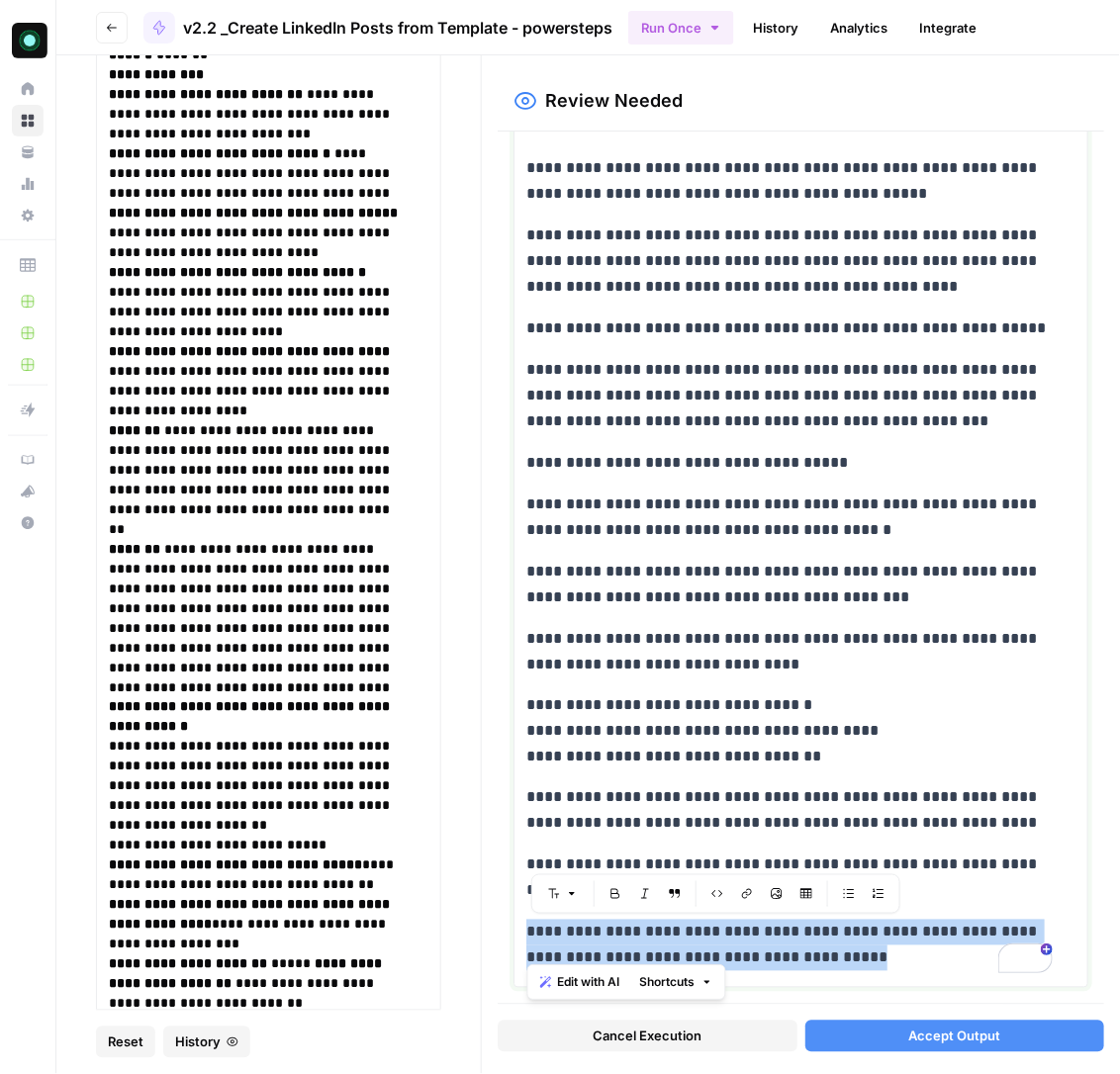 scroll, scrollTop: 850, scrollLeft: 0, axis: vertical 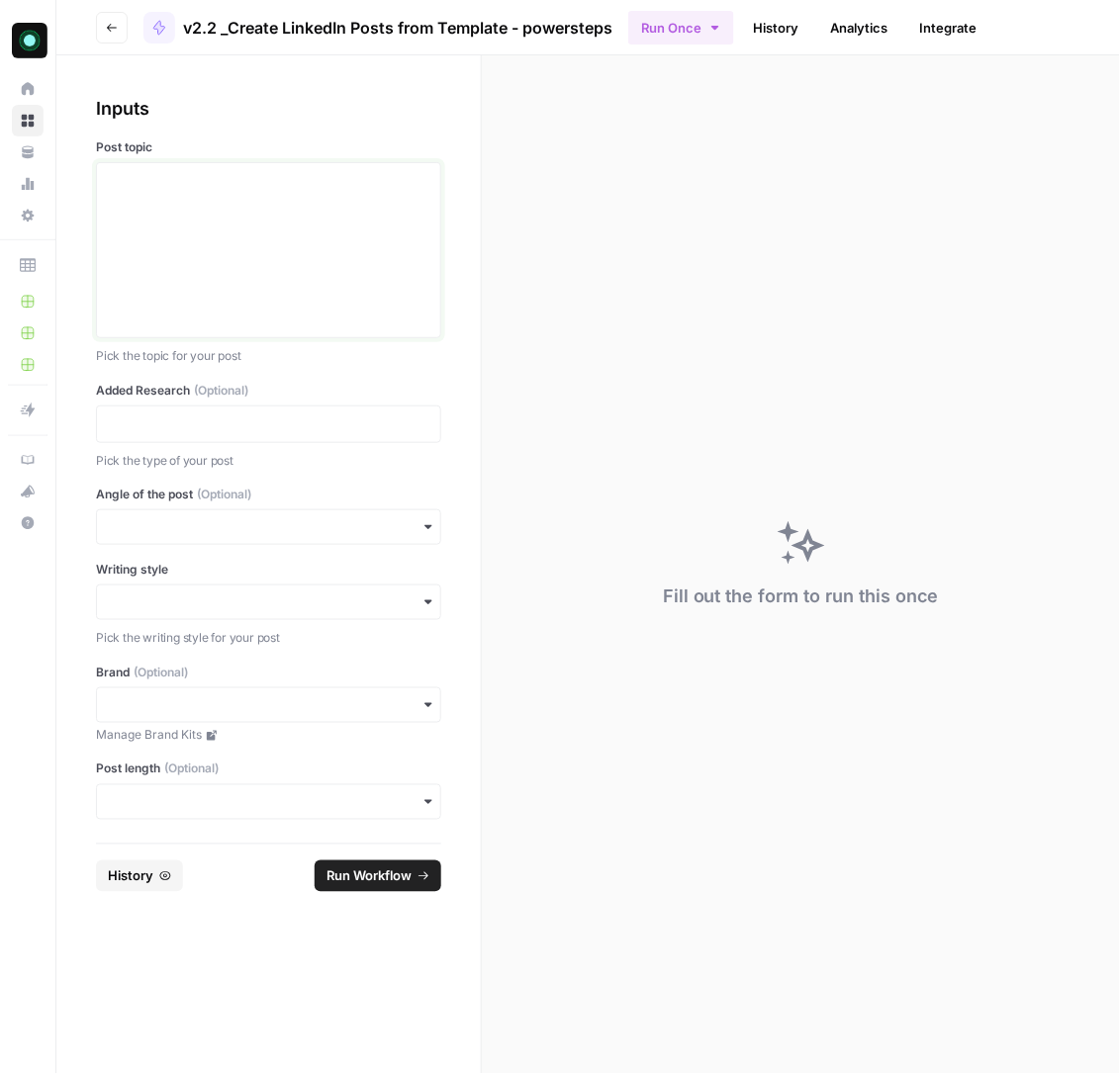 click at bounding box center [268, 250] 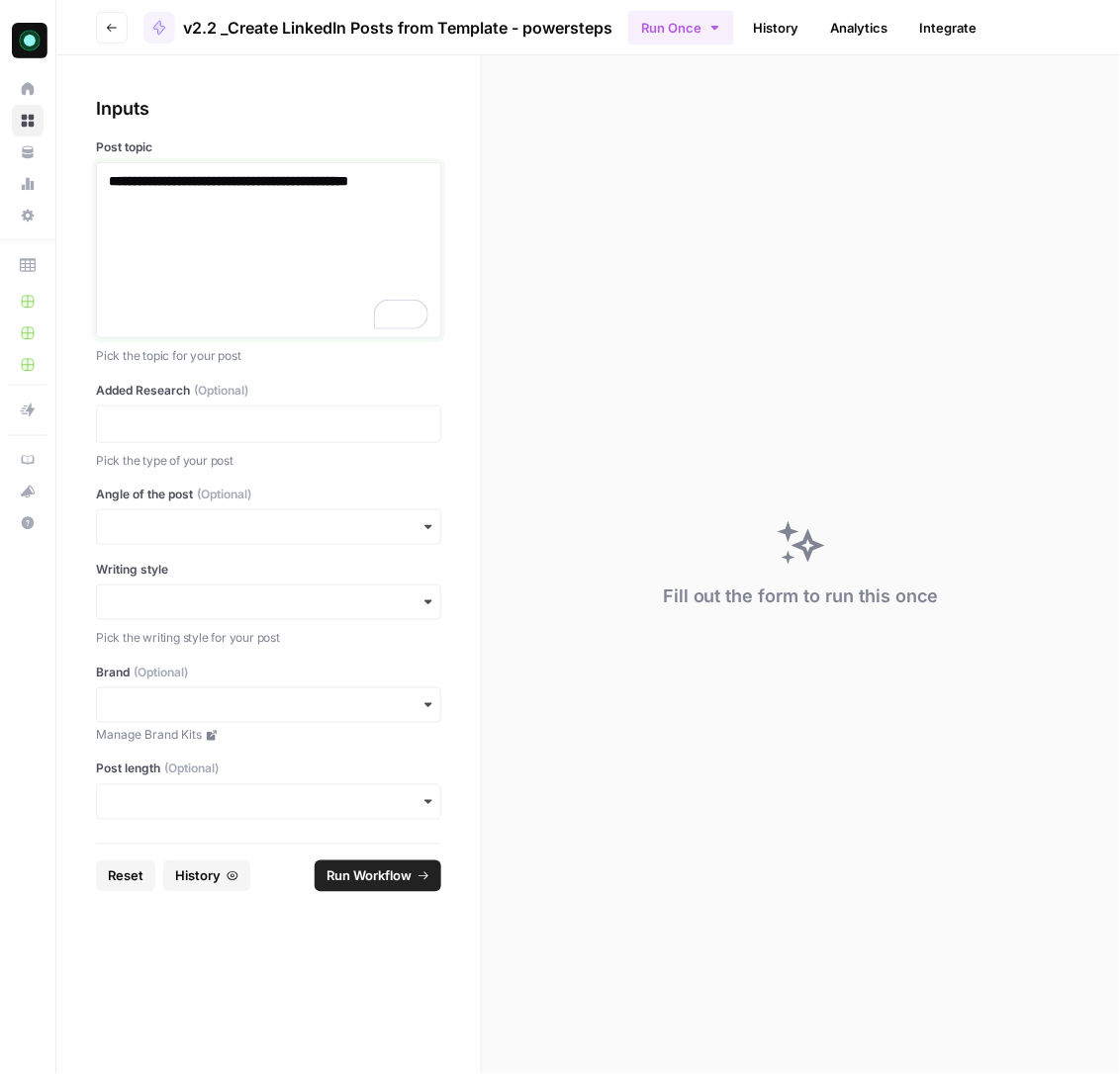 click on "**********" at bounding box center [268, 250] 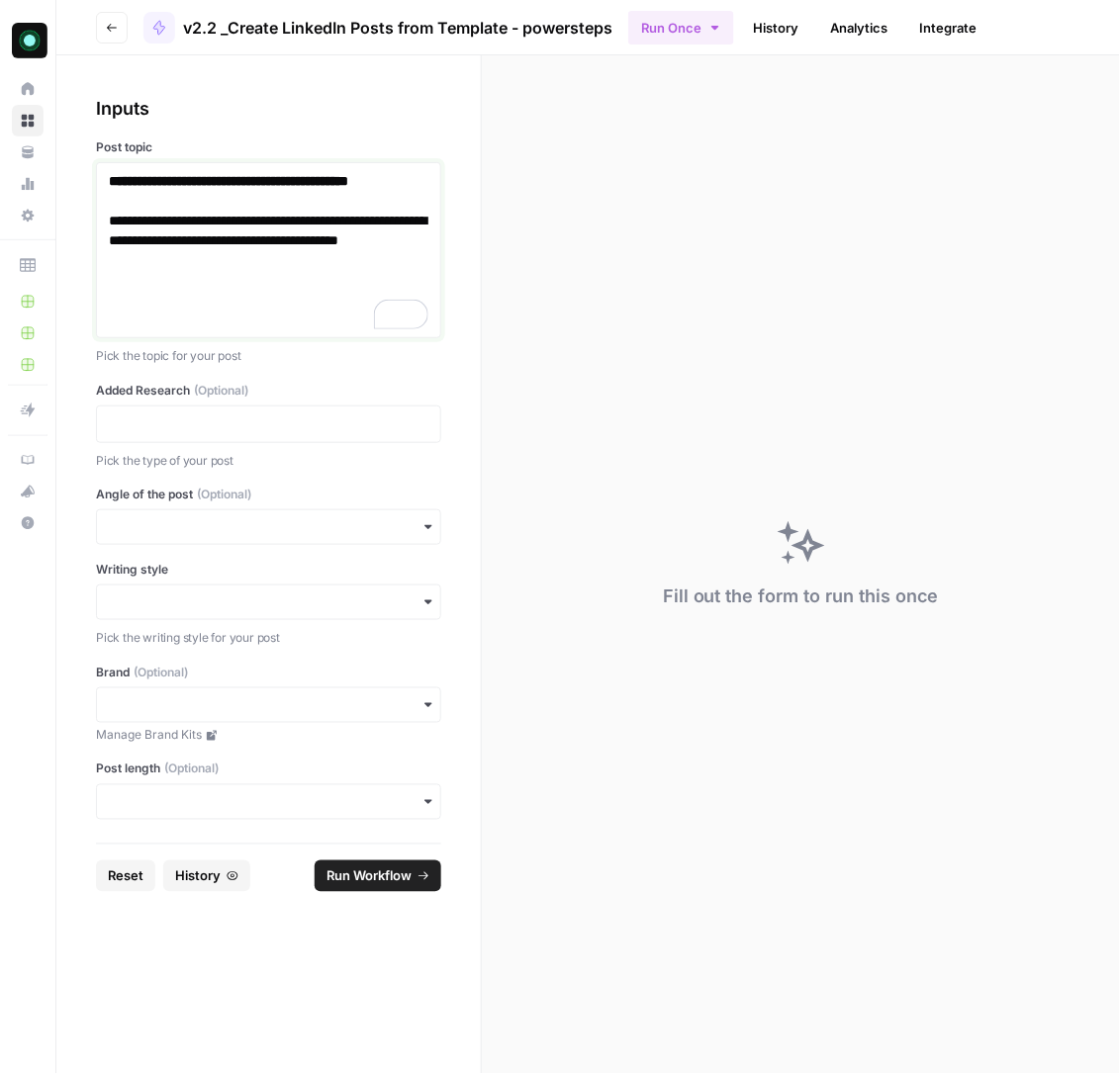 click at bounding box center [268, 300] 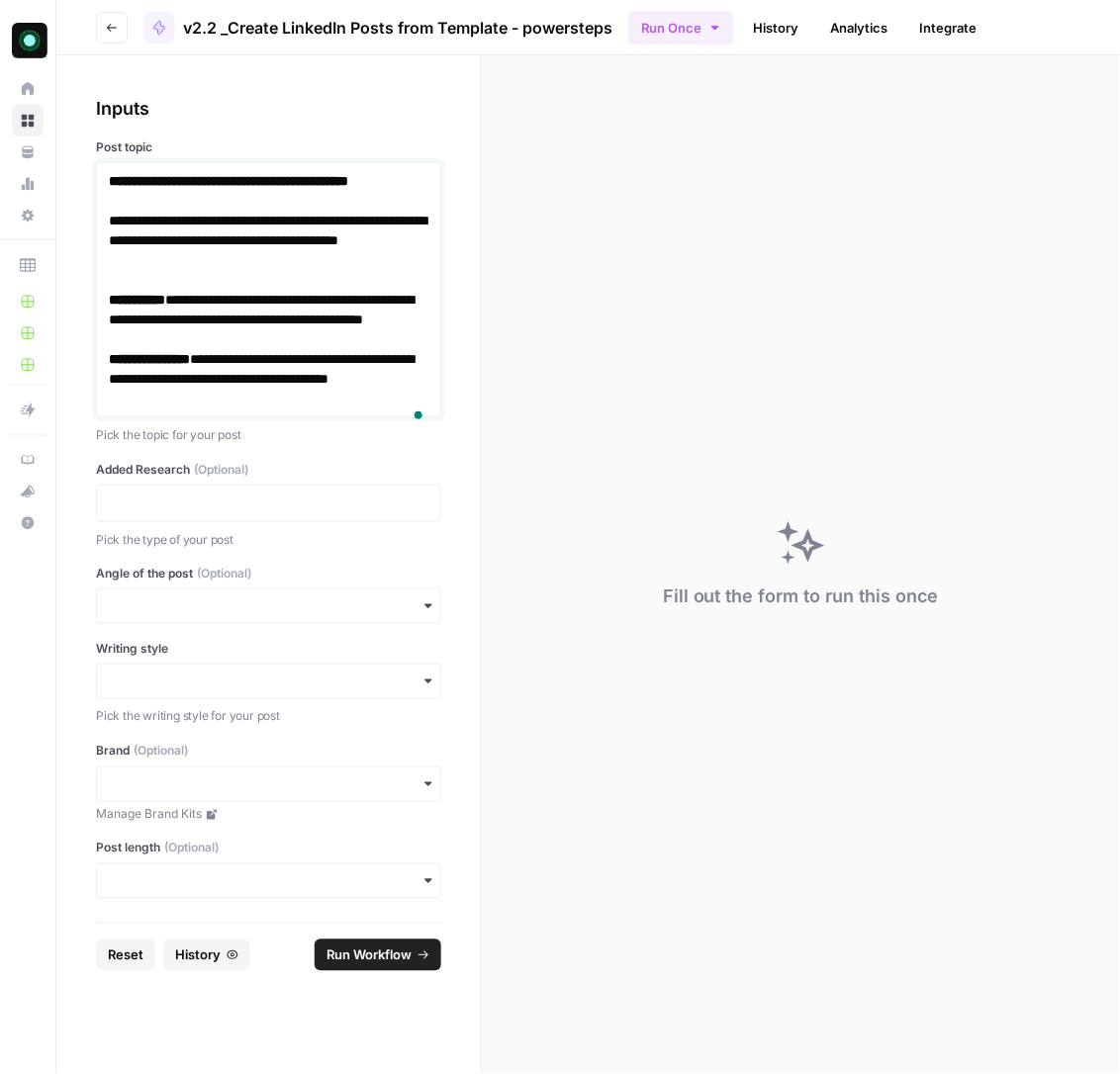click on "**********" at bounding box center [268, 319] 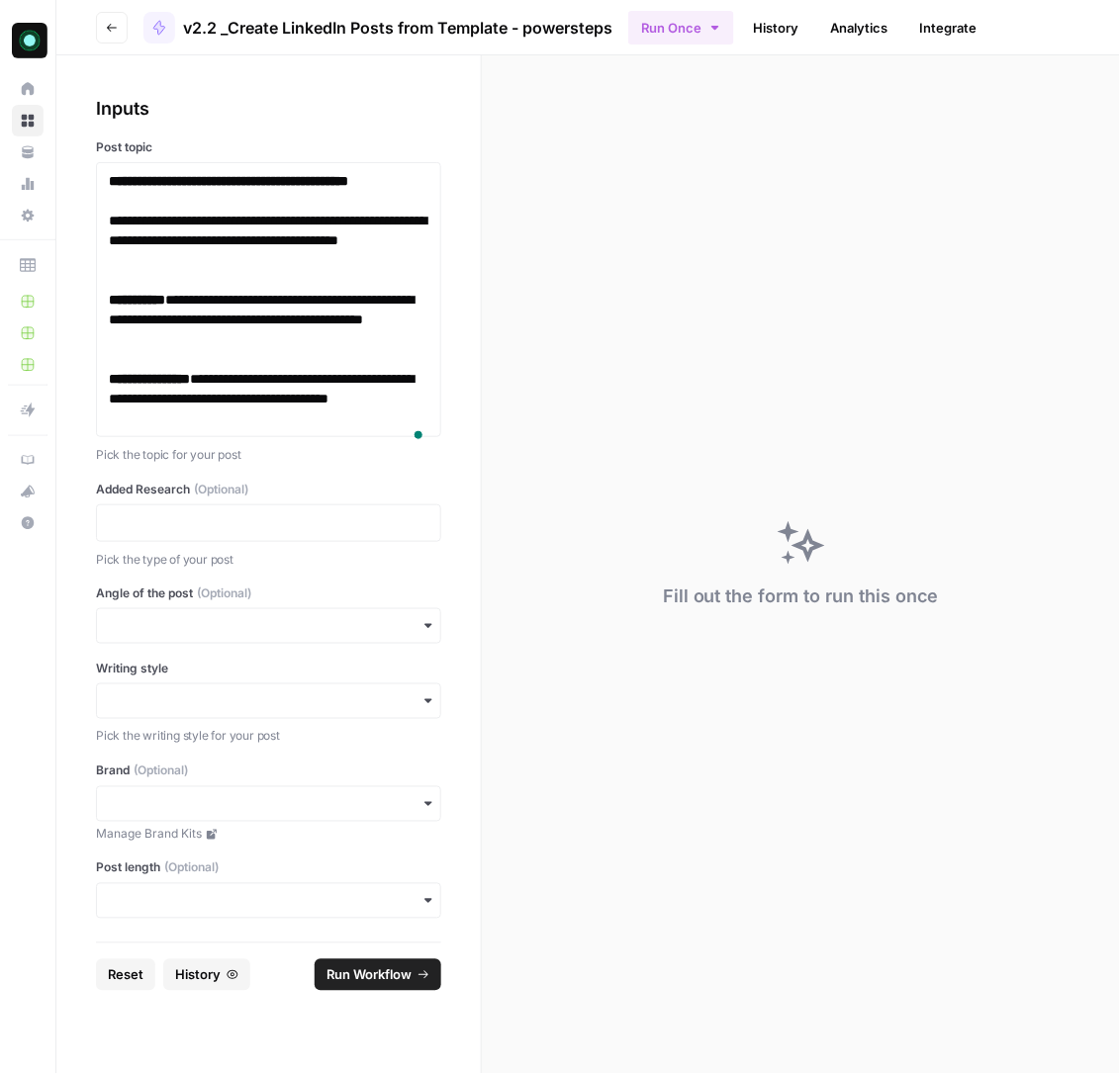 click on "**********" at bounding box center (268, 300) 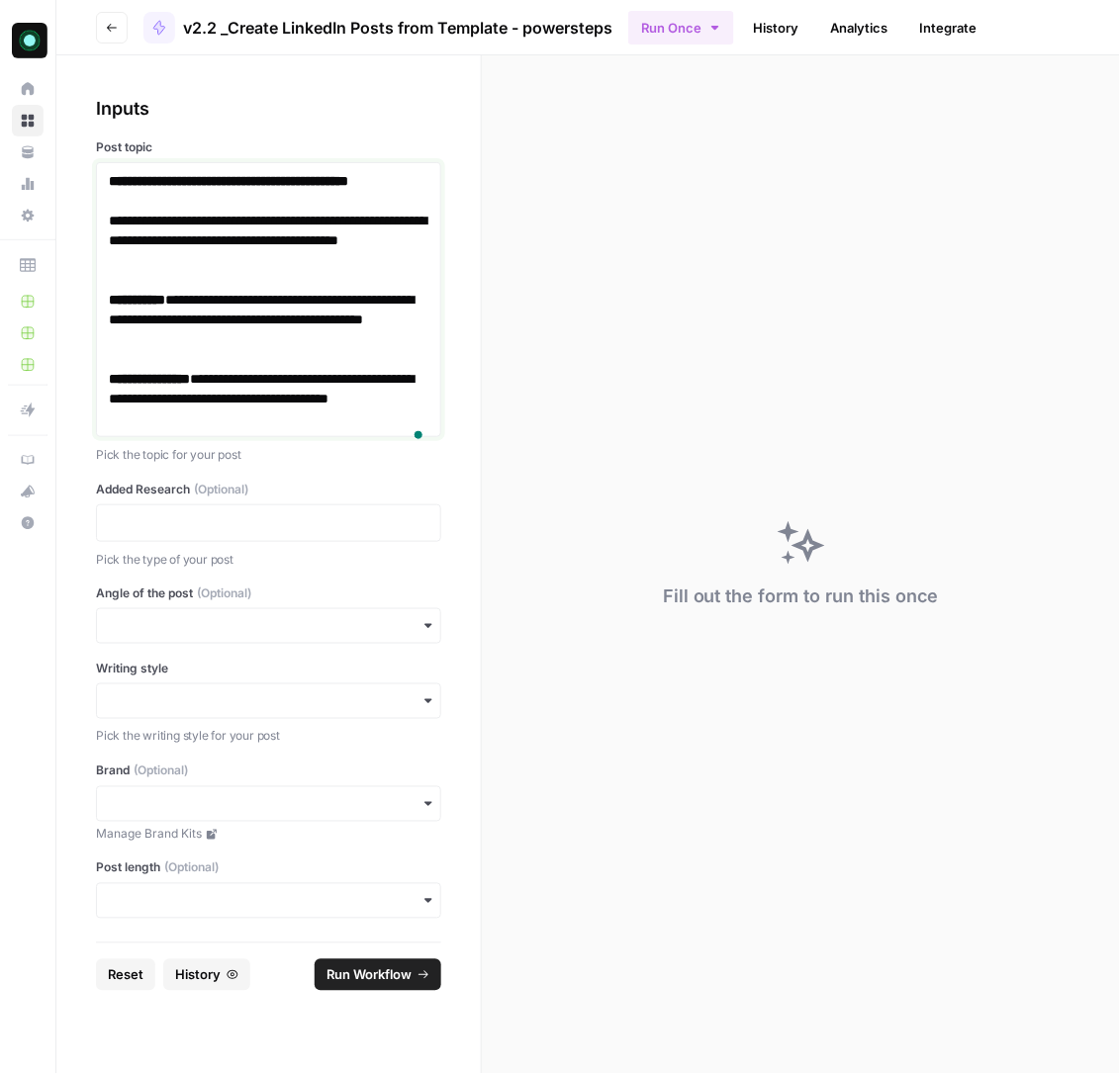 click on "**********" at bounding box center [268, 399] 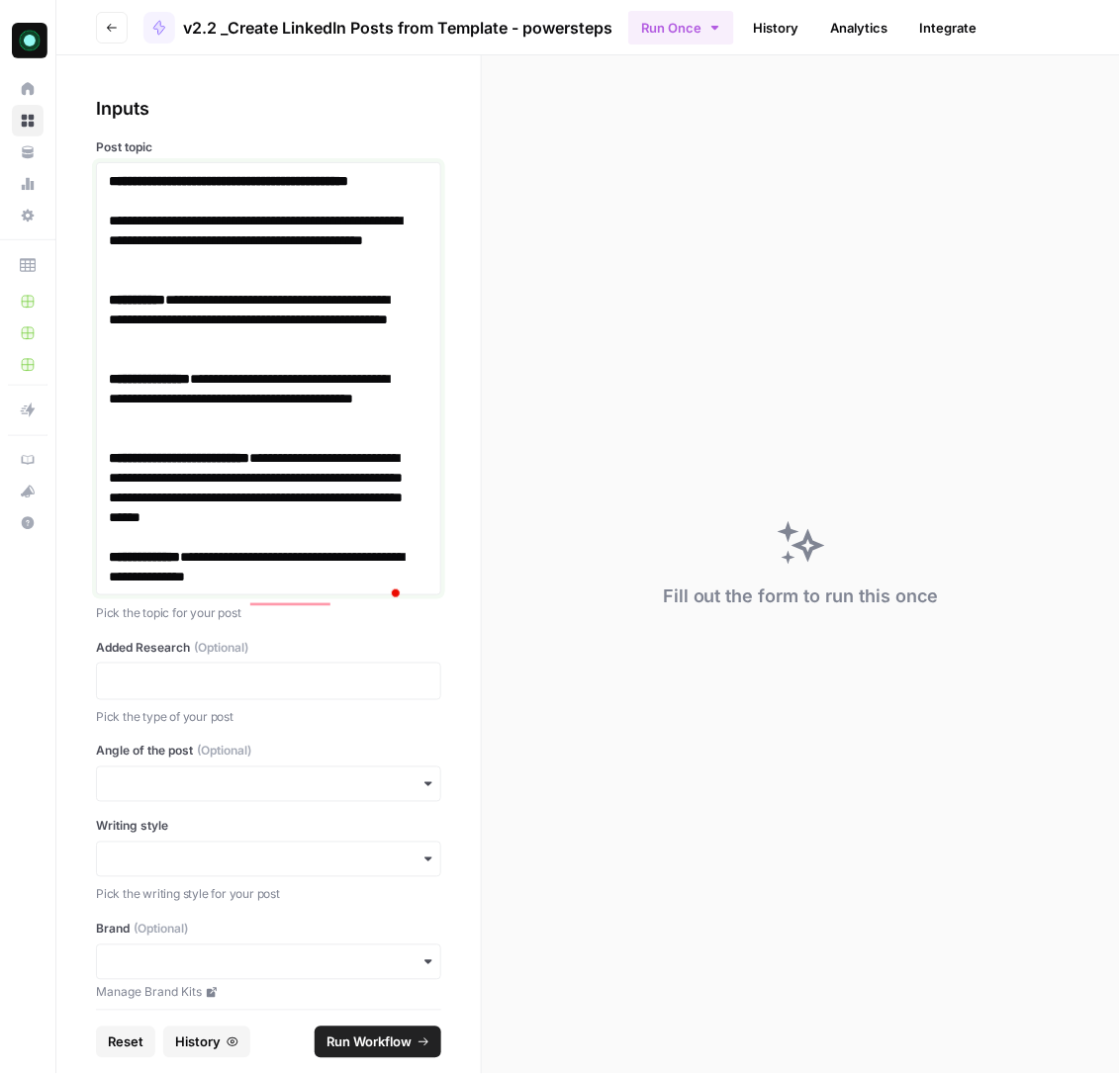 click on "**********" at bounding box center (257, 497) 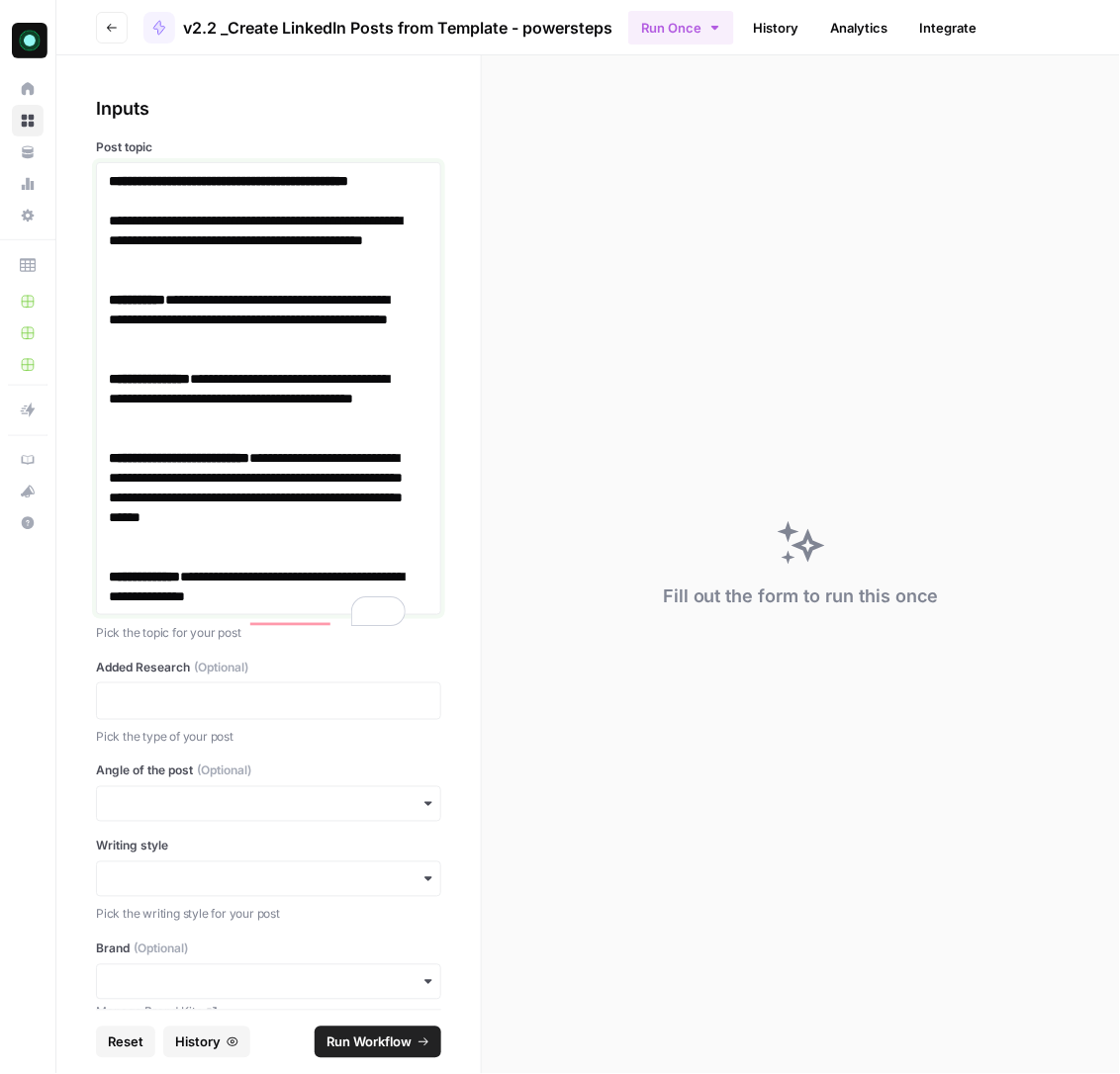 scroll, scrollTop: 131, scrollLeft: 0, axis: vertical 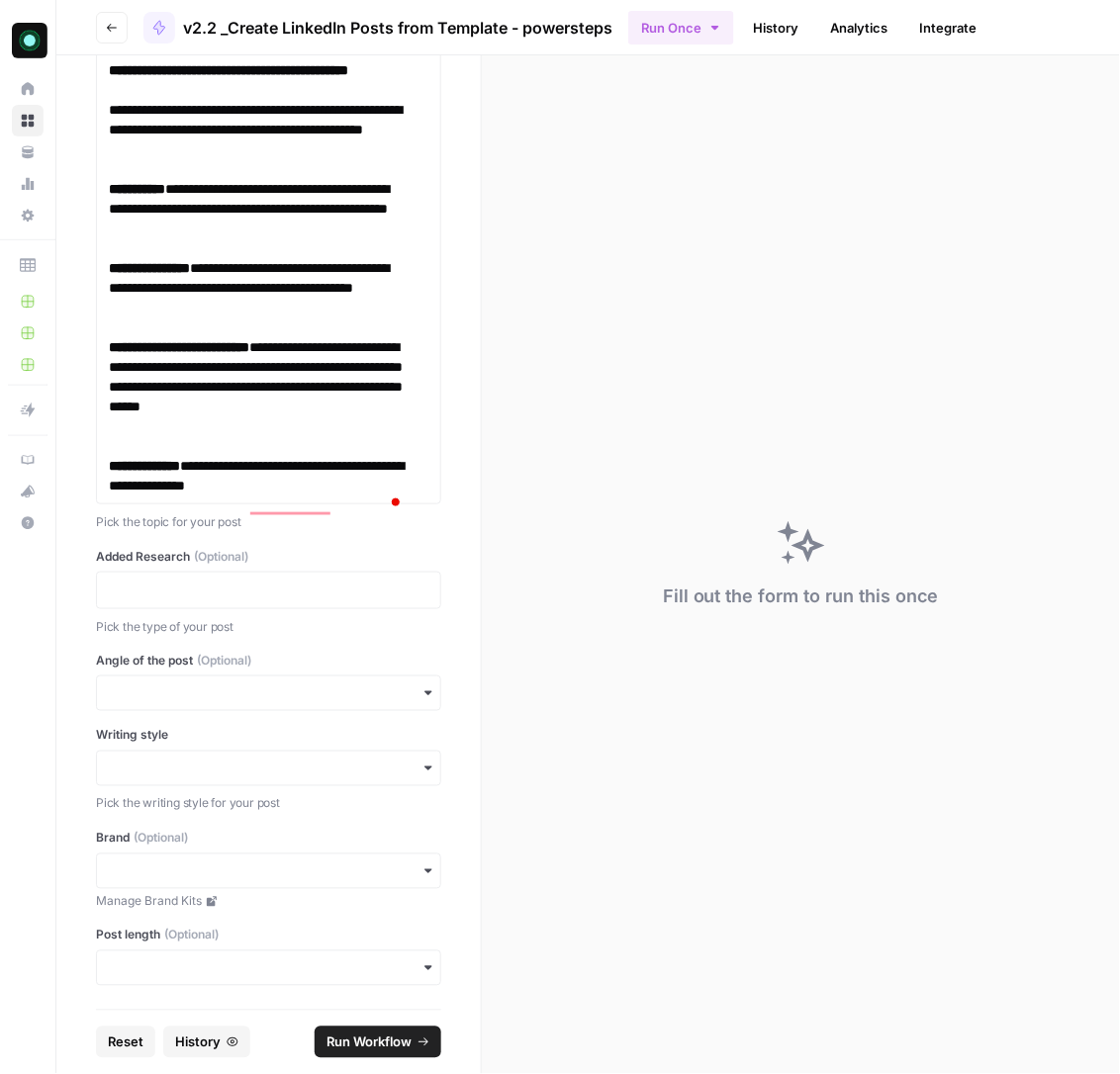 click on "**********" at bounding box center (268, 278) 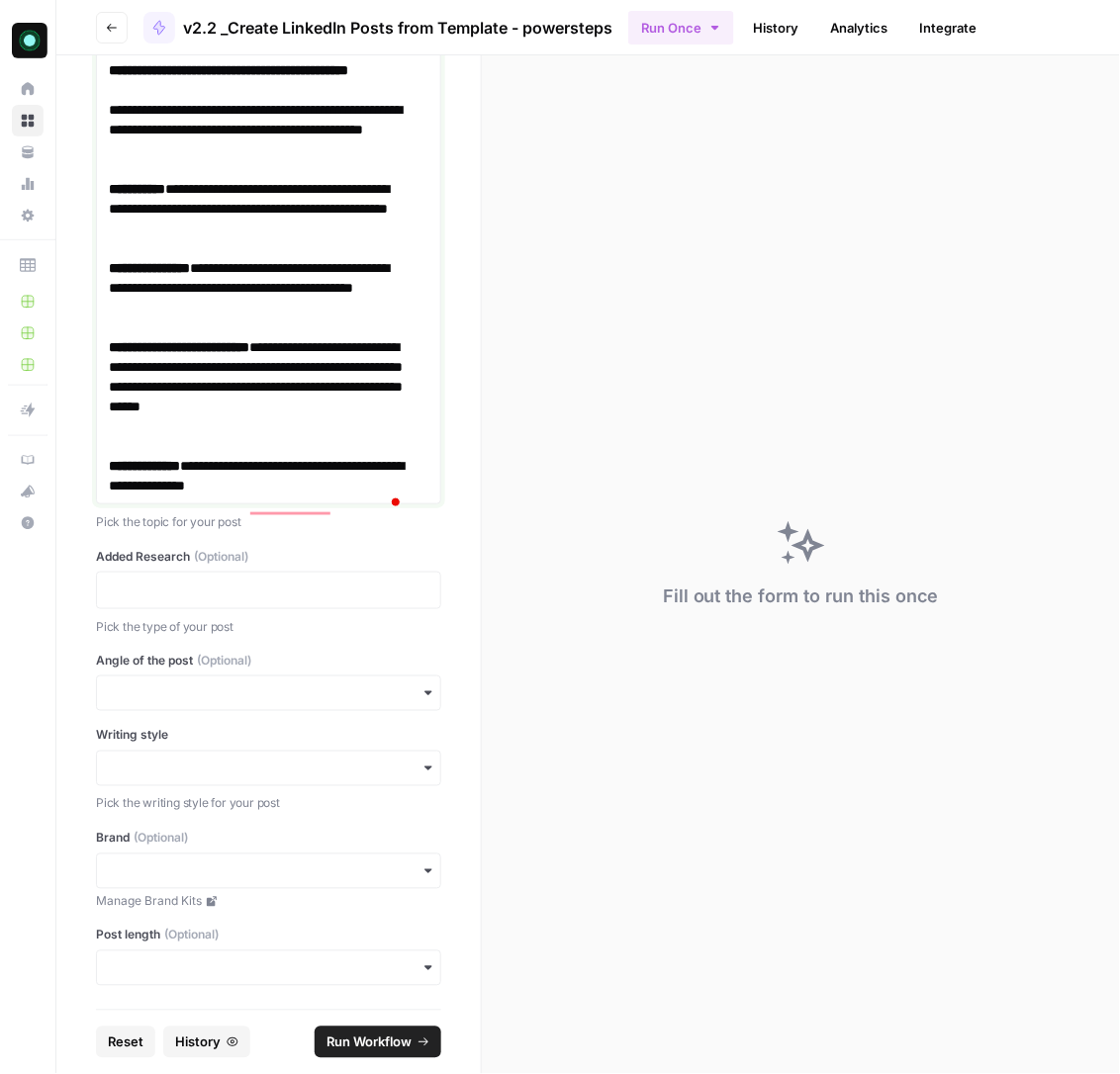 click at bounding box center (396, 502) 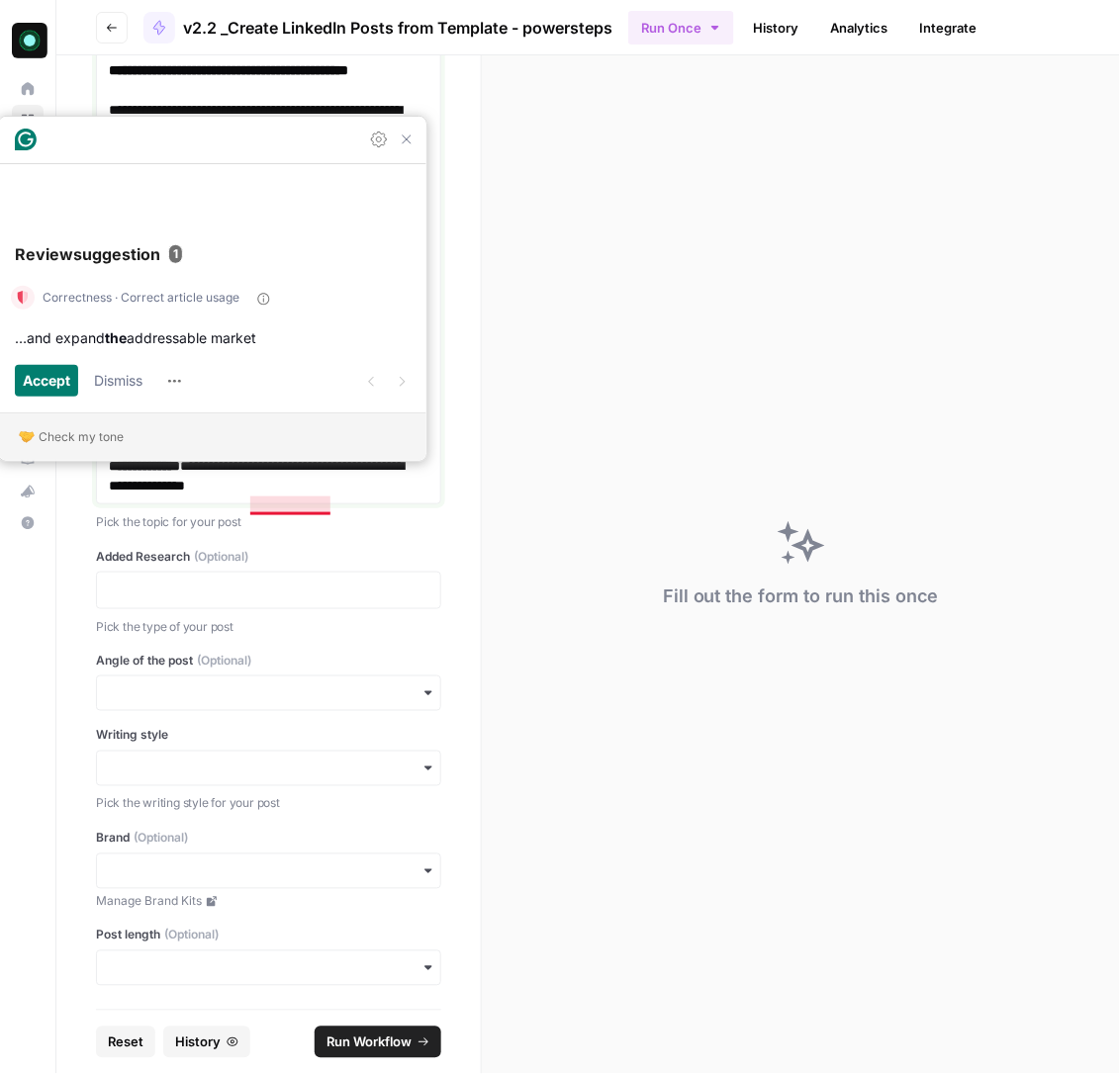 click on "**********" at bounding box center (257, 476) 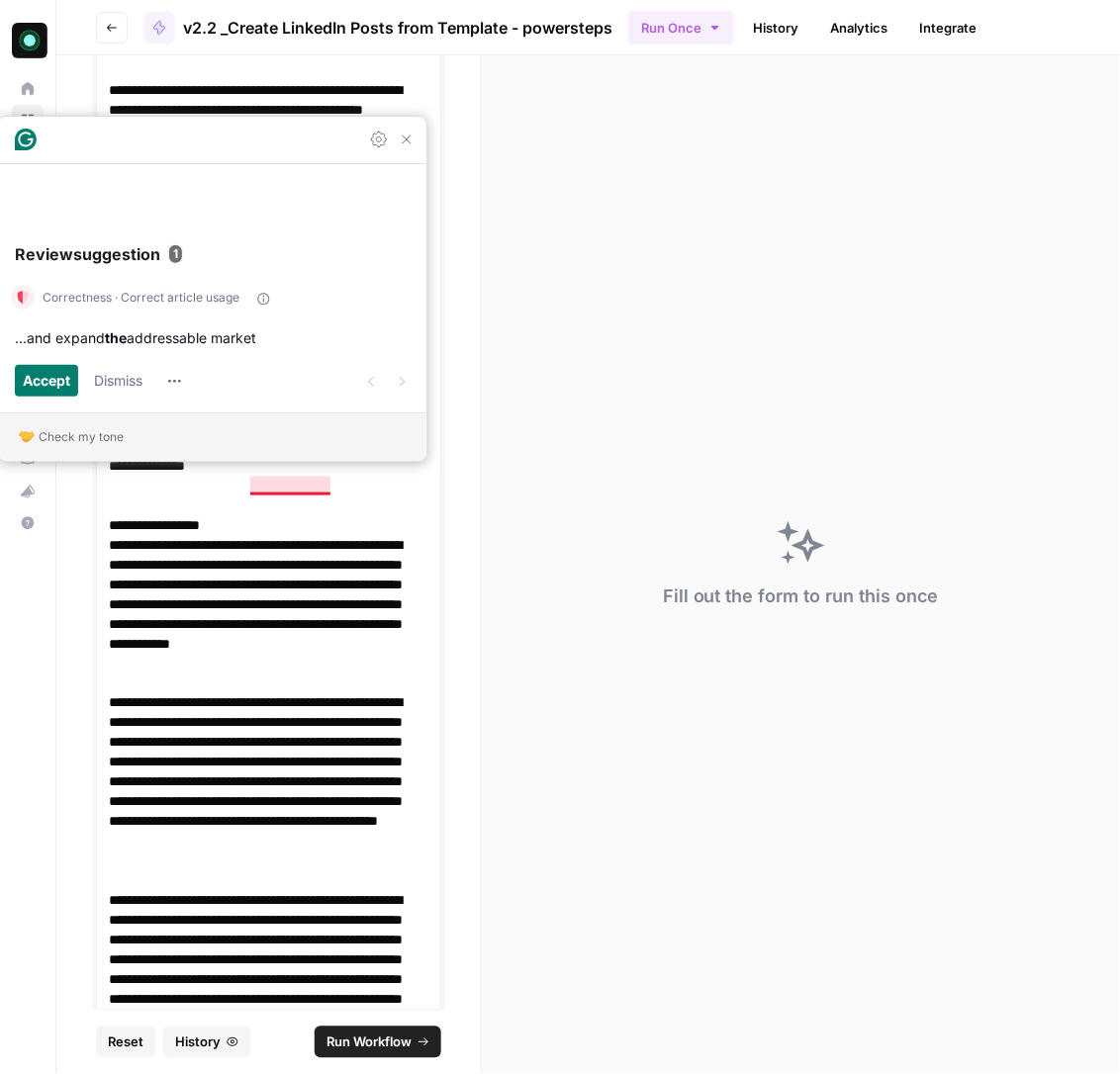 scroll, scrollTop: 4012, scrollLeft: 0, axis: vertical 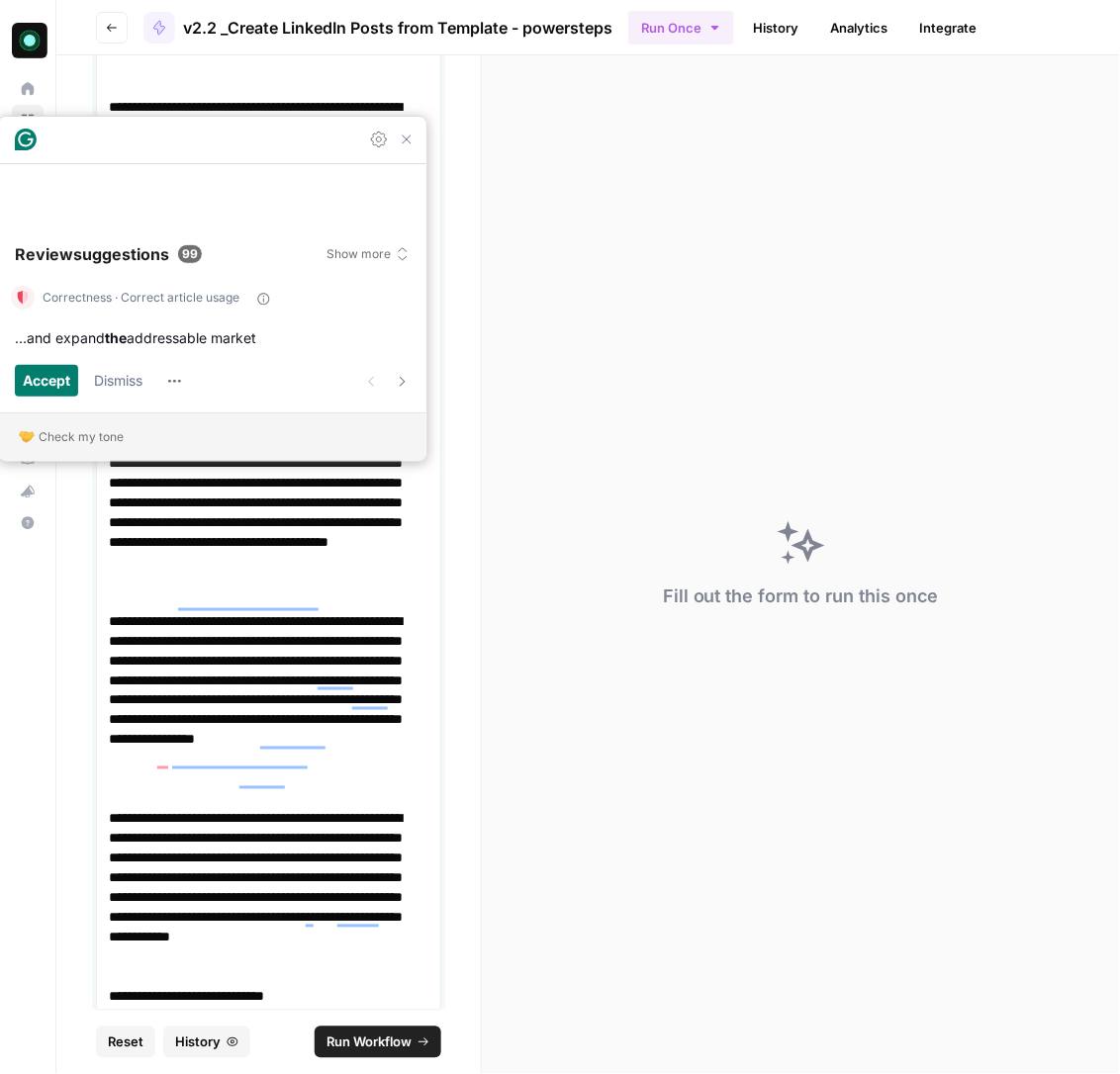 click on "**********" at bounding box center (257, 710) 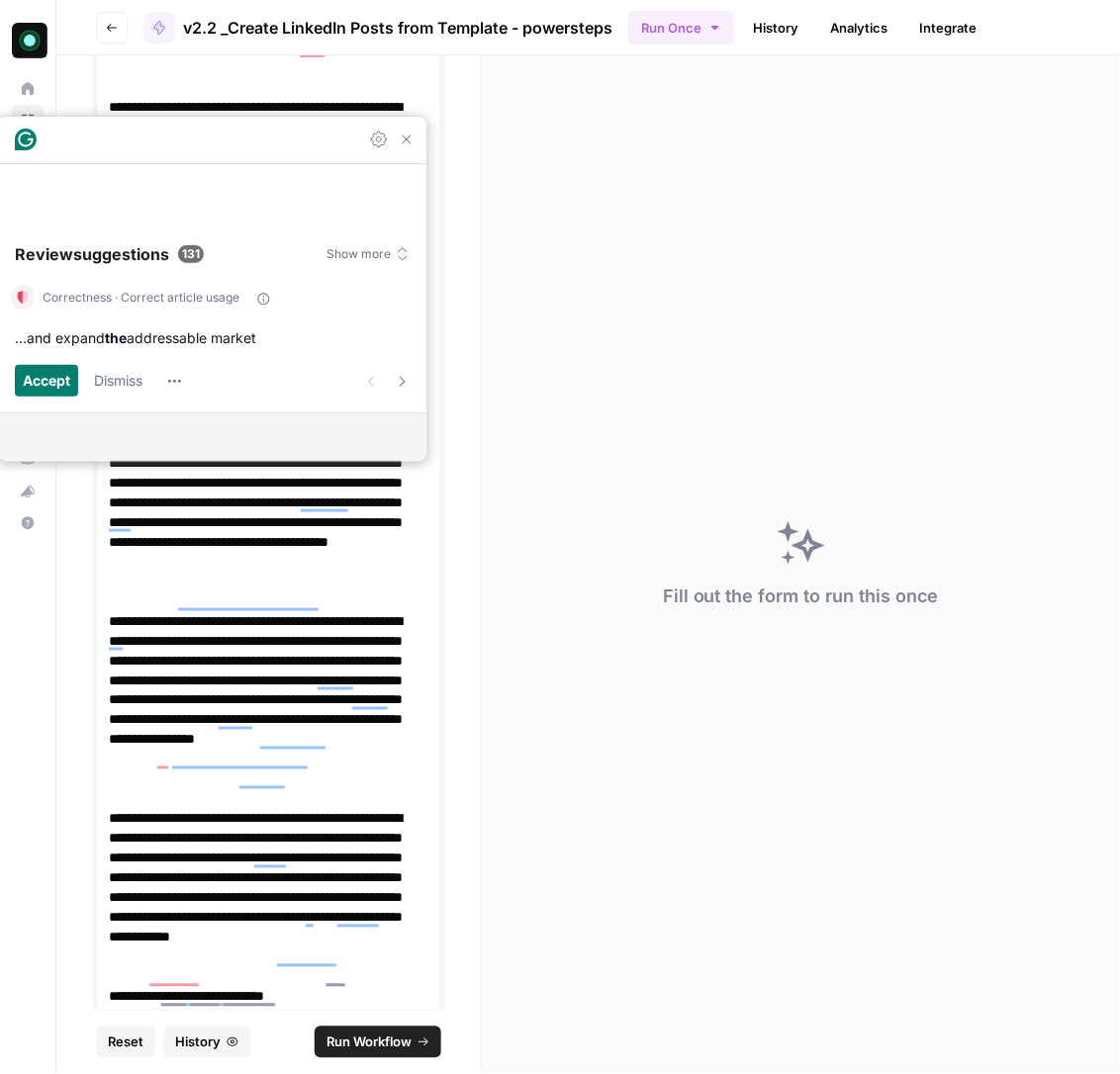 scroll, scrollTop: 1636, scrollLeft: 0, axis: vertical 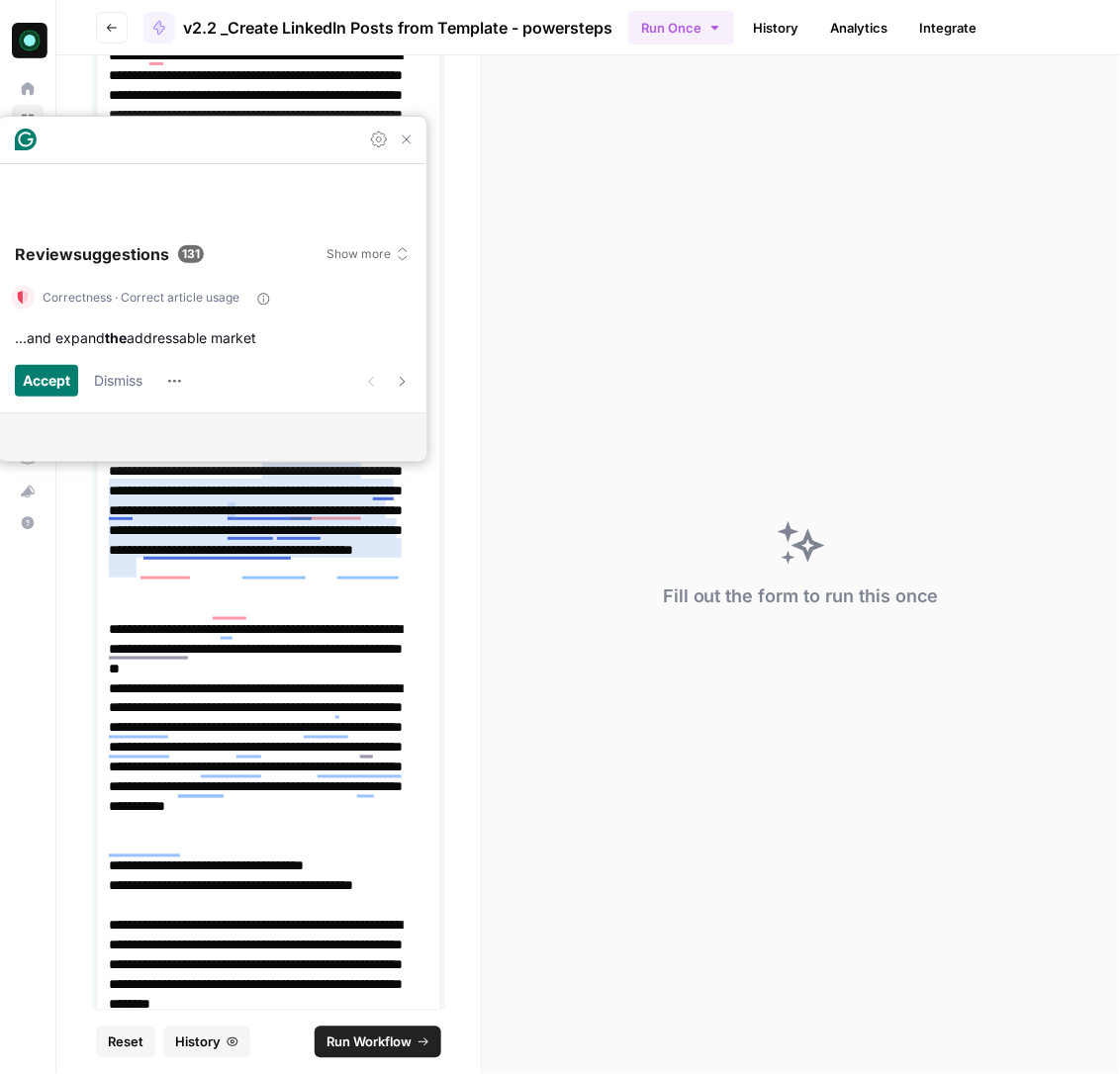 click on "**********" at bounding box center [257, 520] 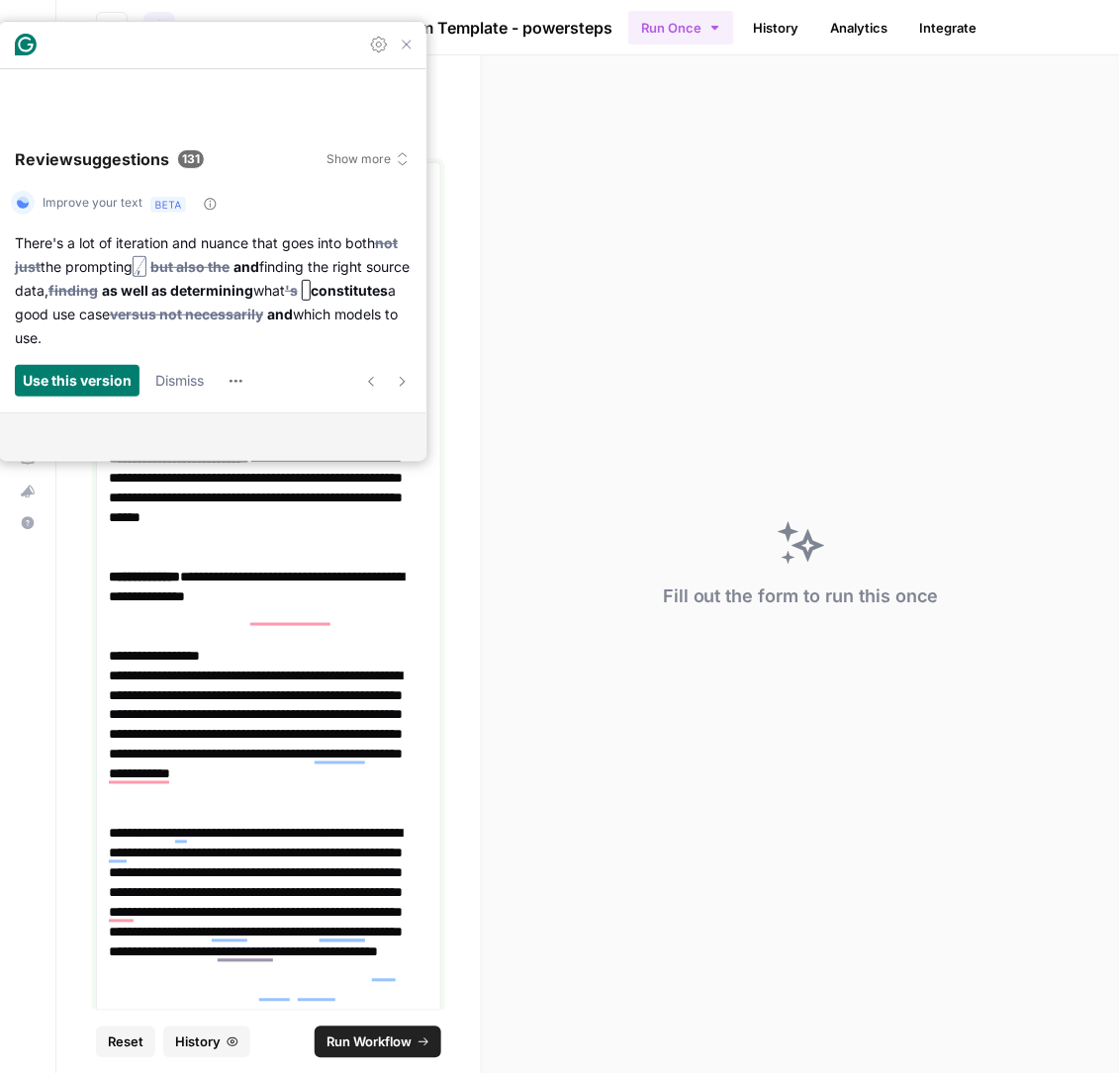 click on "**********" at bounding box center [257, 656] 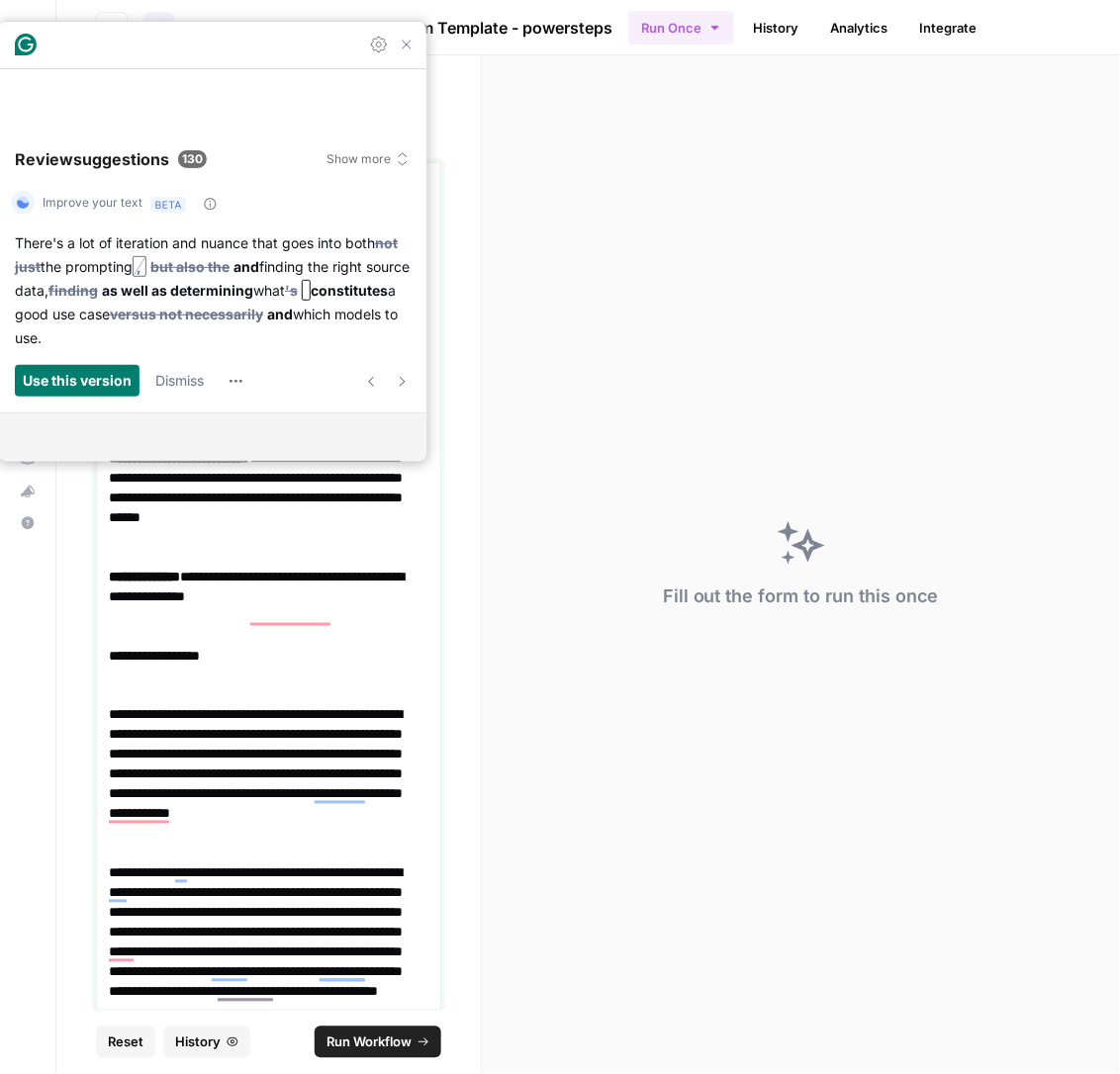 click on "**********" at bounding box center (257, 497) 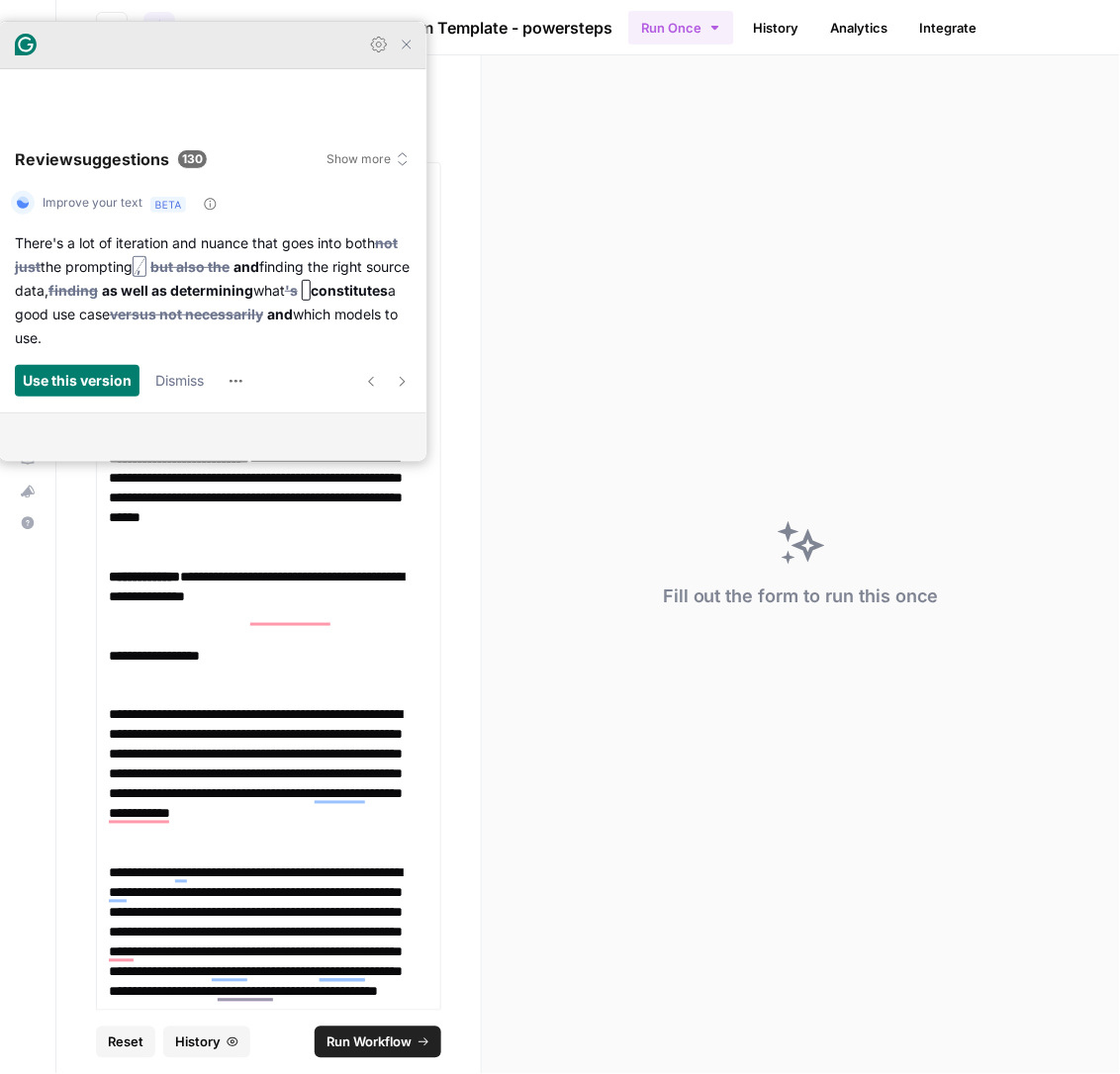 click 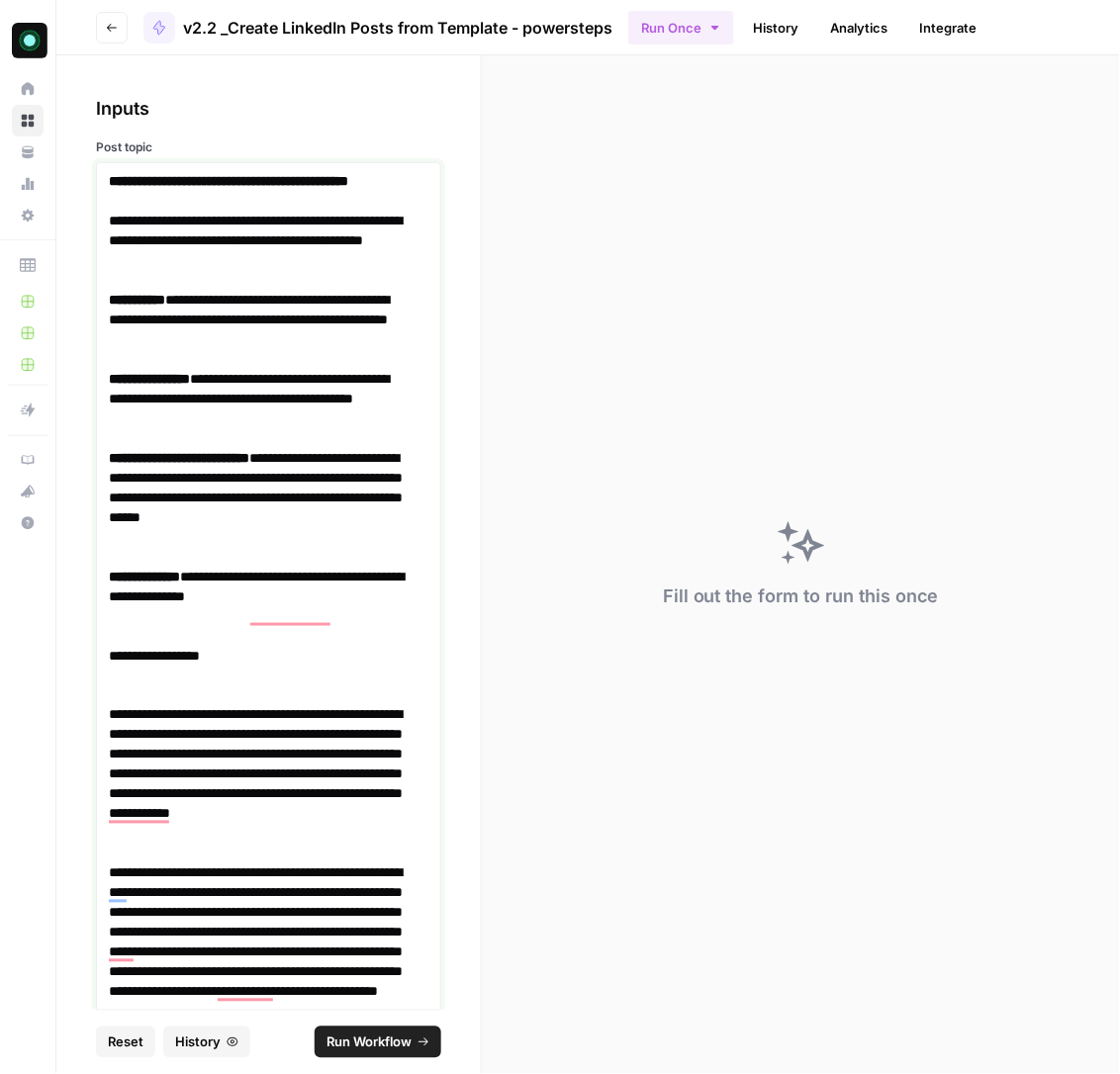 click on "**********" at bounding box center [257, 399] 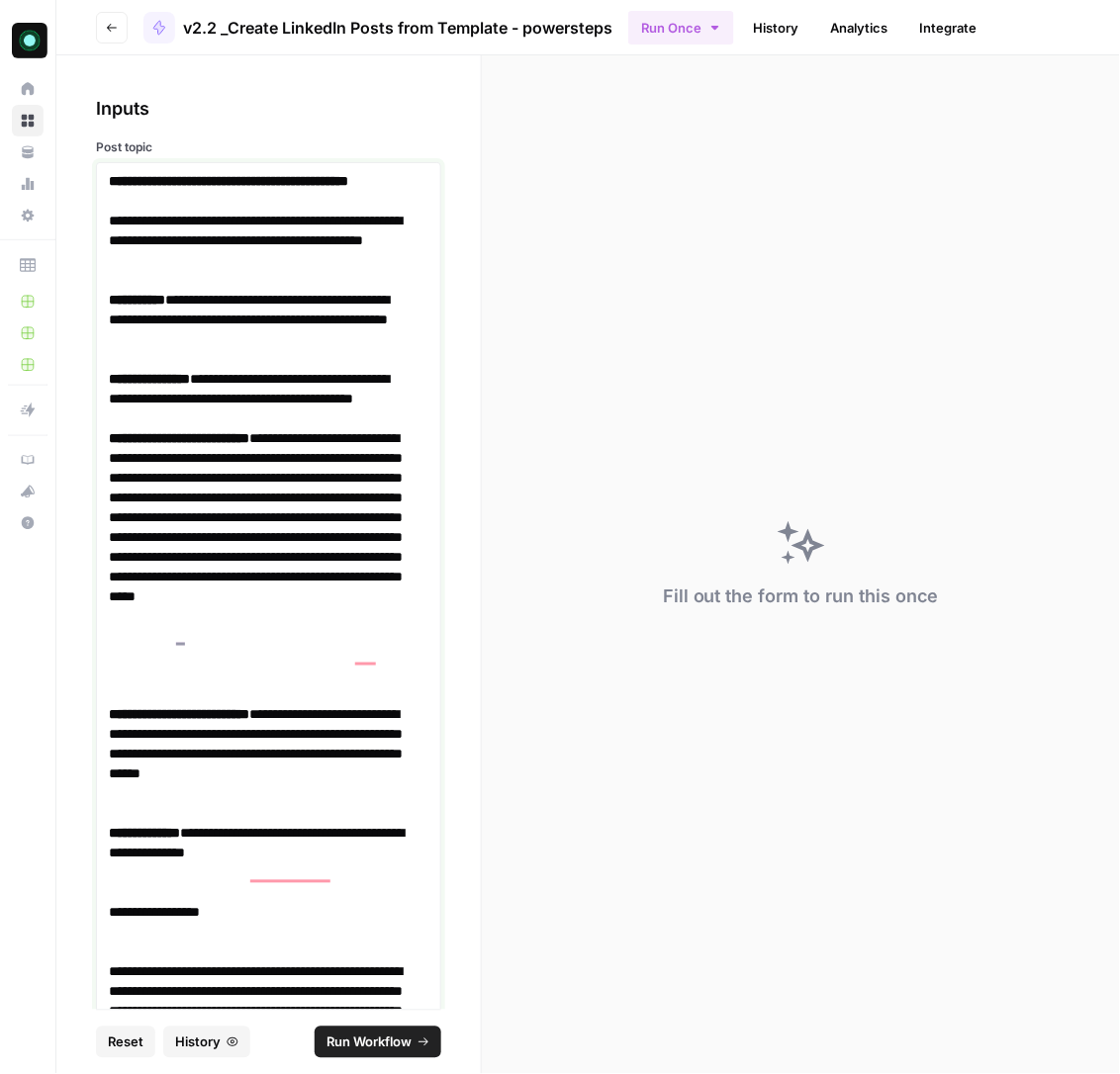scroll, scrollTop: 1030, scrollLeft: 0, axis: vertical 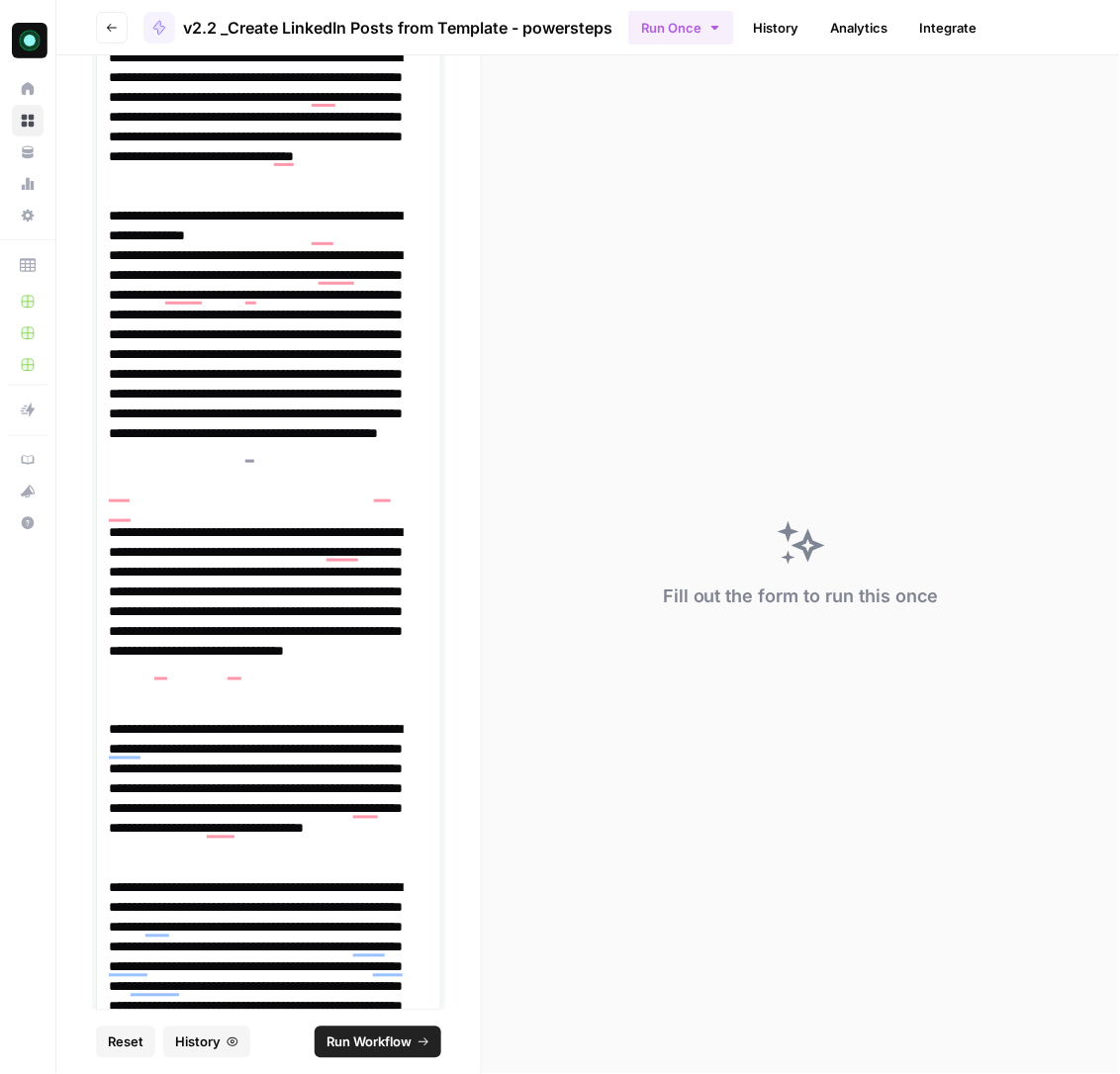 click on "**********" at bounding box center (257, 384) 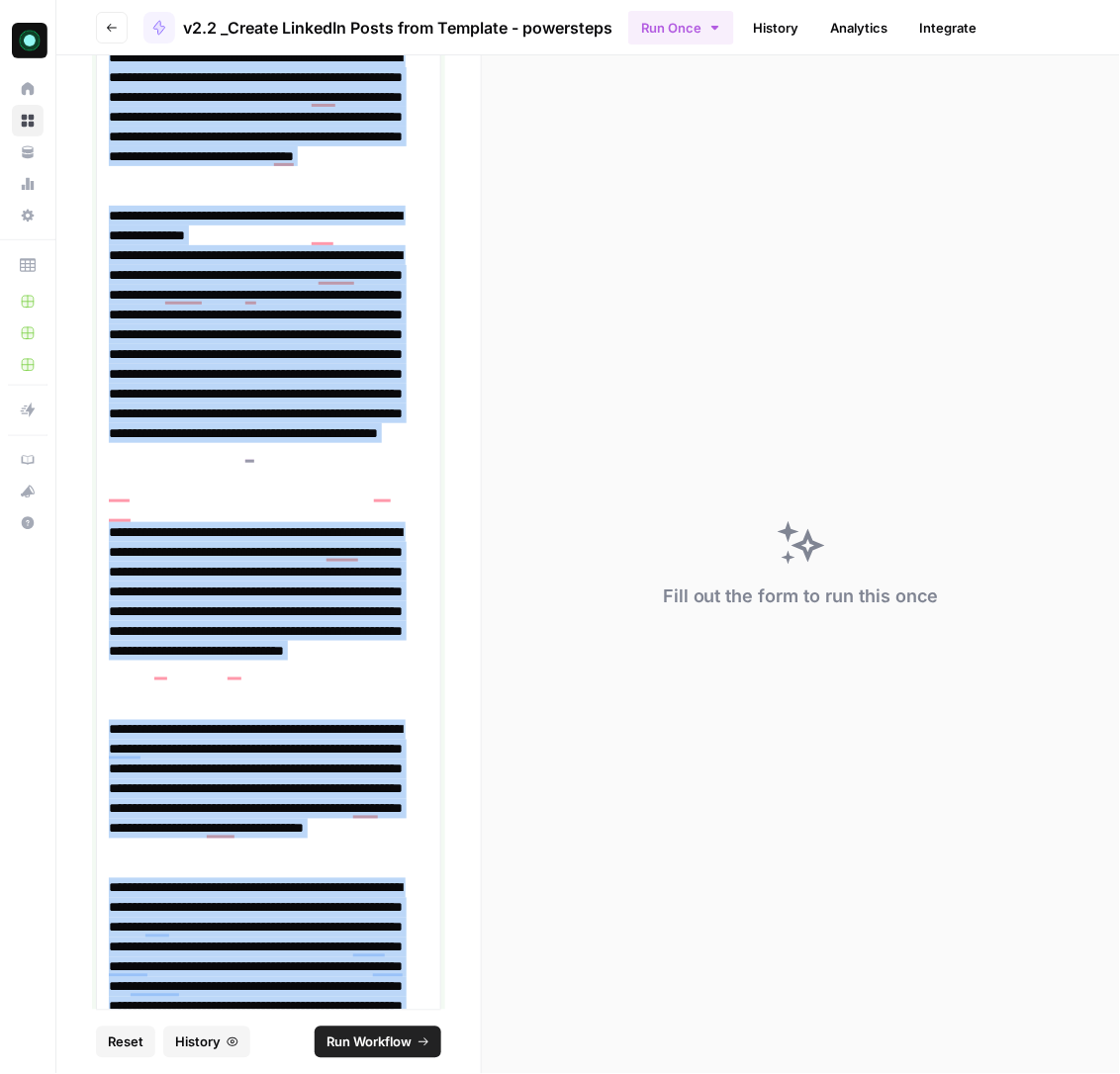 copy on "**********" 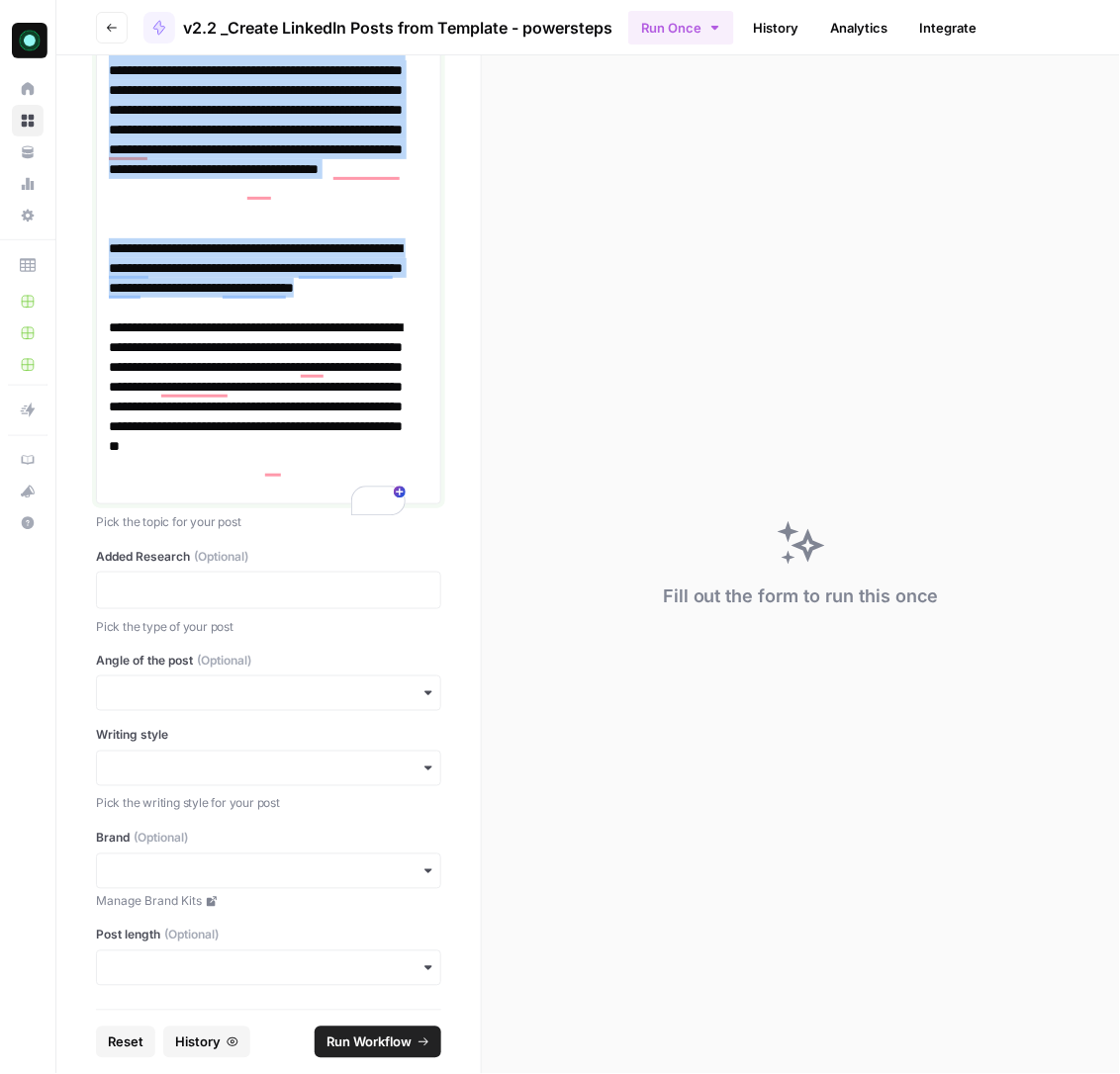 click on "**********" at bounding box center [257, 406] 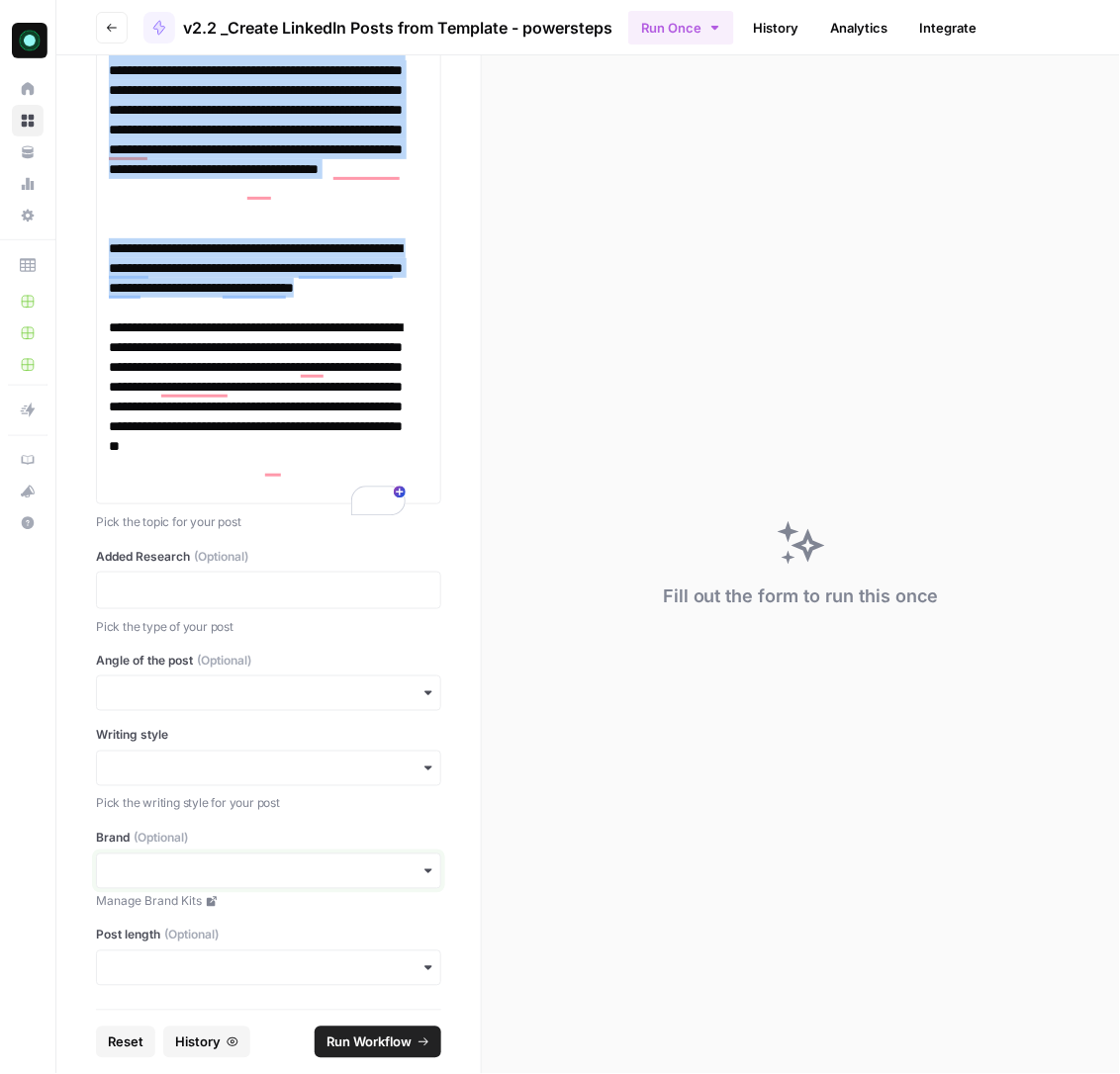click on "Brand (Optional)" at bounding box center [268, 871] 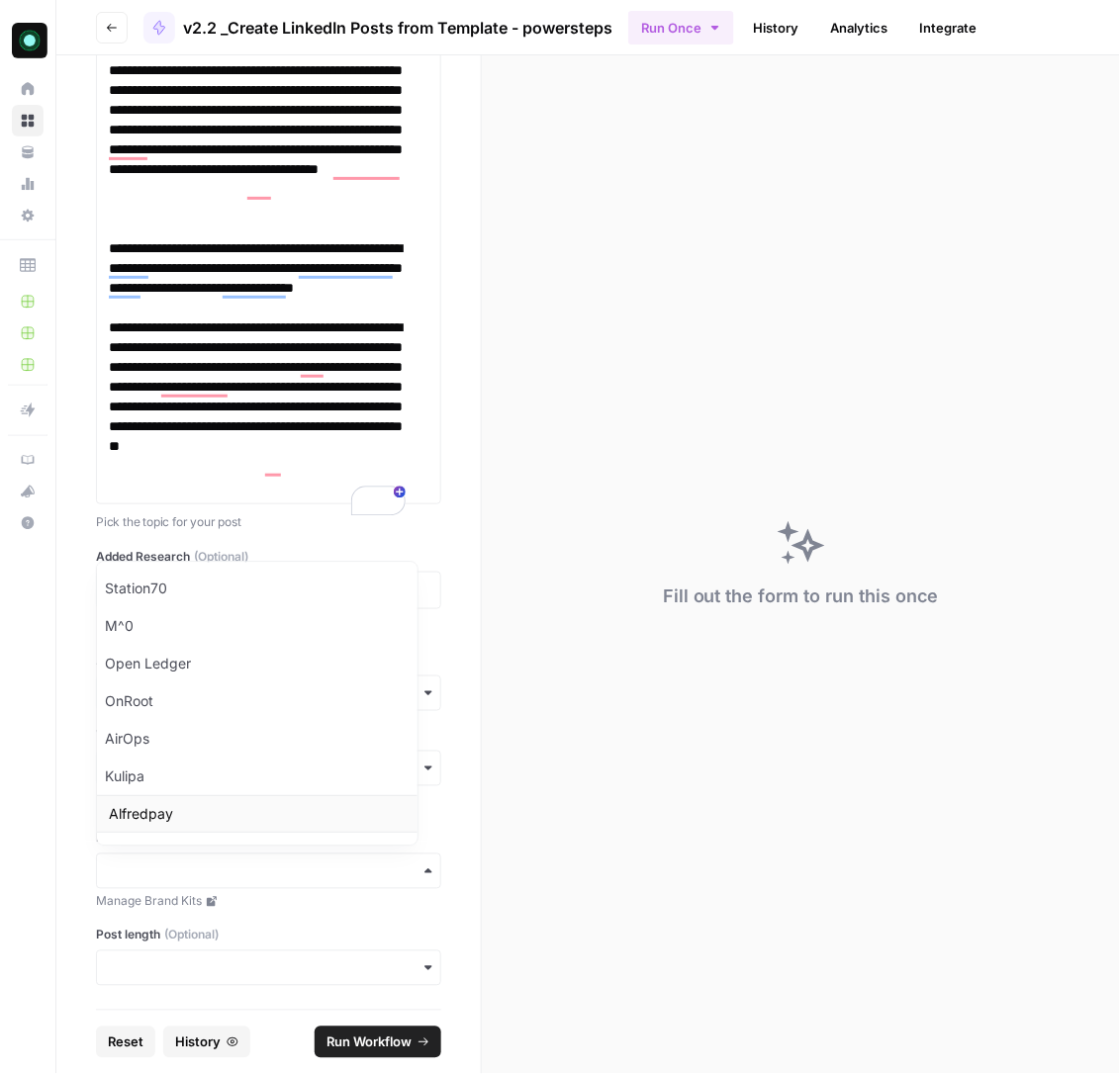 scroll, scrollTop: 29, scrollLeft: 0, axis: vertical 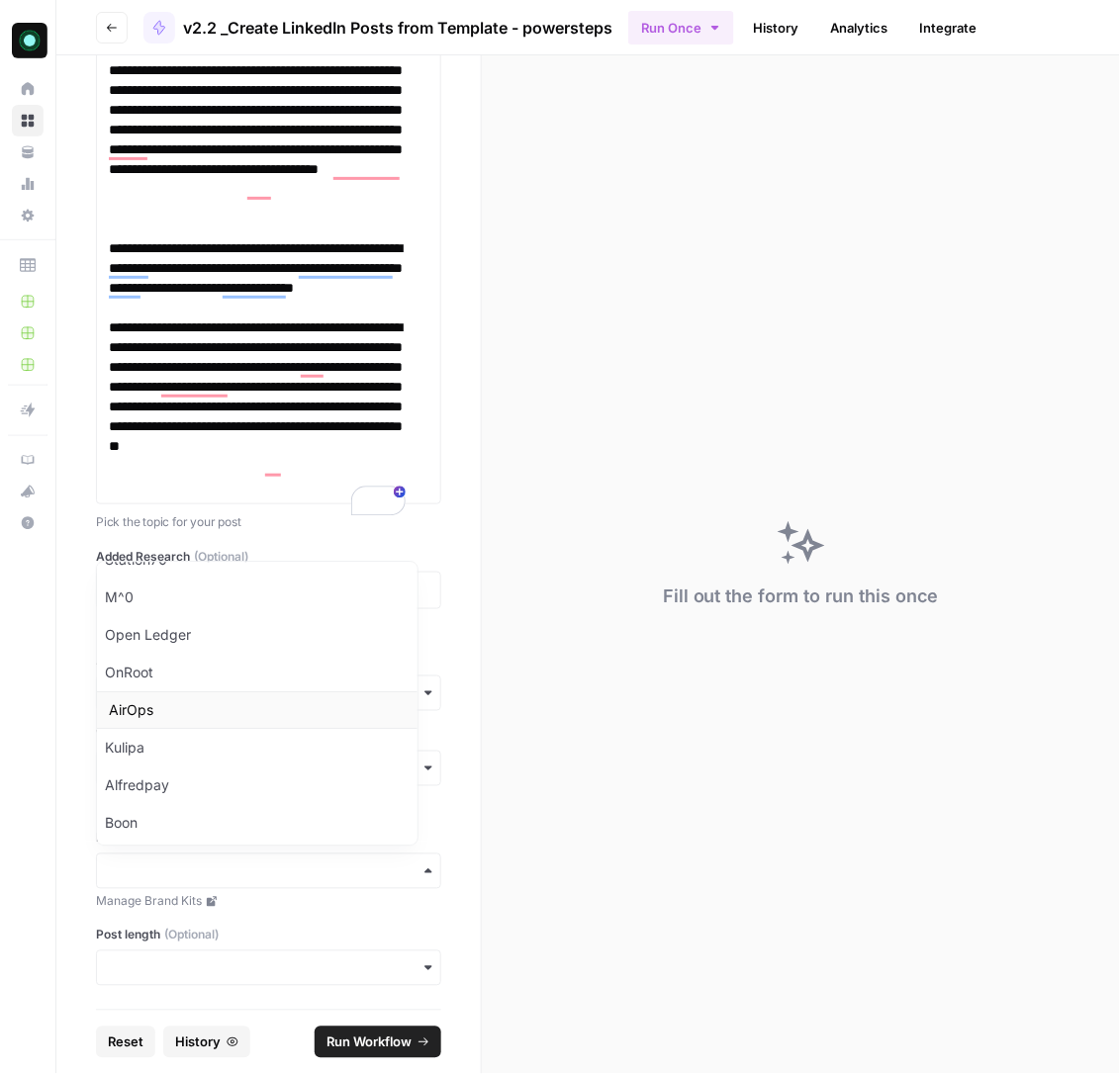 click on "AirOps" at bounding box center [256, 711] 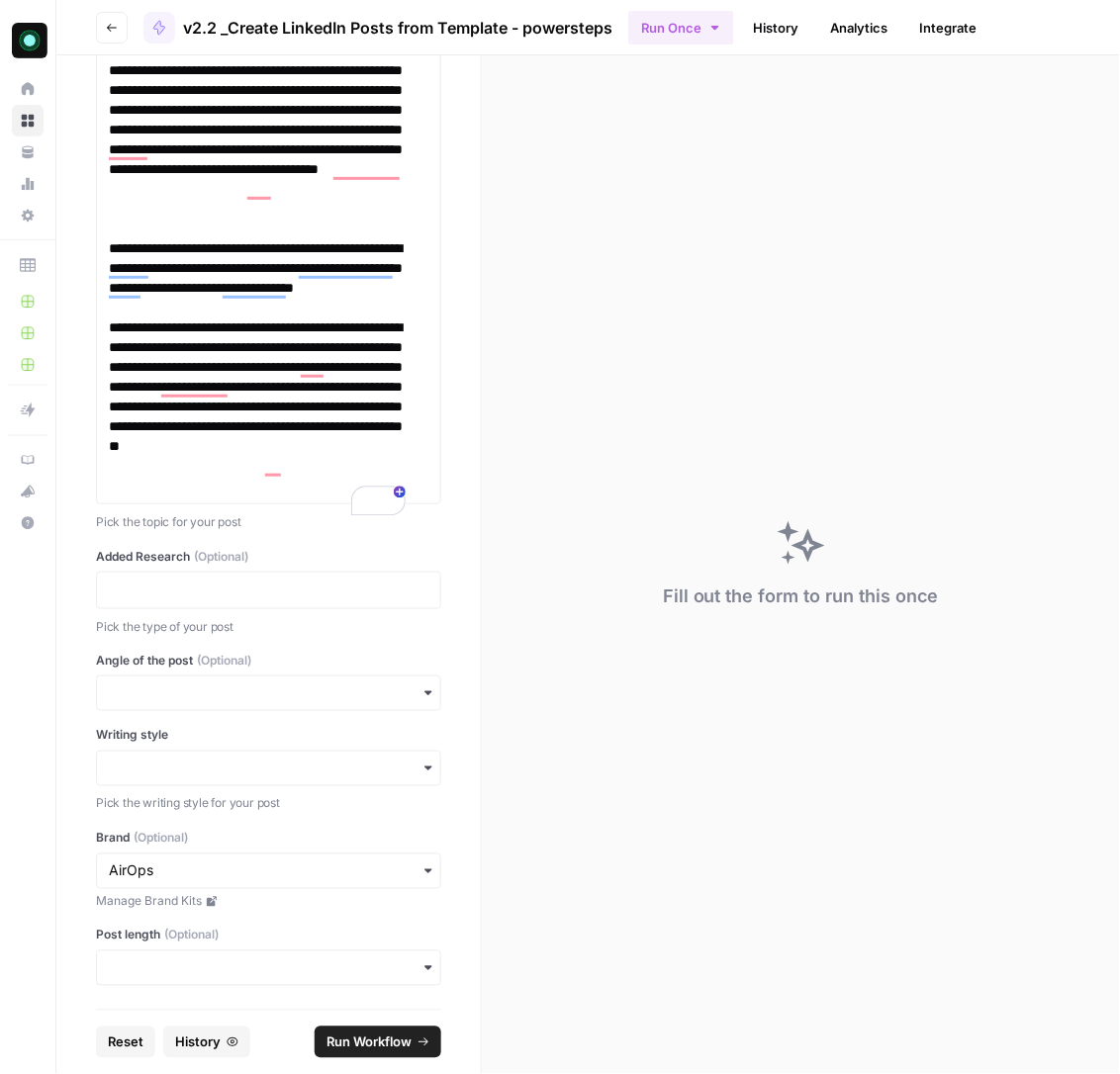 click at bounding box center [268, 968] 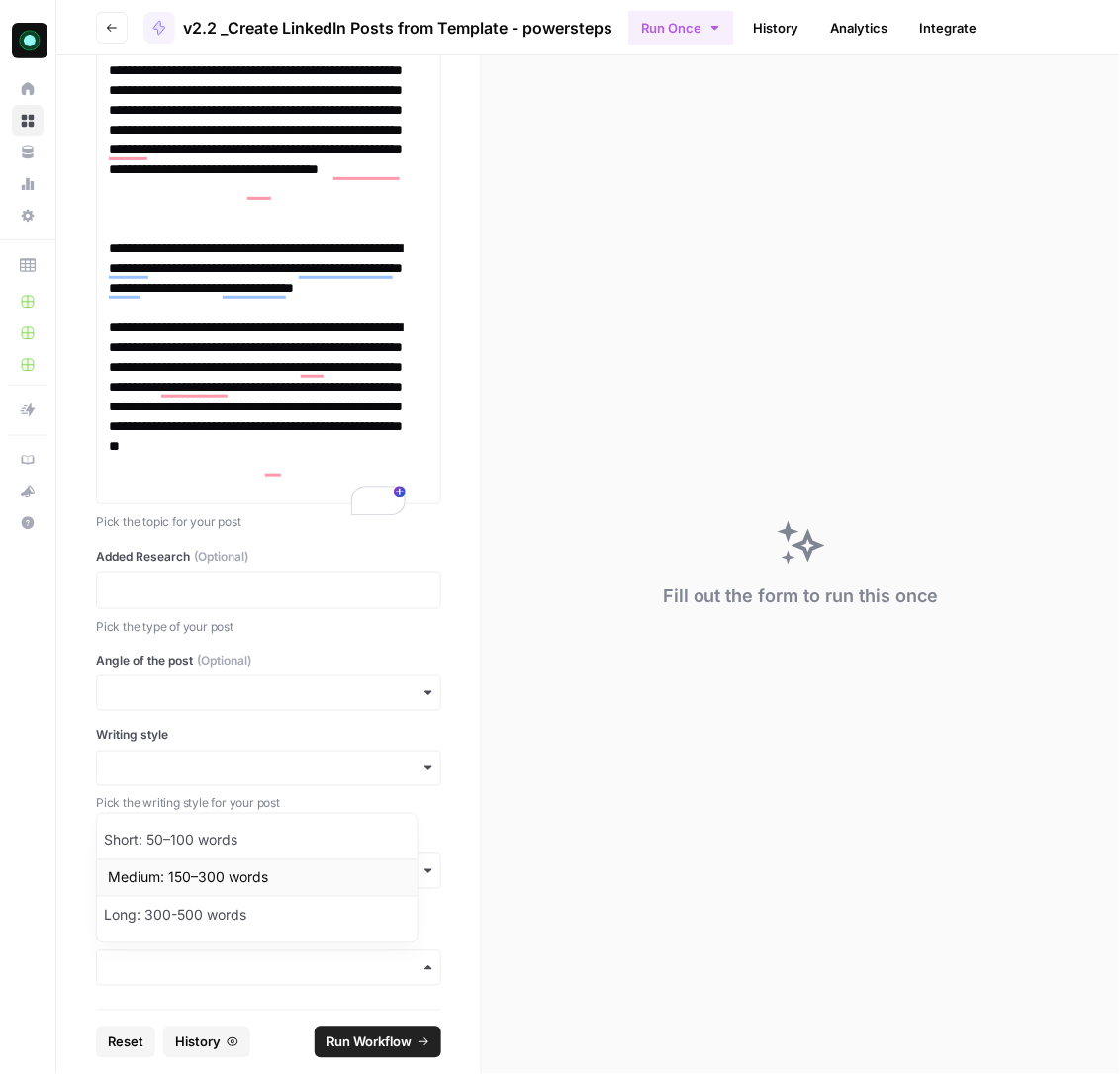 click on "Medium: 150–300 words" at bounding box center (256, 878) 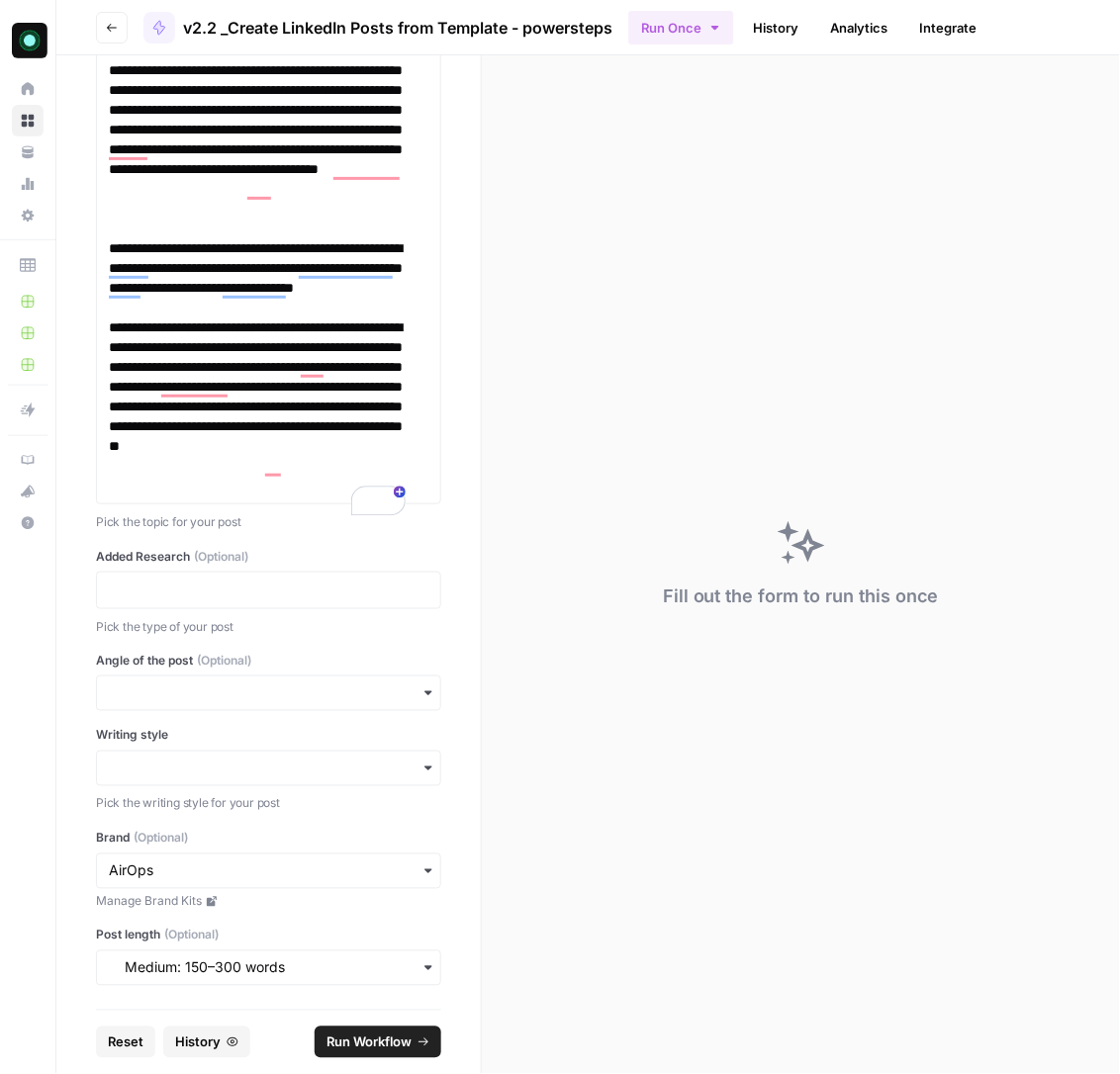 click at bounding box center [268, 768] 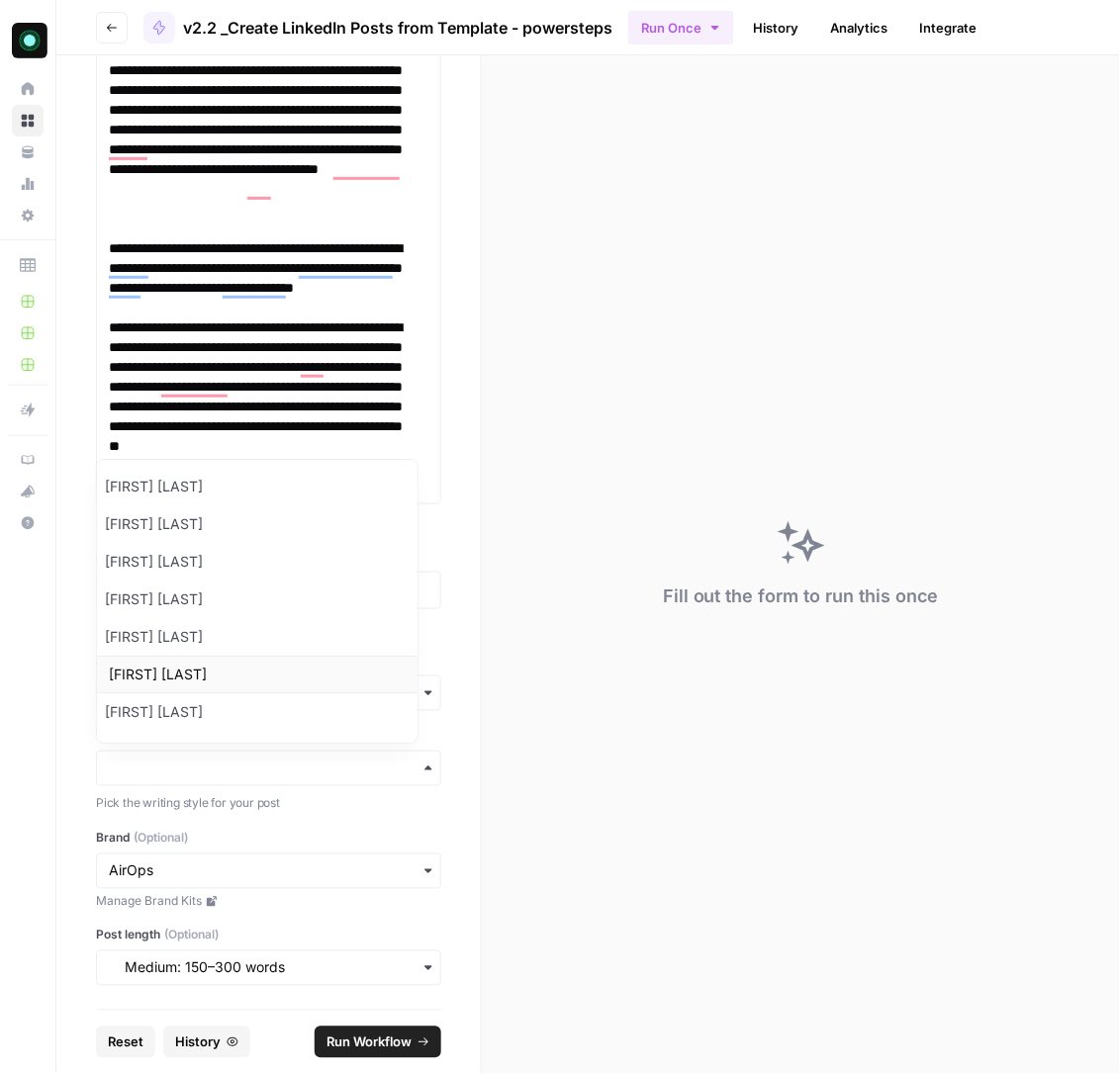 scroll, scrollTop: 29, scrollLeft: 0, axis: vertical 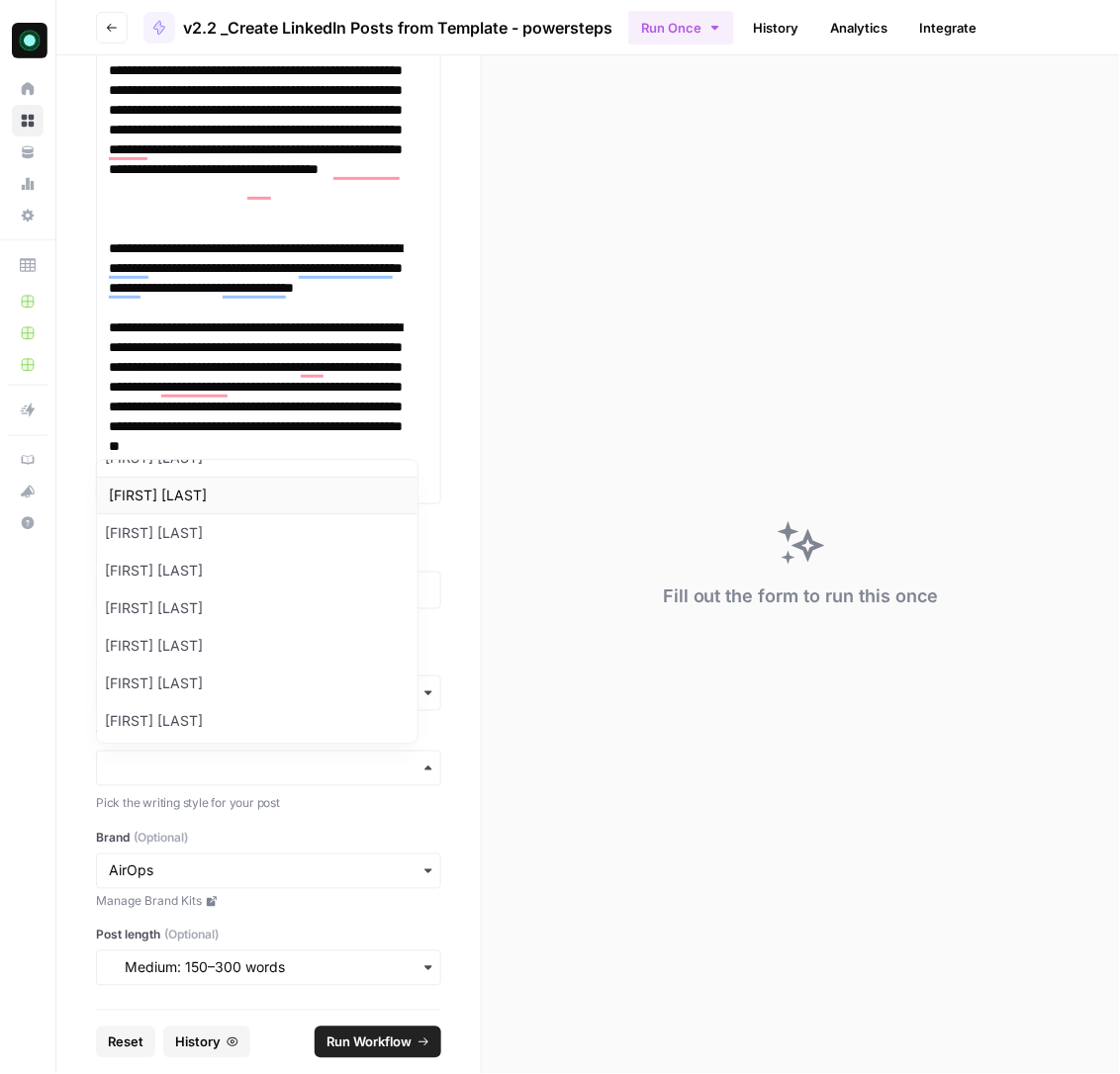 click on "[FIRST] [LAST]" at bounding box center (256, 495) 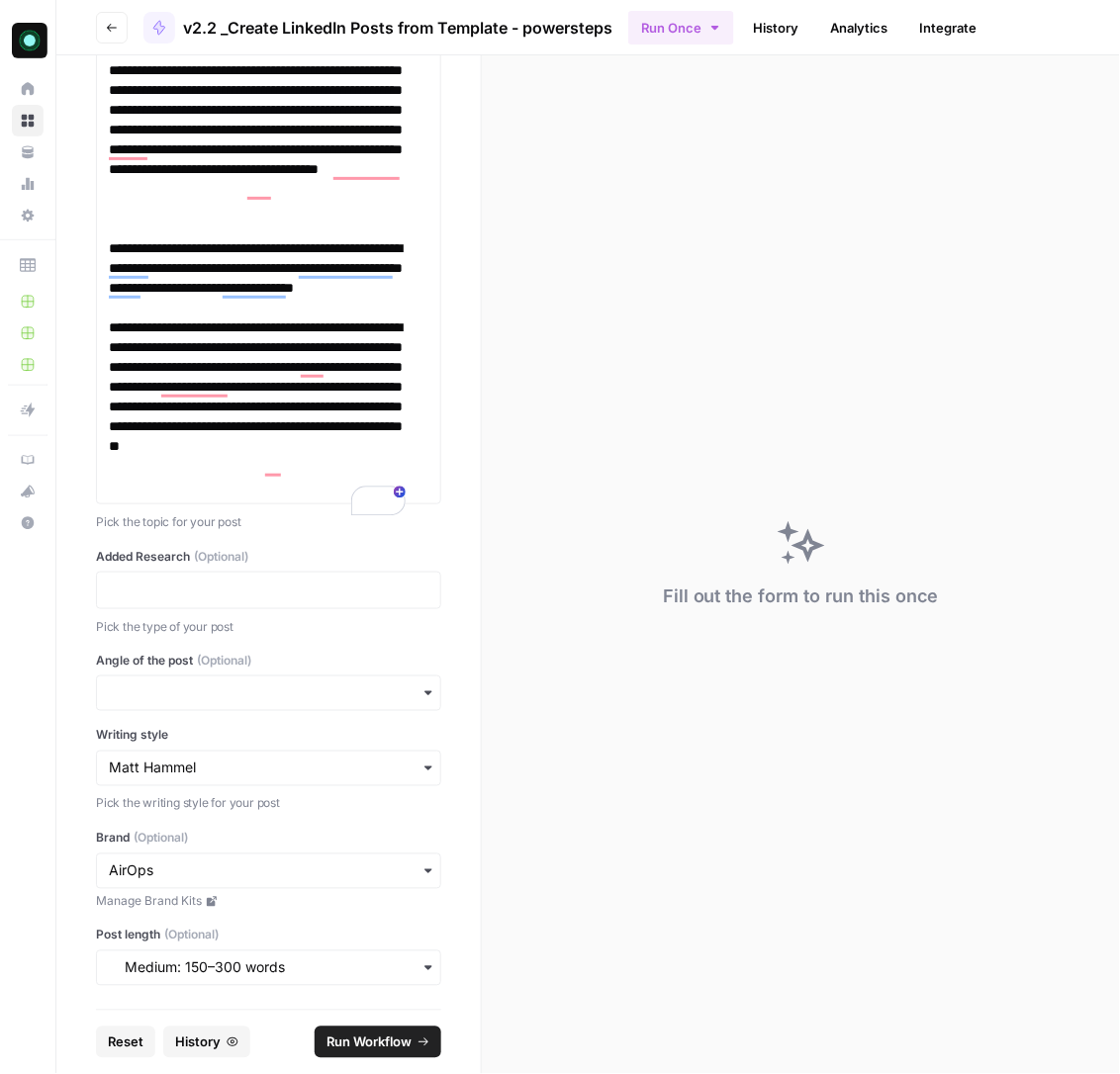 click on "Run Workflow" at bounding box center (369, 1042) 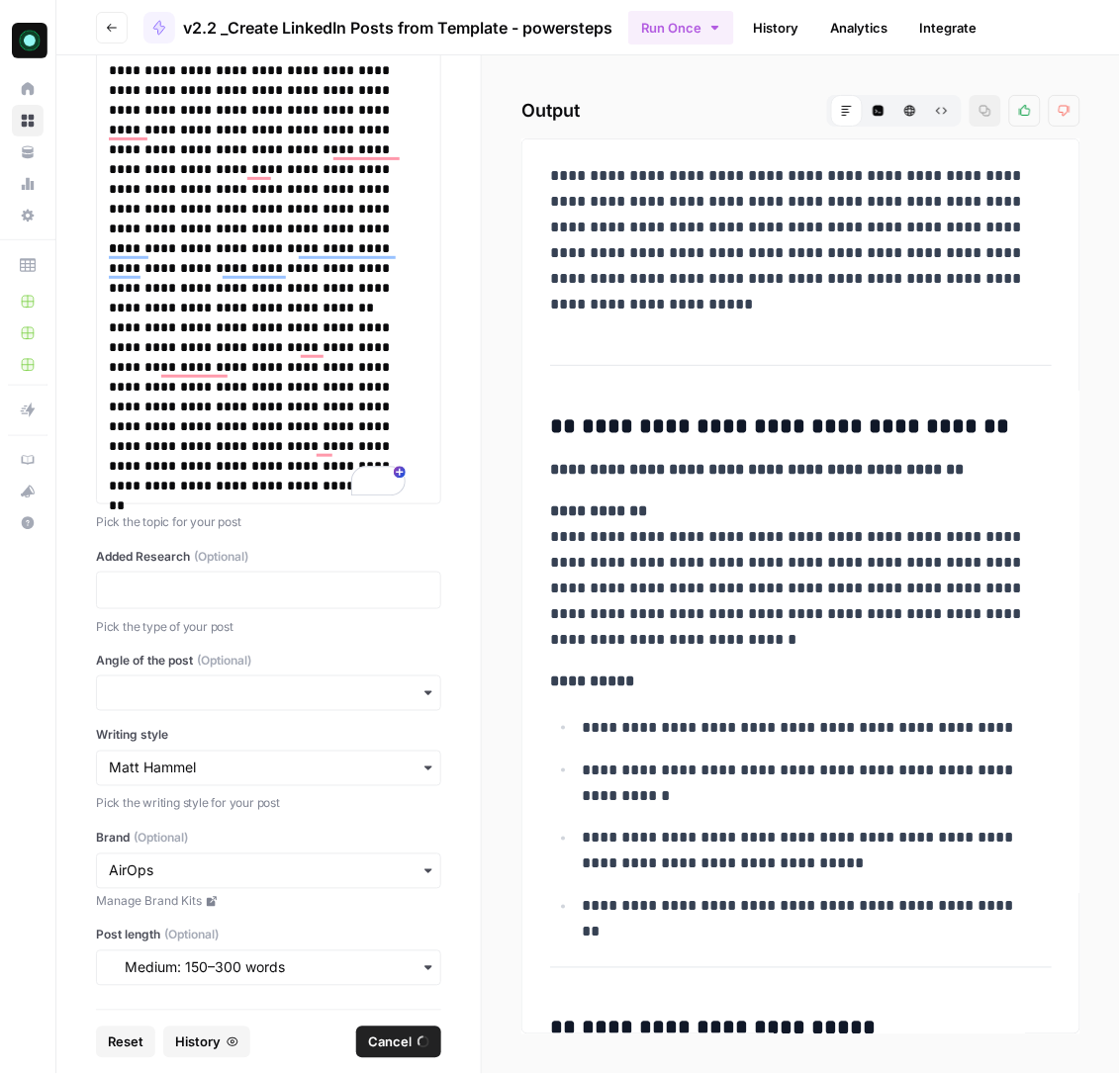 scroll, scrollTop: 4819, scrollLeft: 0, axis: vertical 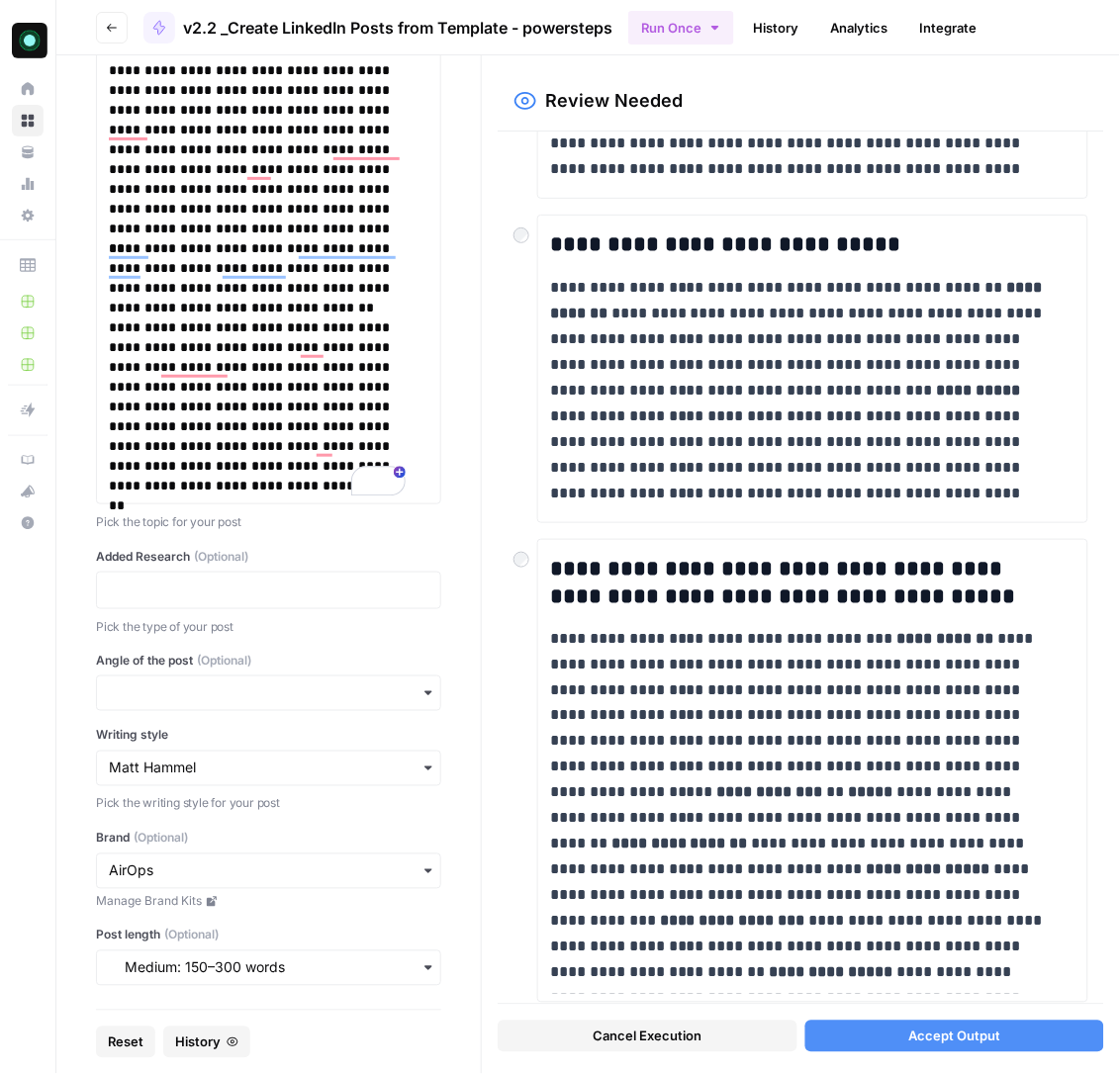 click on "Cancel Execution Accept Output" at bounding box center [800, 1031] 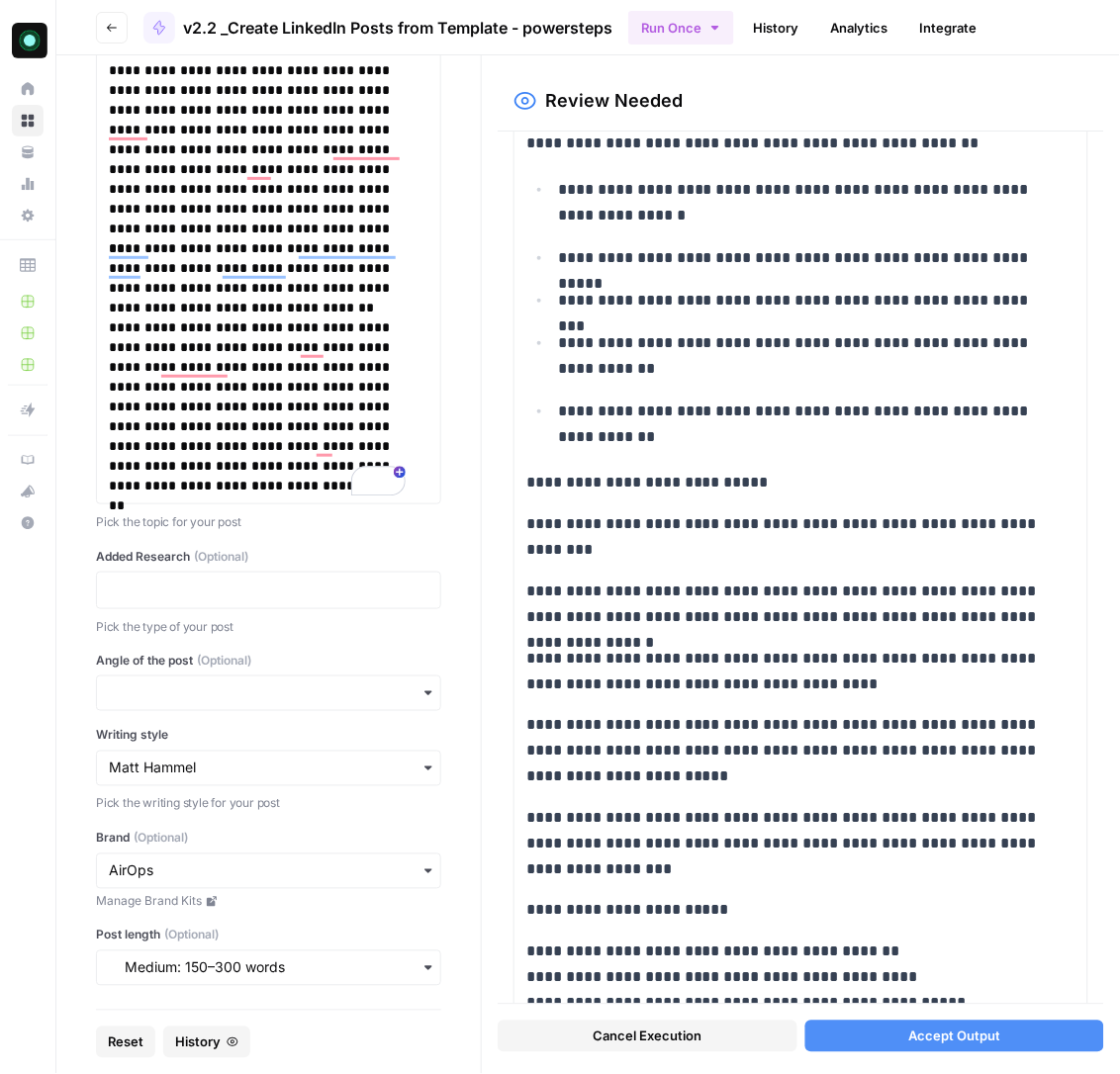scroll, scrollTop: 543, scrollLeft: 0, axis: vertical 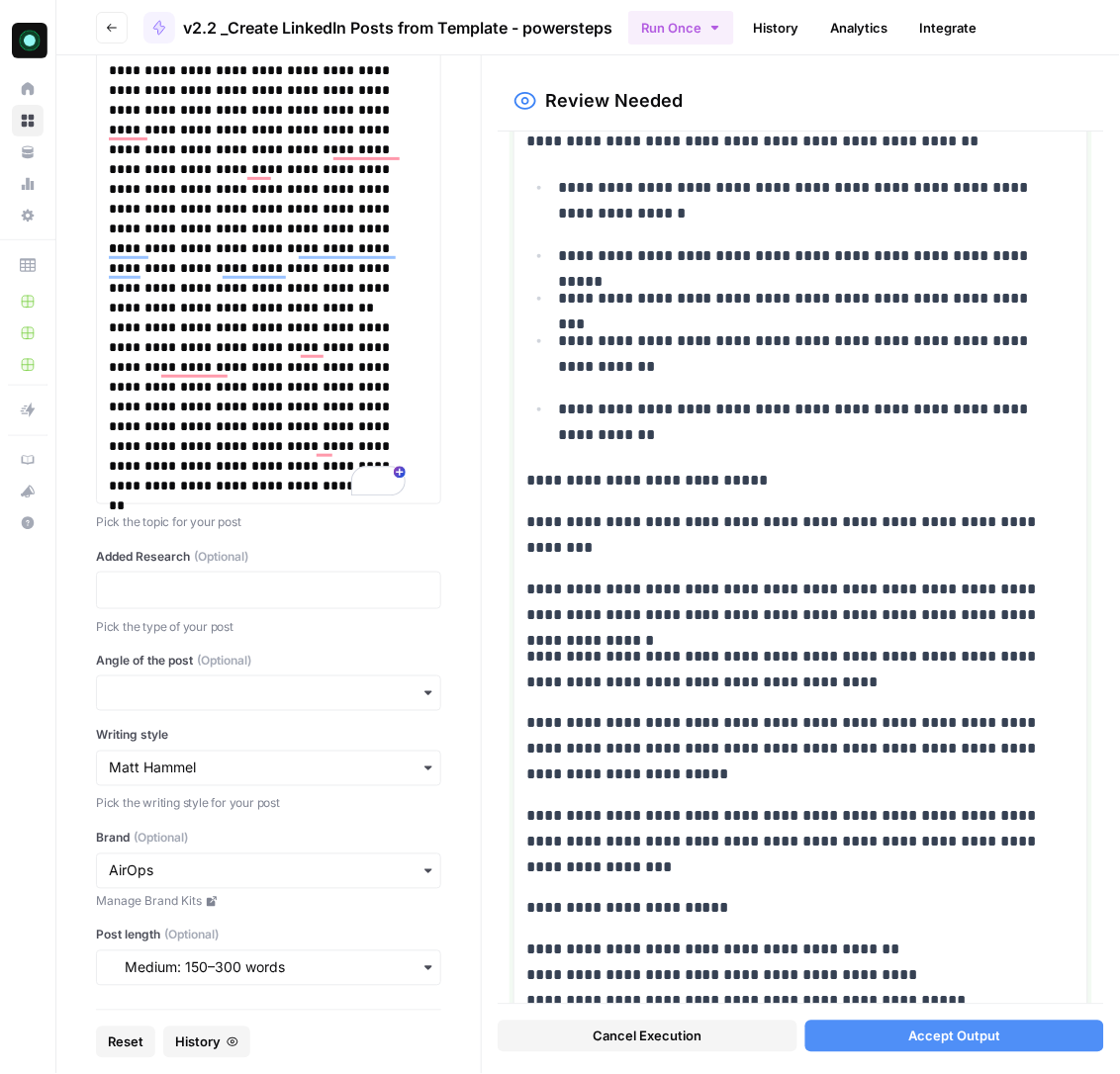 click on "**********" at bounding box center (790, 535) 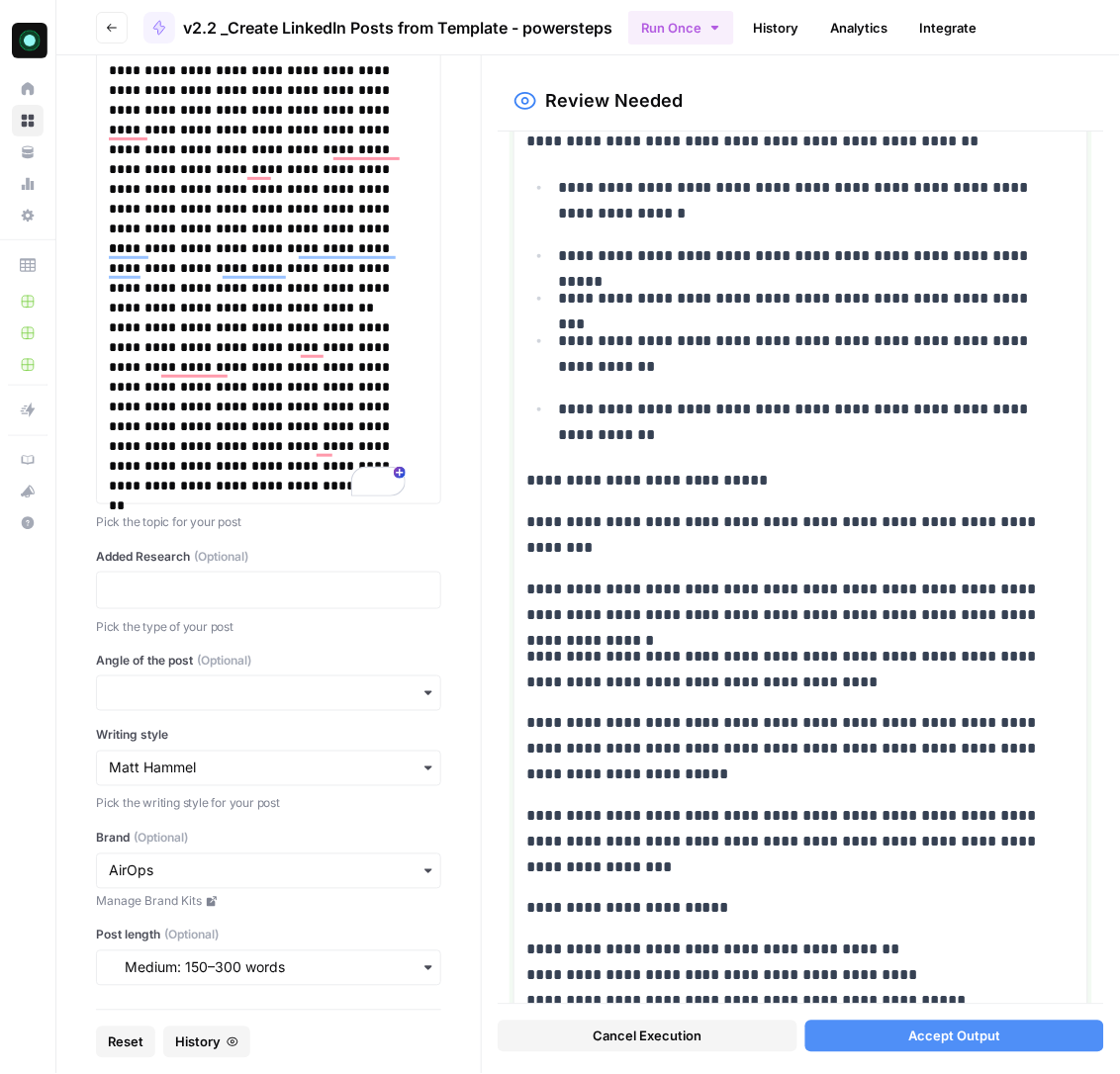 click on "**********" at bounding box center [790, 535] 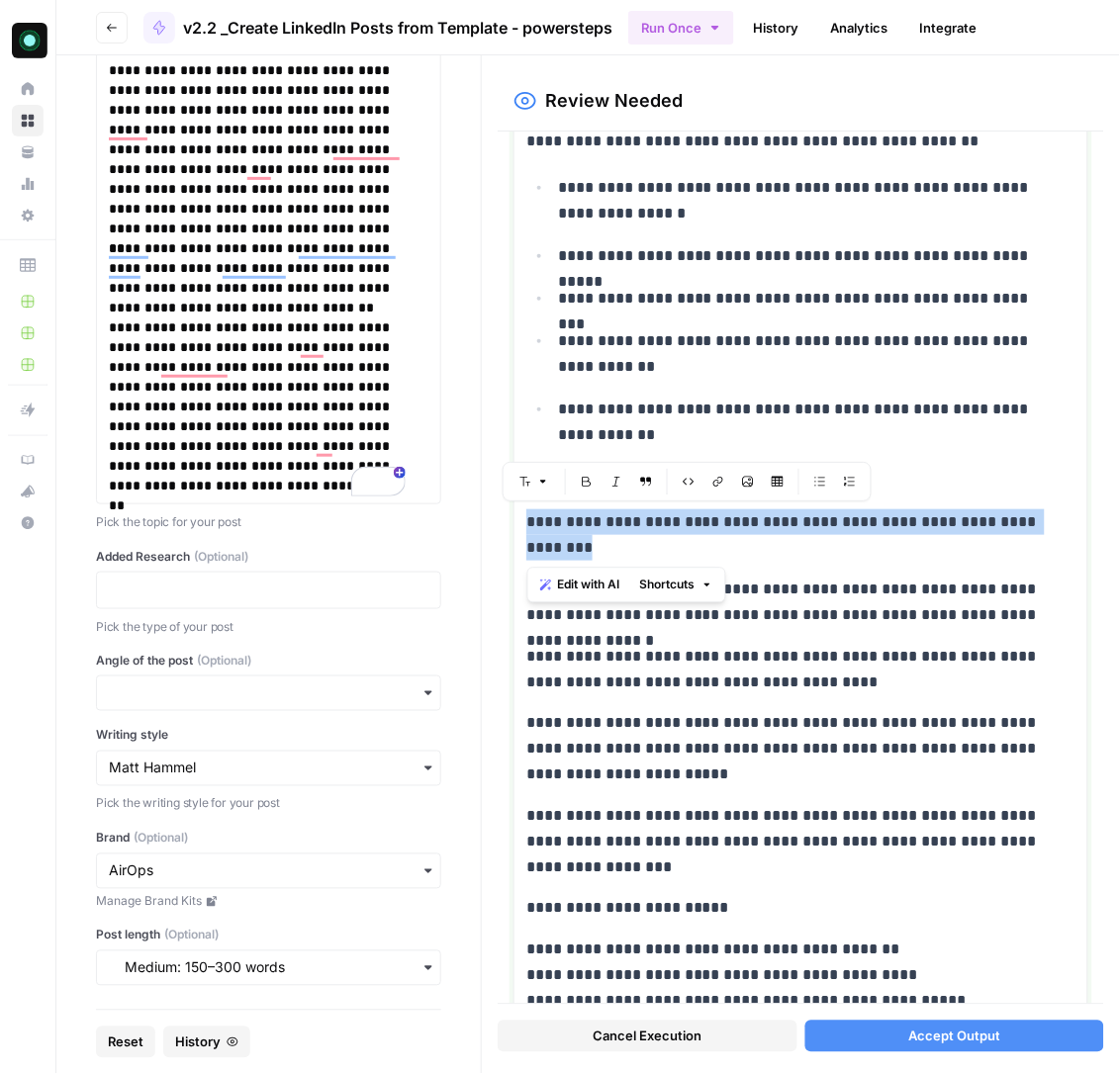 drag, startPoint x: 716, startPoint y: 523, endPoint x: 770, endPoint y: 849, distance: 330.44213 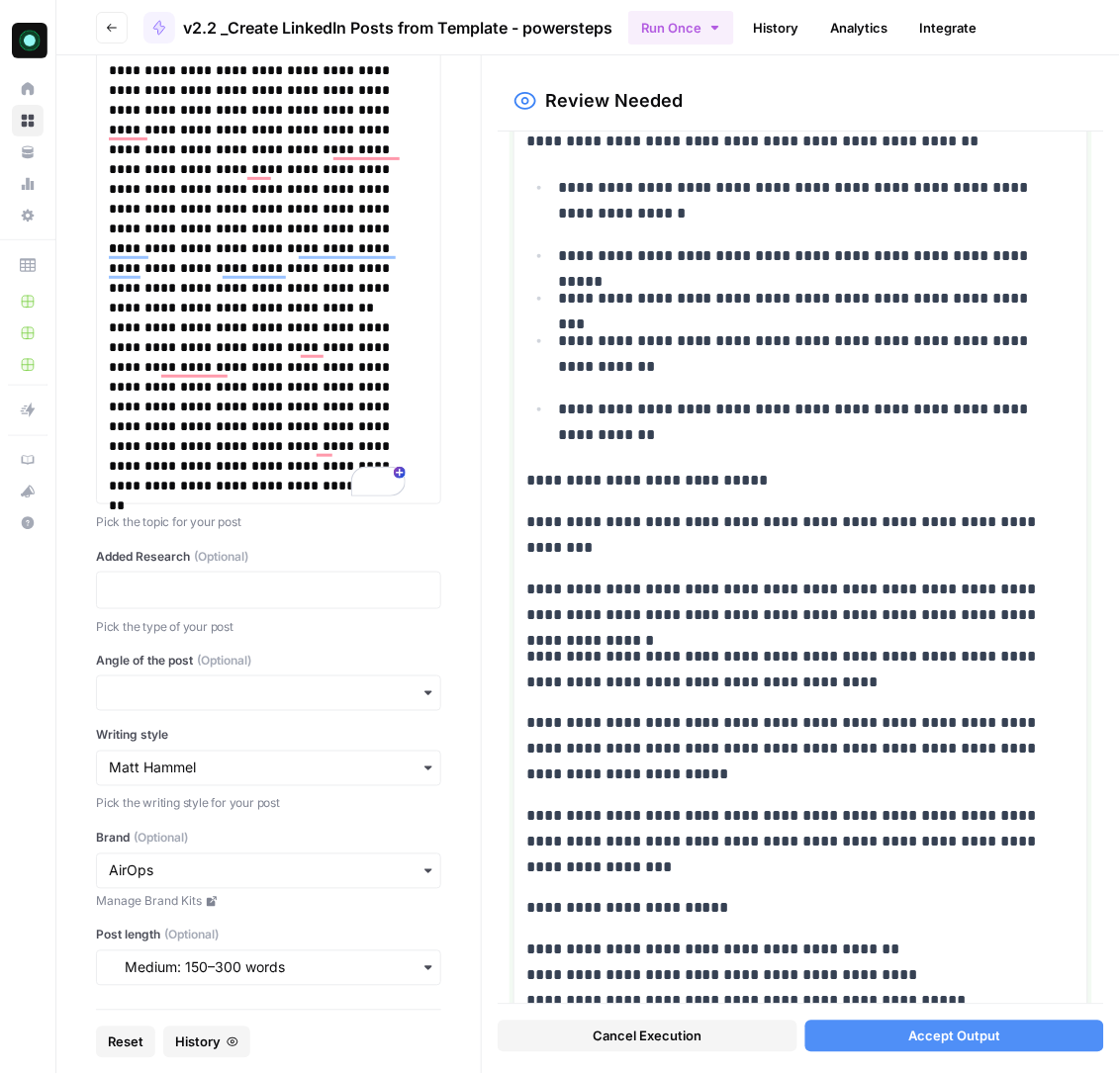click on "**********" at bounding box center (790, 843) 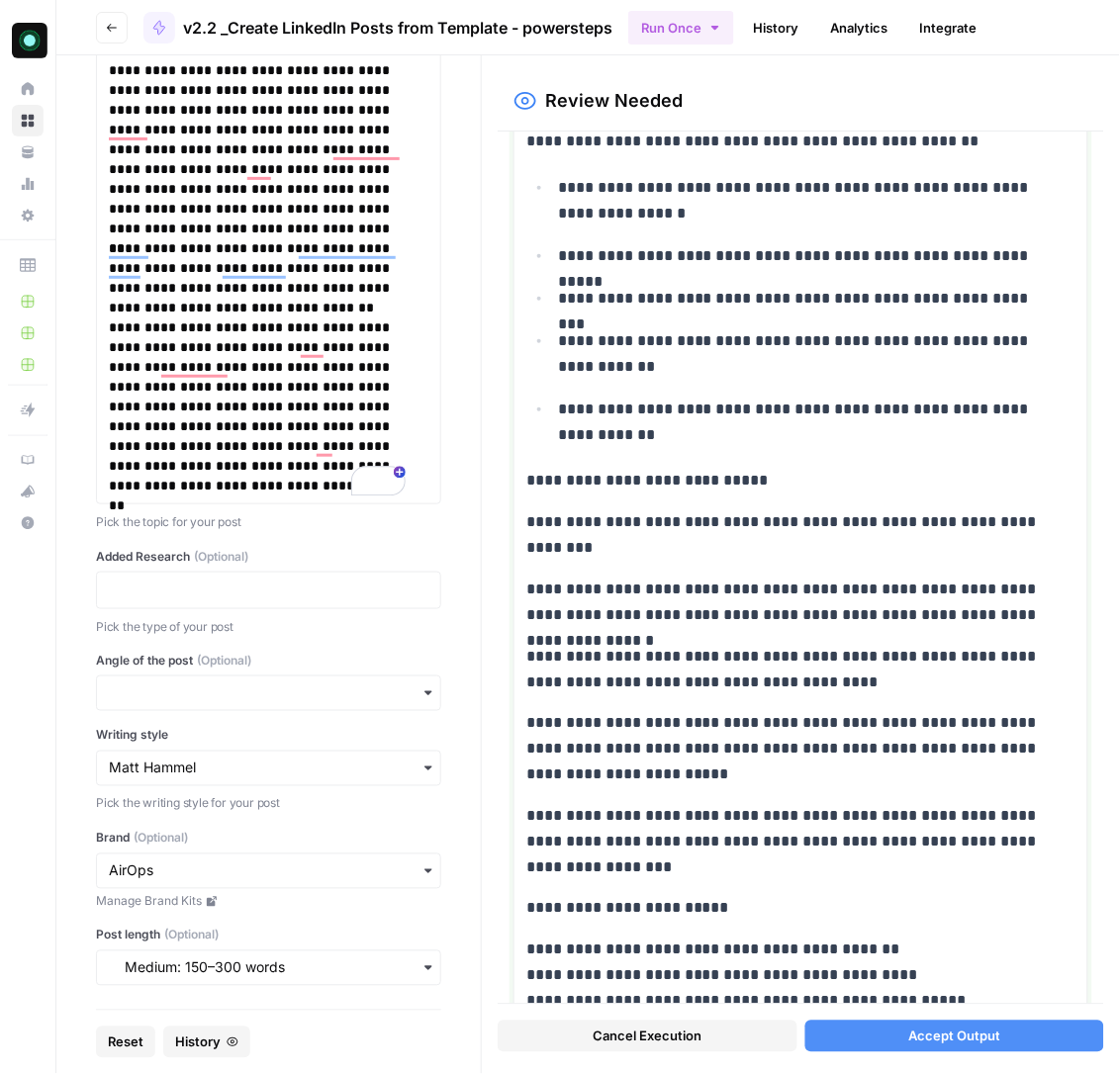 scroll, scrollTop: 4819, scrollLeft: 0, axis: vertical 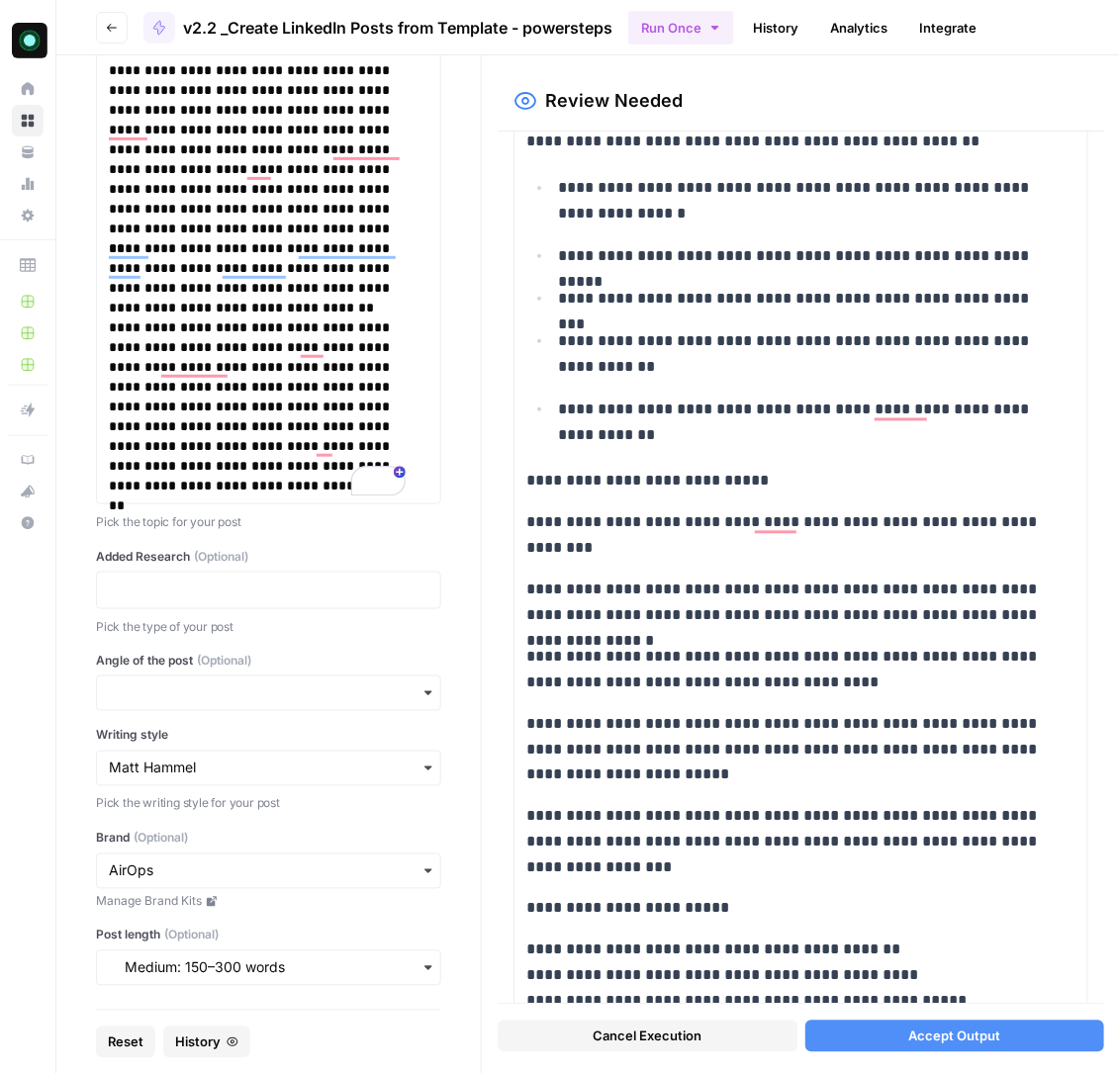 drag, startPoint x: 521, startPoint y: 521, endPoint x: 691, endPoint y: 770, distance: 301.49793 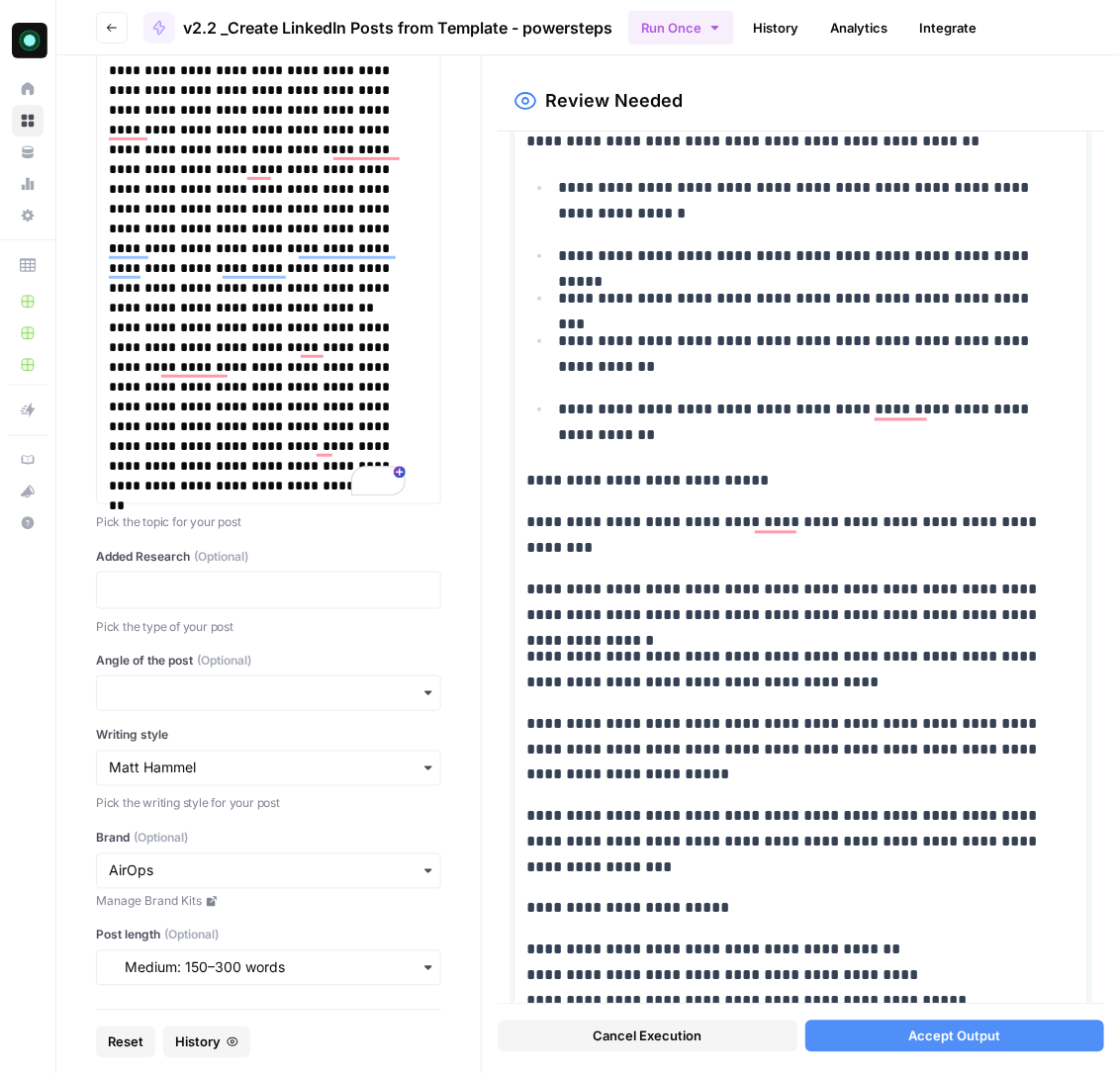 click on "**********" at bounding box center [790, 670] 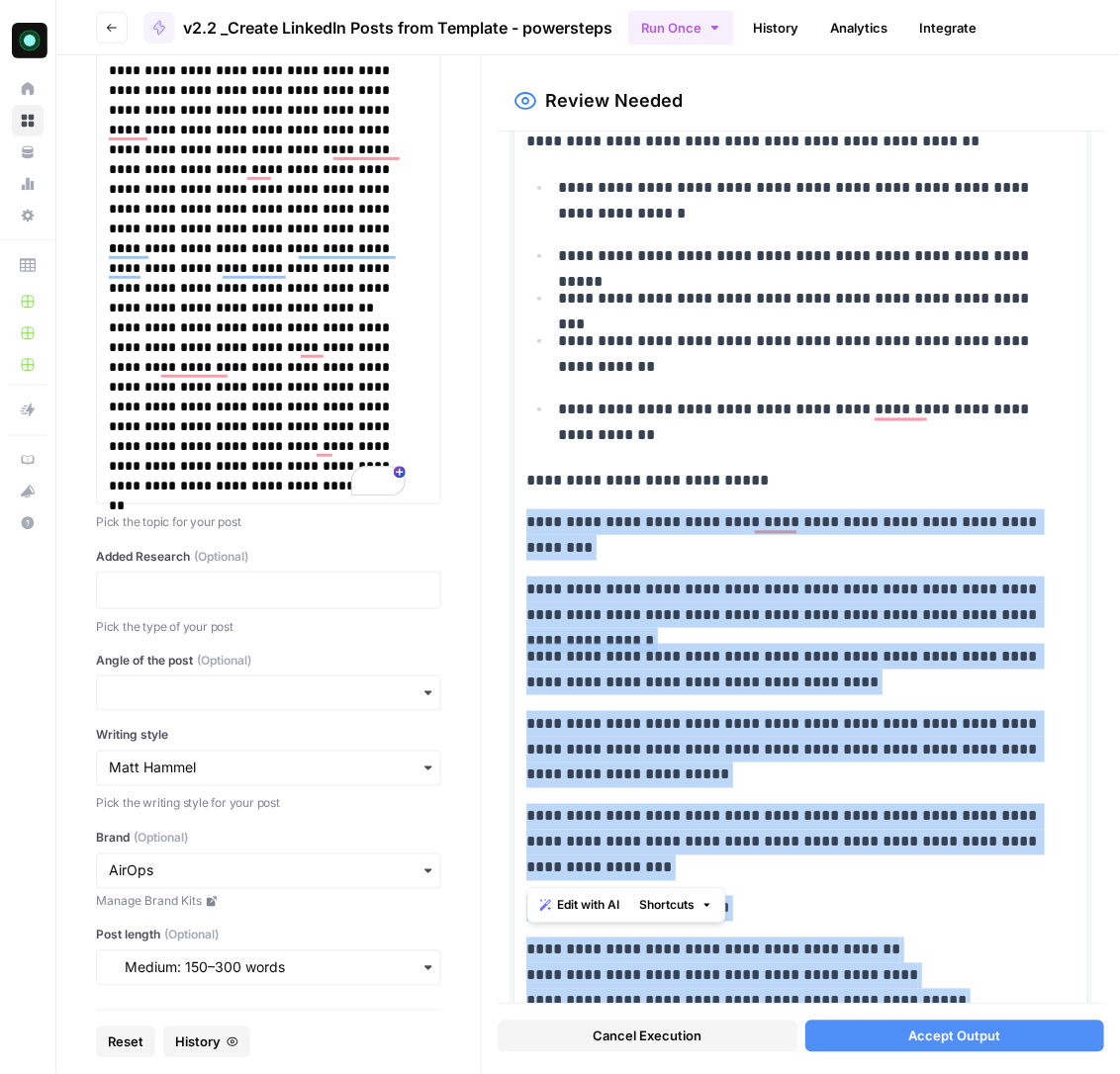 scroll, scrollTop: 864, scrollLeft: 0, axis: vertical 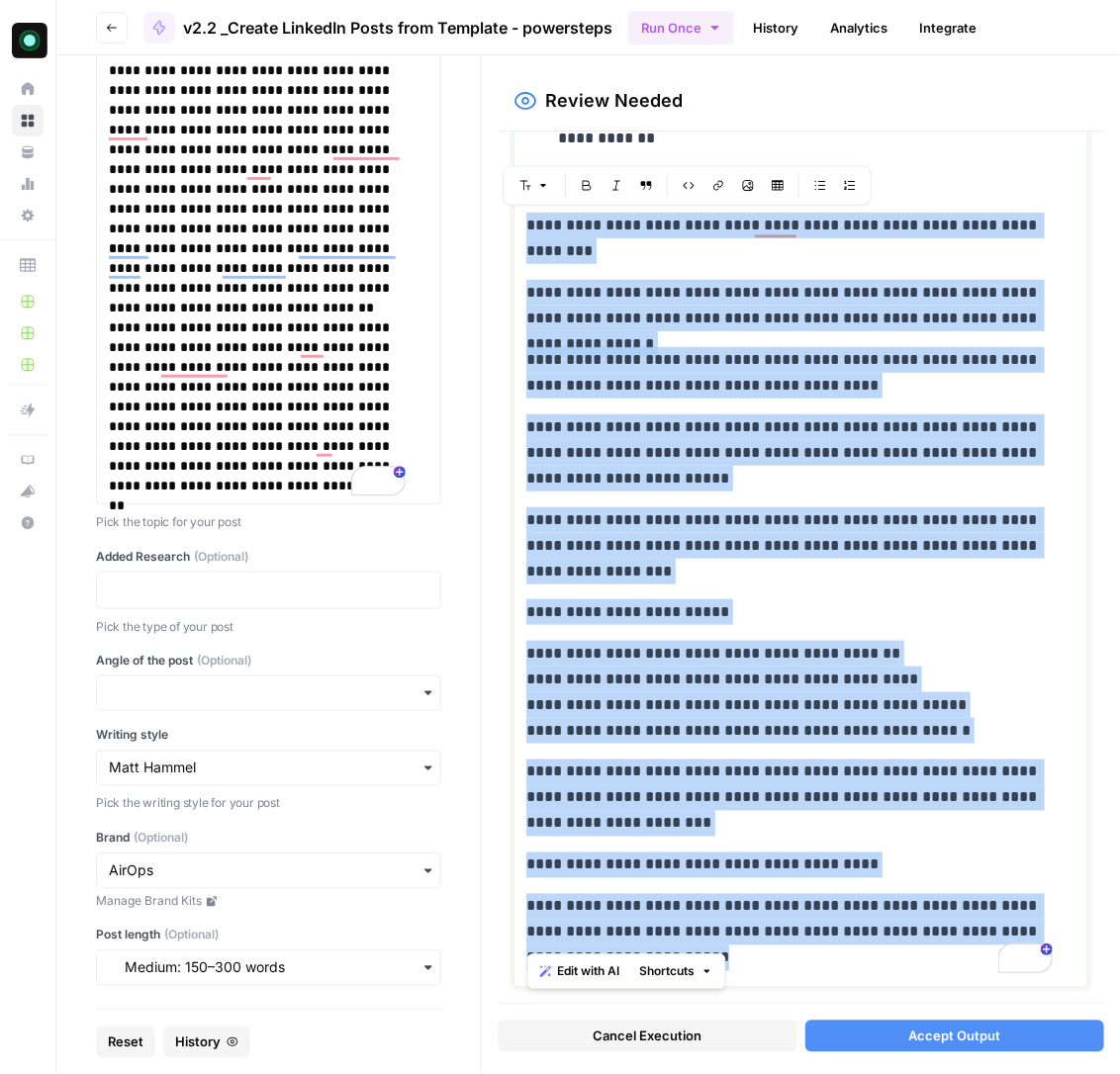 drag, startPoint x: 525, startPoint y: 517, endPoint x: 894, endPoint y: 990, distance: 599.908 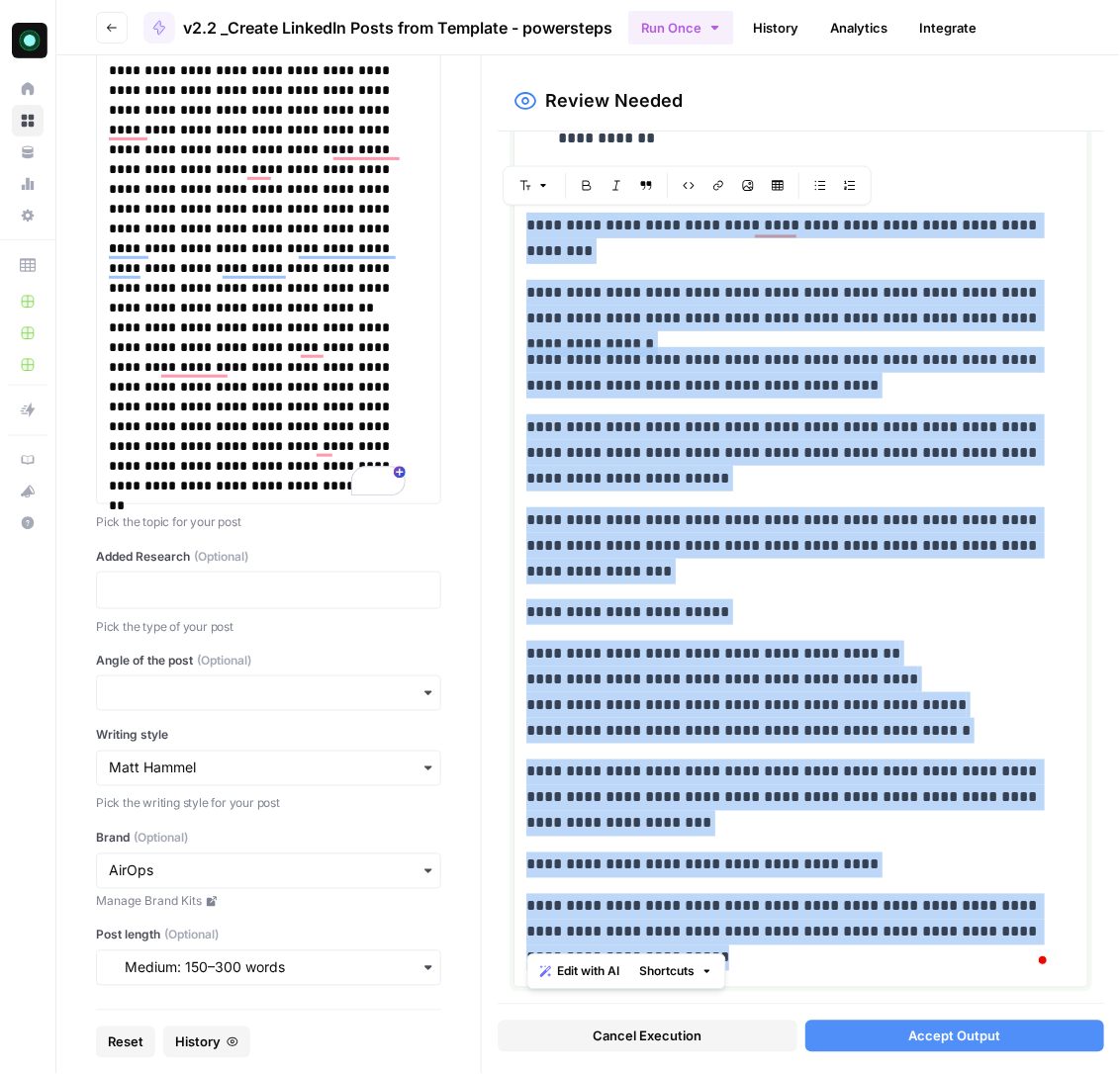 copy on "**********" 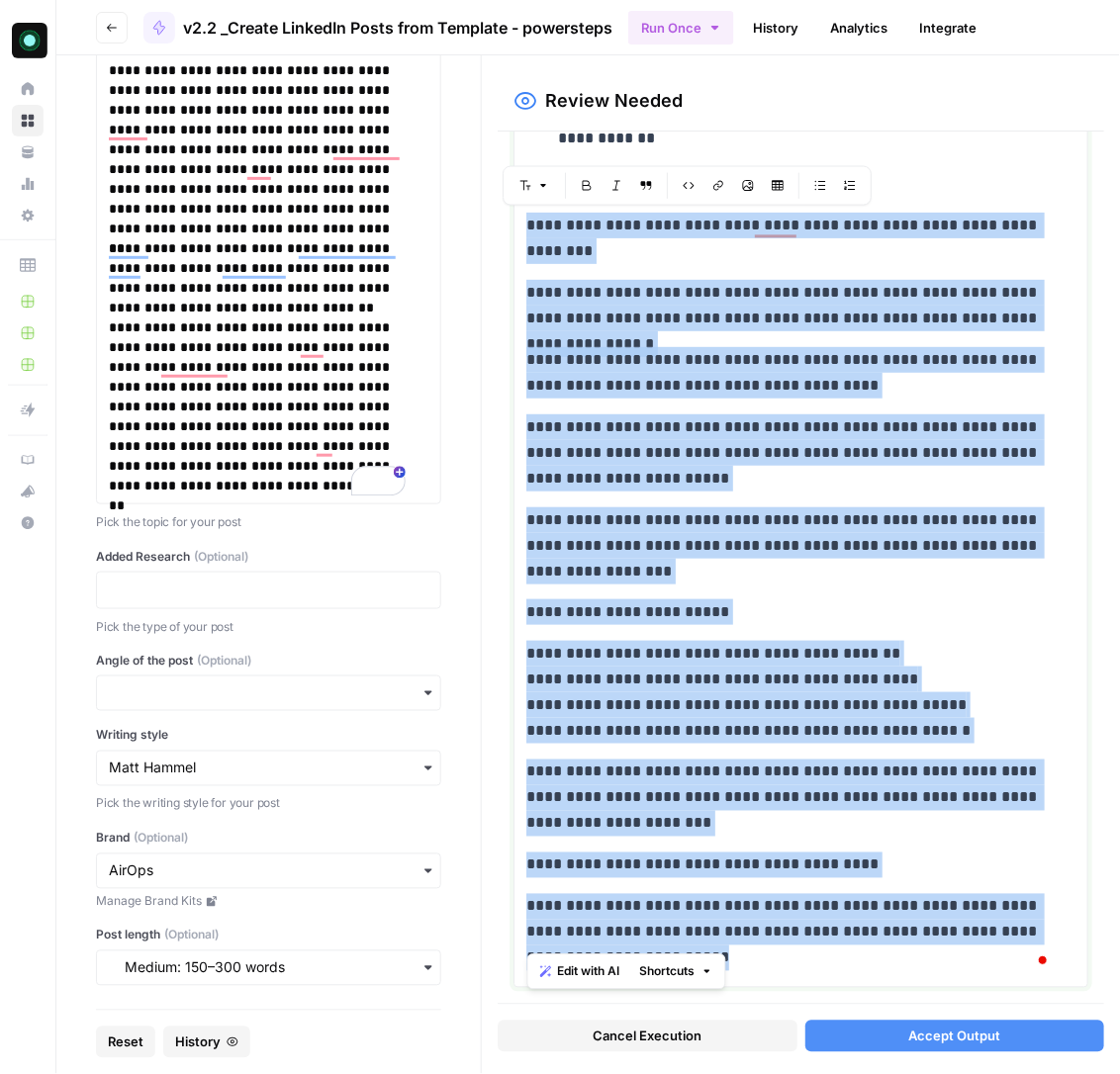copy on "**********" 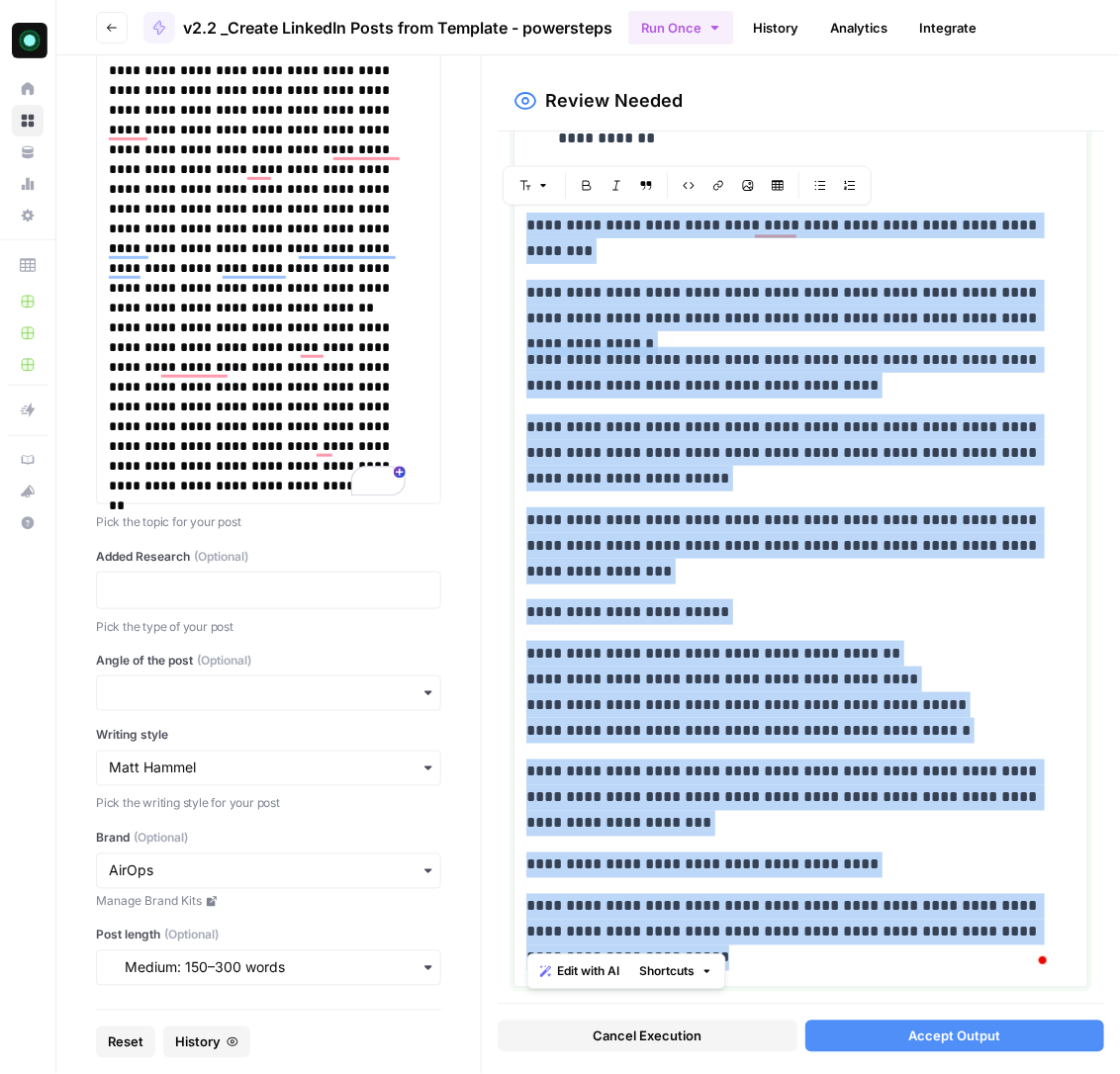 scroll, scrollTop: 864, scrollLeft: 0, axis: vertical 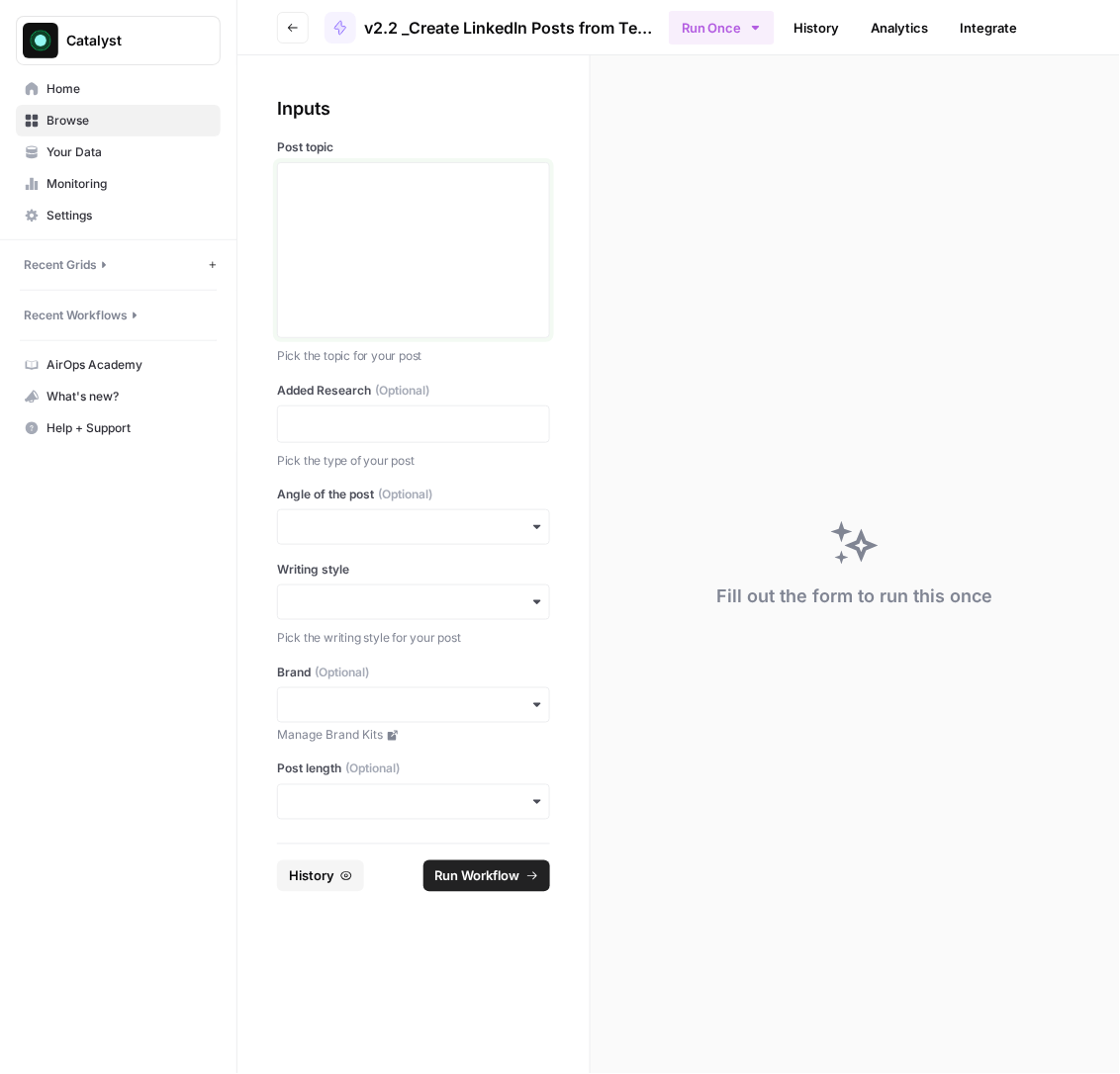 click at bounding box center [414, 250] 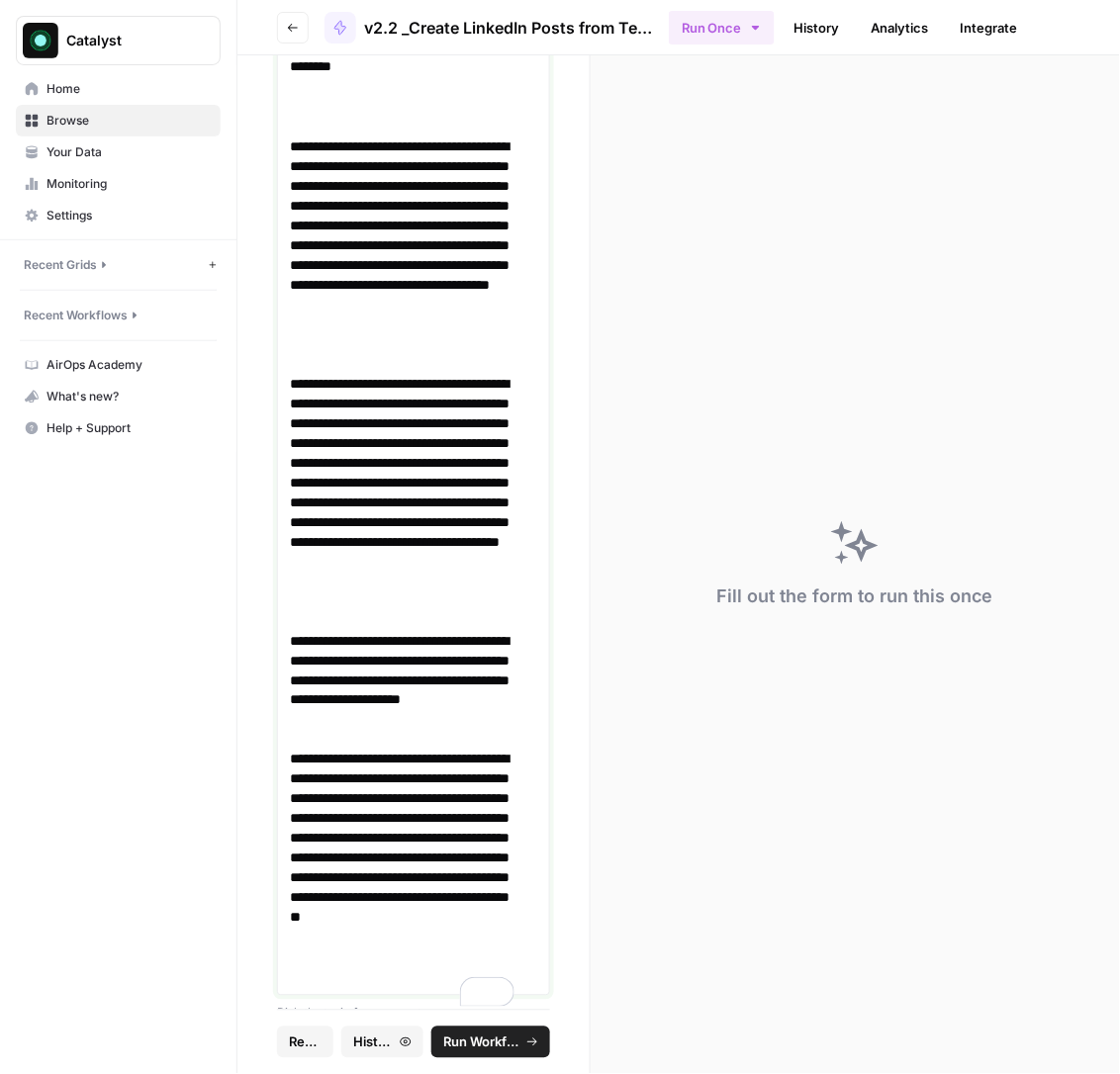 scroll, scrollTop: 6363, scrollLeft: 0, axis: vertical 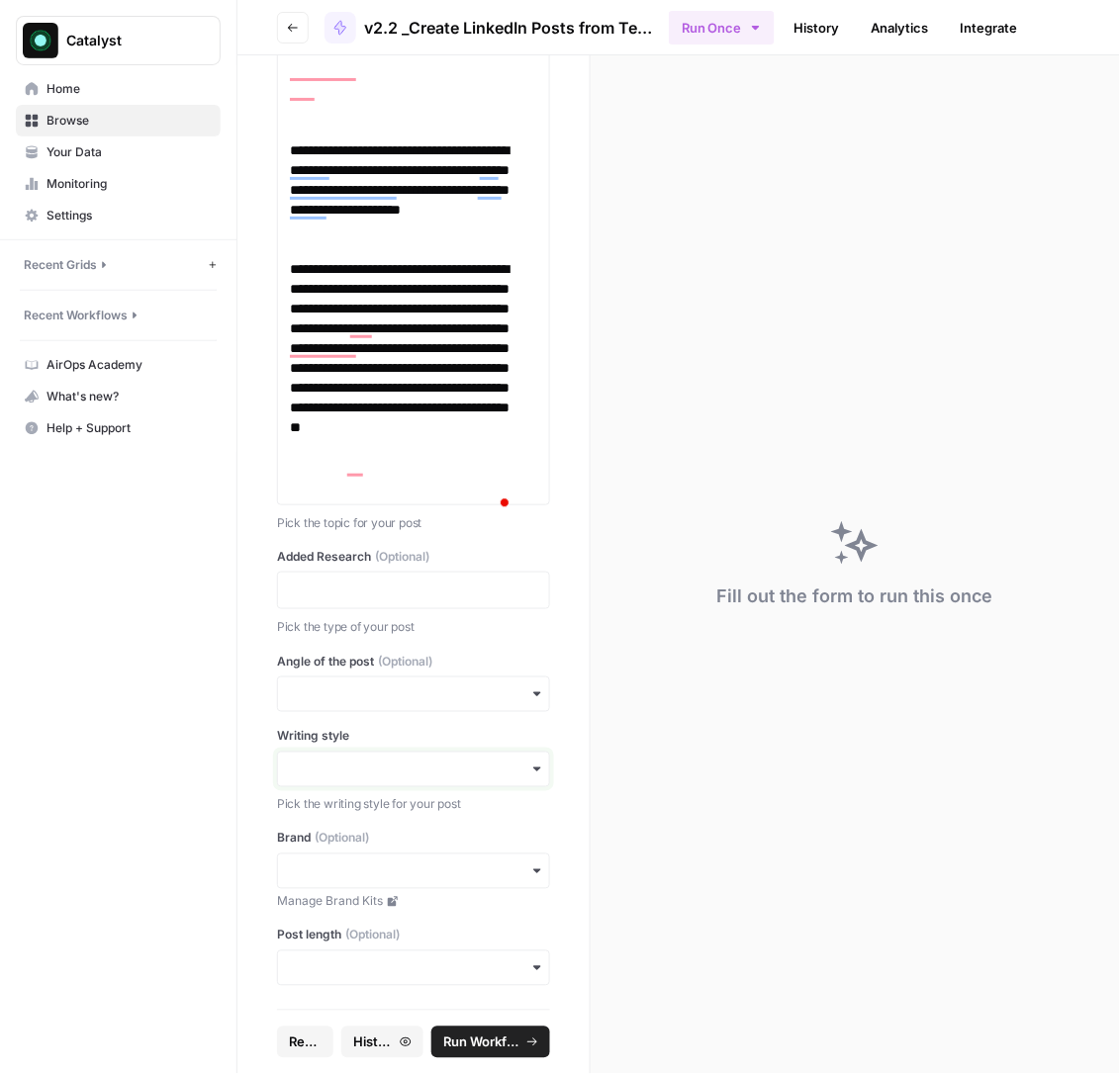 click on "Writing style" at bounding box center (414, 769) 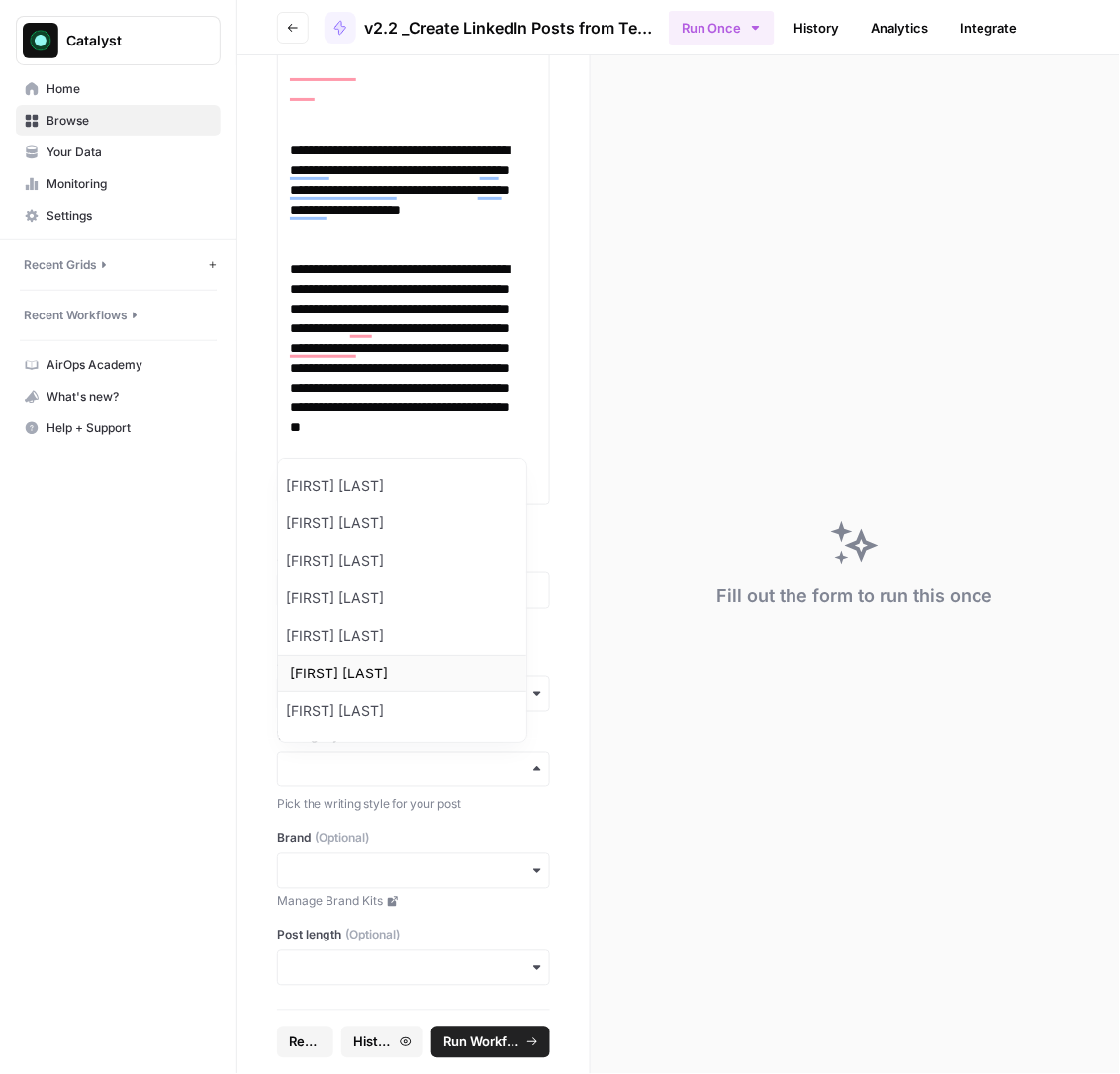 scroll, scrollTop: 29, scrollLeft: 0, axis: vertical 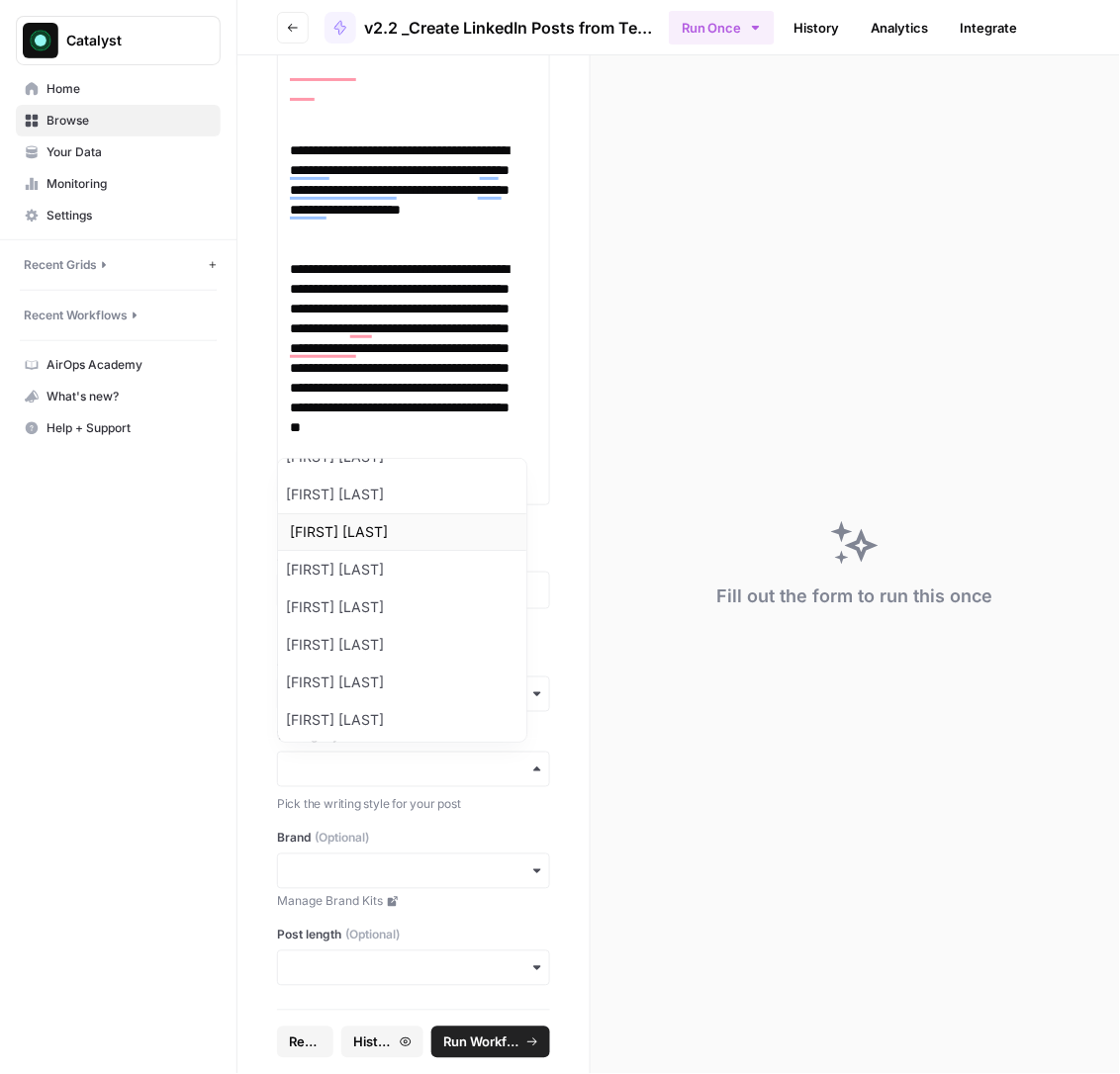 click on "[FIRST] [LAST]" at bounding box center [402, 532] 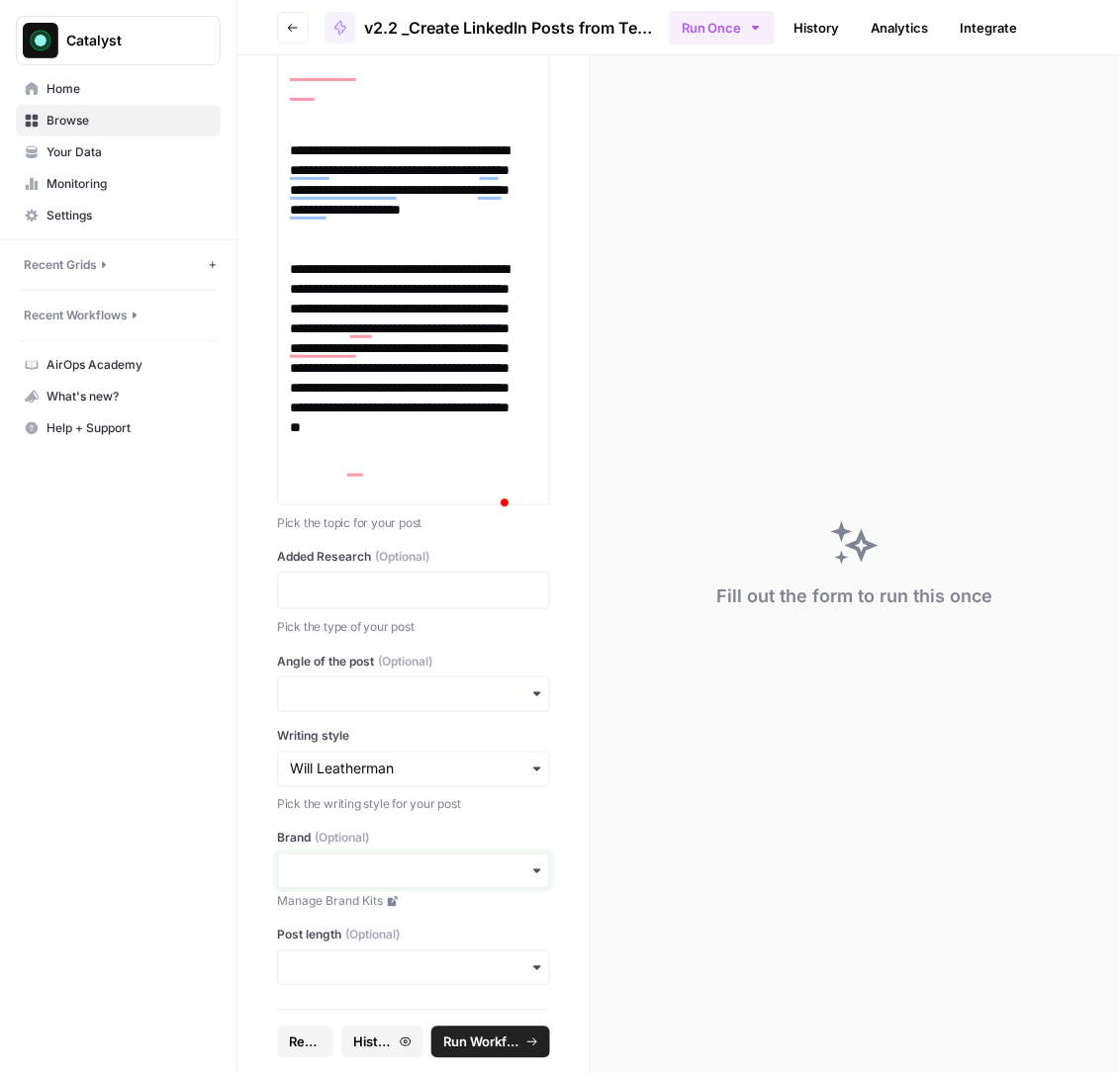 click on "Brand (Optional)" at bounding box center [414, 871] 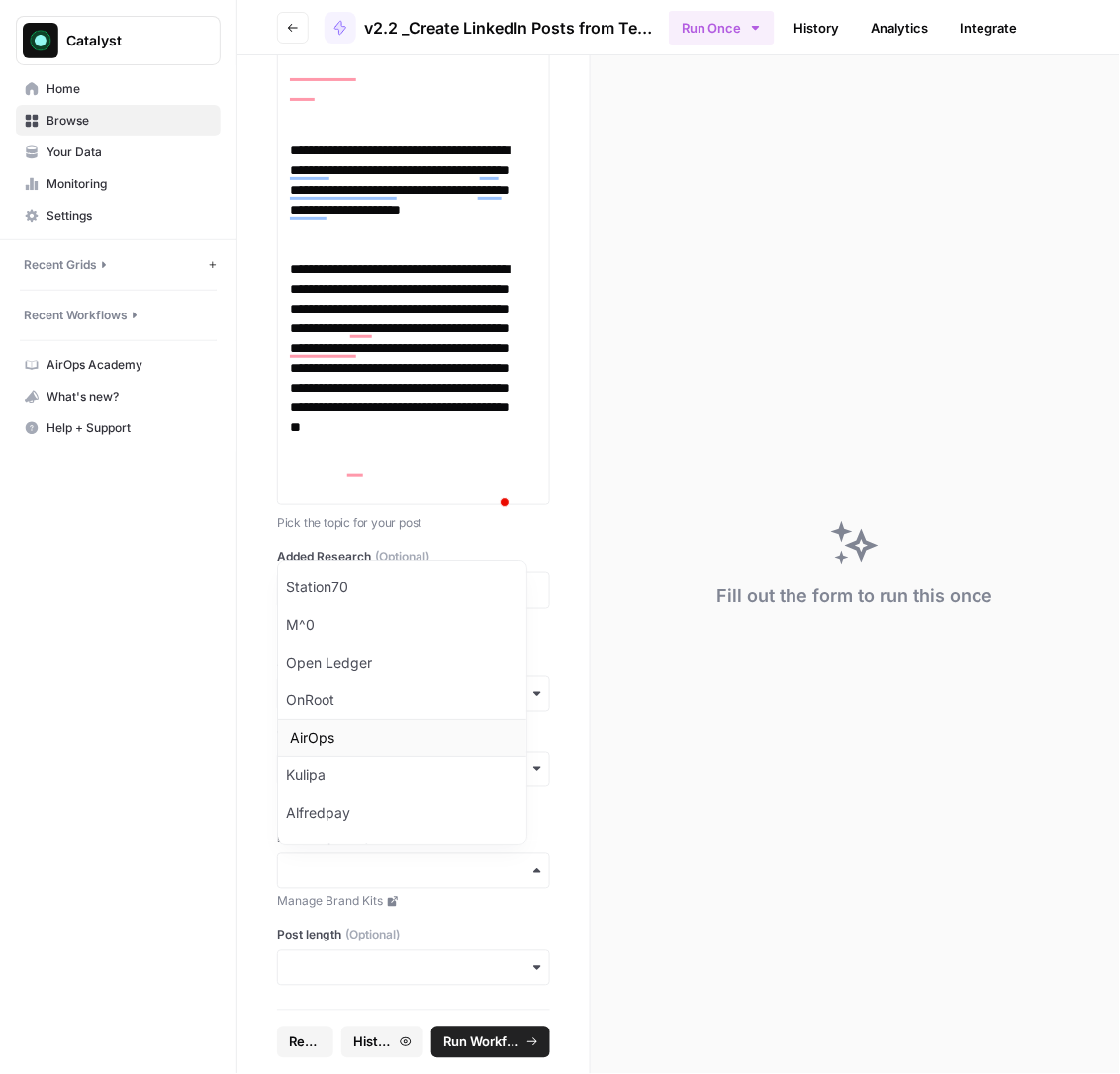 click on "AirOps" at bounding box center (402, 738) 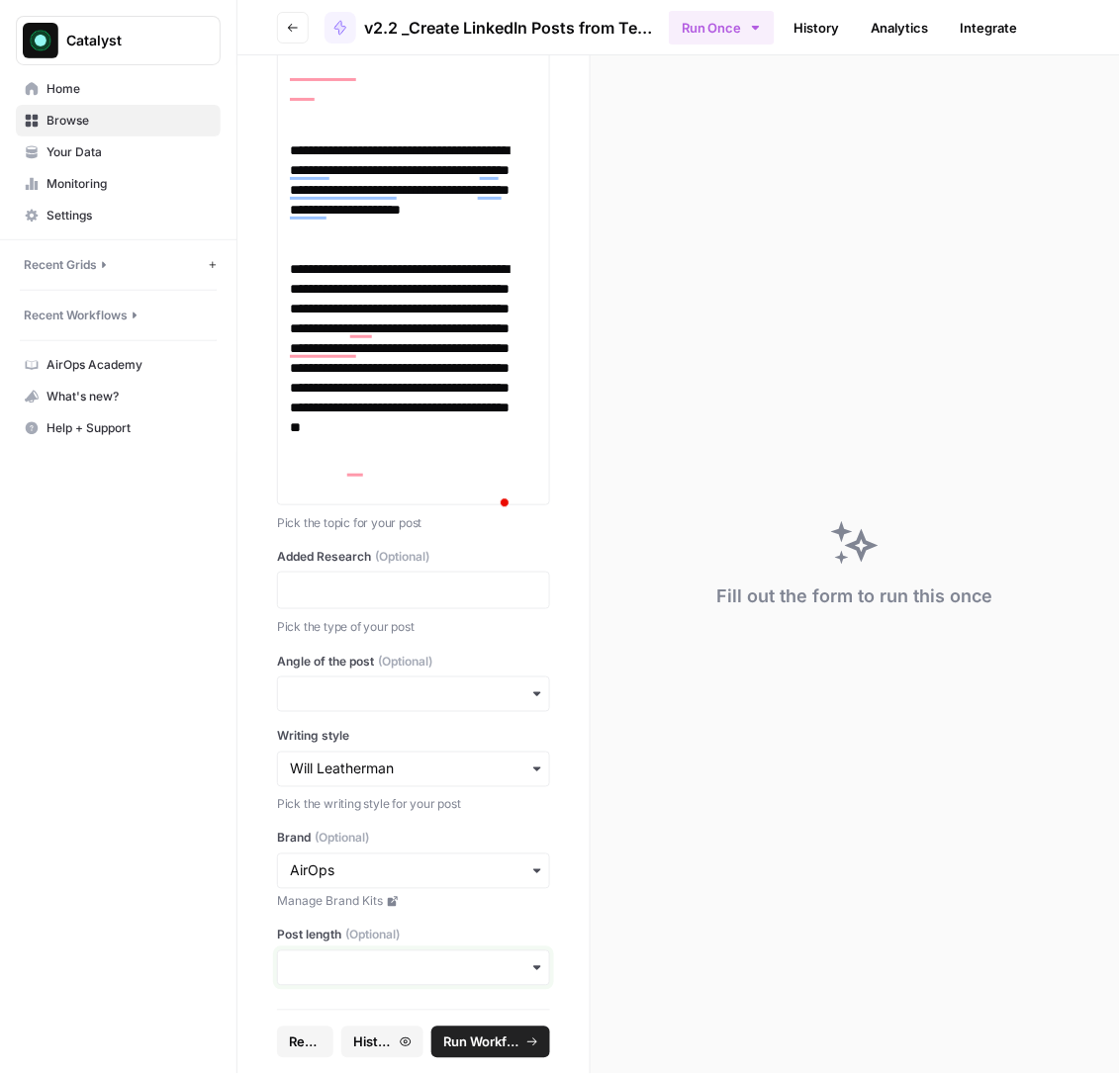 click on "Post length (Optional)" at bounding box center (414, 968) 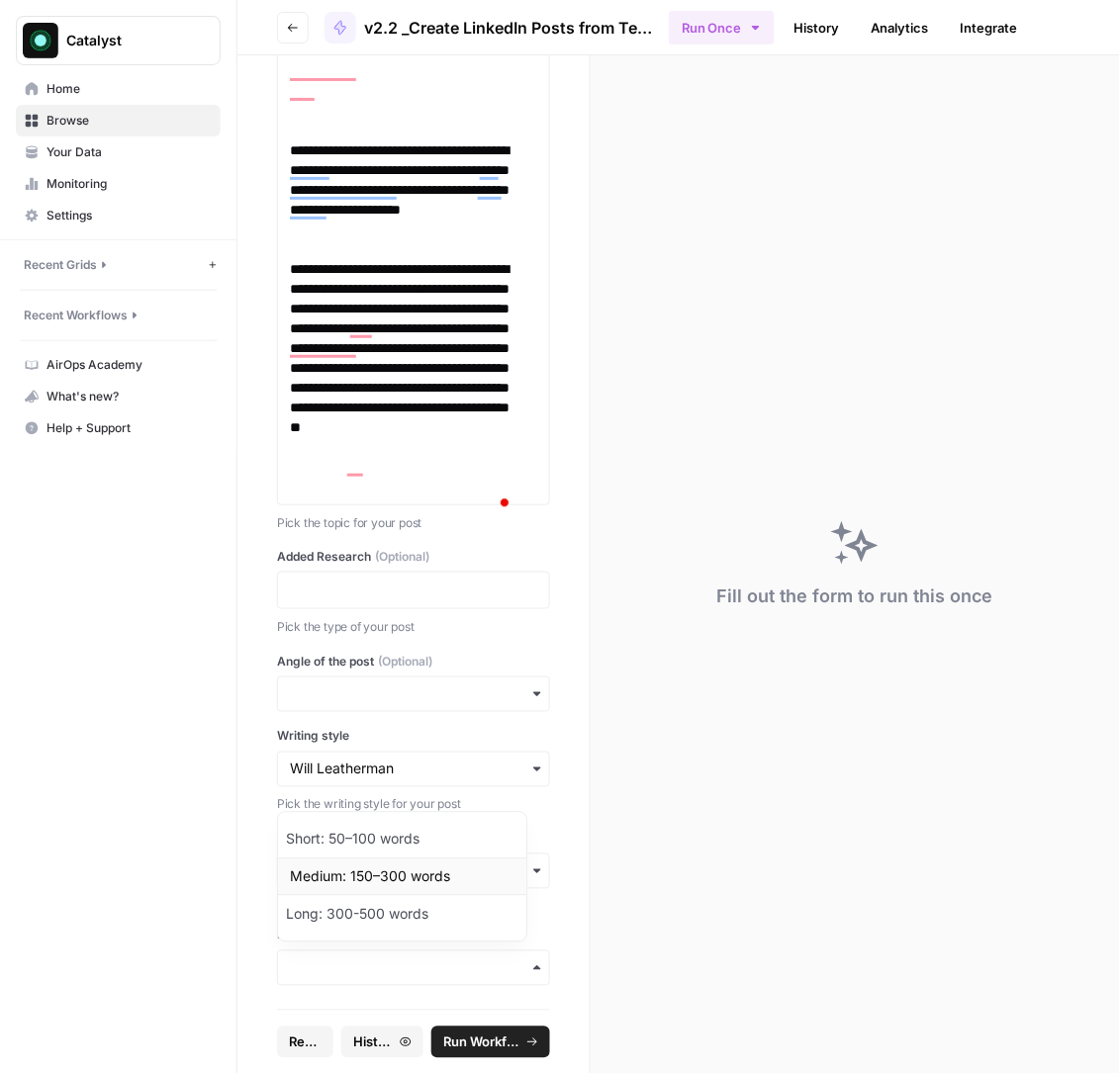 click on "Medium: 150–300 words" at bounding box center [402, 877] 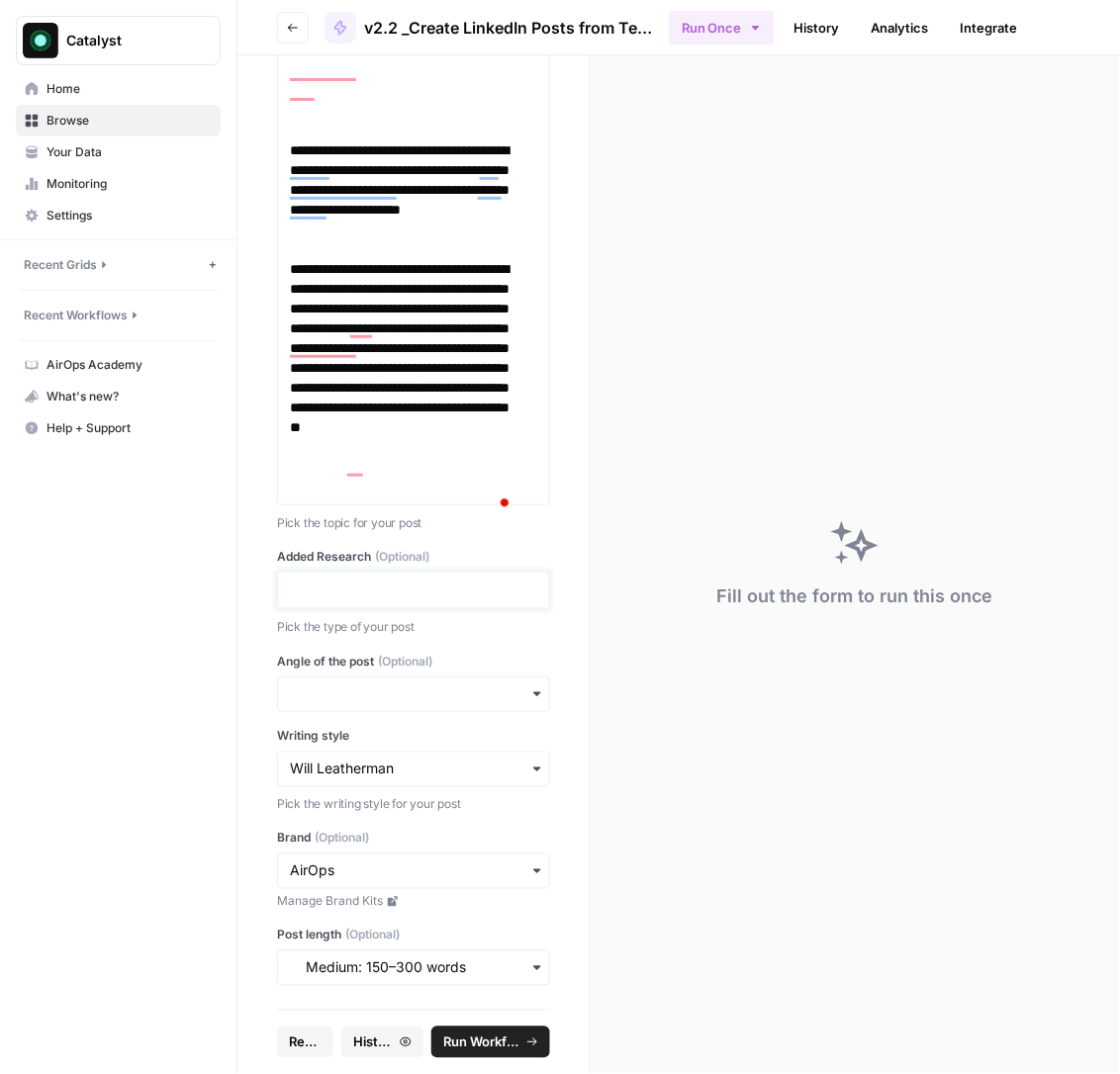 click at bounding box center [414, 590] 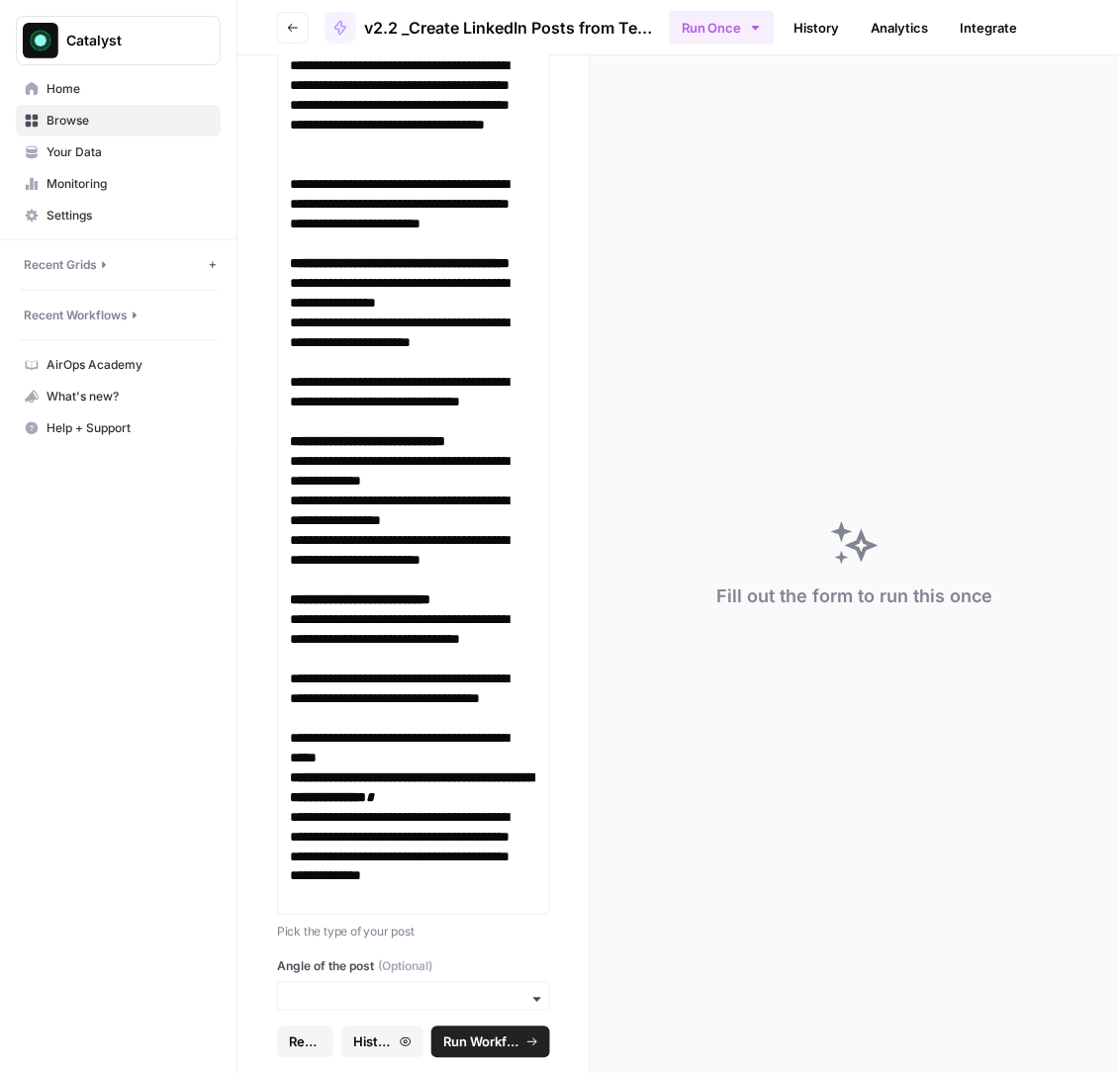click on "Run Workflow" at bounding box center [482, 1042] 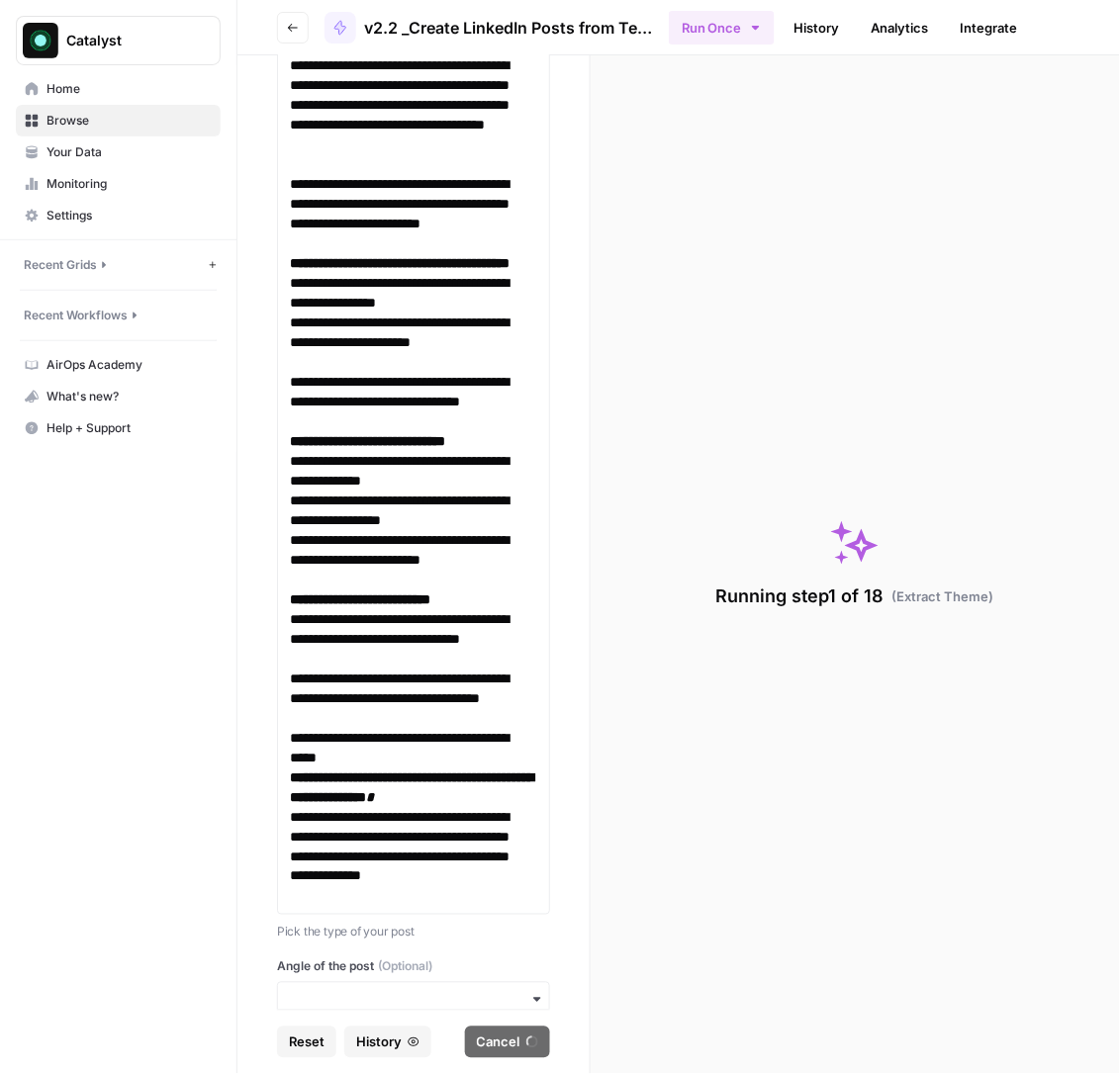 scroll, scrollTop: 7005, scrollLeft: 0, axis: vertical 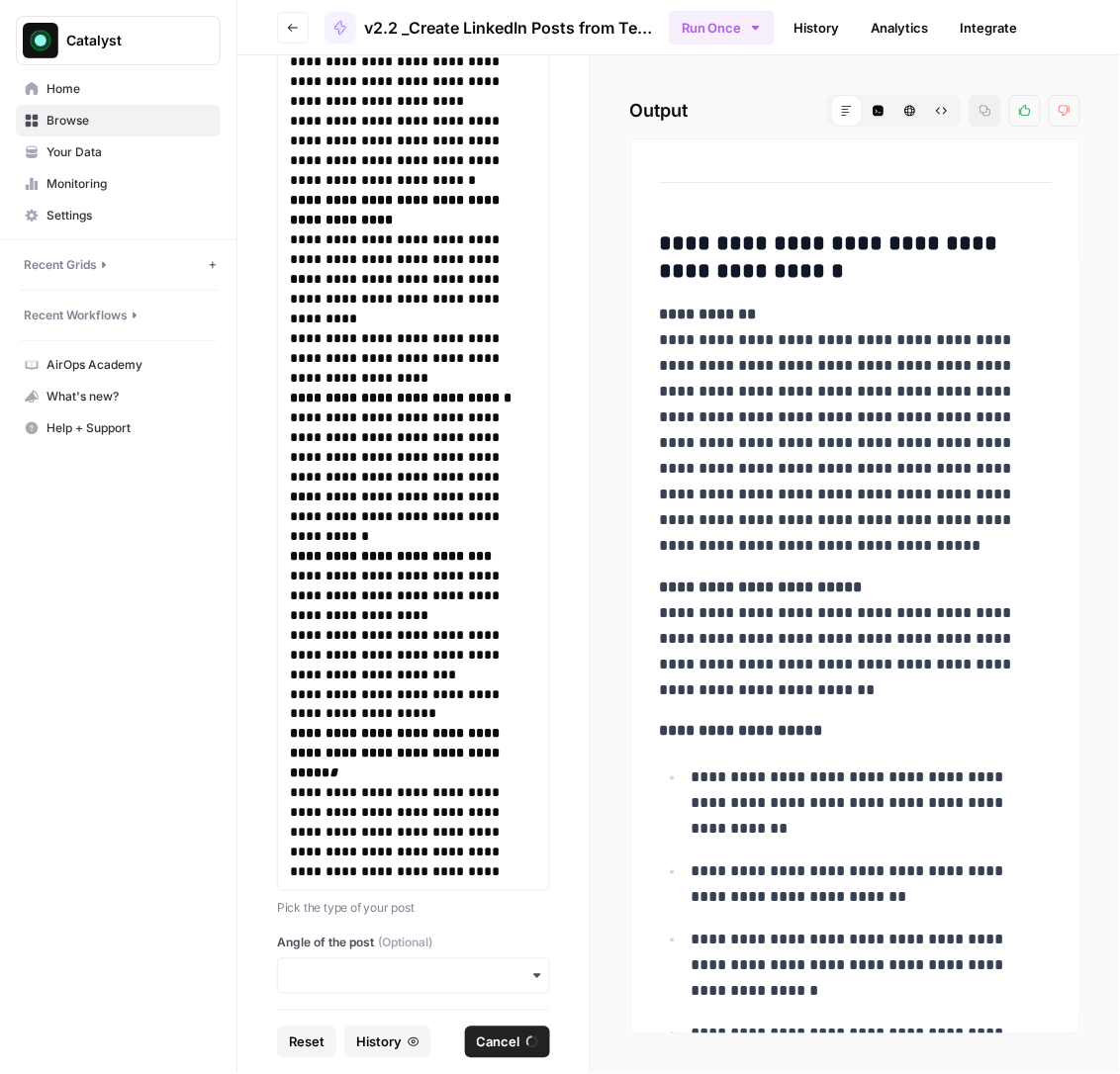 click on "**********" at bounding box center (844, 258) 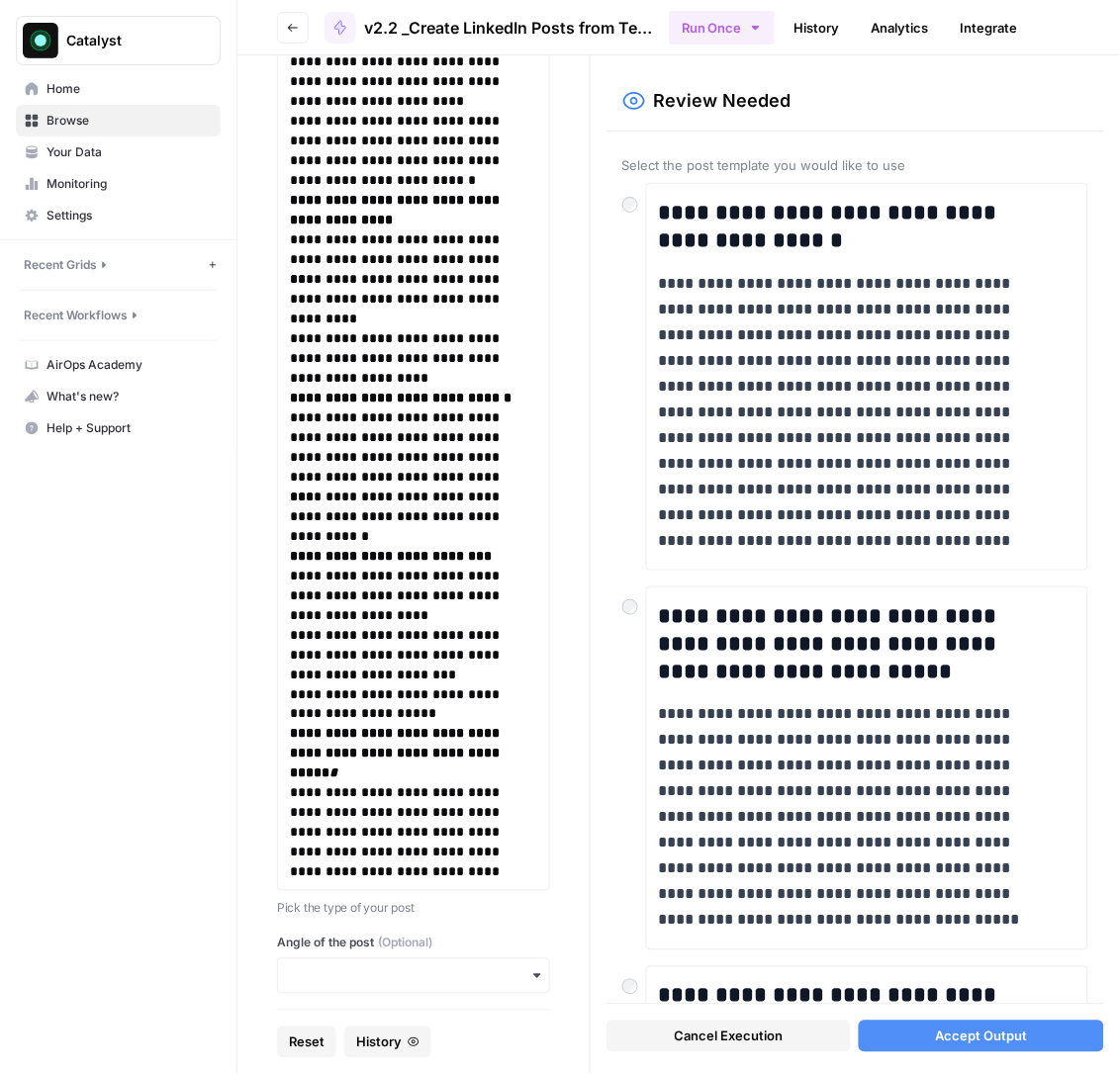 click 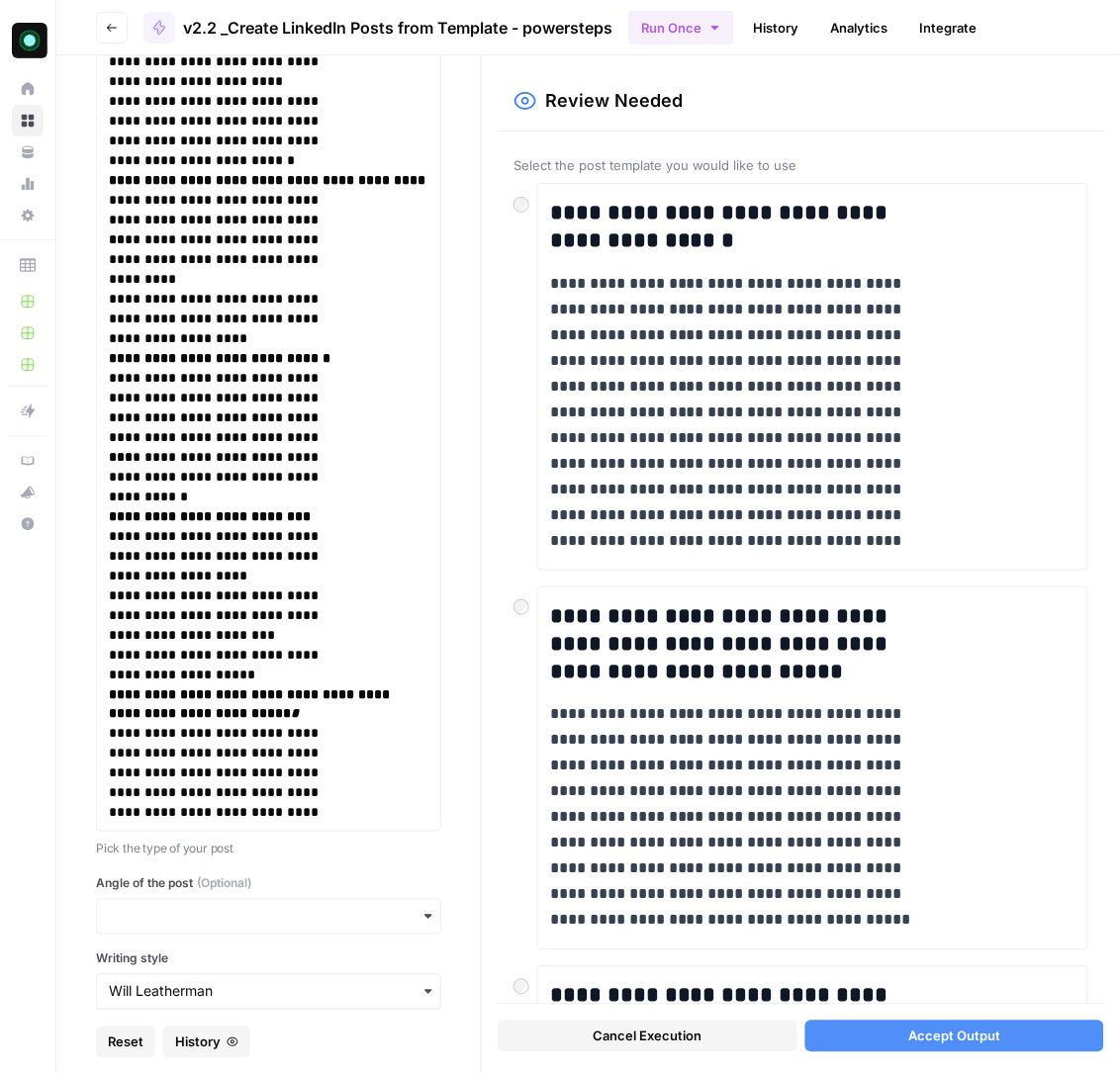 scroll, scrollTop: 5408, scrollLeft: 0, axis: vertical 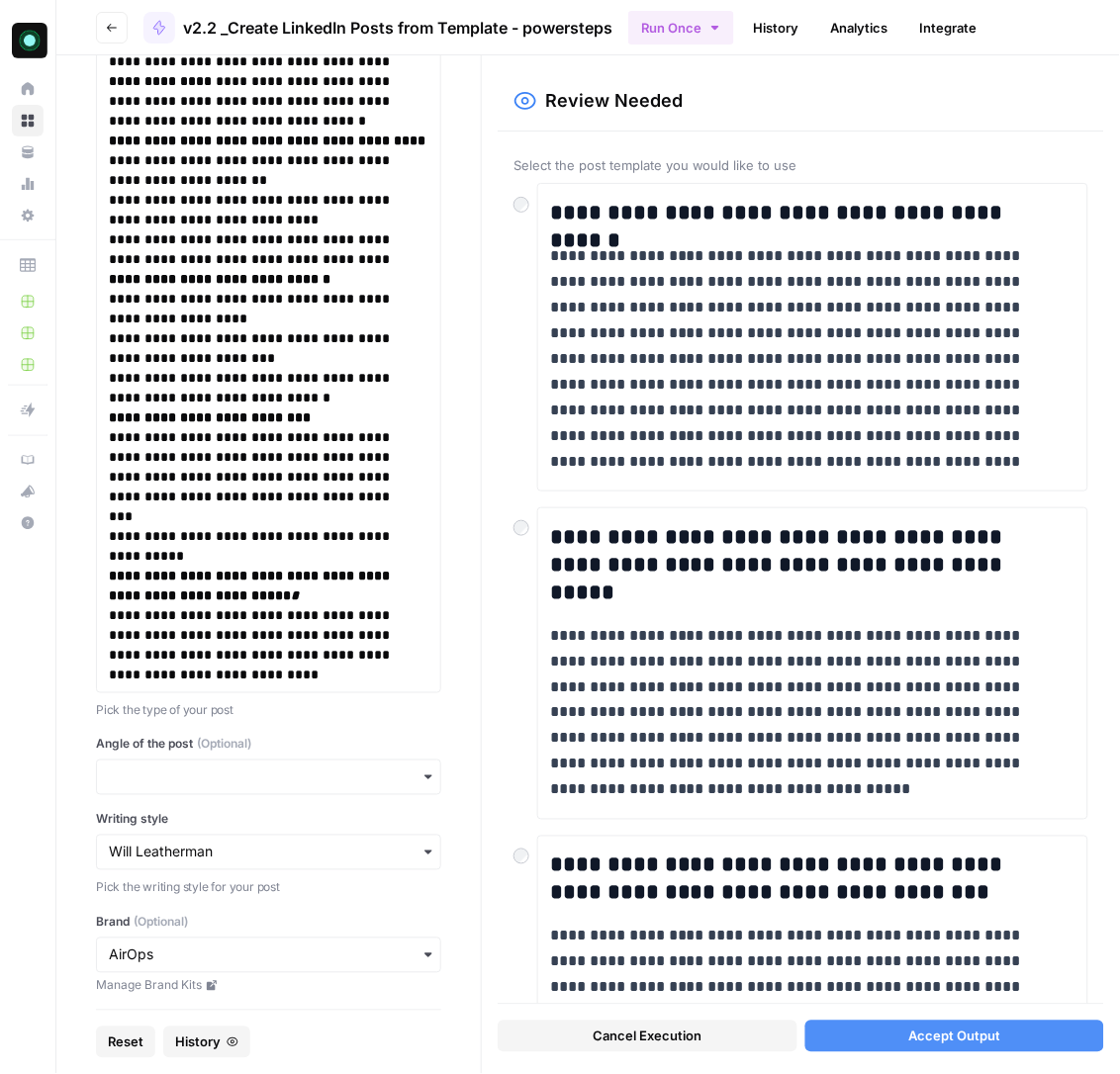 click on "Accept Output" at bounding box center [955, 1036] 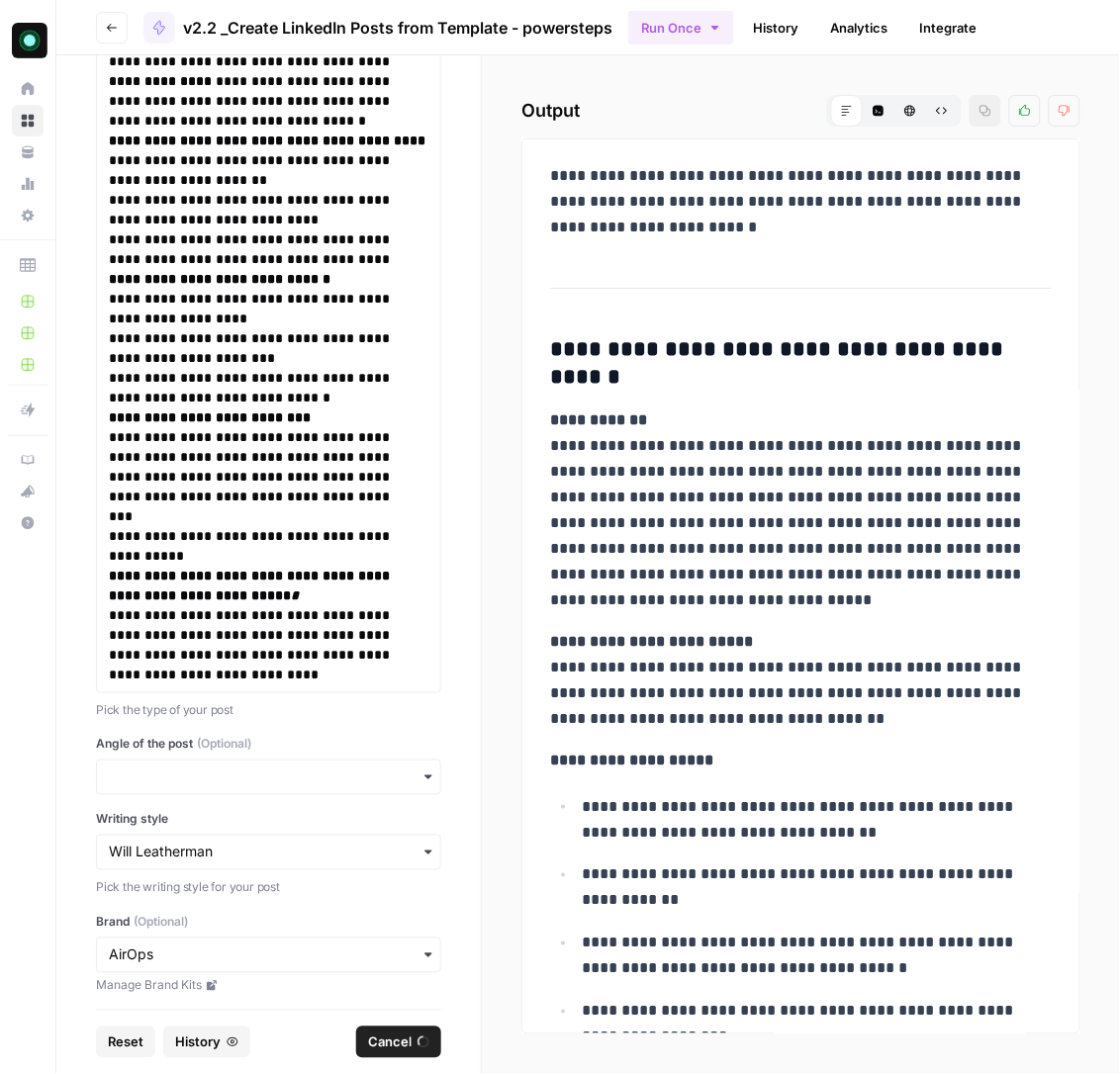 scroll, scrollTop: 5408, scrollLeft: 0, axis: vertical 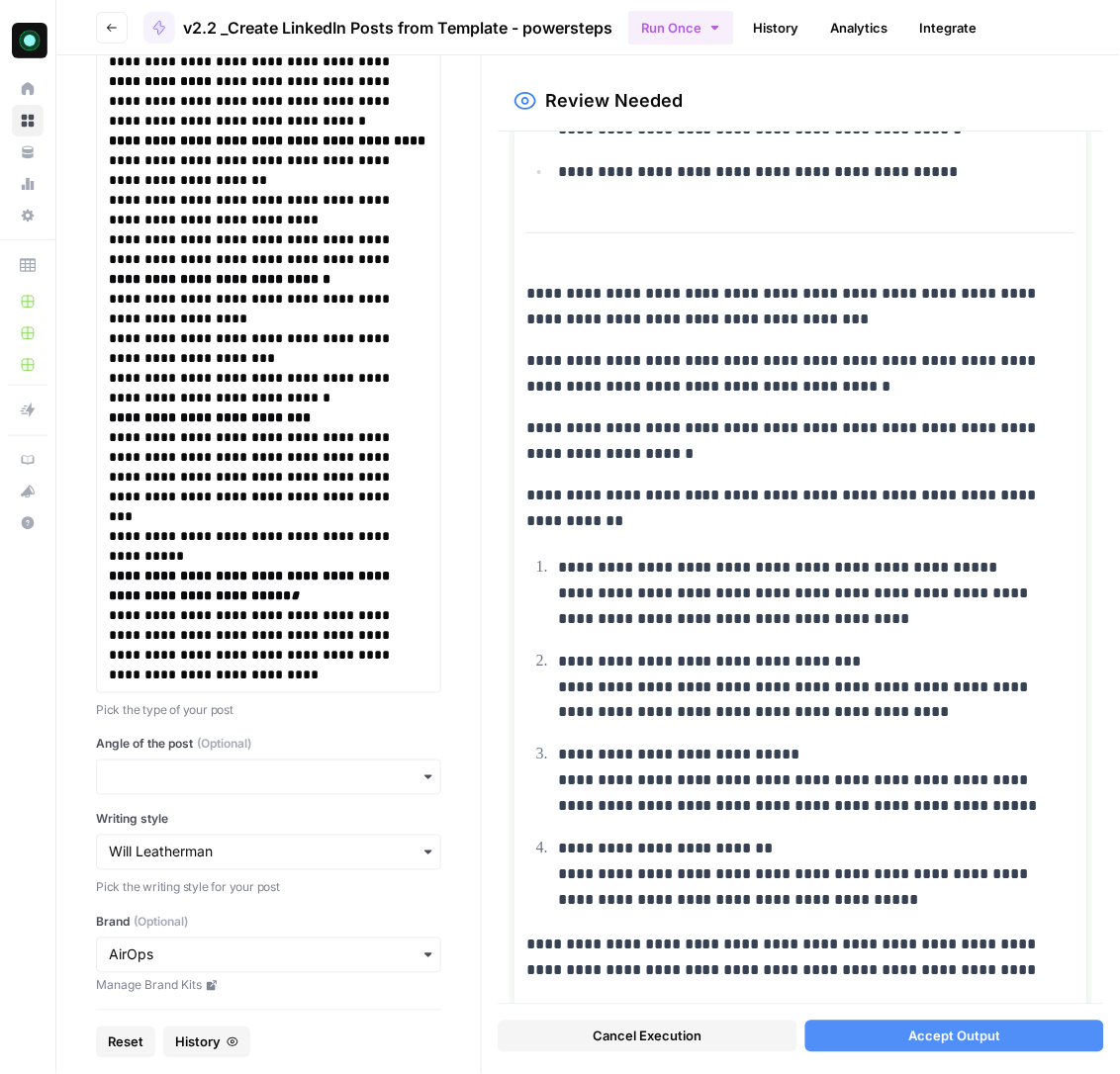 click on "**********" at bounding box center [790, 441] 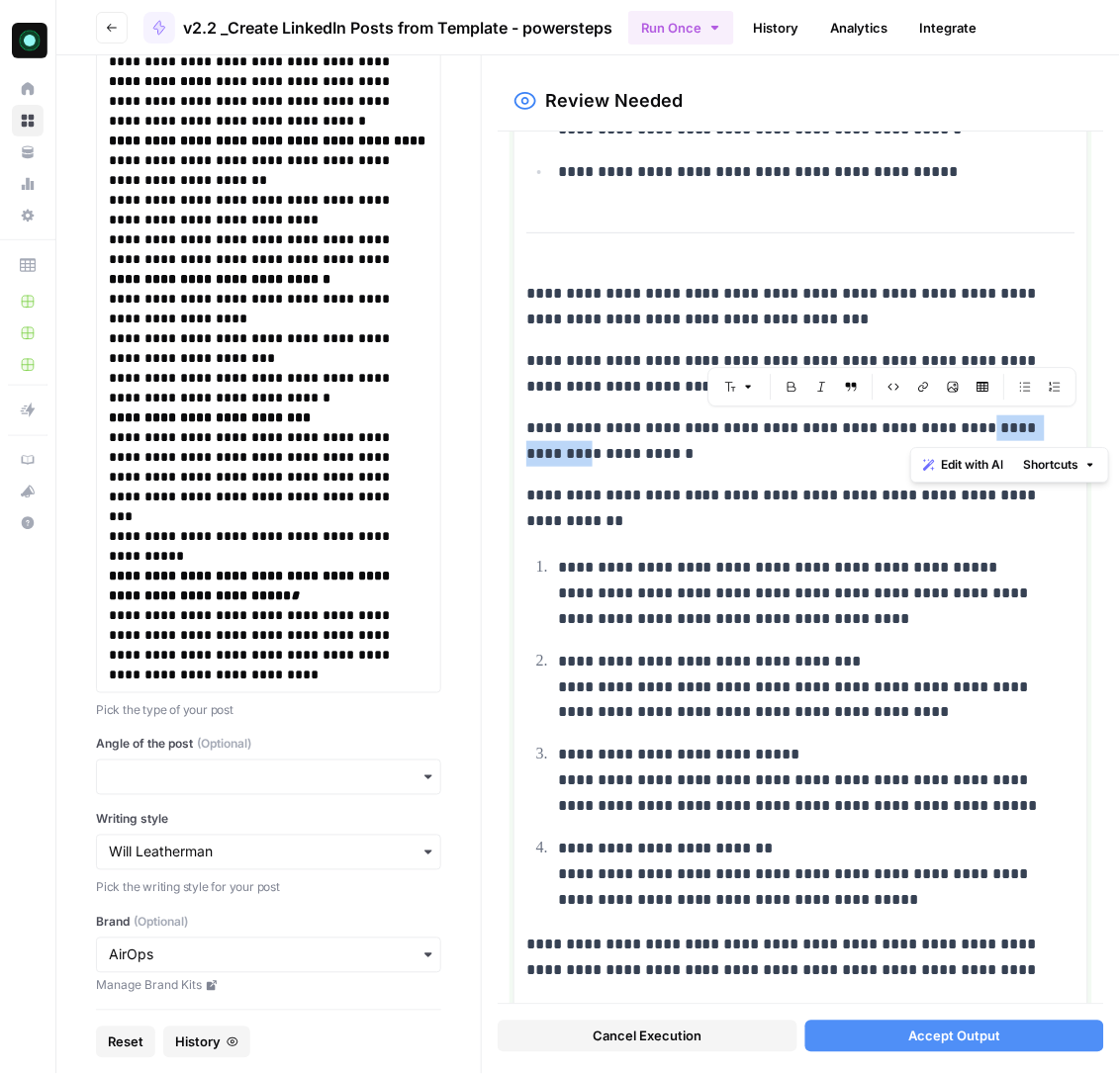 scroll, scrollTop: 5408, scrollLeft: 0, axis: vertical 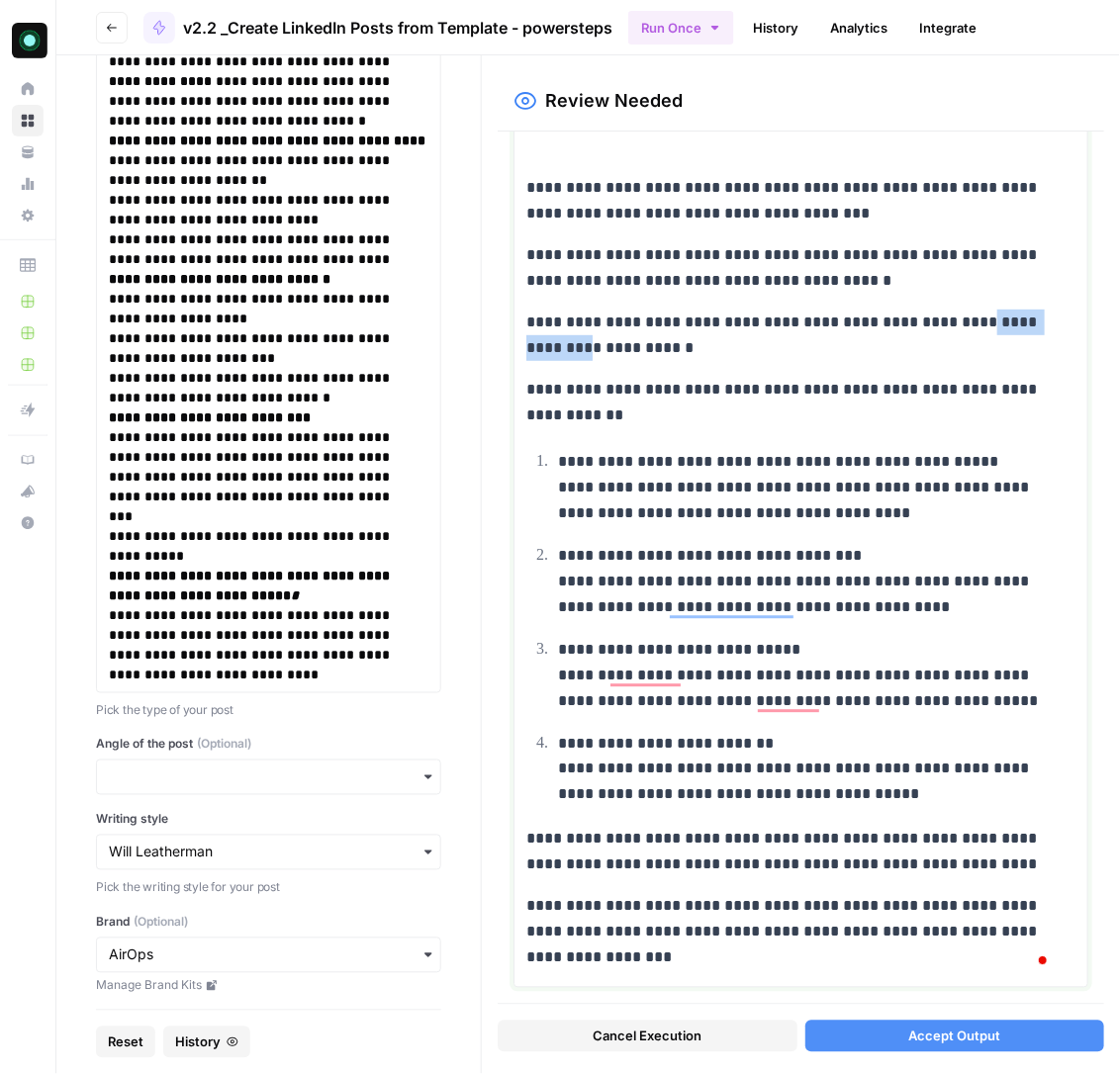 click on "**********" at bounding box center (790, 852) 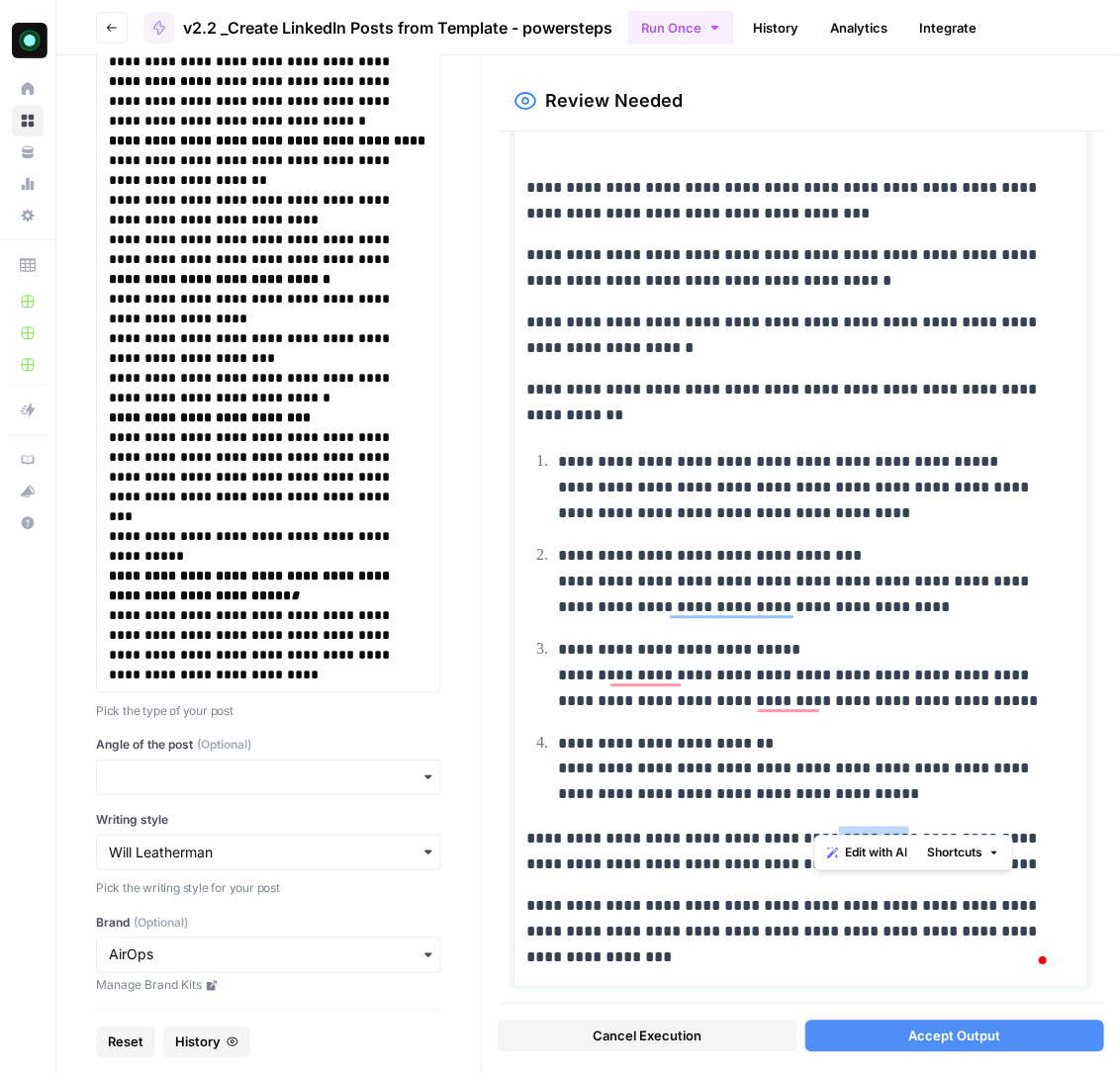 click on "**********" at bounding box center [790, 852] 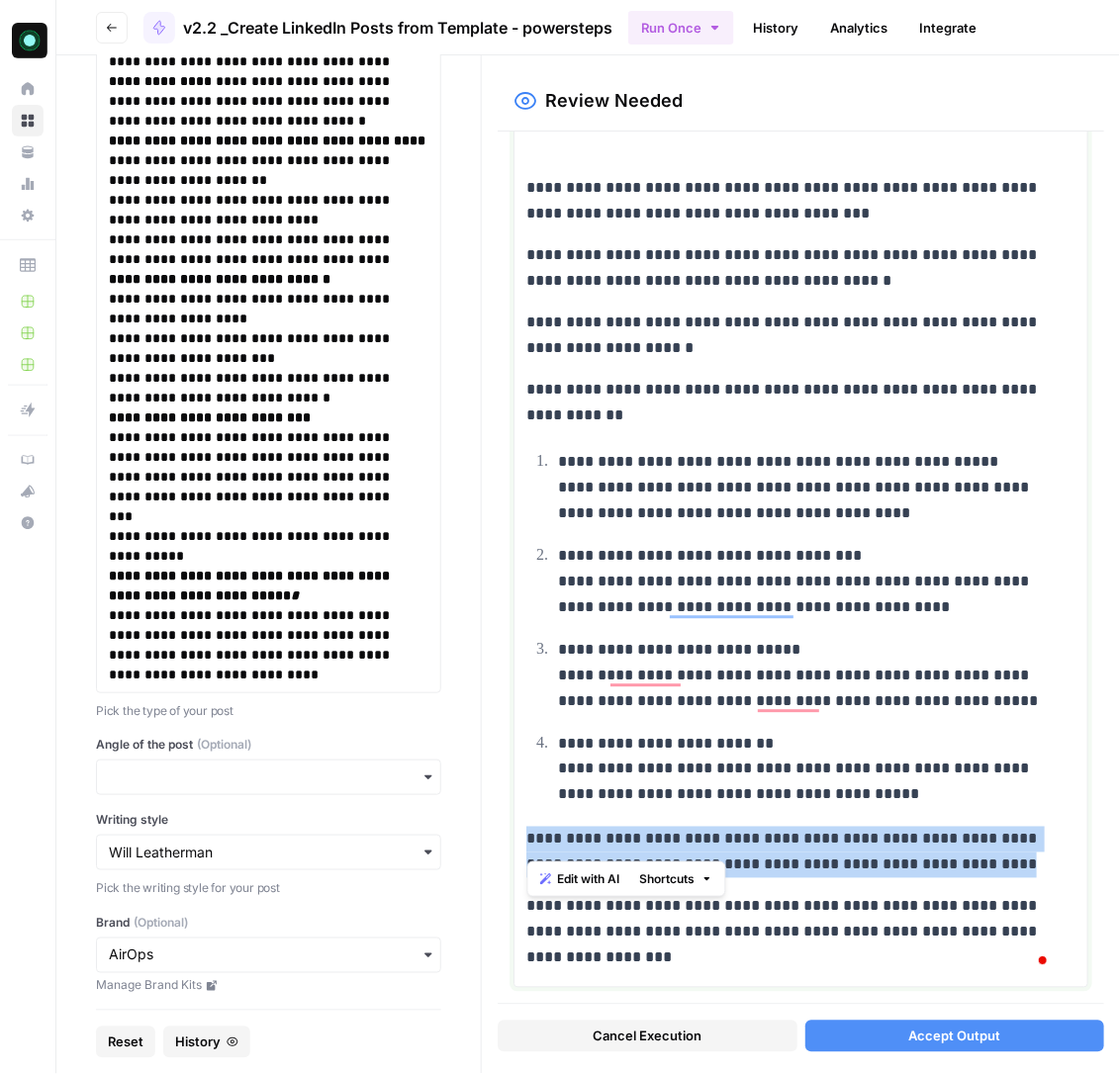 click on "**********" at bounding box center [790, 852] 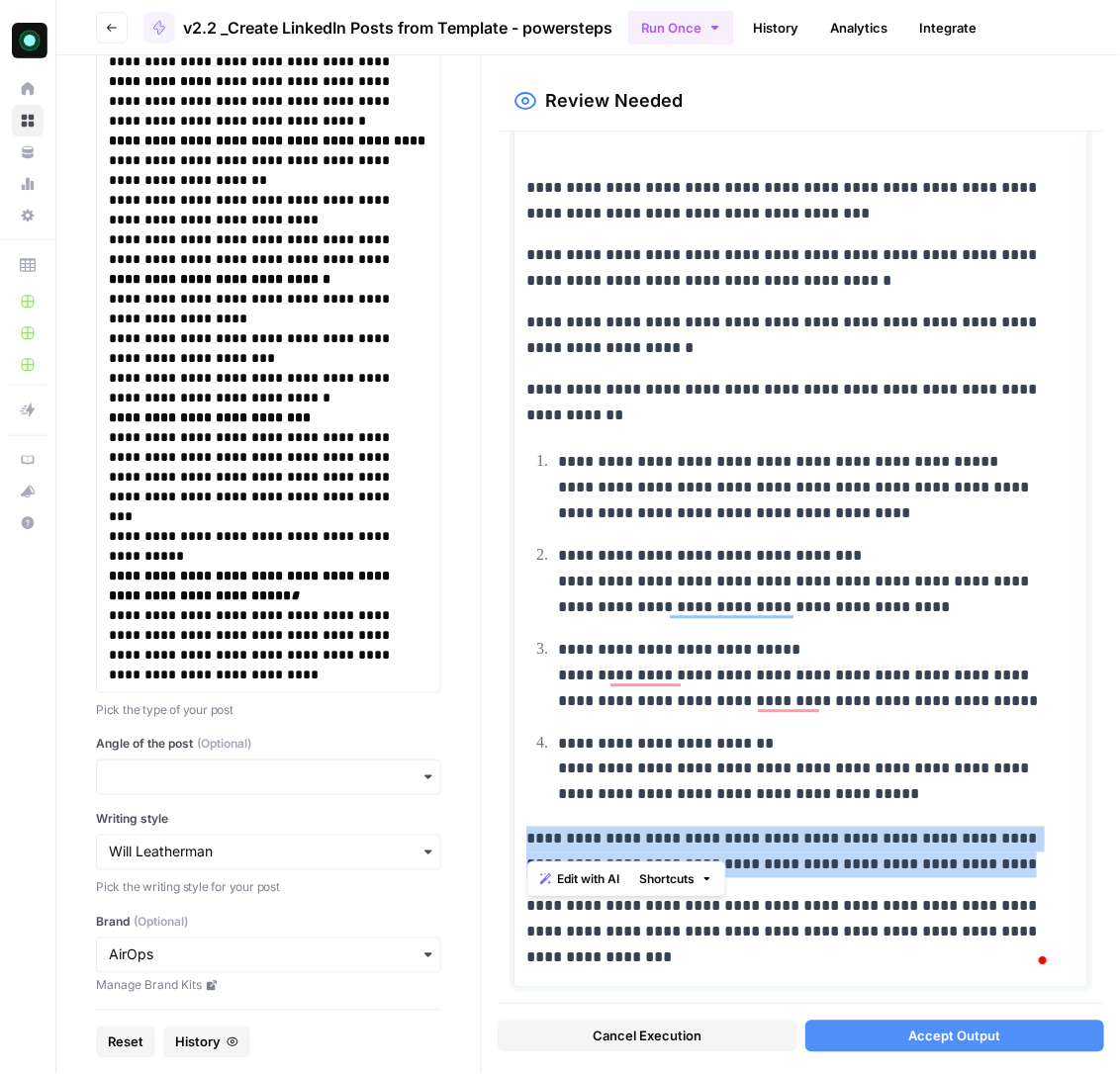 click on "**********" at bounding box center [790, 933] 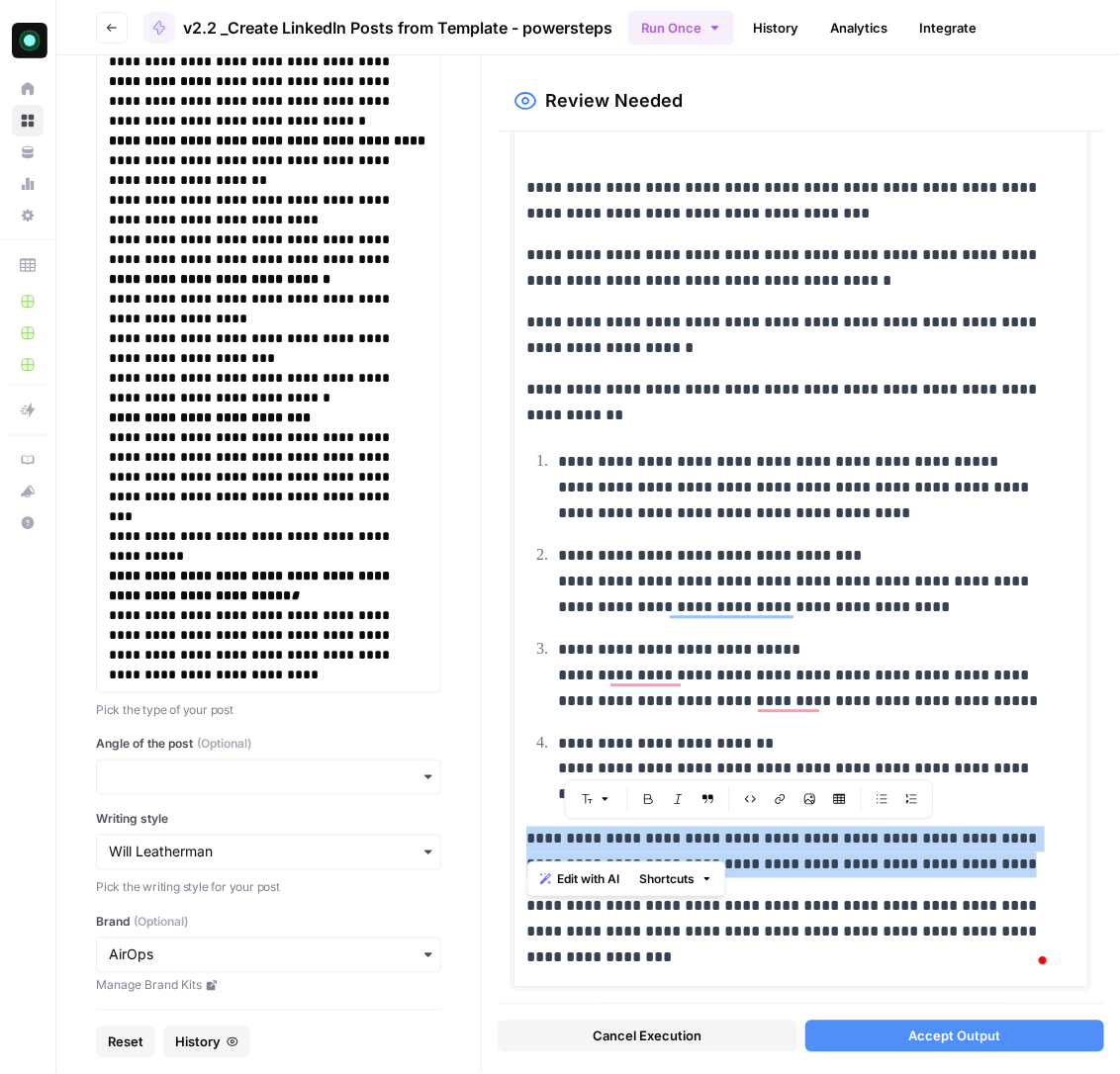 click on "**********" at bounding box center [790, 933] 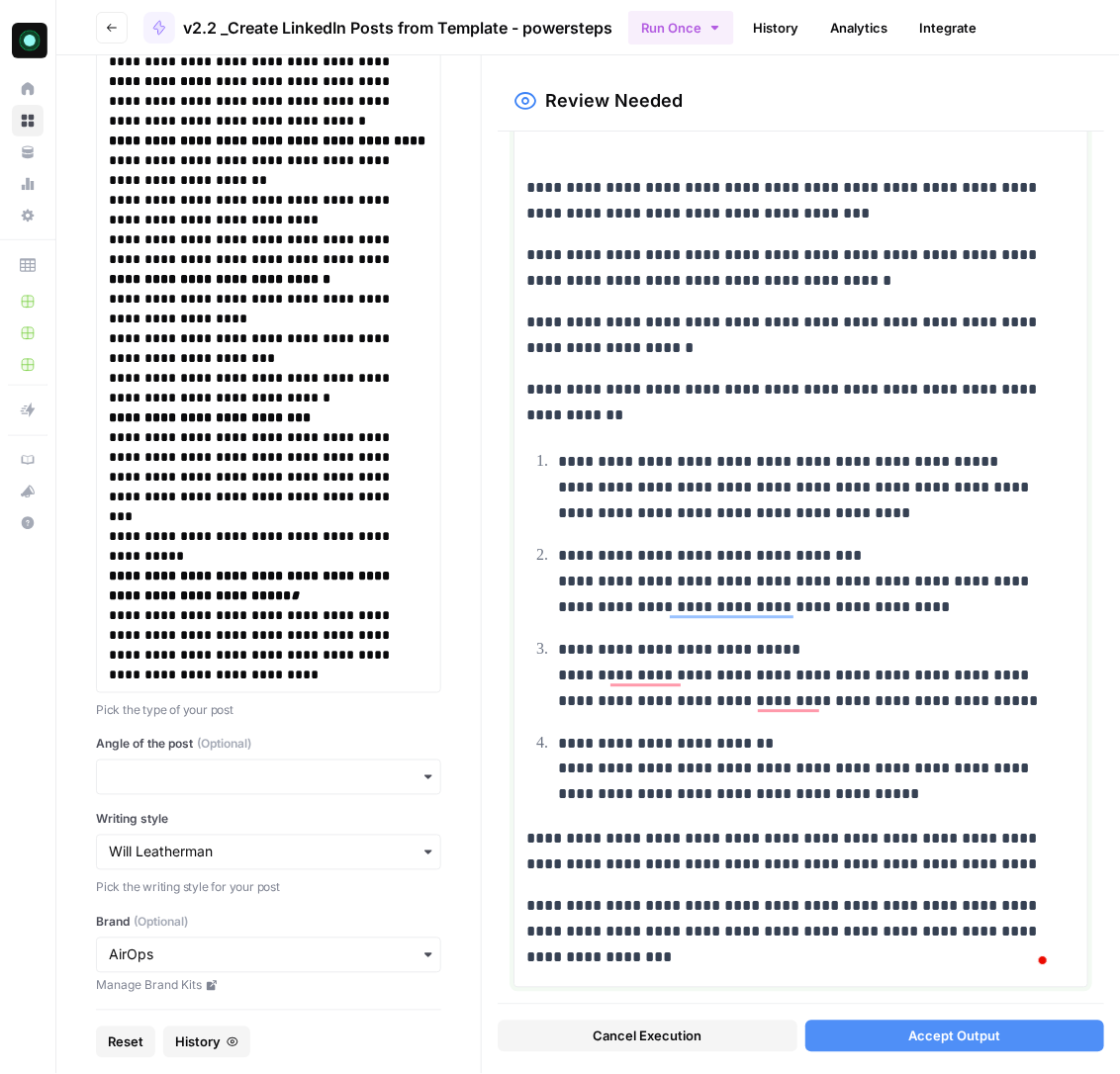 click on "**********" at bounding box center (790, 933) 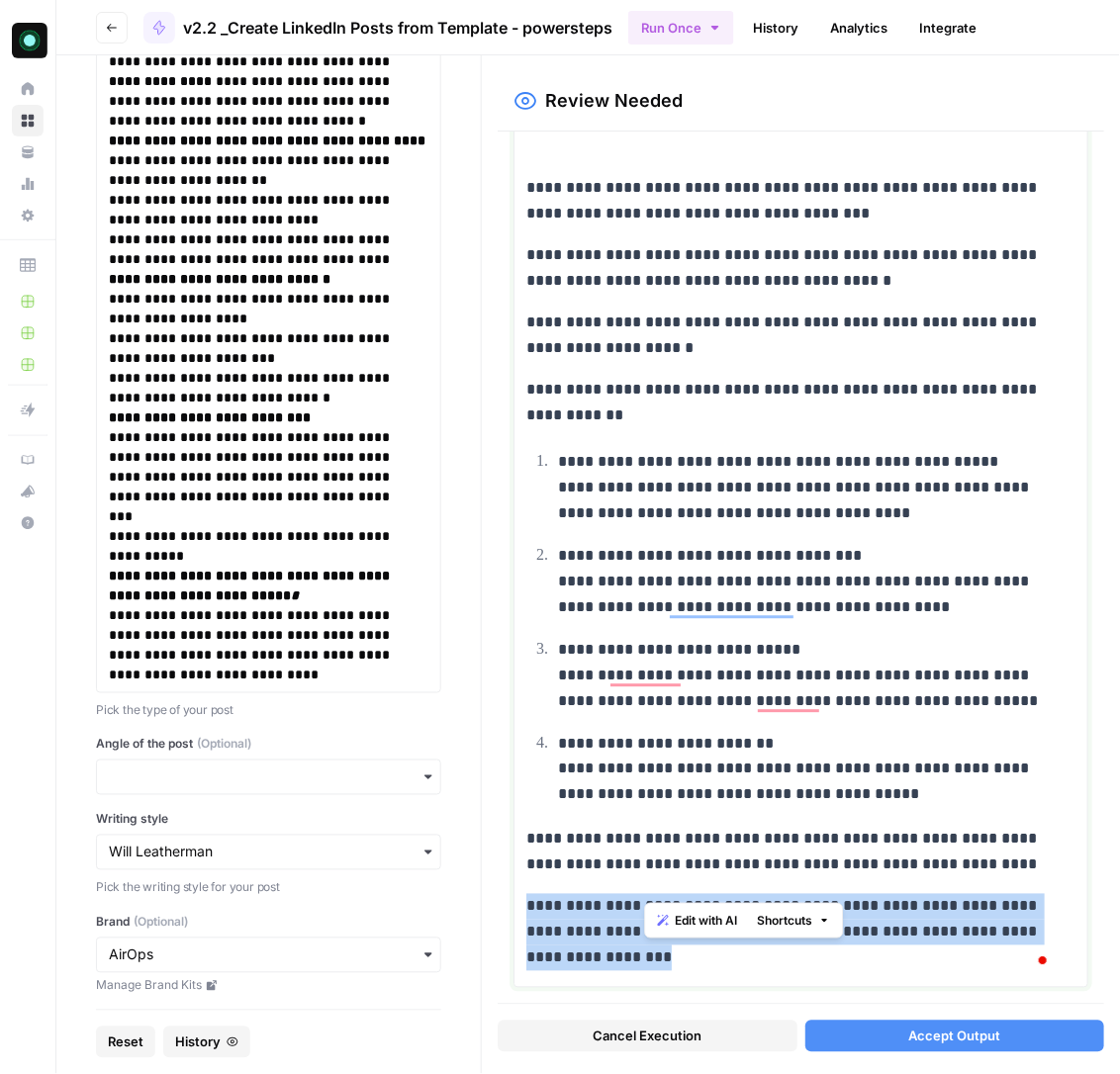 click on "**********" at bounding box center [790, 933] 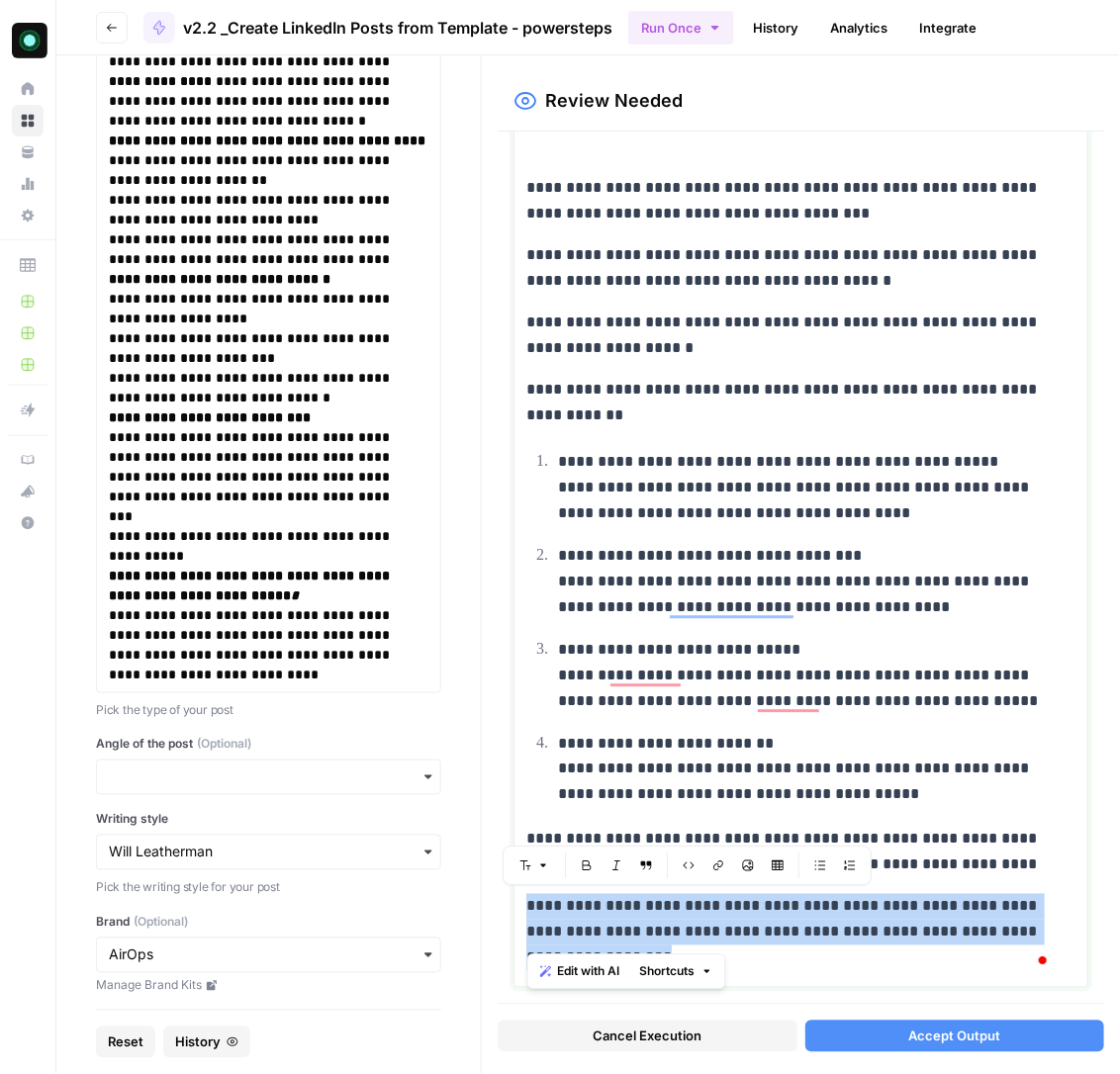 copy on "**********" 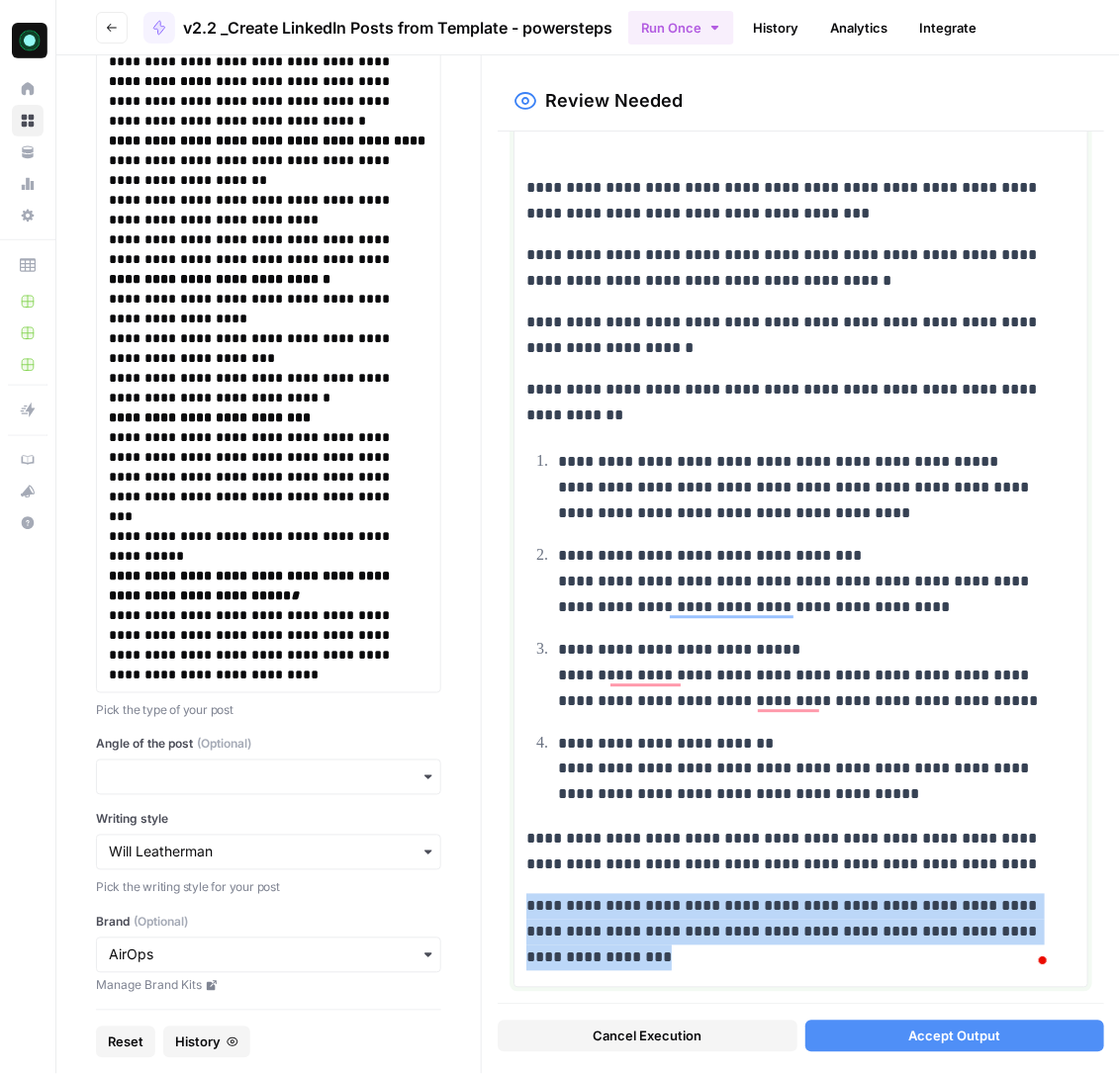 click on "**********" at bounding box center [805, 675] 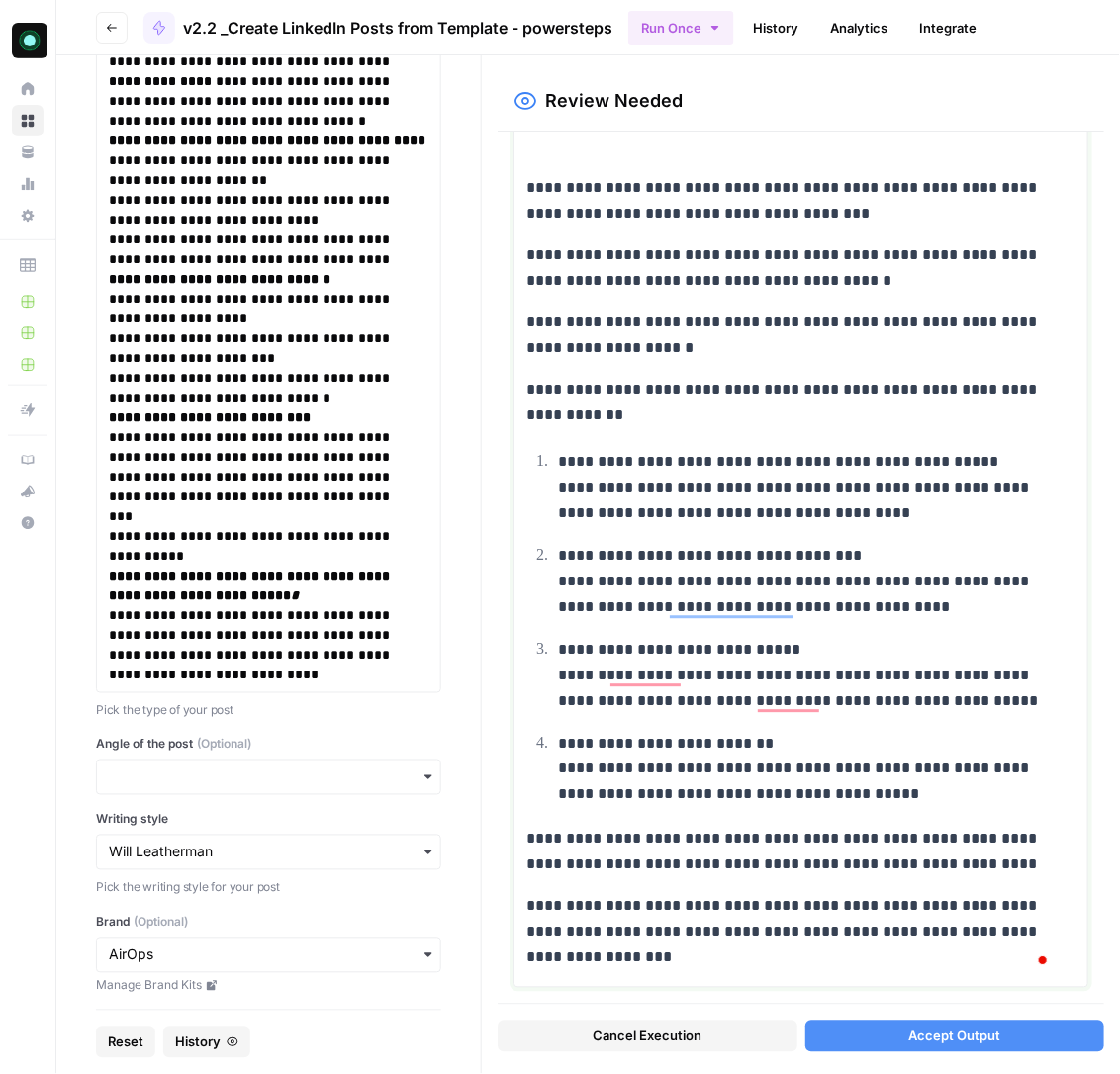 scroll, scrollTop: 579, scrollLeft: 0, axis: vertical 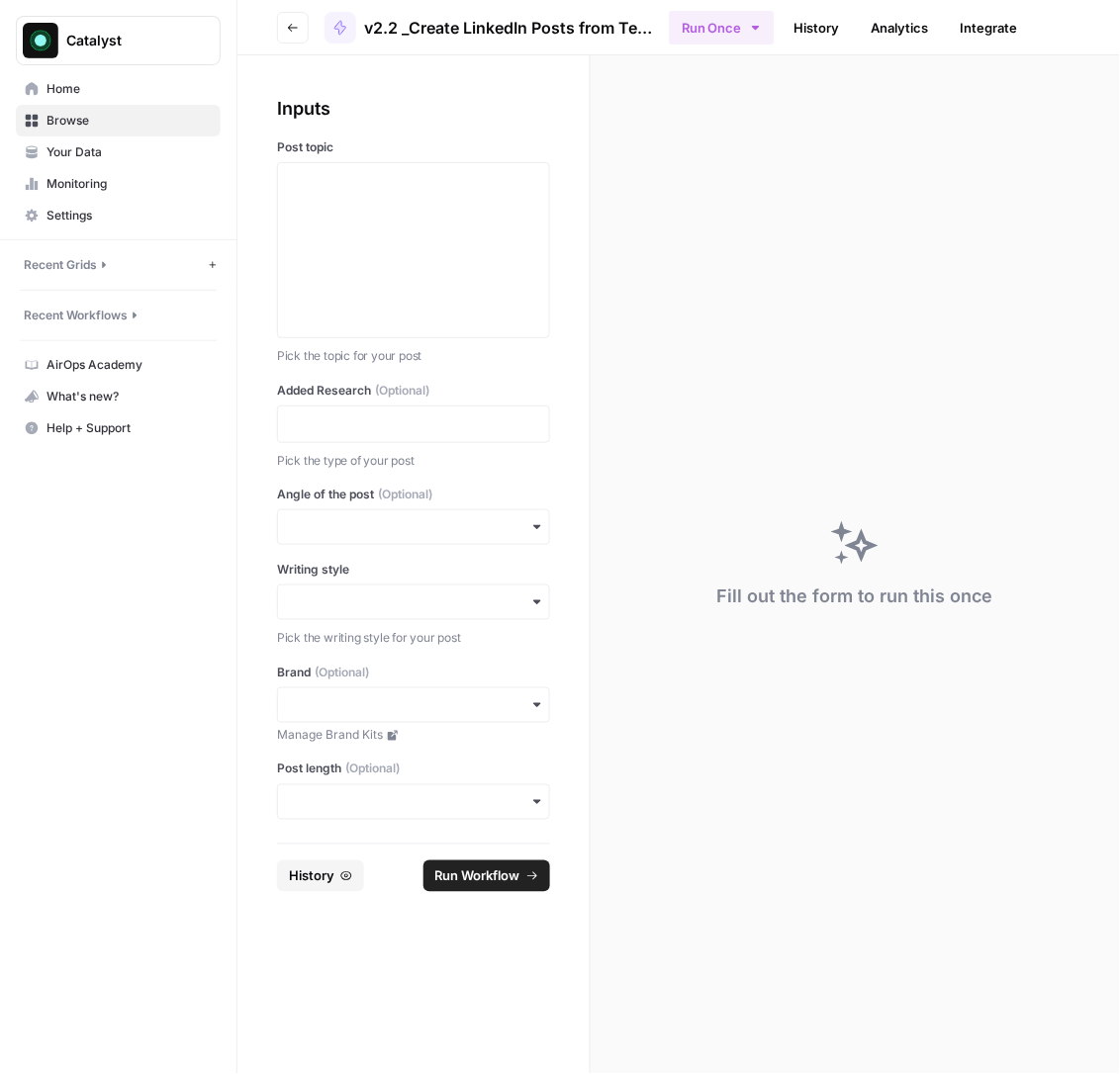 click 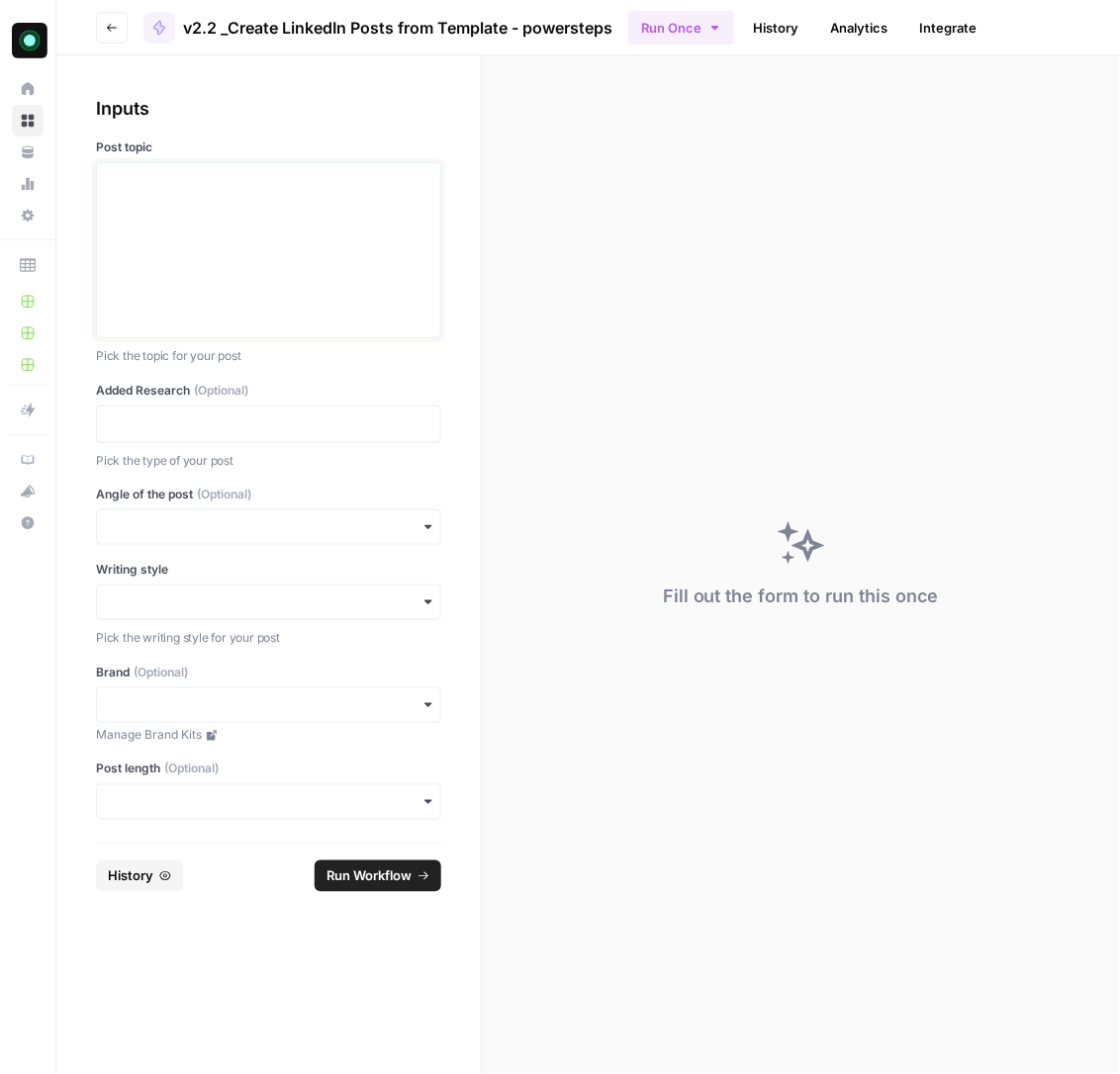 click at bounding box center [268, 181] 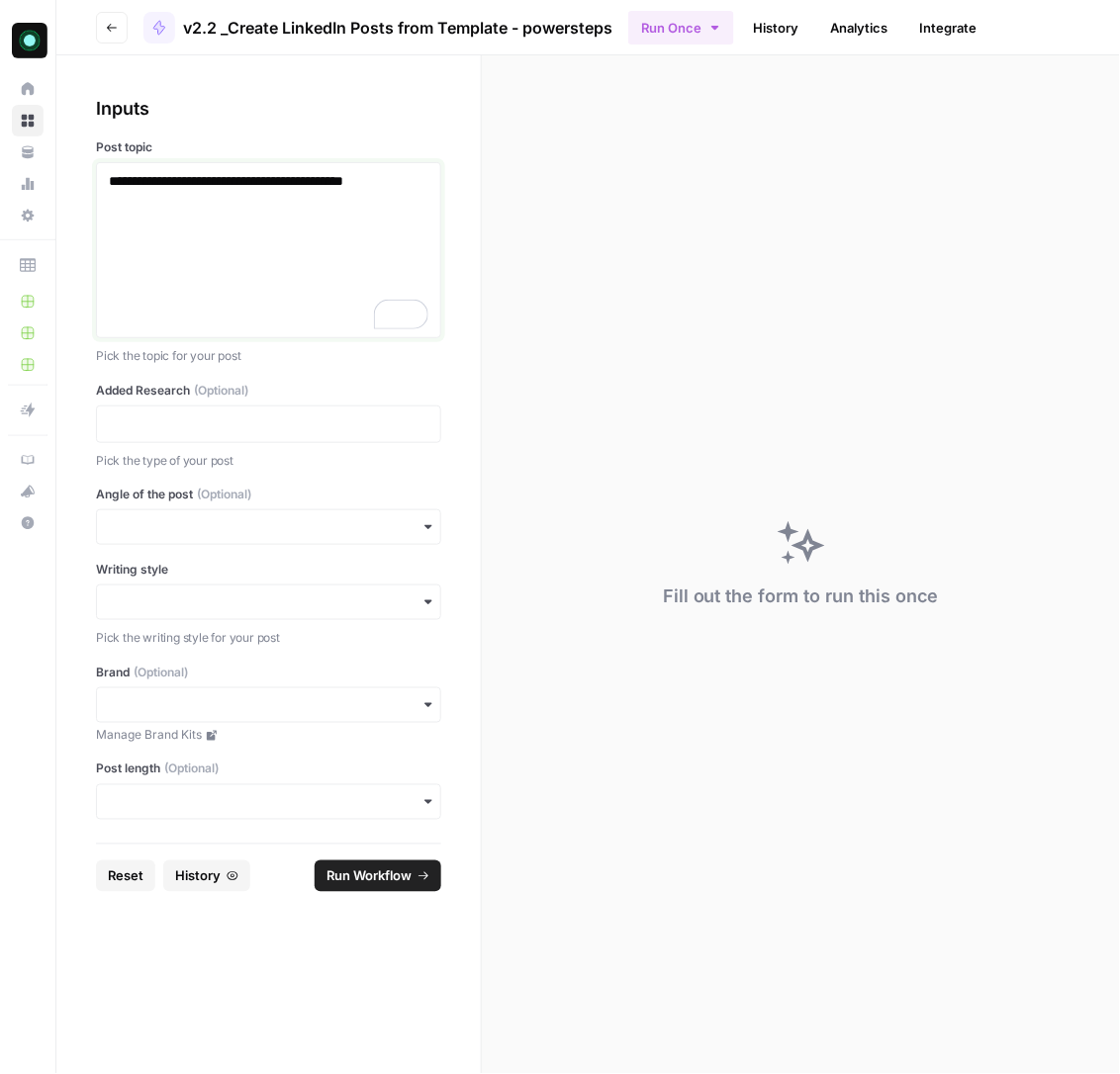 click on "**********" at bounding box center (268, 250) 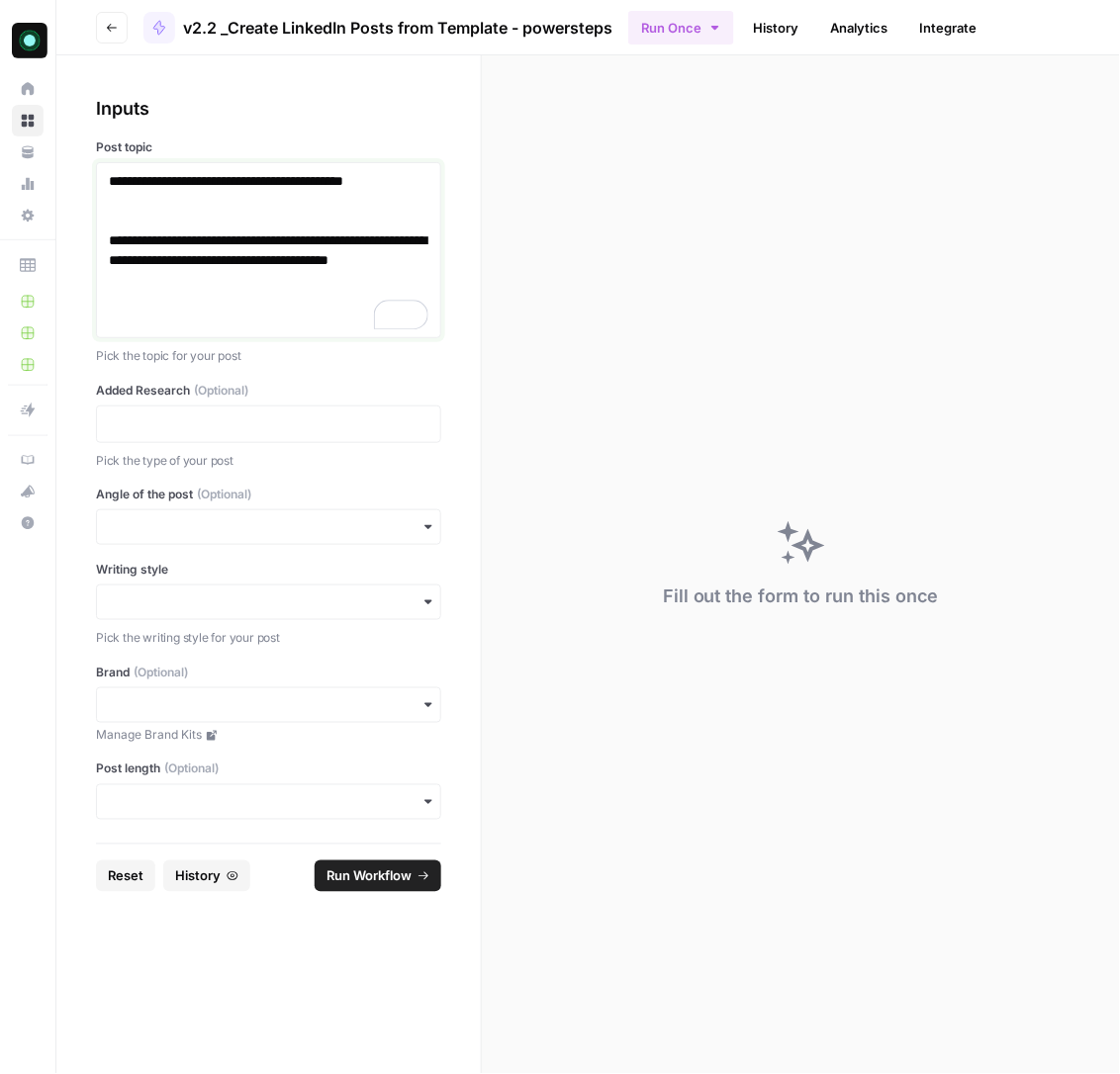 click at bounding box center (268, 319) 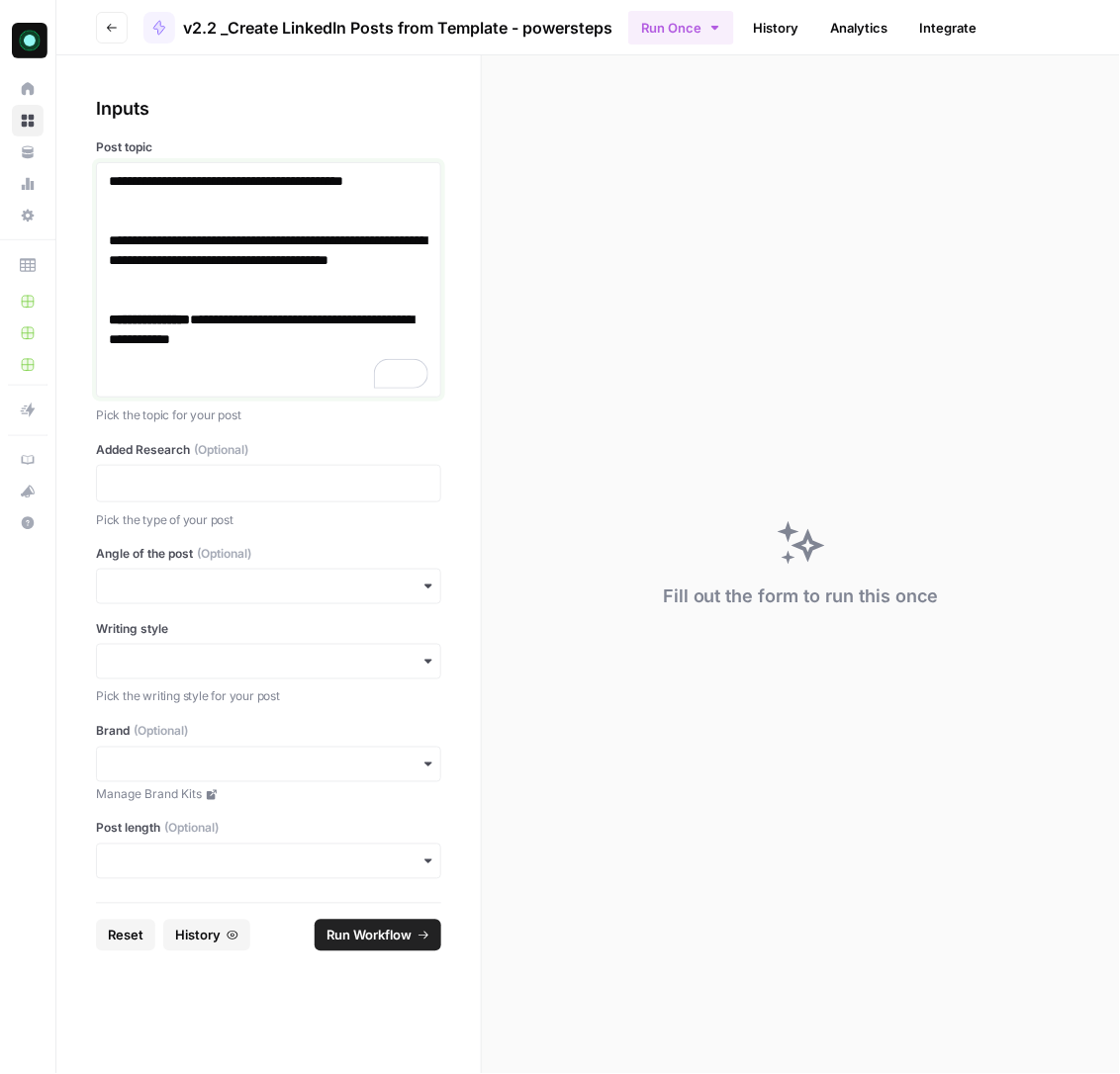 click at bounding box center (268, 379) 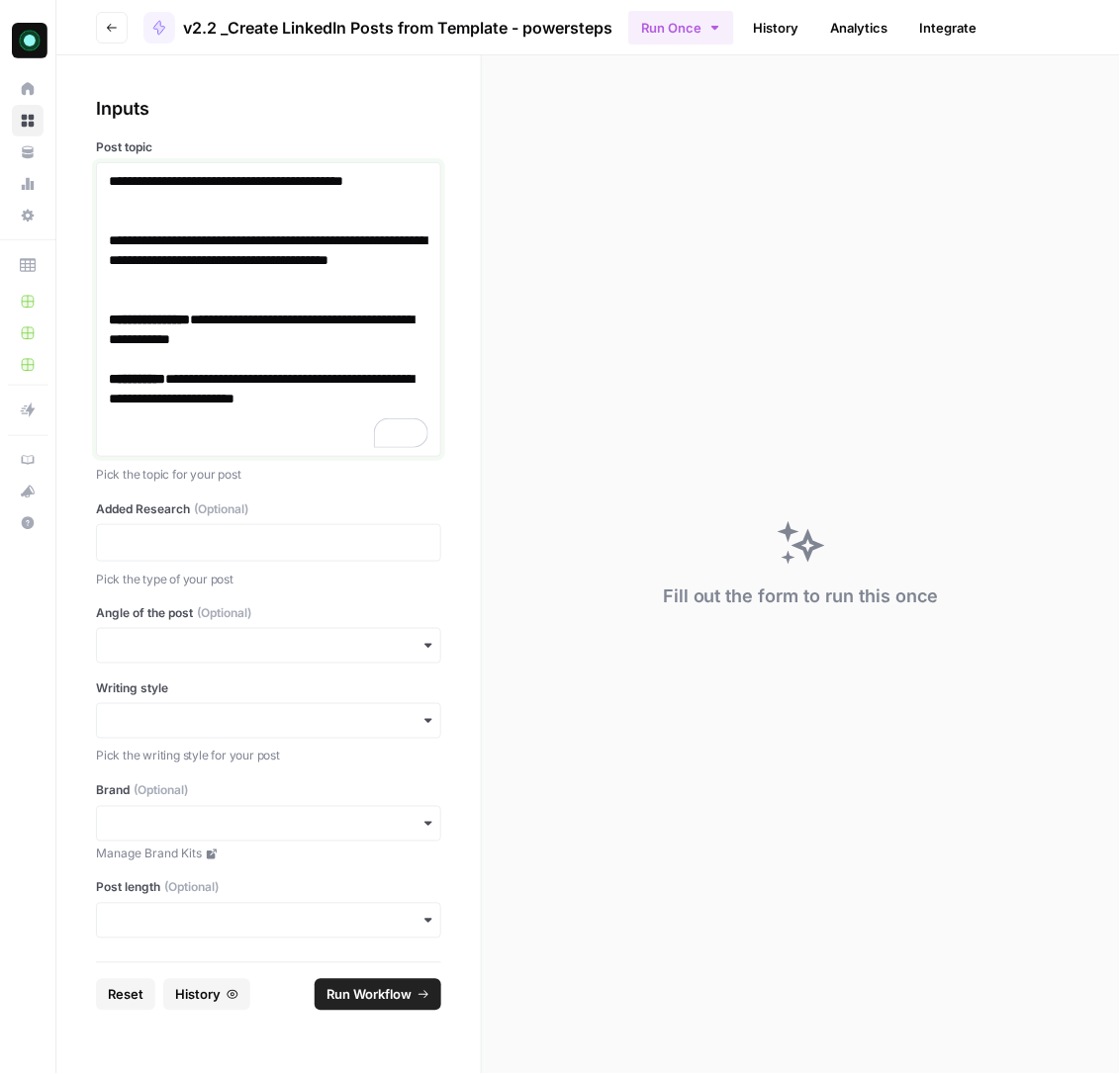click at bounding box center (268, 438) 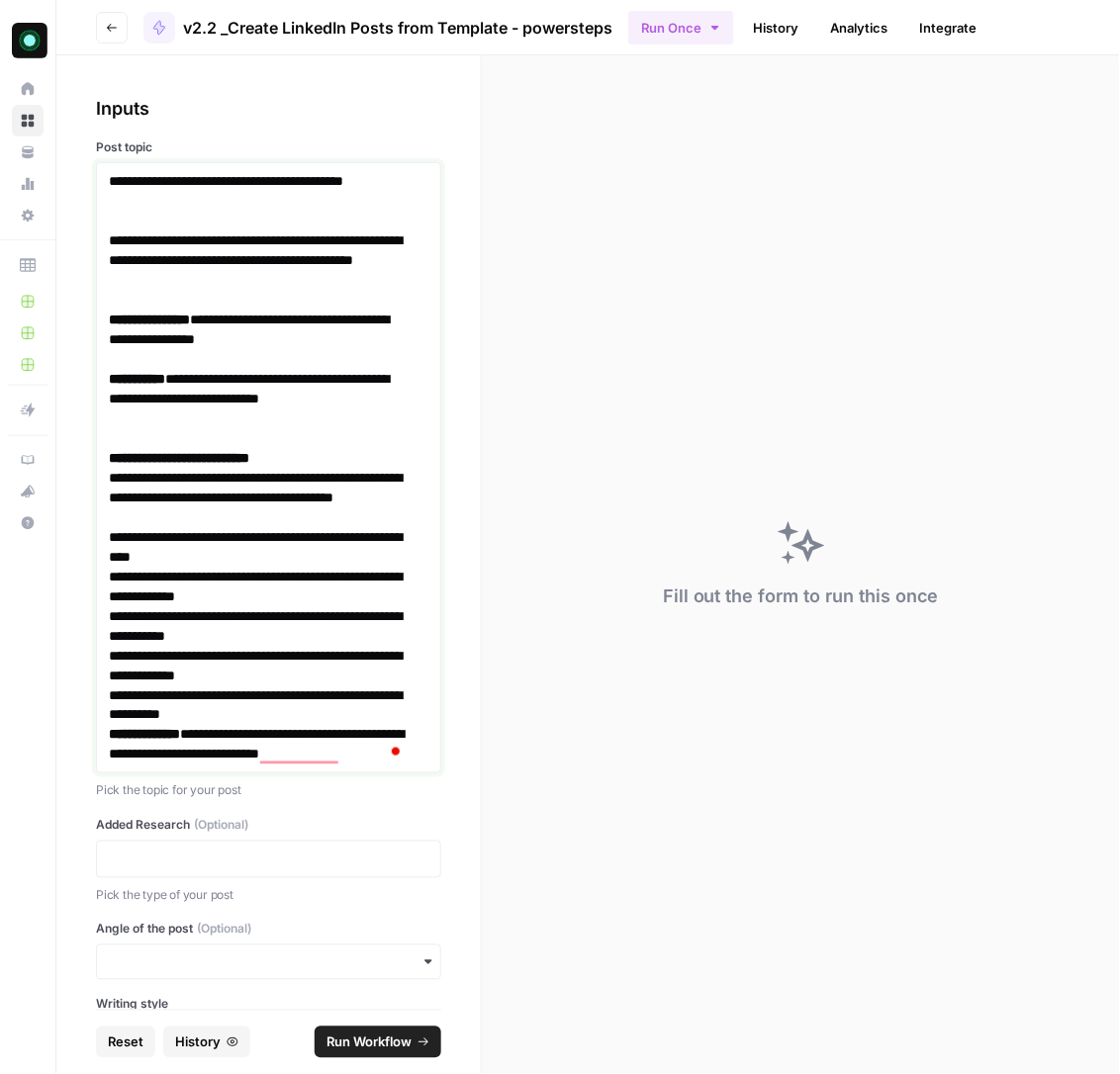 click on "**********" at bounding box center (257, 705) 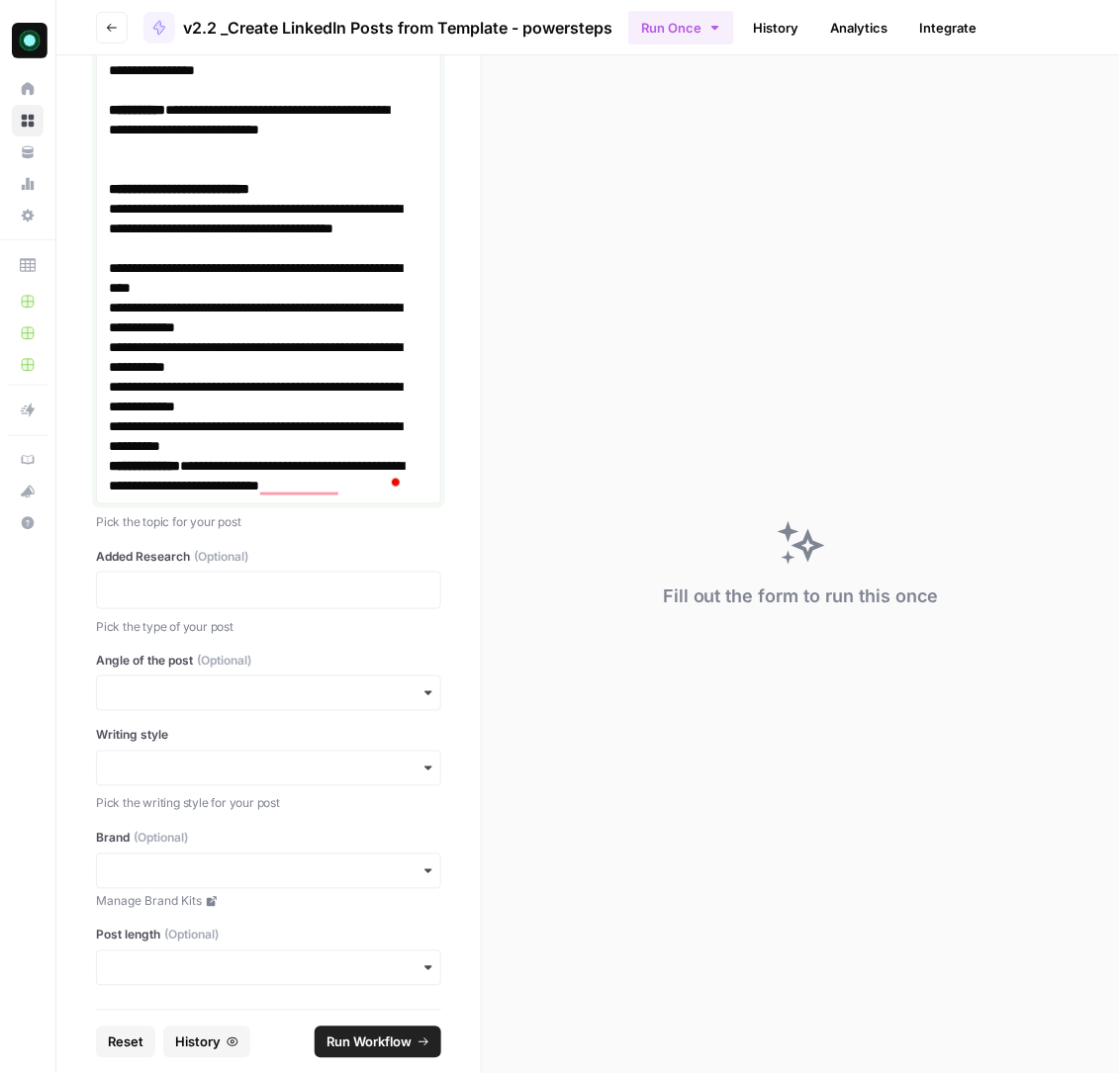 scroll, scrollTop: 269, scrollLeft: 0, axis: vertical 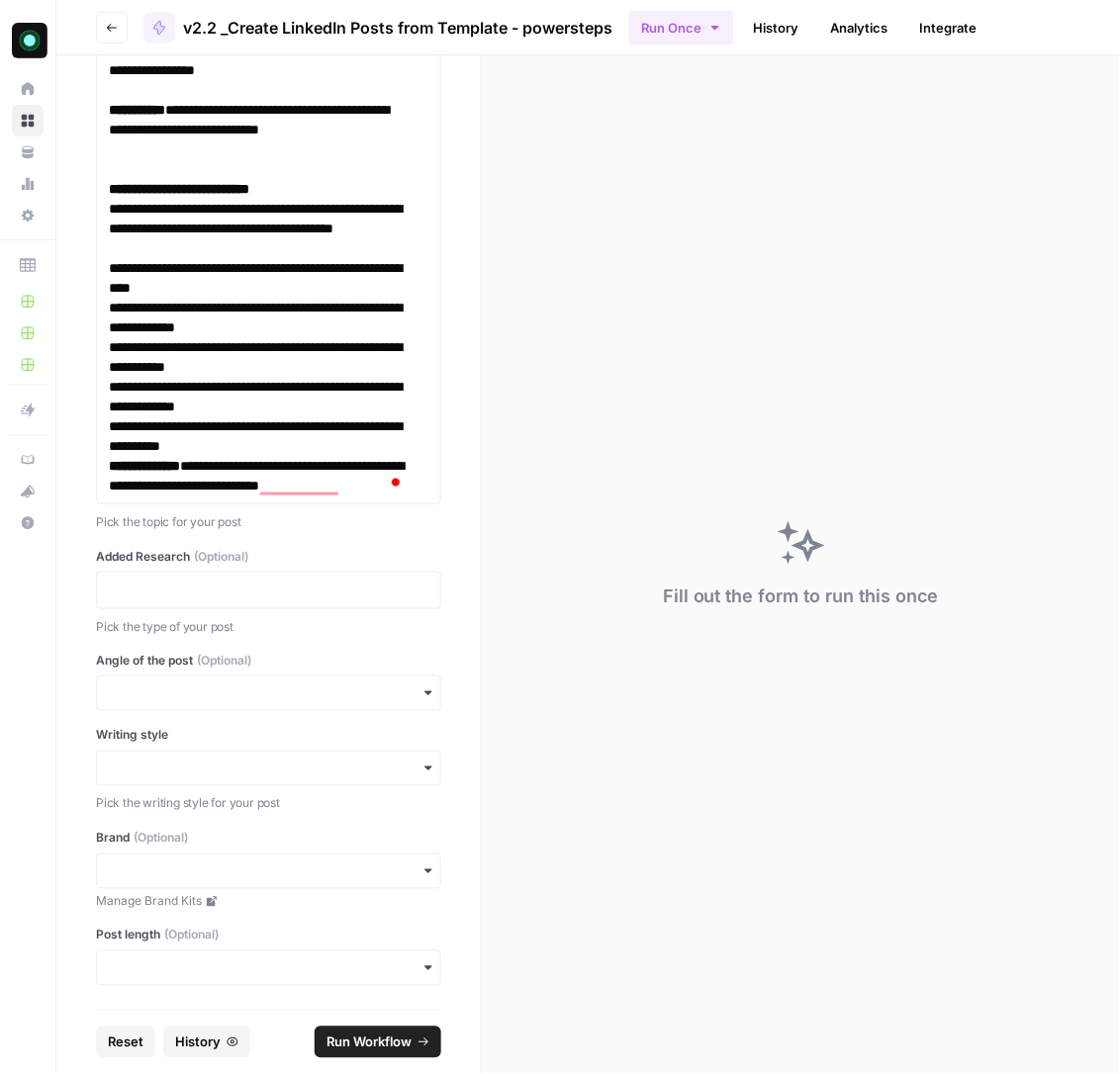 click on "**********" at bounding box center [268, 199] 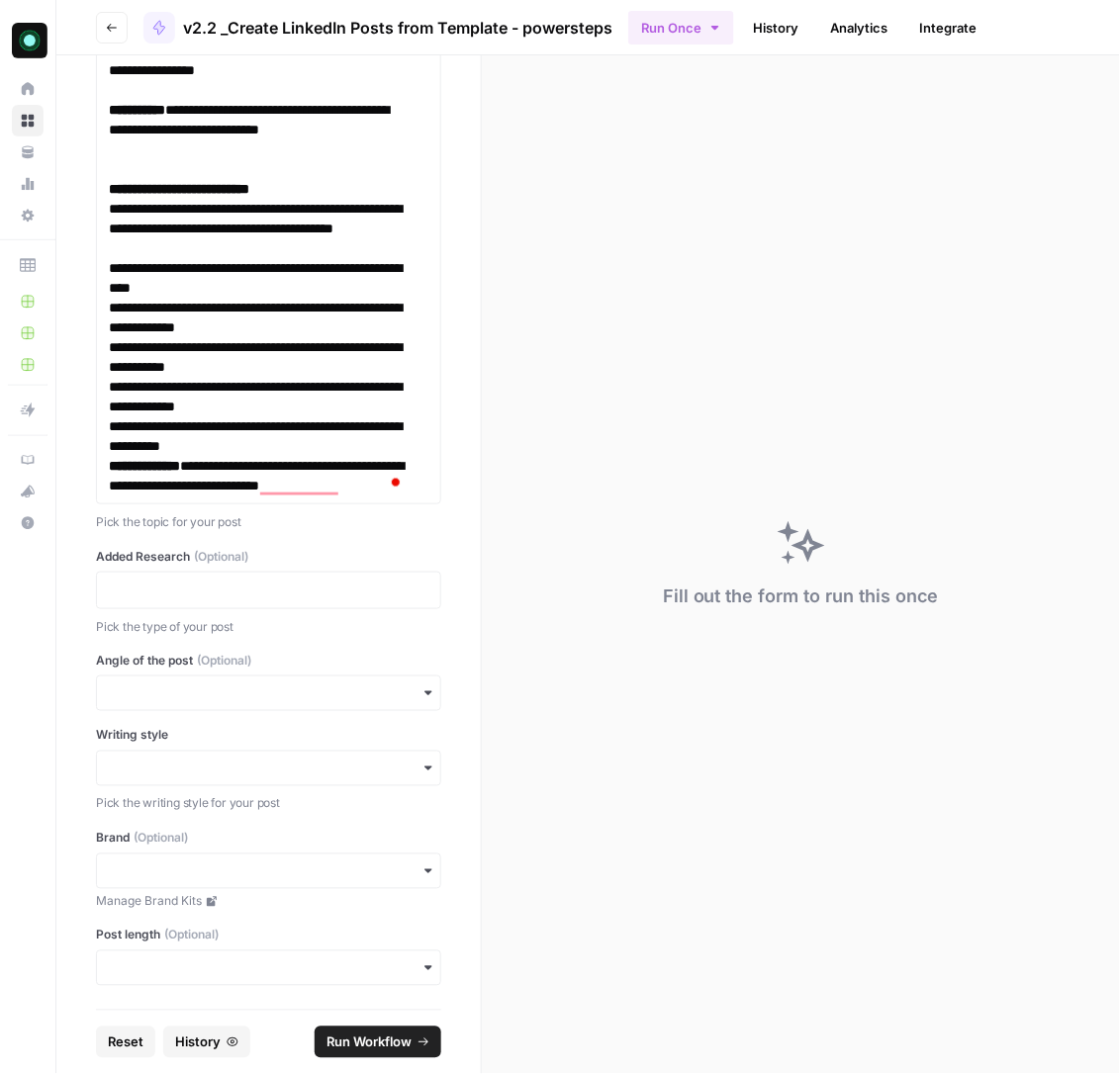 click on "**********" at bounding box center [268, 199] 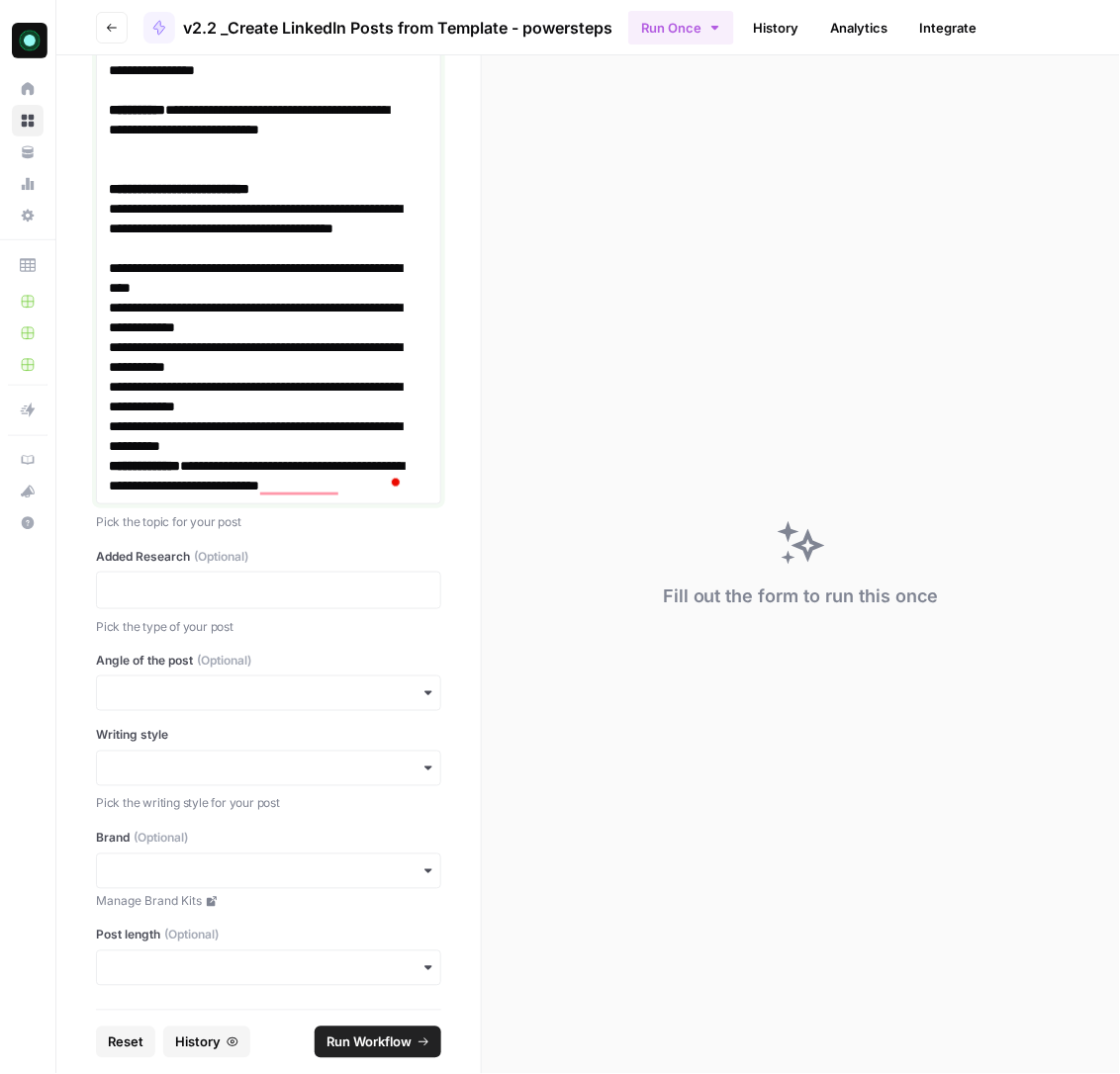 click at bounding box center [396, 483] 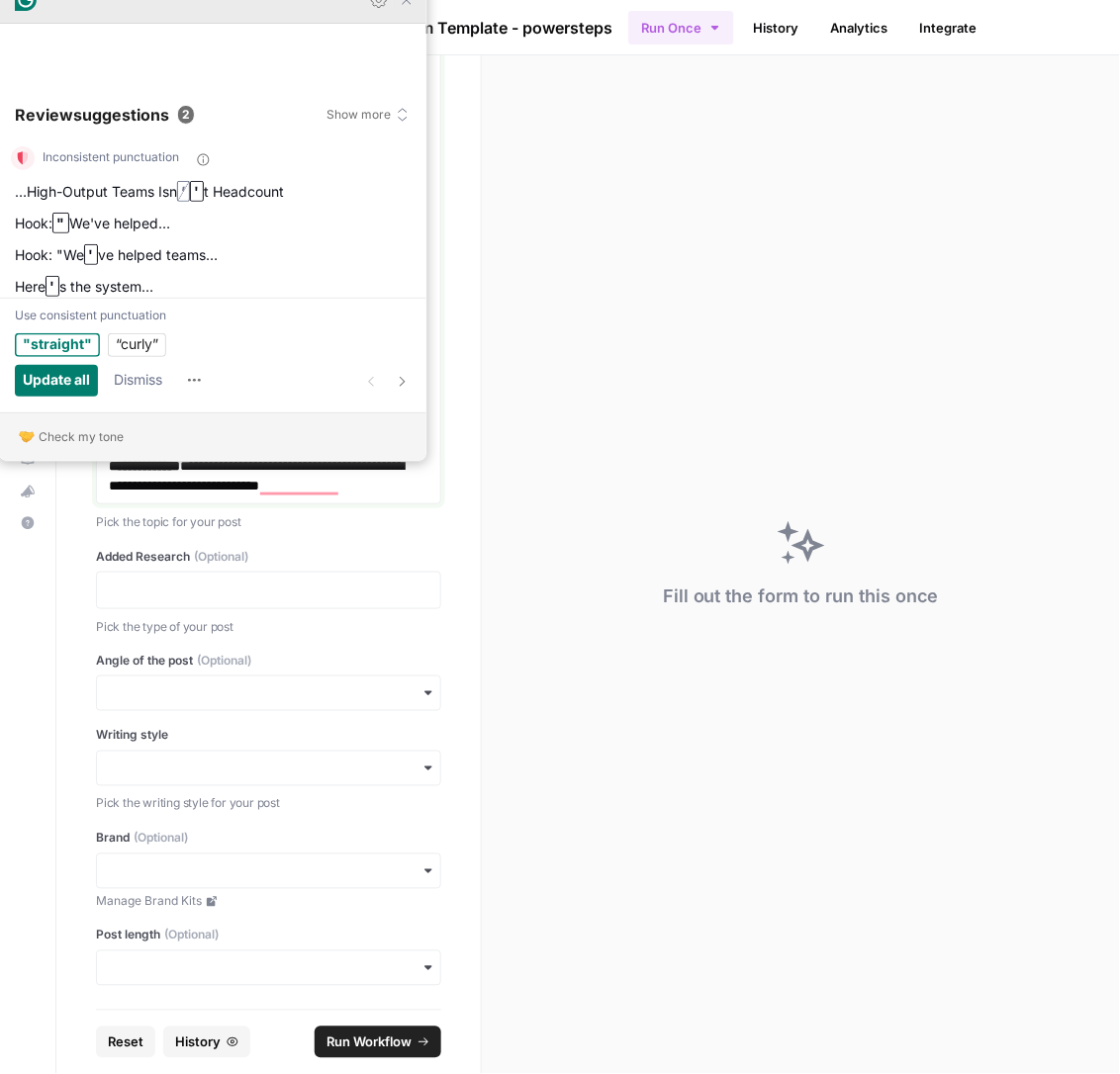 click 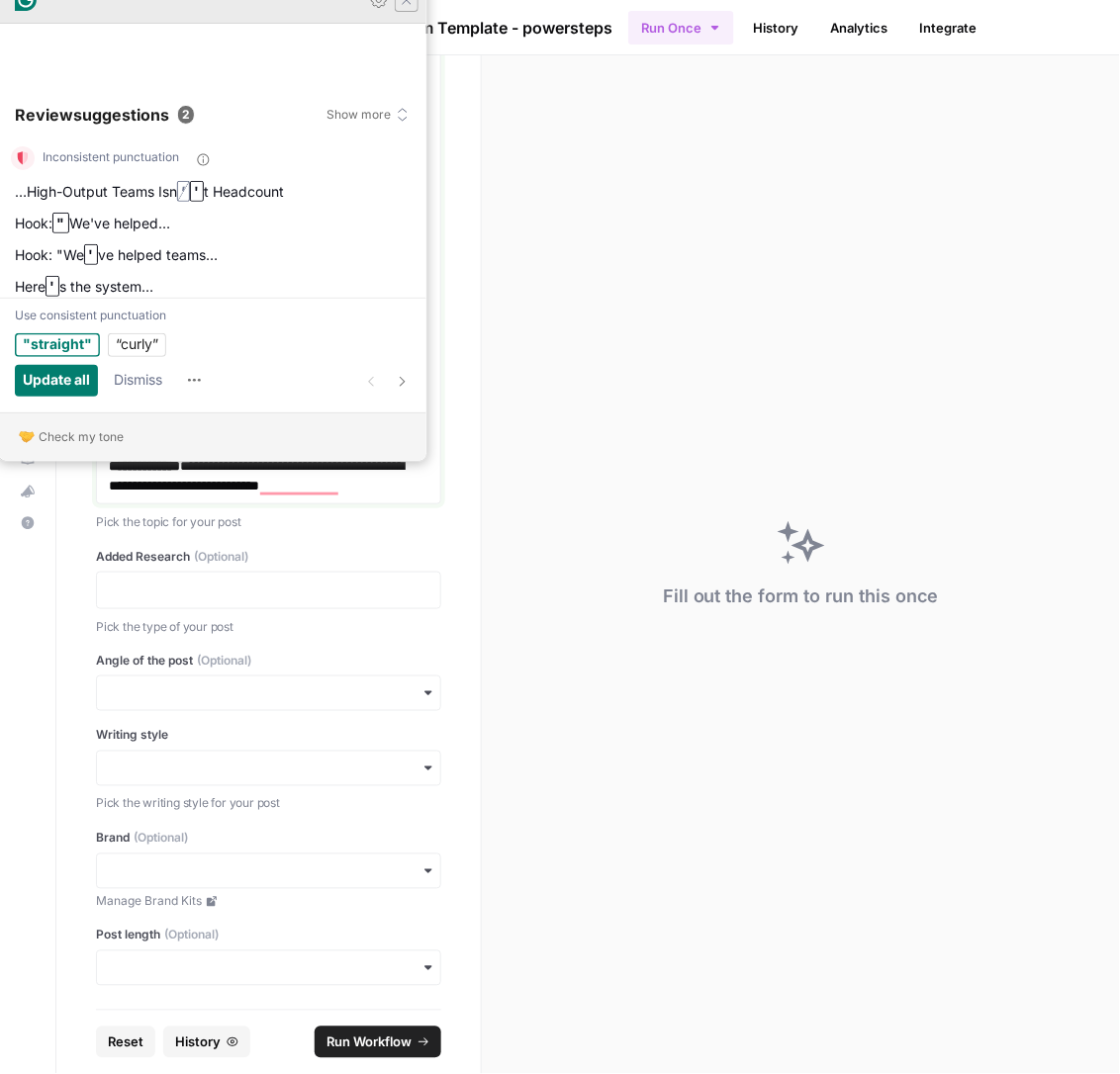 scroll, scrollTop: 0, scrollLeft: 0, axis: both 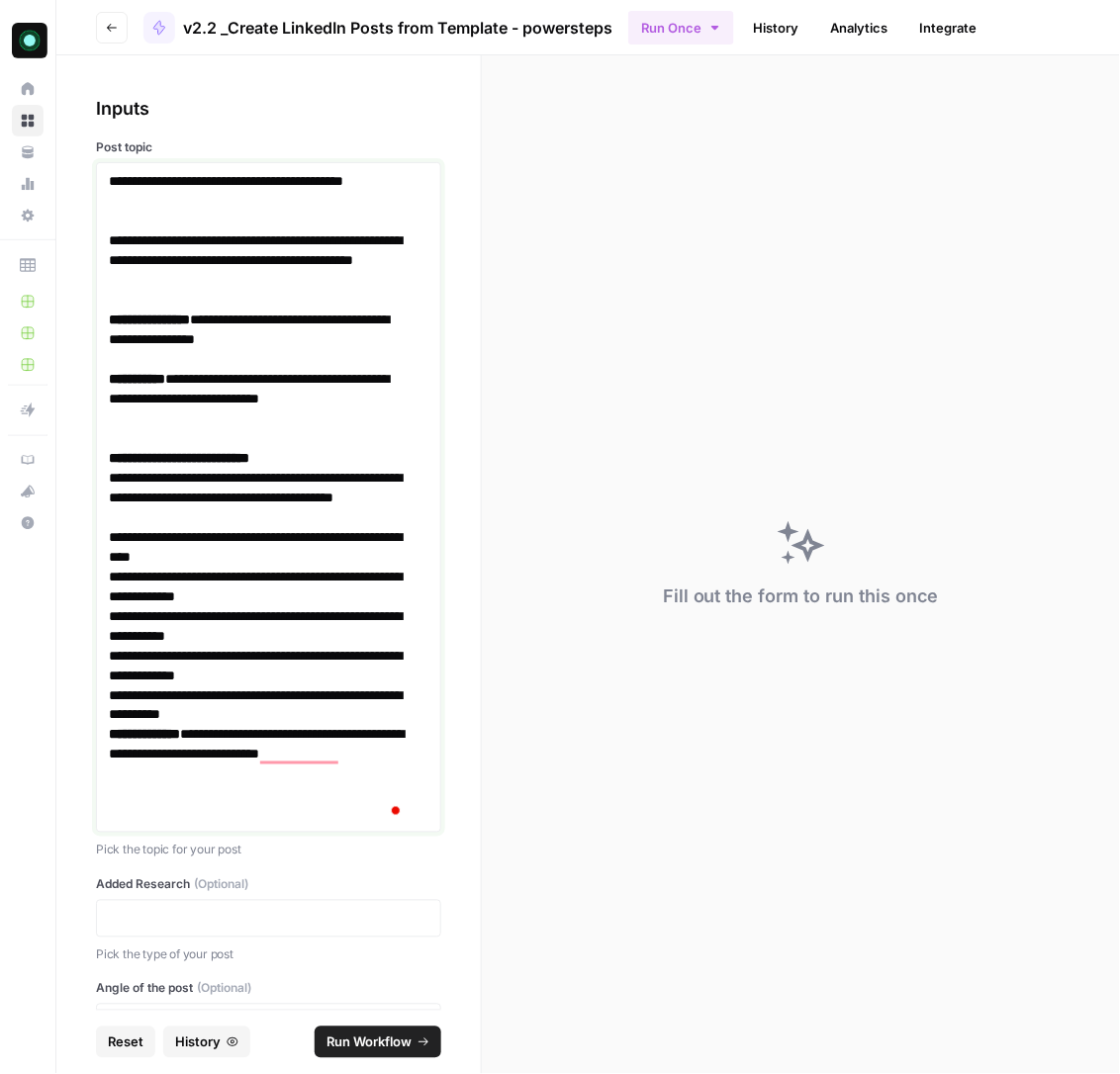 type 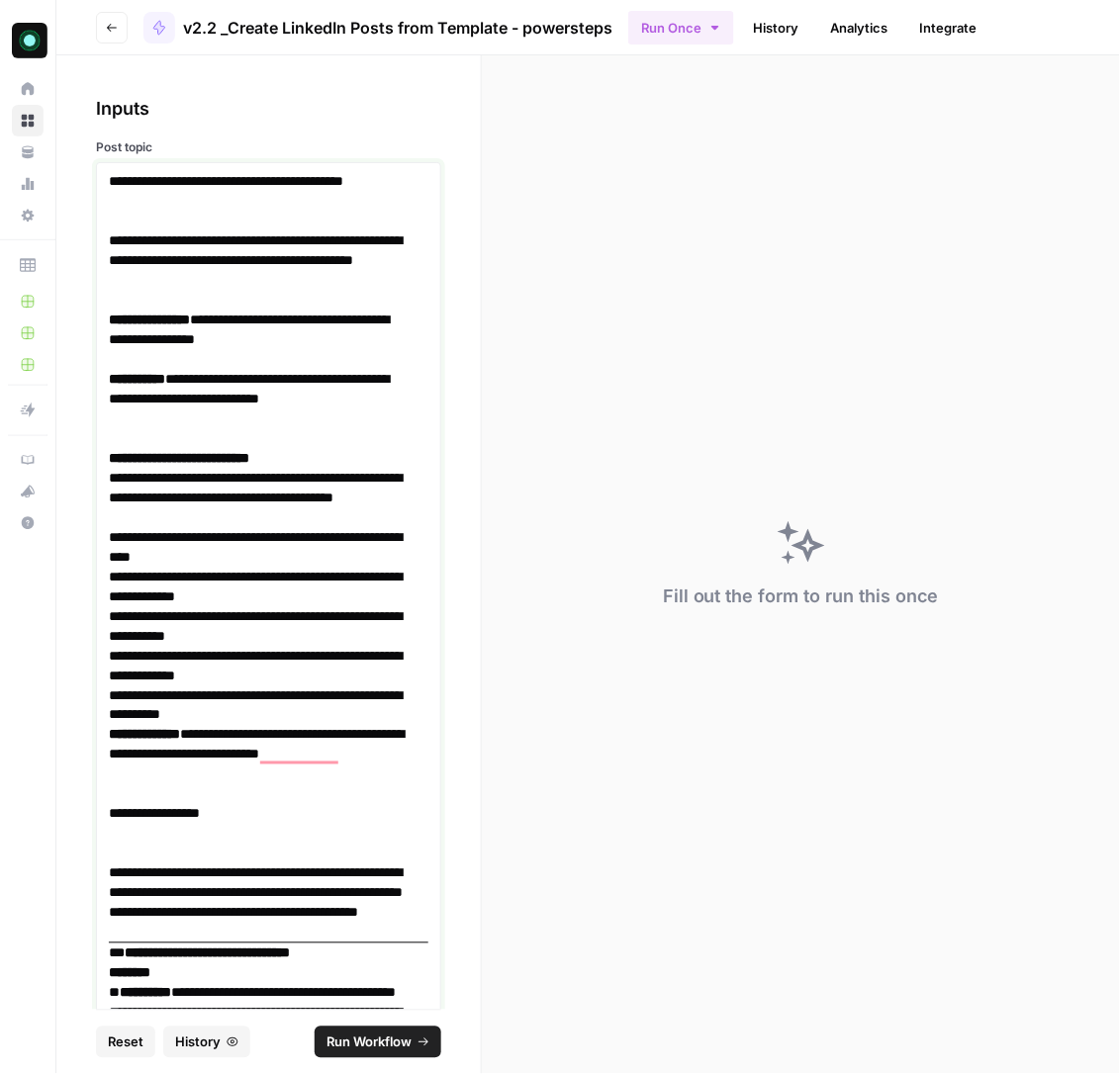 scroll, scrollTop: 1108, scrollLeft: 0, axis: vertical 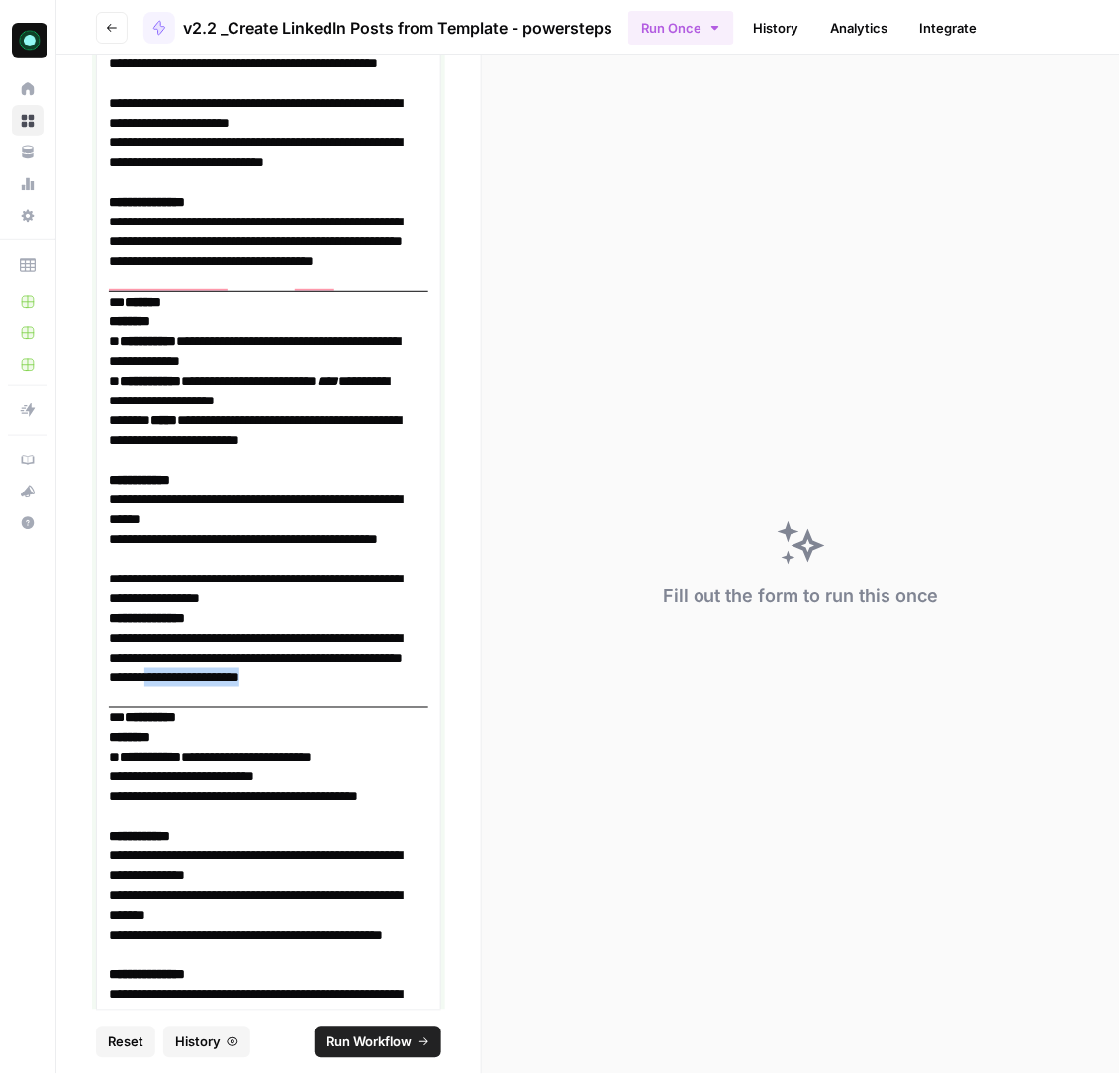 drag, startPoint x: 144, startPoint y: 696, endPoint x: 289, endPoint y: 696, distance: 145 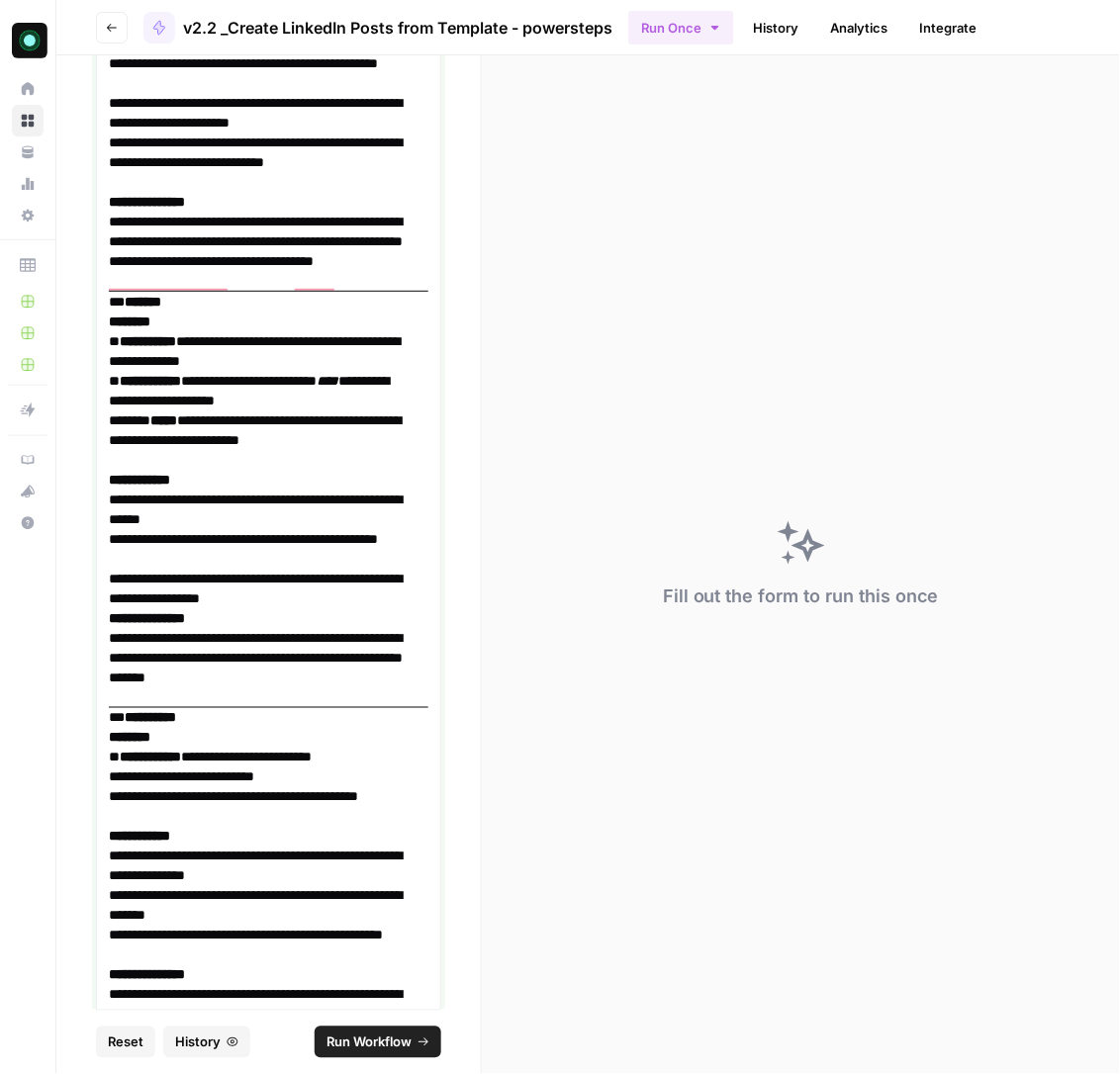 scroll, scrollTop: 857, scrollLeft: 0, axis: vertical 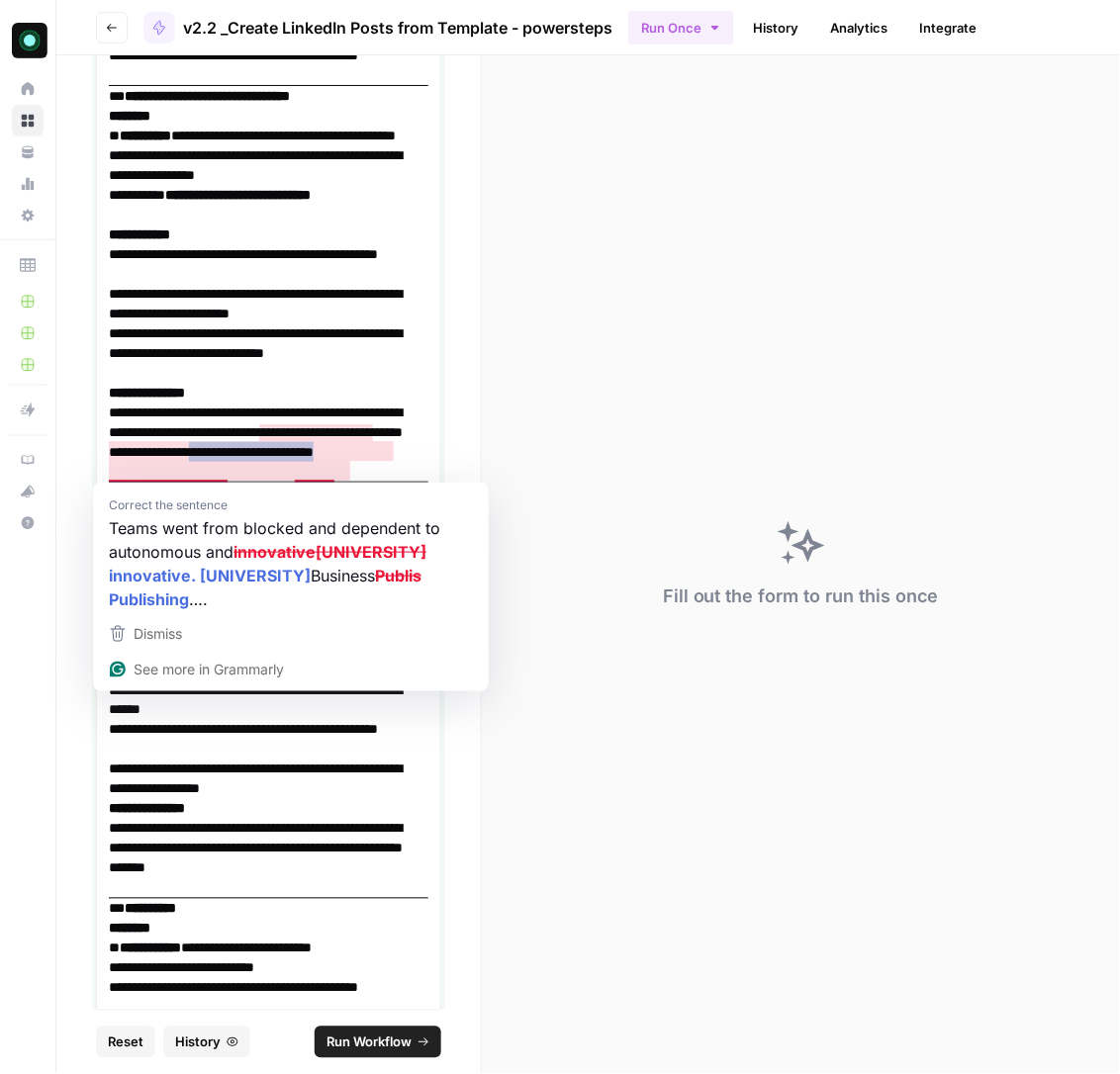 drag, startPoint x: 358, startPoint y: 472, endPoint x: 179, endPoint y: 468, distance: 179.04469 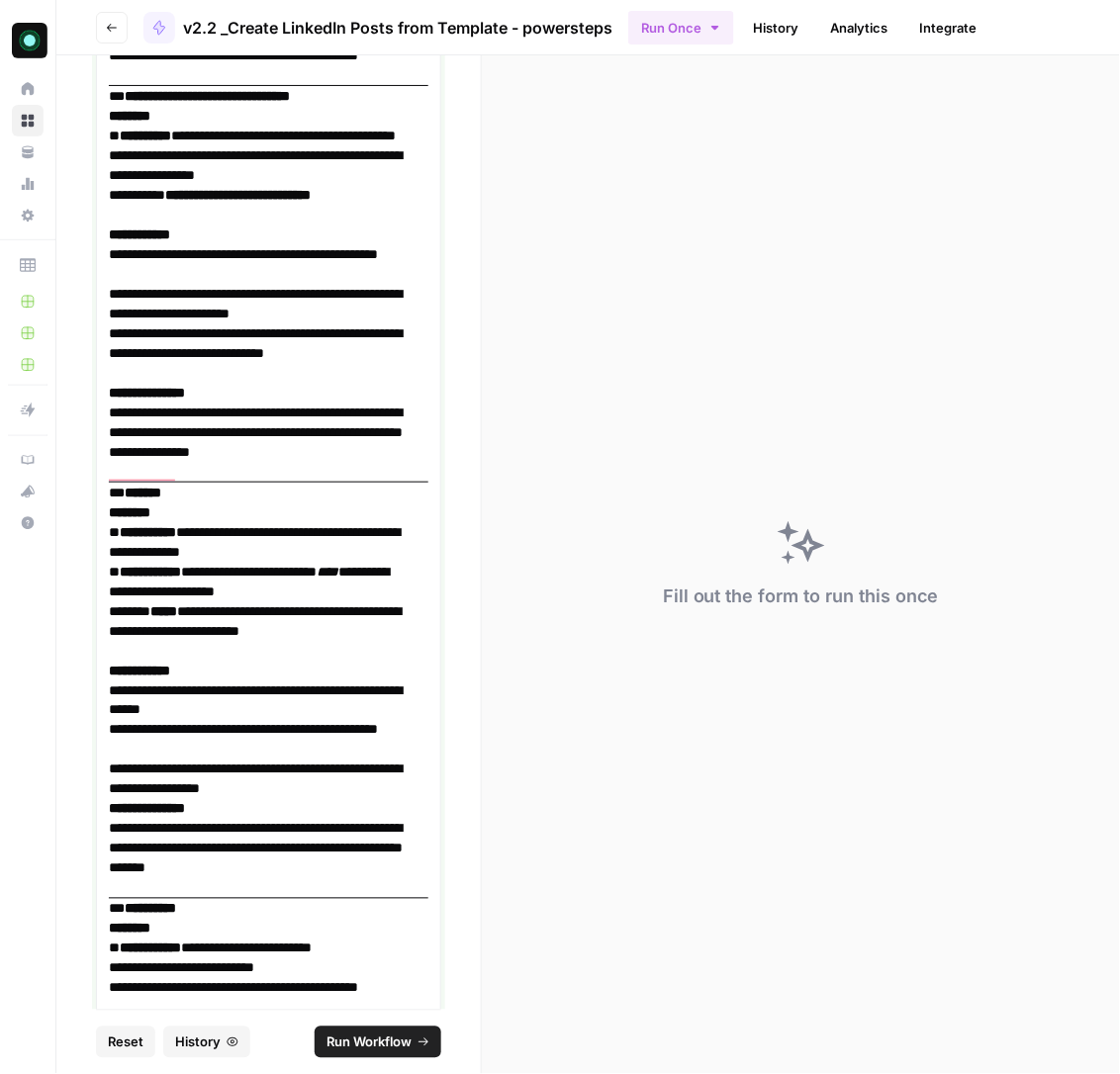 scroll, scrollTop: 1456, scrollLeft: 0, axis: vertical 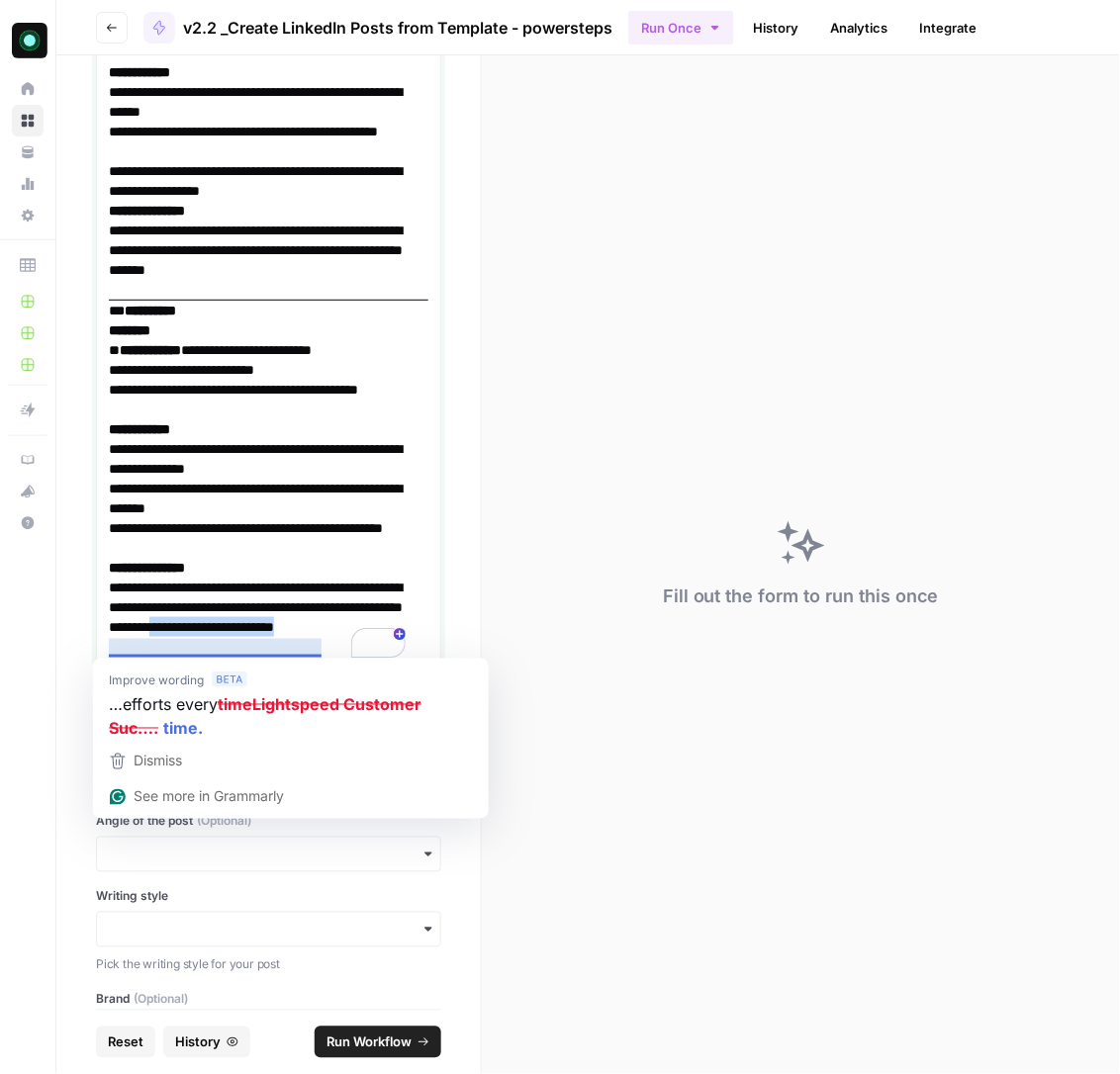drag, startPoint x: 329, startPoint y: 655, endPoint x: 140, endPoint y: 650, distance: 189.0661 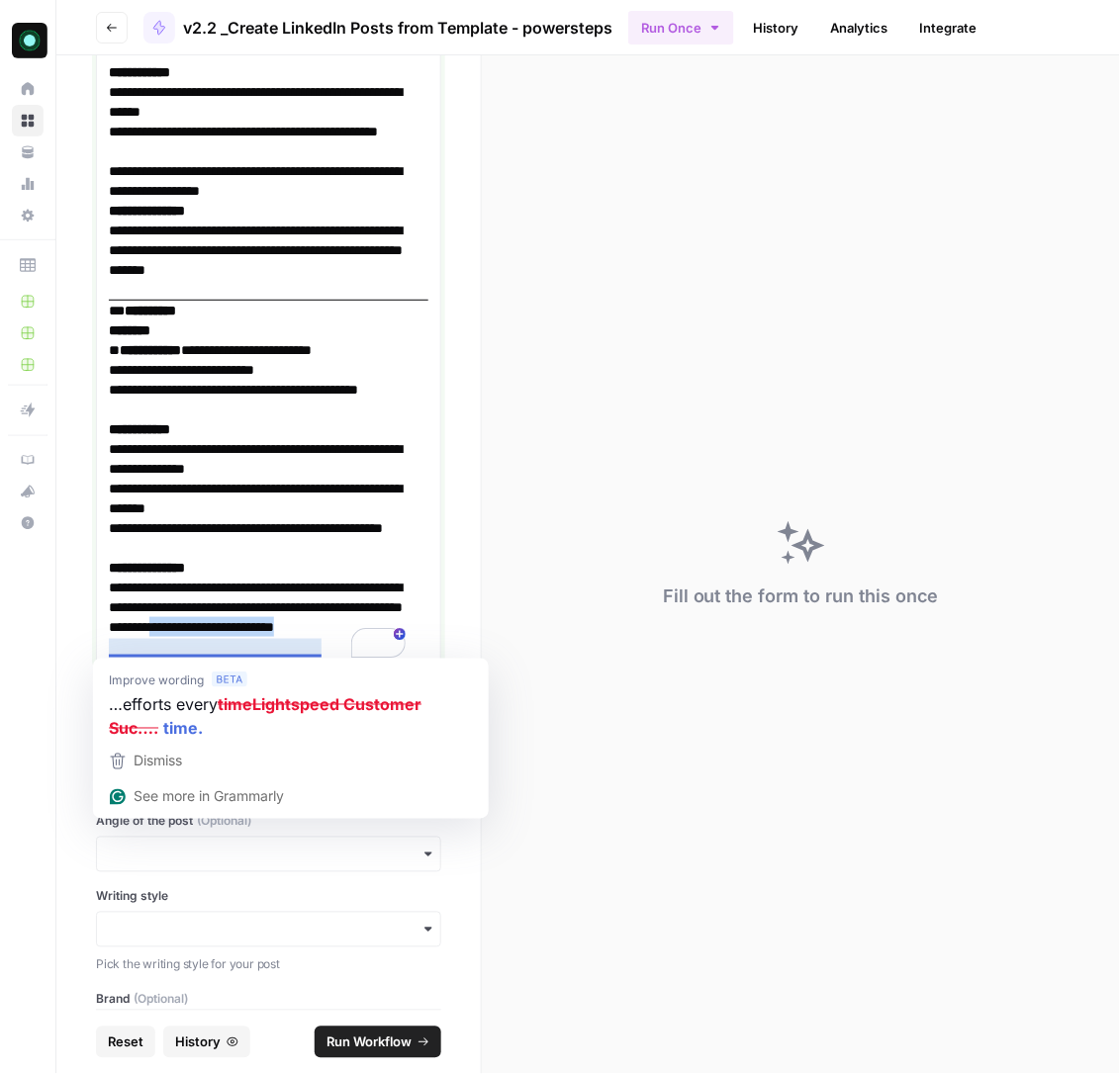click on "**********" at bounding box center (257, 607) 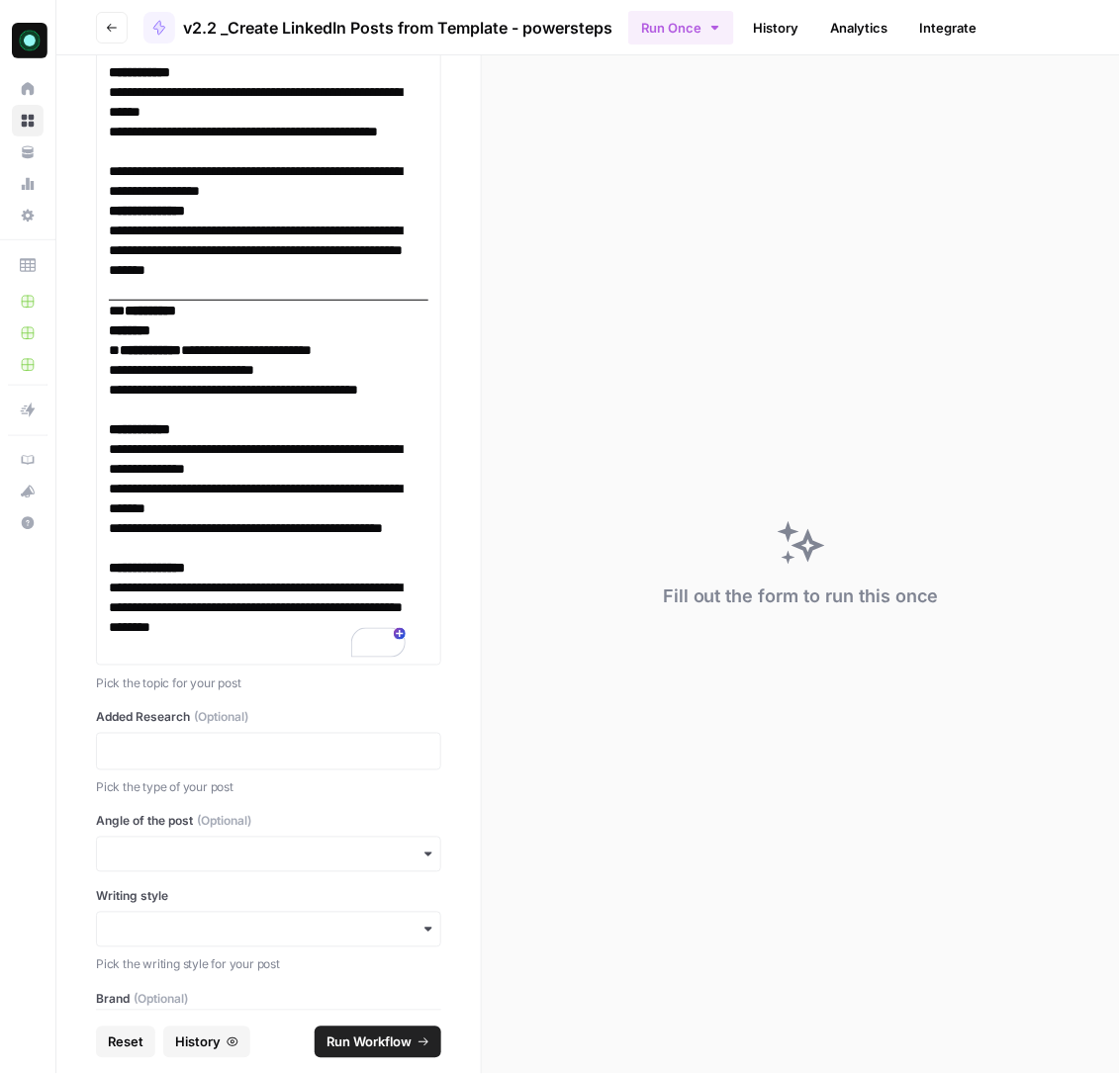 scroll, scrollTop: 1456, scrollLeft: 0, axis: vertical 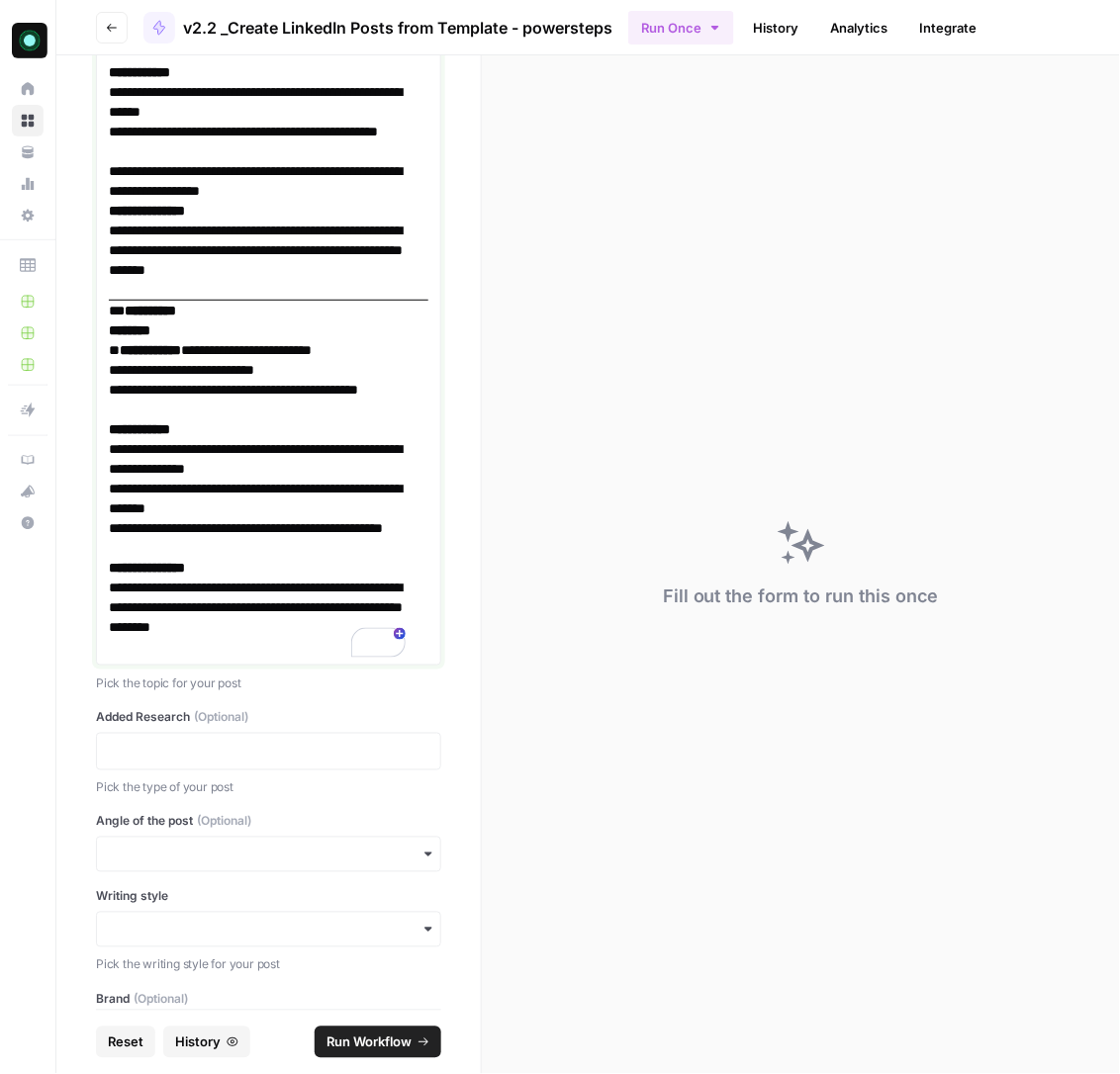 click on "**********" at bounding box center [257, 459] 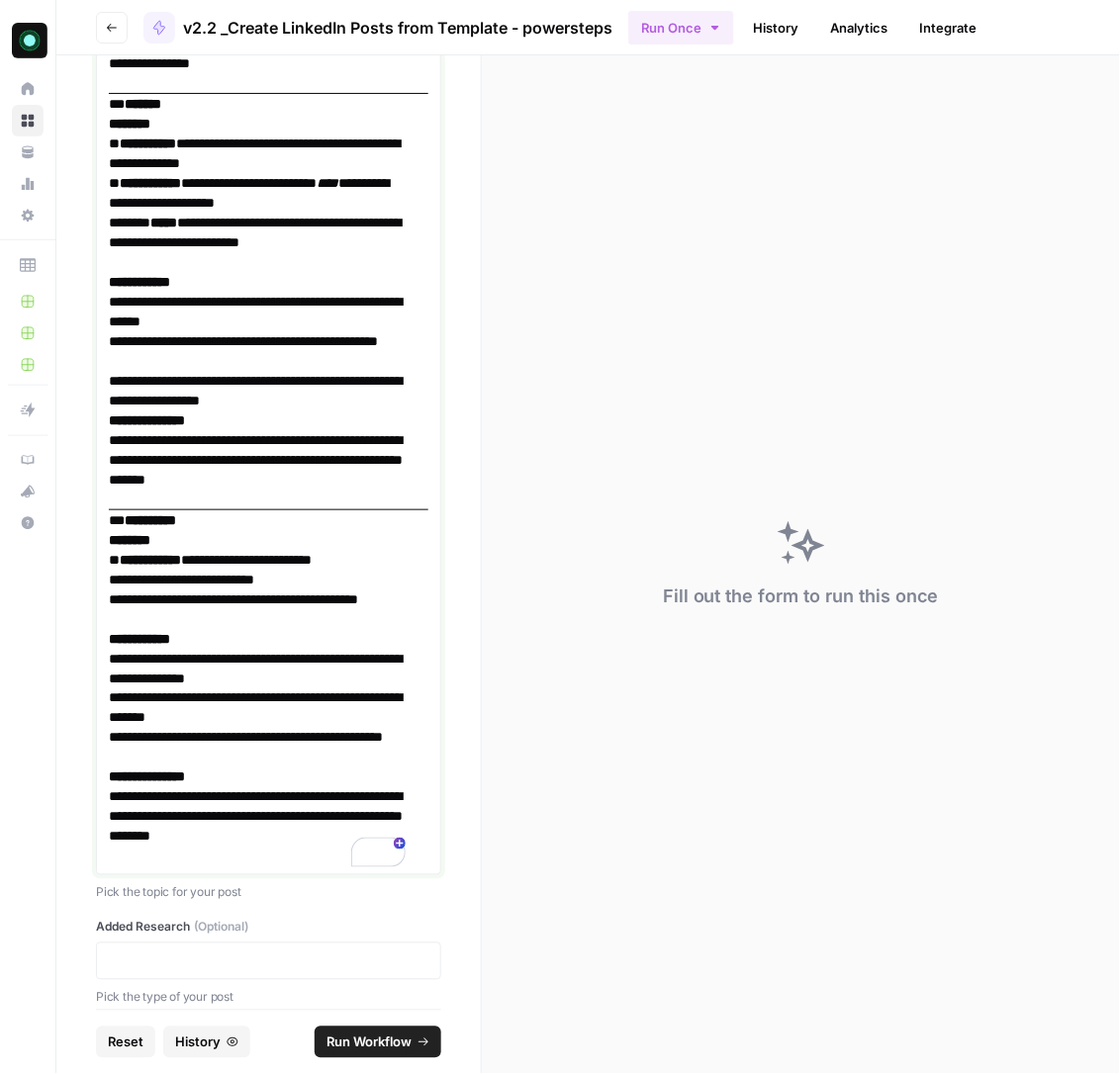 scroll, scrollTop: 834, scrollLeft: 0, axis: vertical 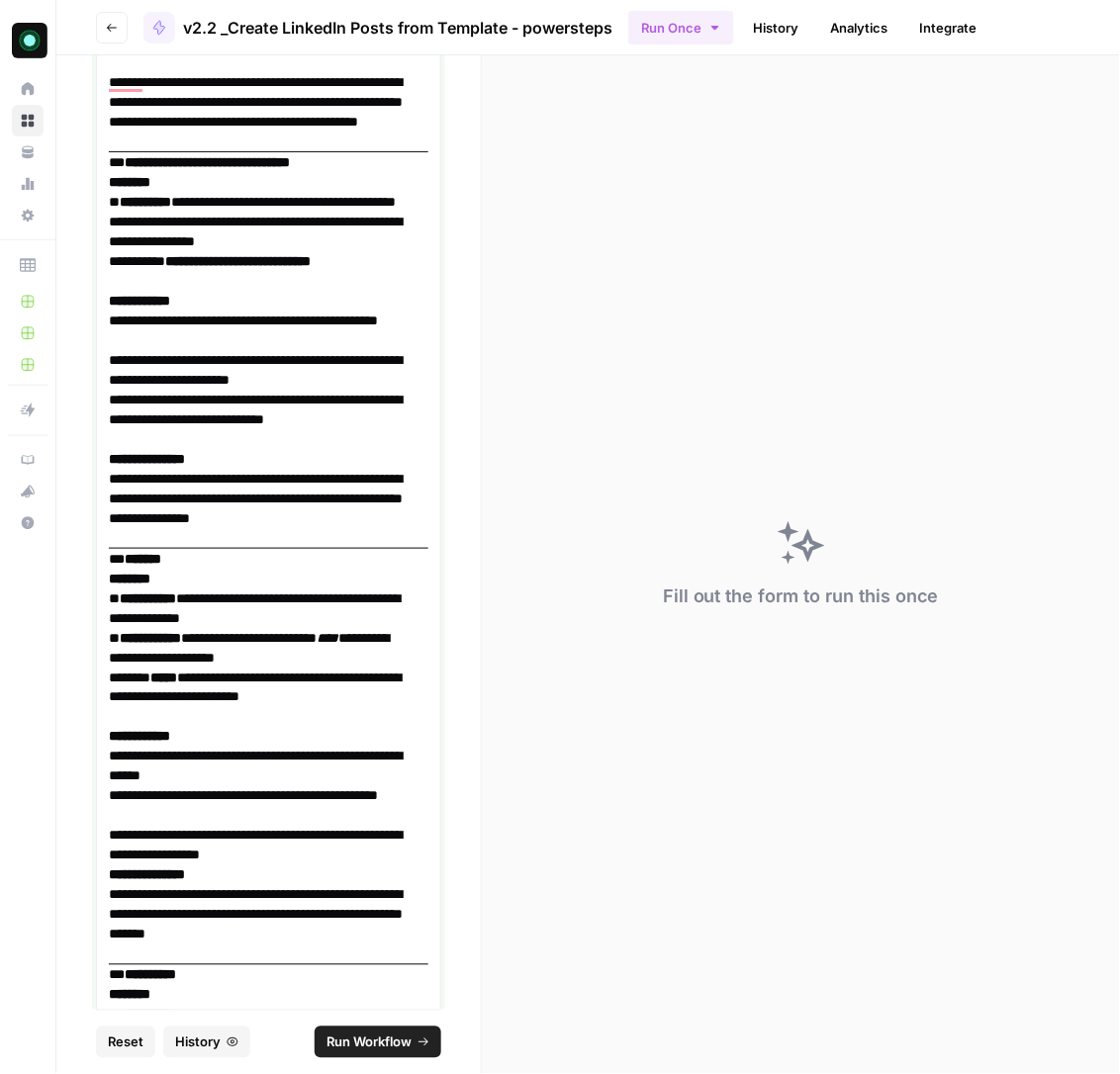 click on "**********" at bounding box center [257, 498] 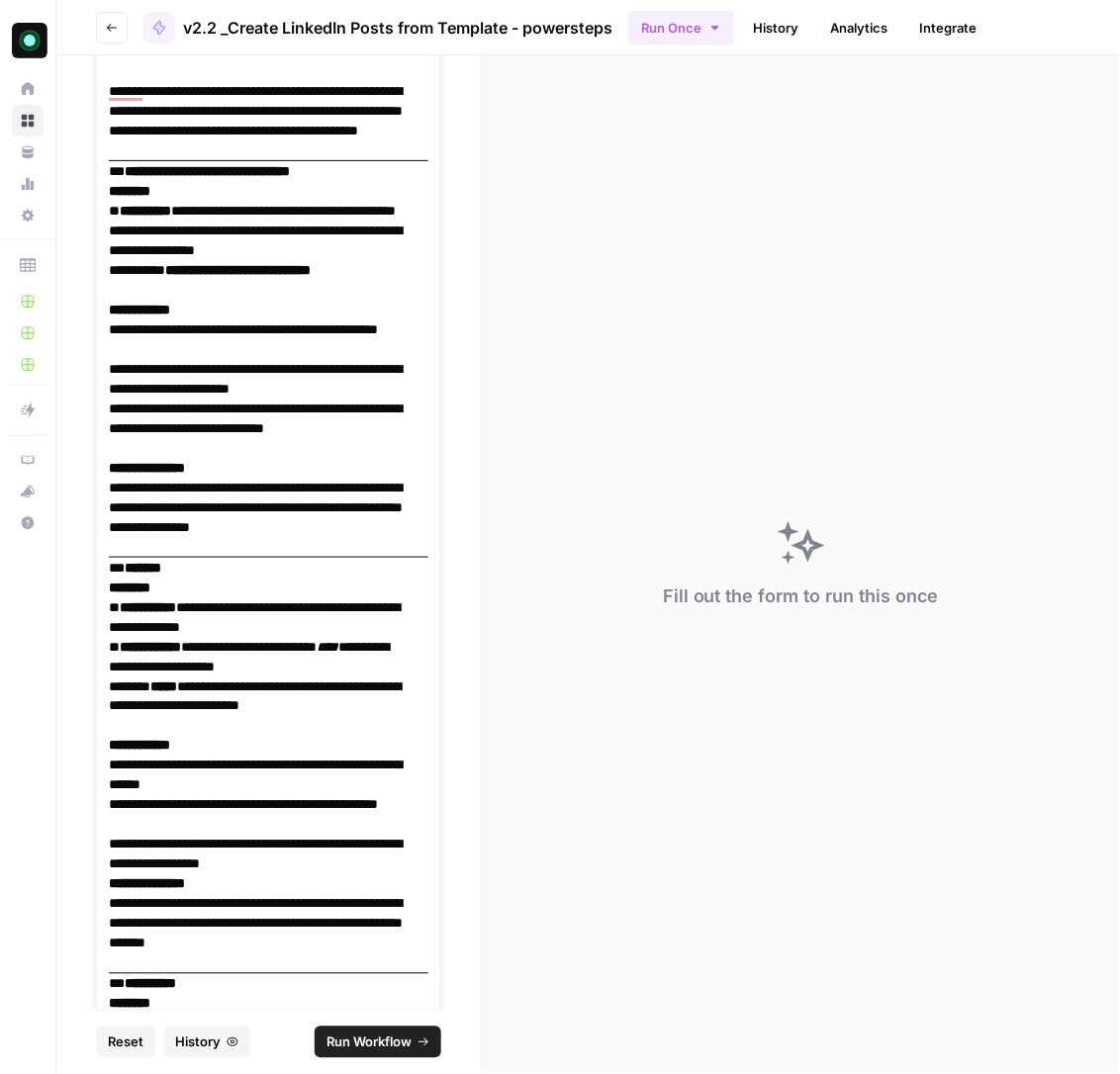 click on "**********" at bounding box center [257, 240] 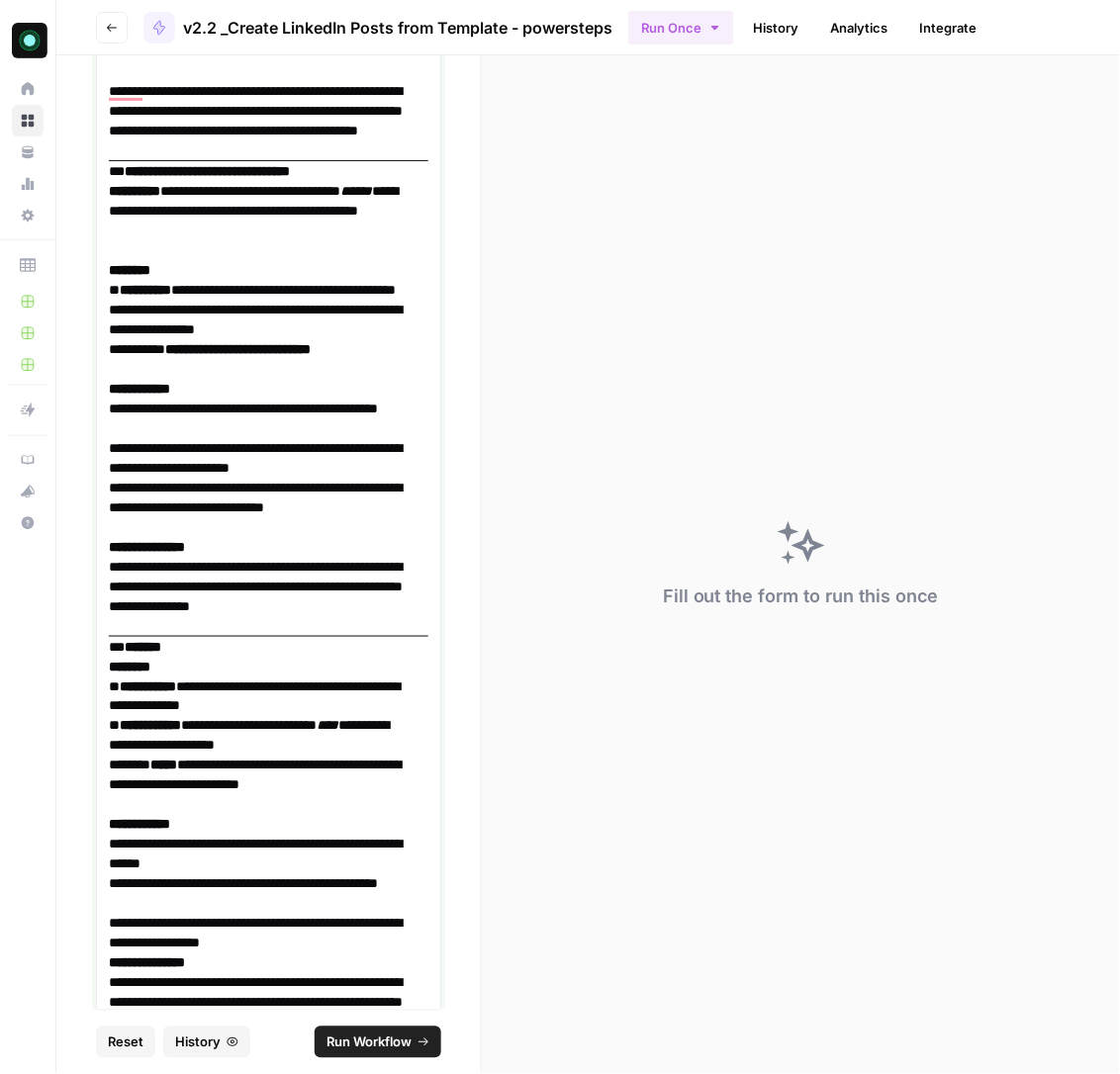 click on "**********" at bounding box center (257, 221) 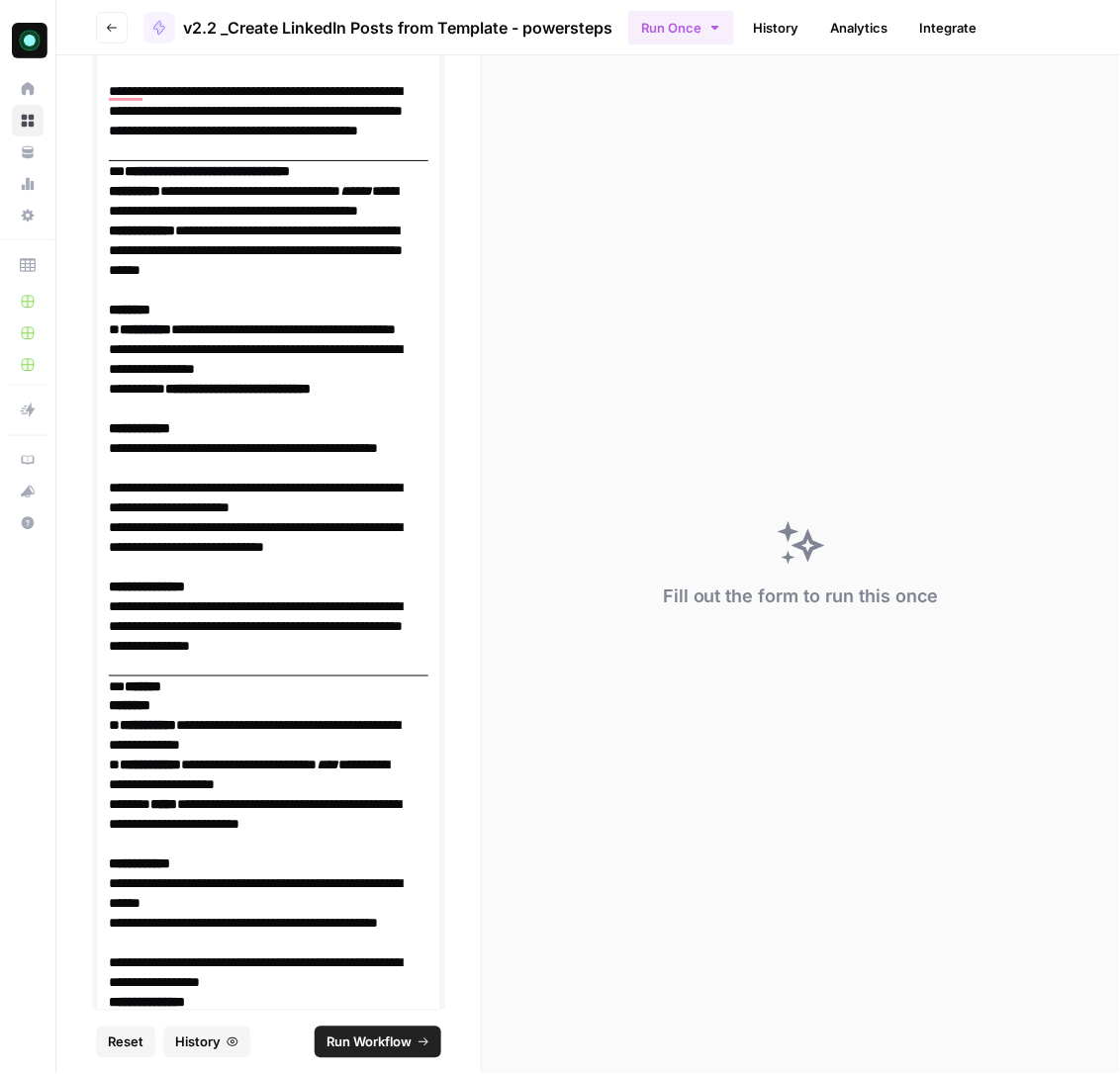 click on "**********" at bounding box center [257, 547] 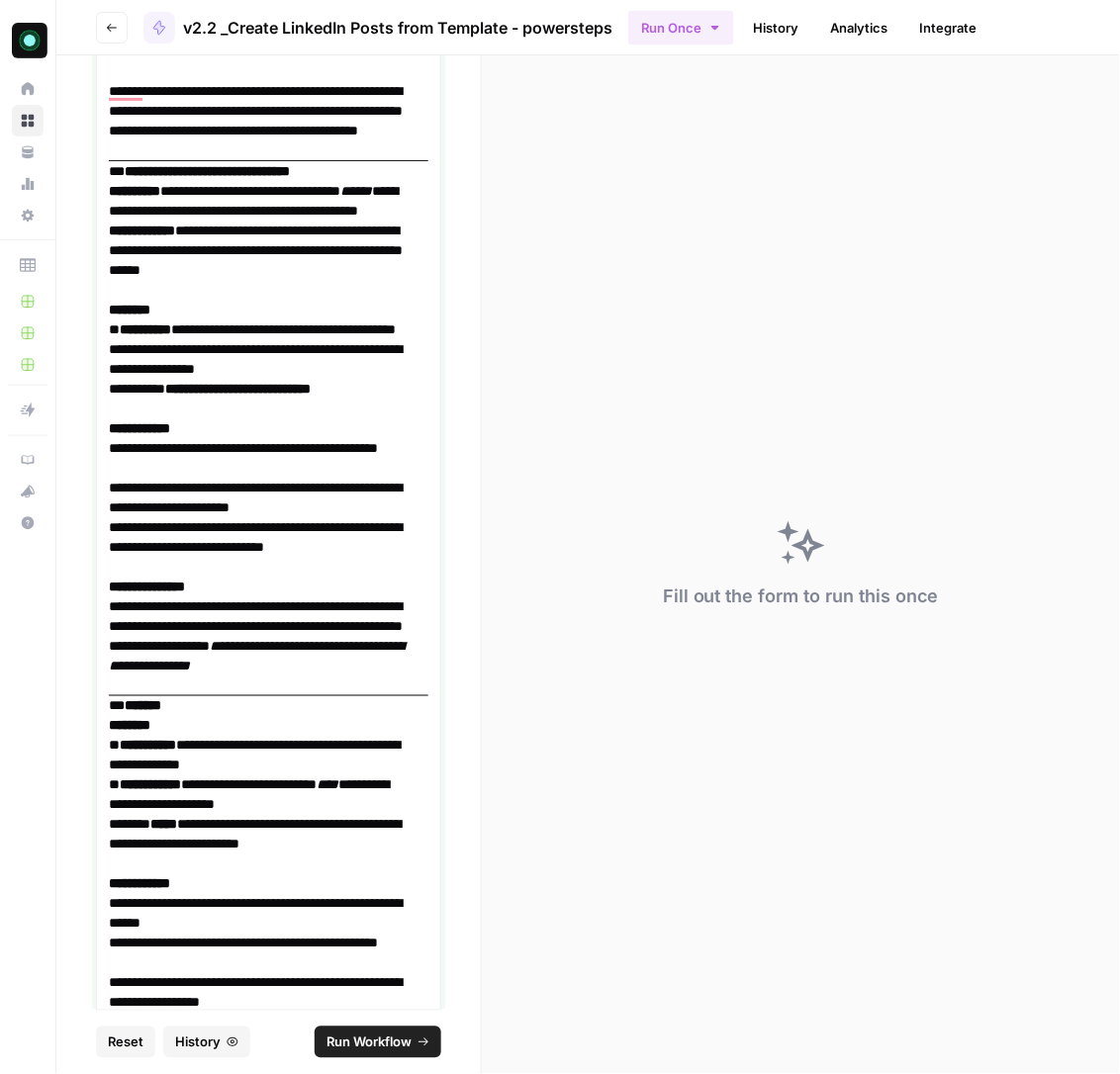 click on "** *******" at bounding box center (257, 706) 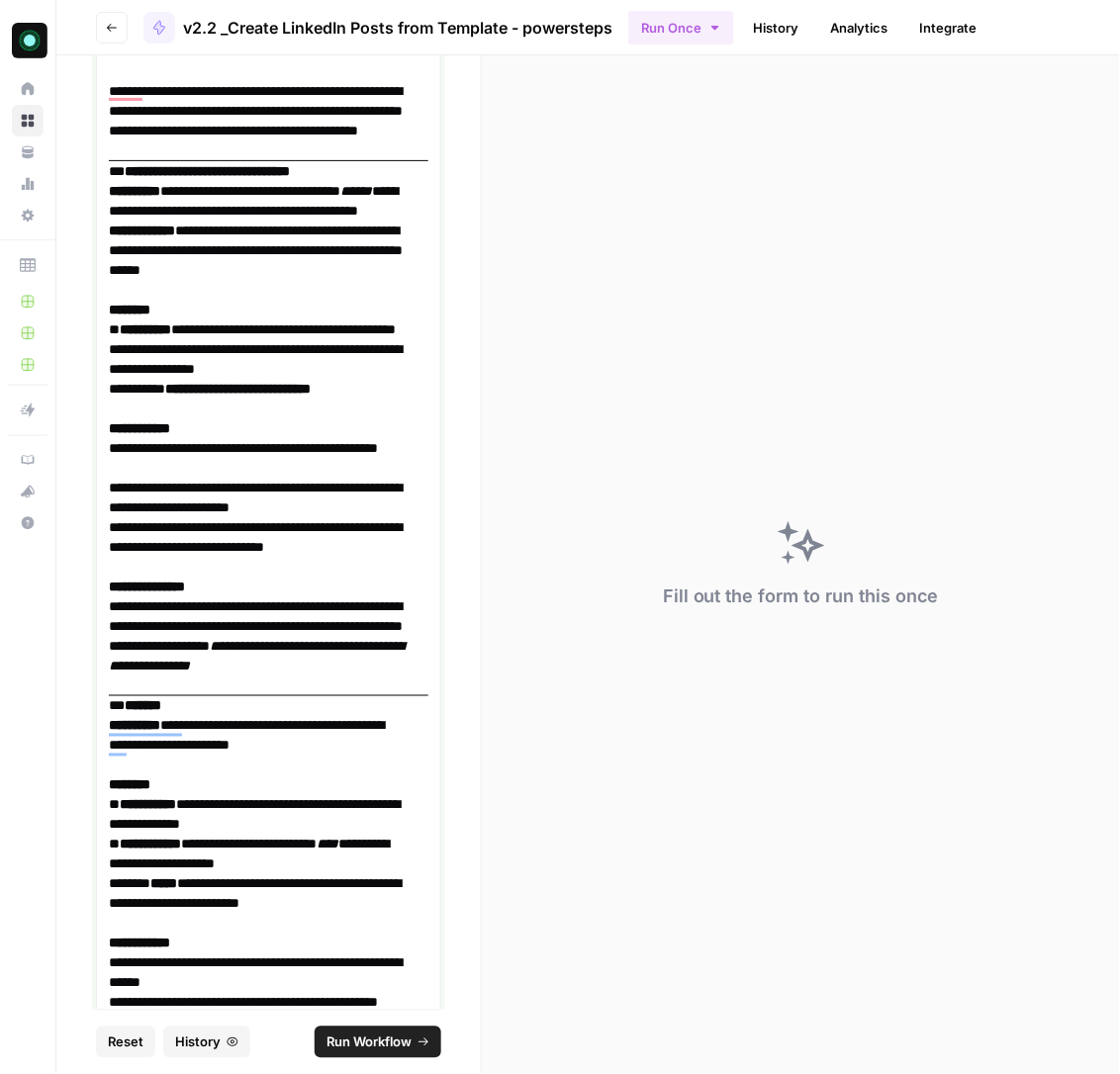 click on "**********" at bounding box center (257, 746) 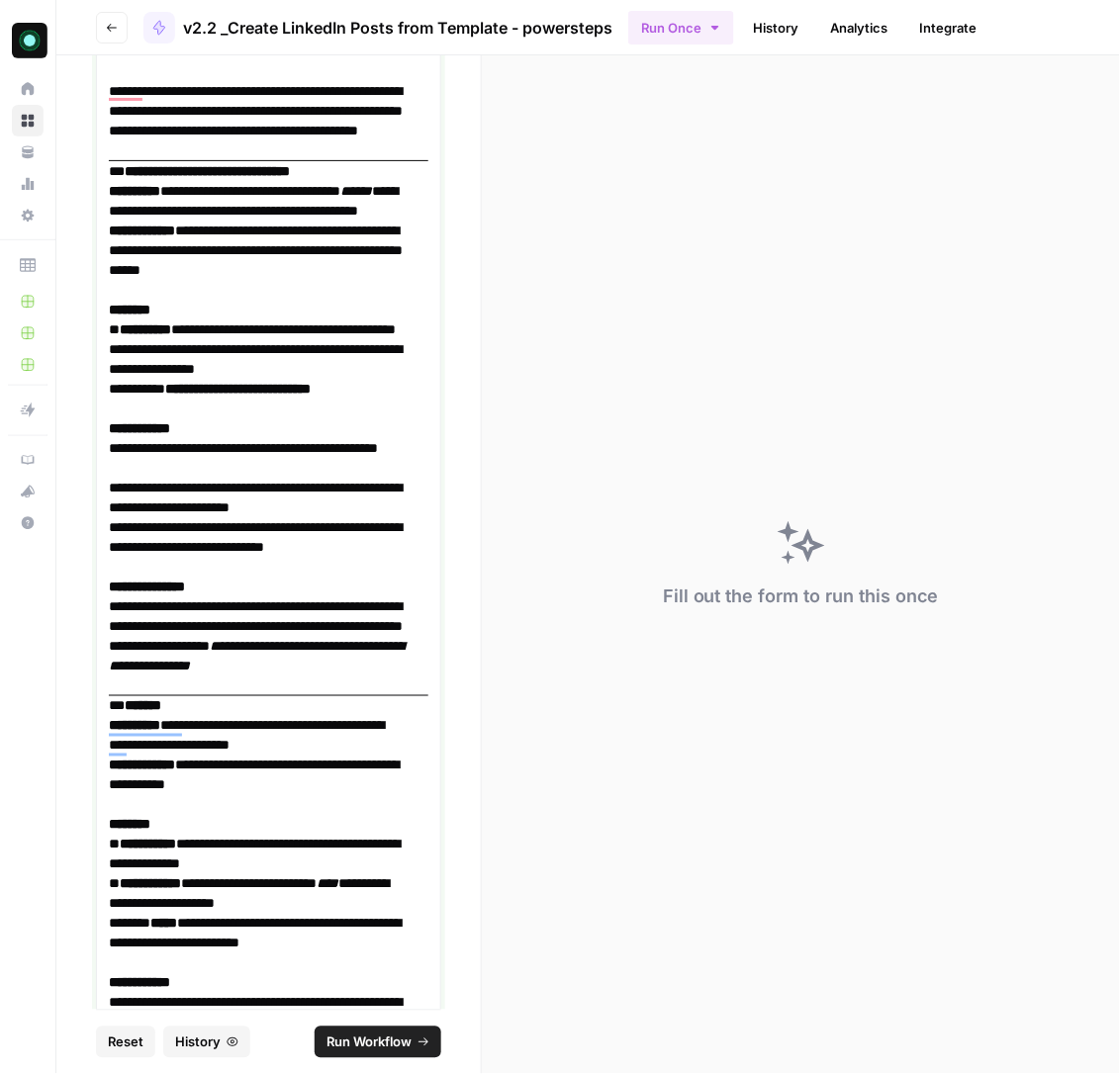 click on "**********" at bounding box center [257, 765] 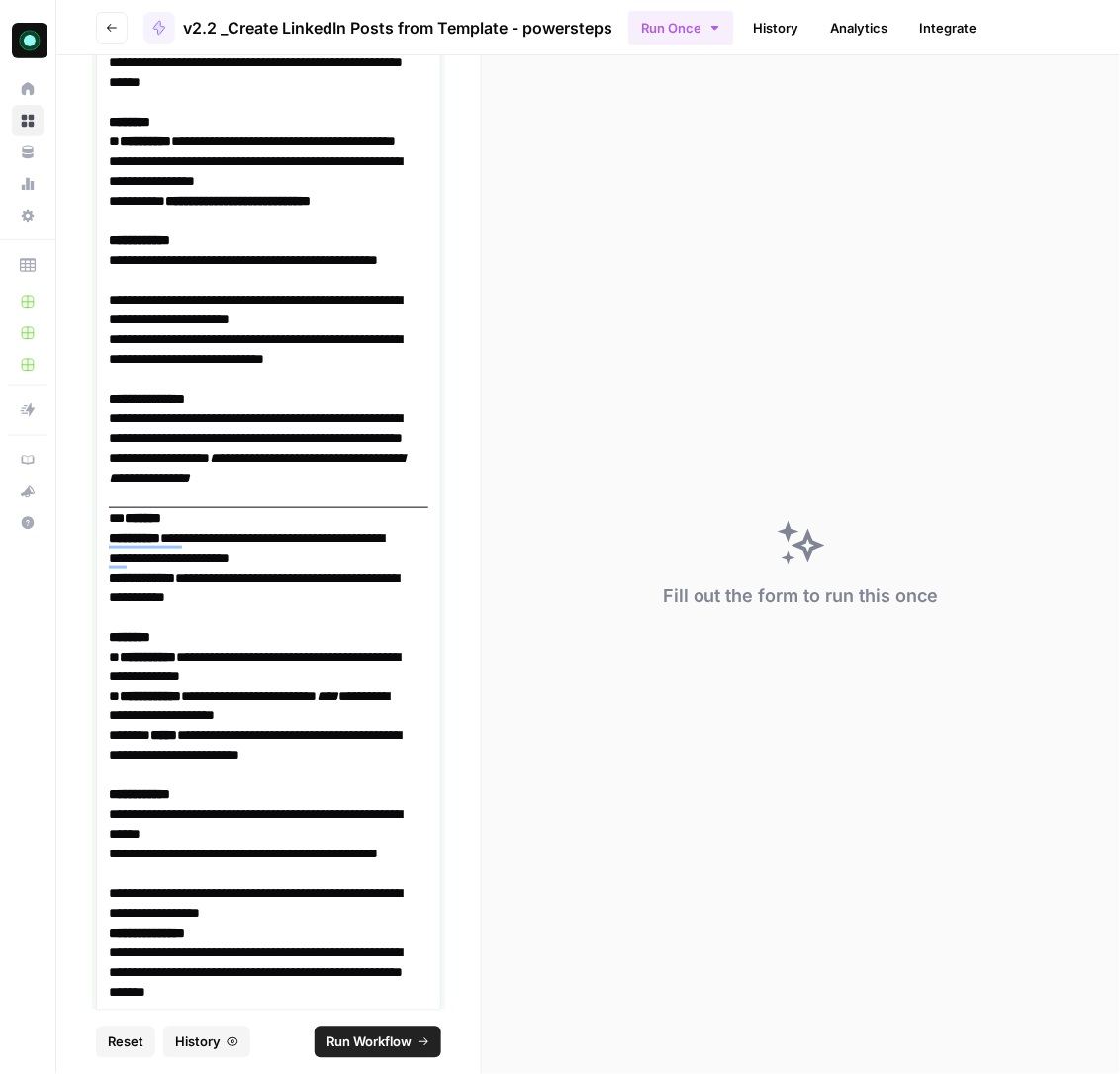 scroll, scrollTop: 971, scrollLeft: 0, axis: vertical 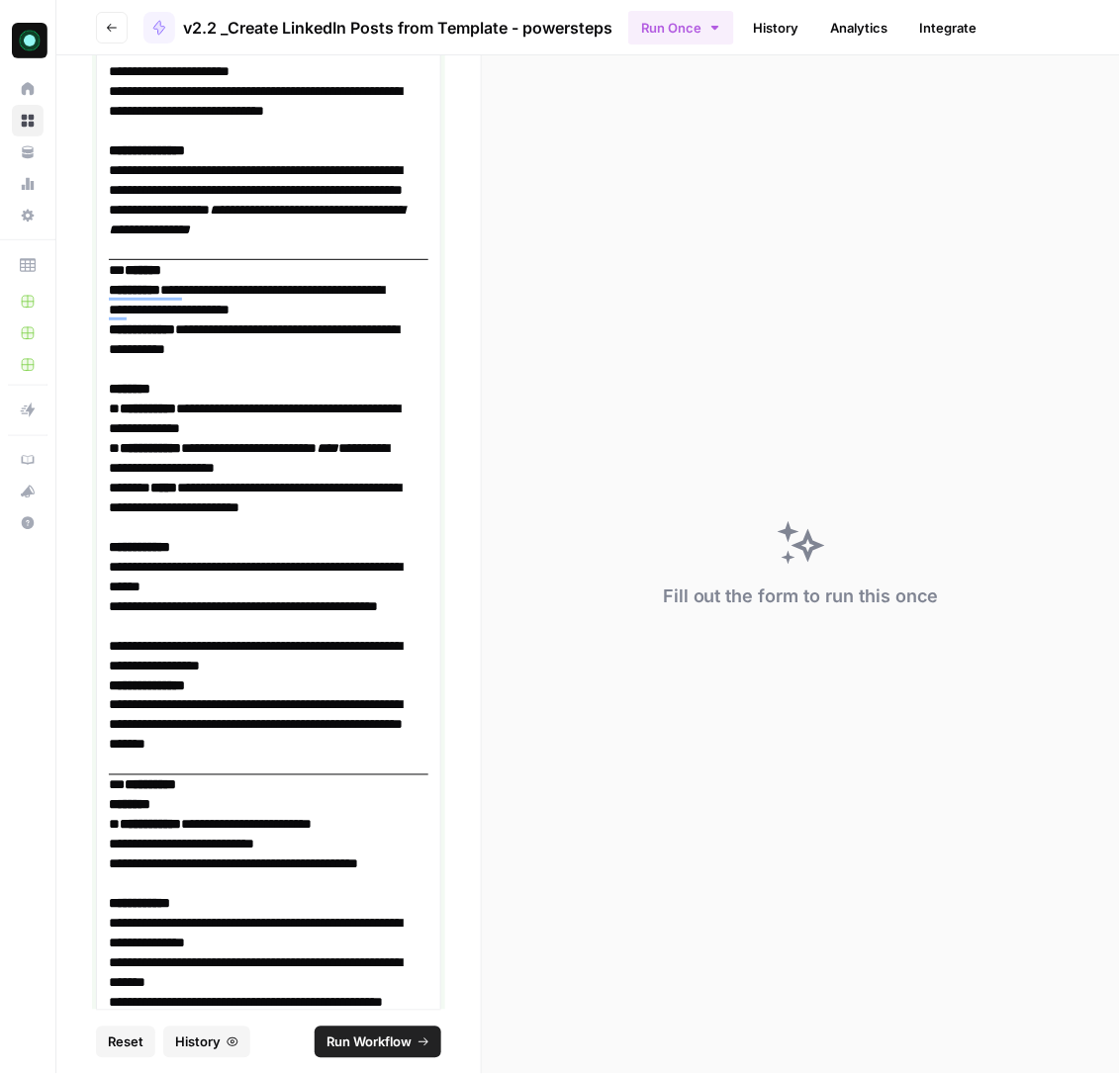 click on "**********" at bounding box center (257, 725) 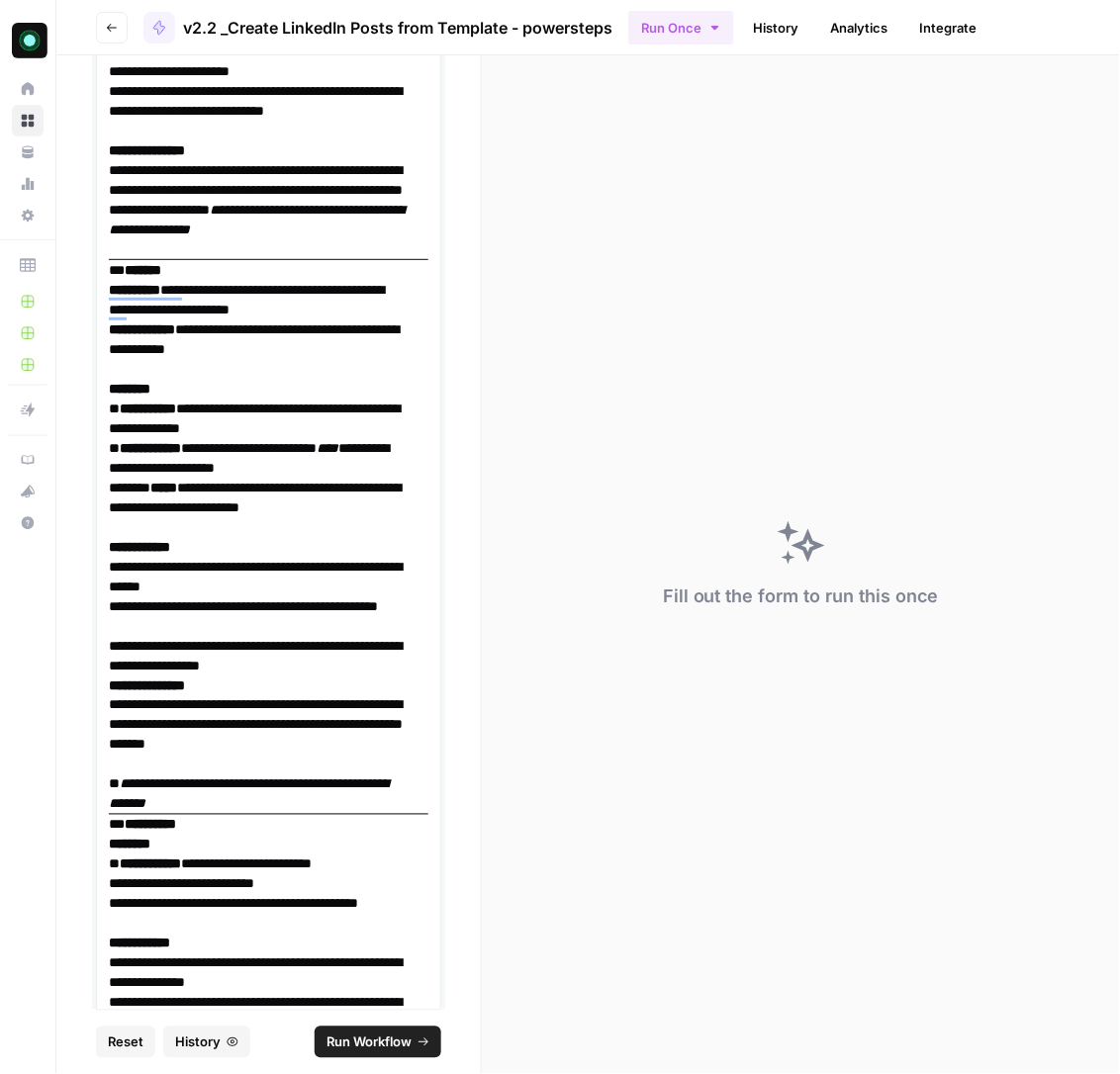 scroll, scrollTop: 1435, scrollLeft: 0, axis: vertical 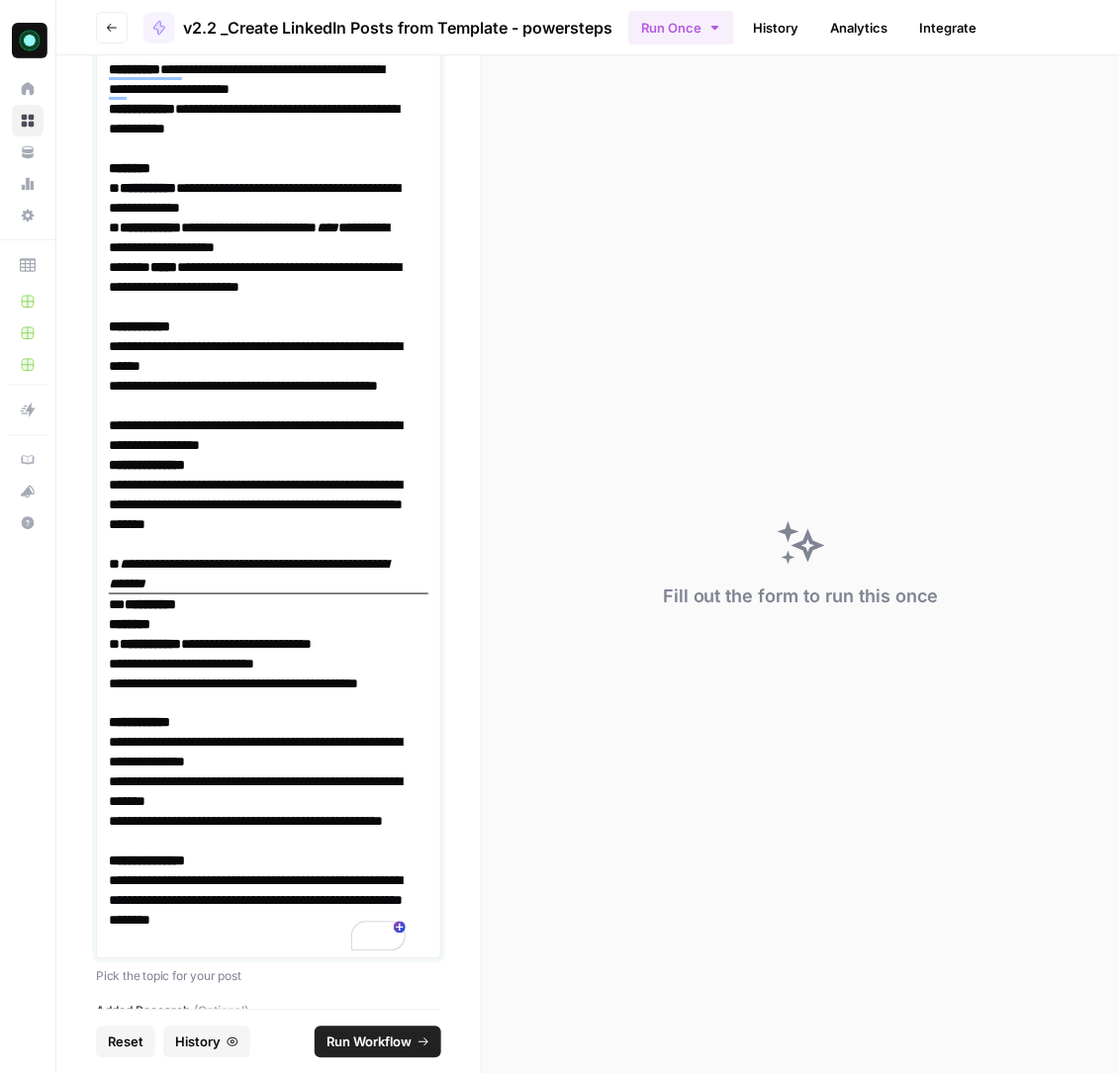 click on "**********" at bounding box center [257, 604] 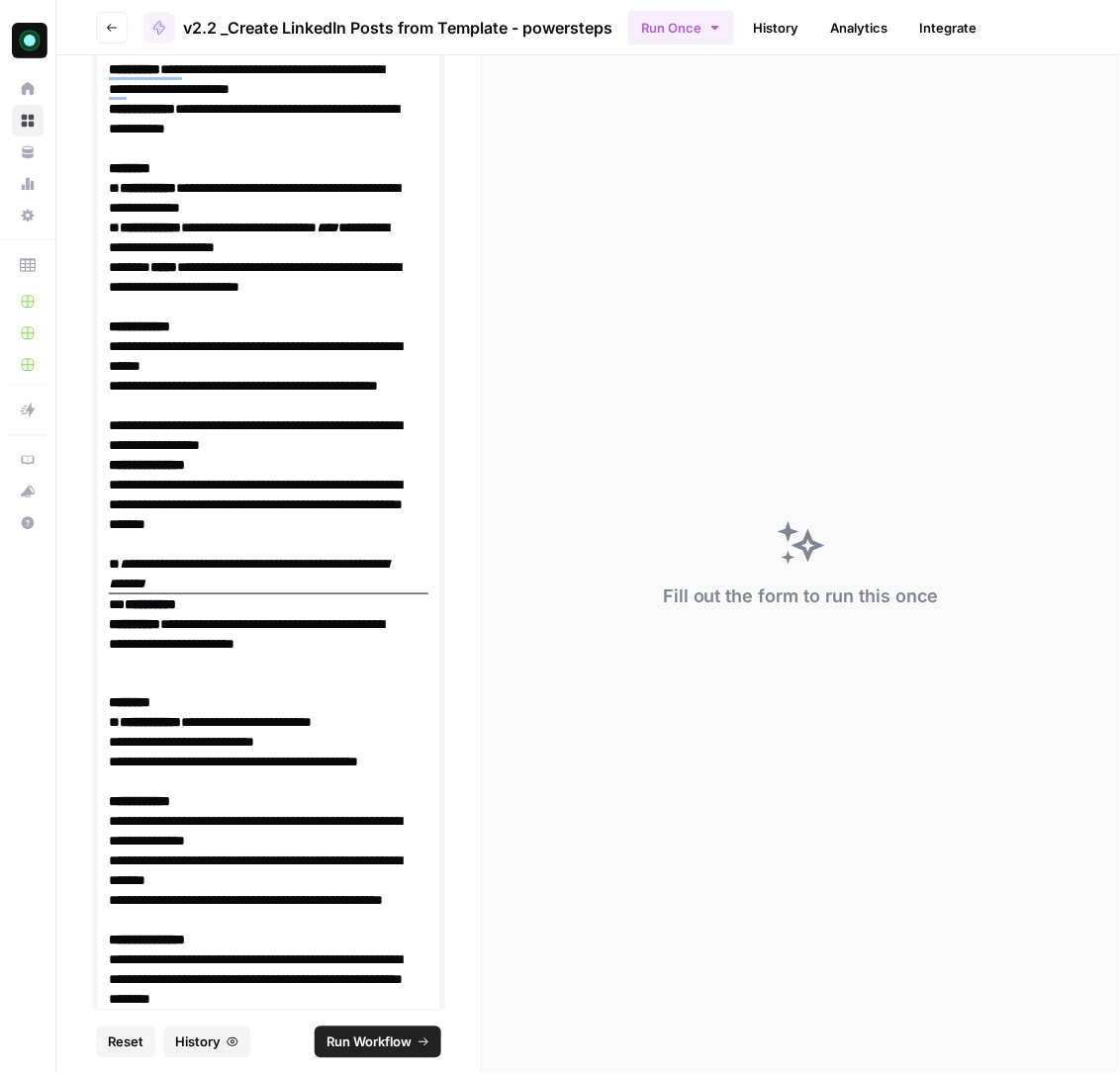click on "**********" at bounding box center (257, 654) 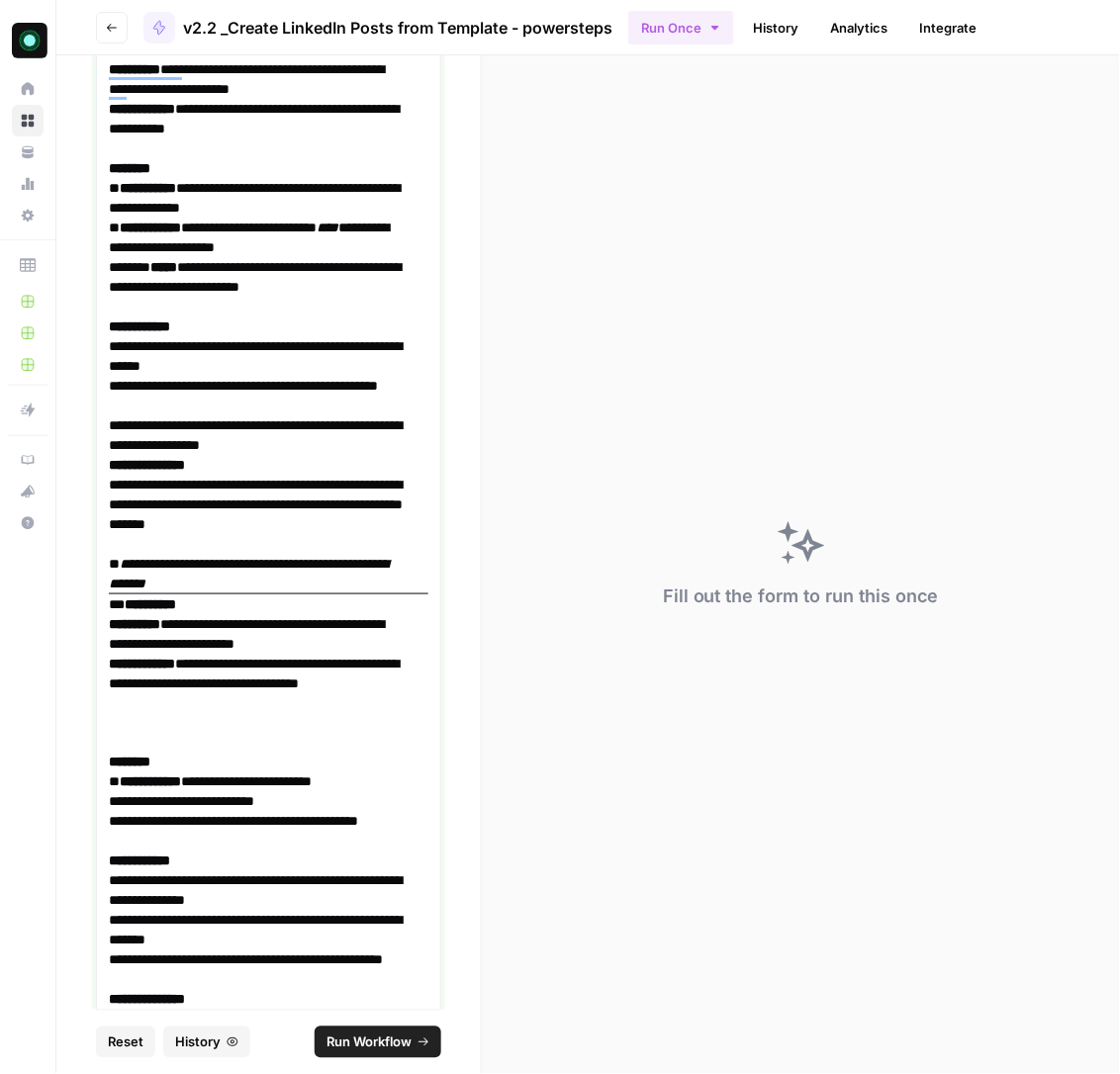 scroll, scrollTop: 1587, scrollLeft: 0, axis: vertical 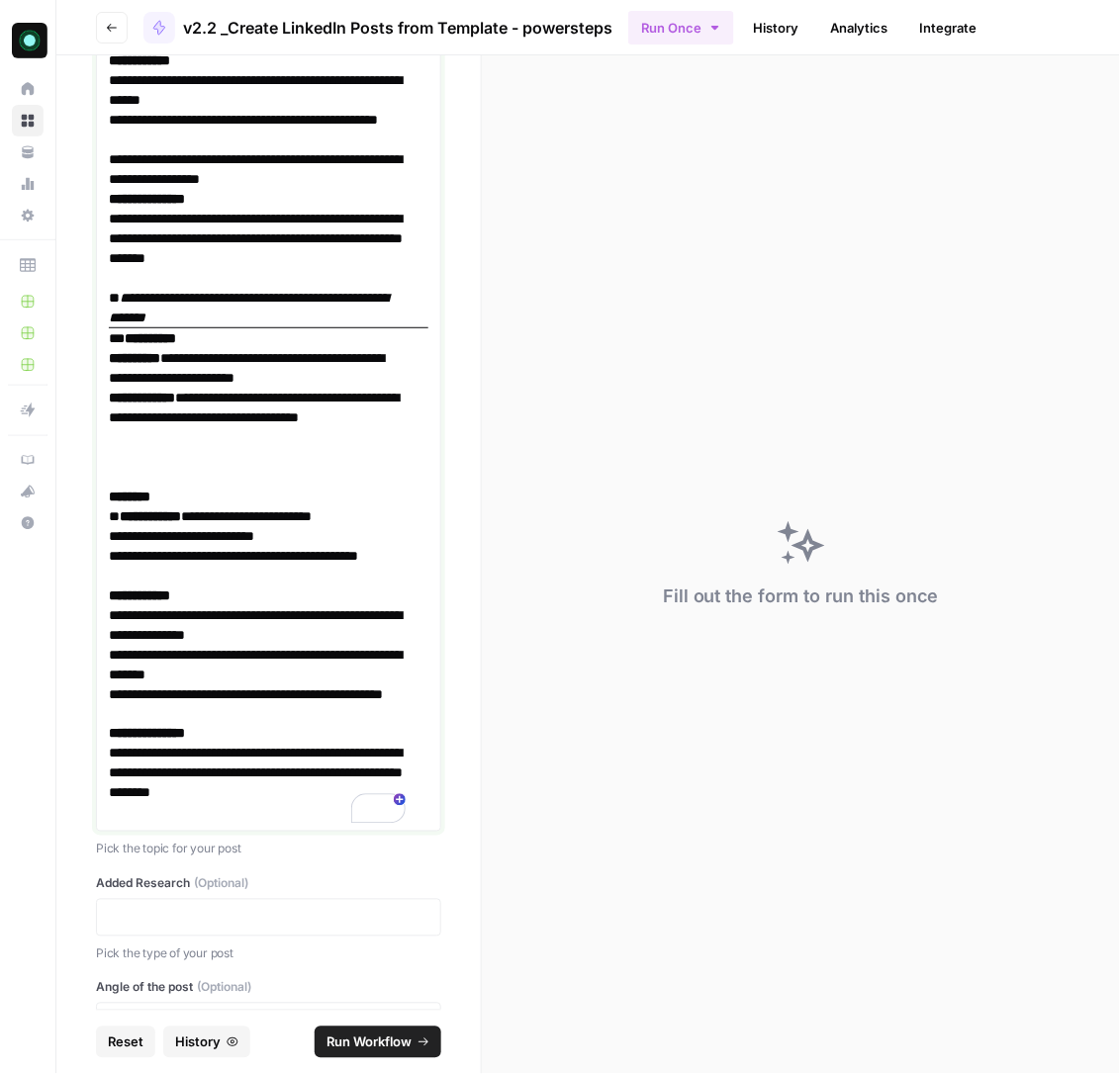 click on "**********" at bounding box center (257, 773) 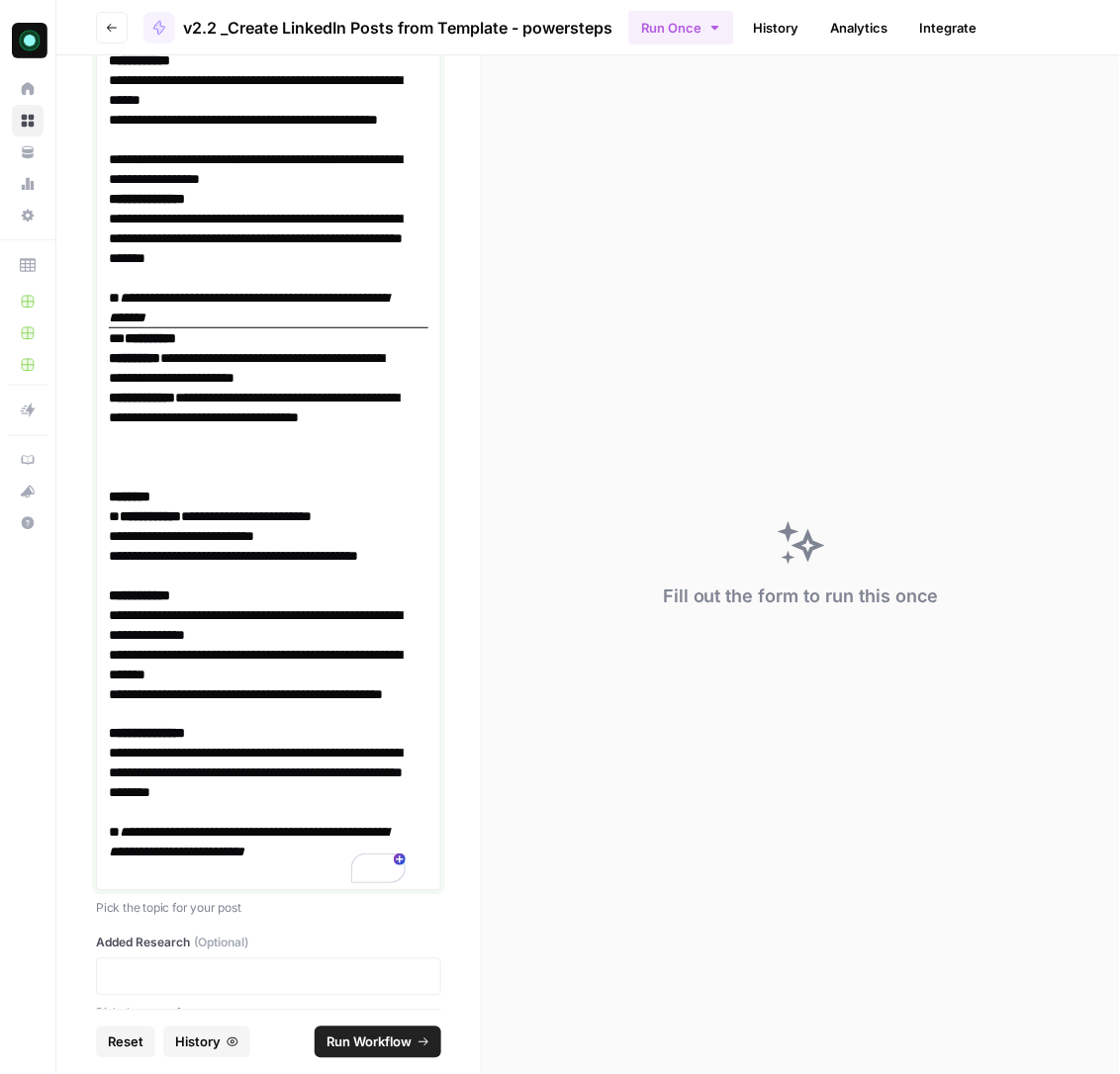 scroll, scrollTop: 2093, scrollLeft: 0, axis: vertical 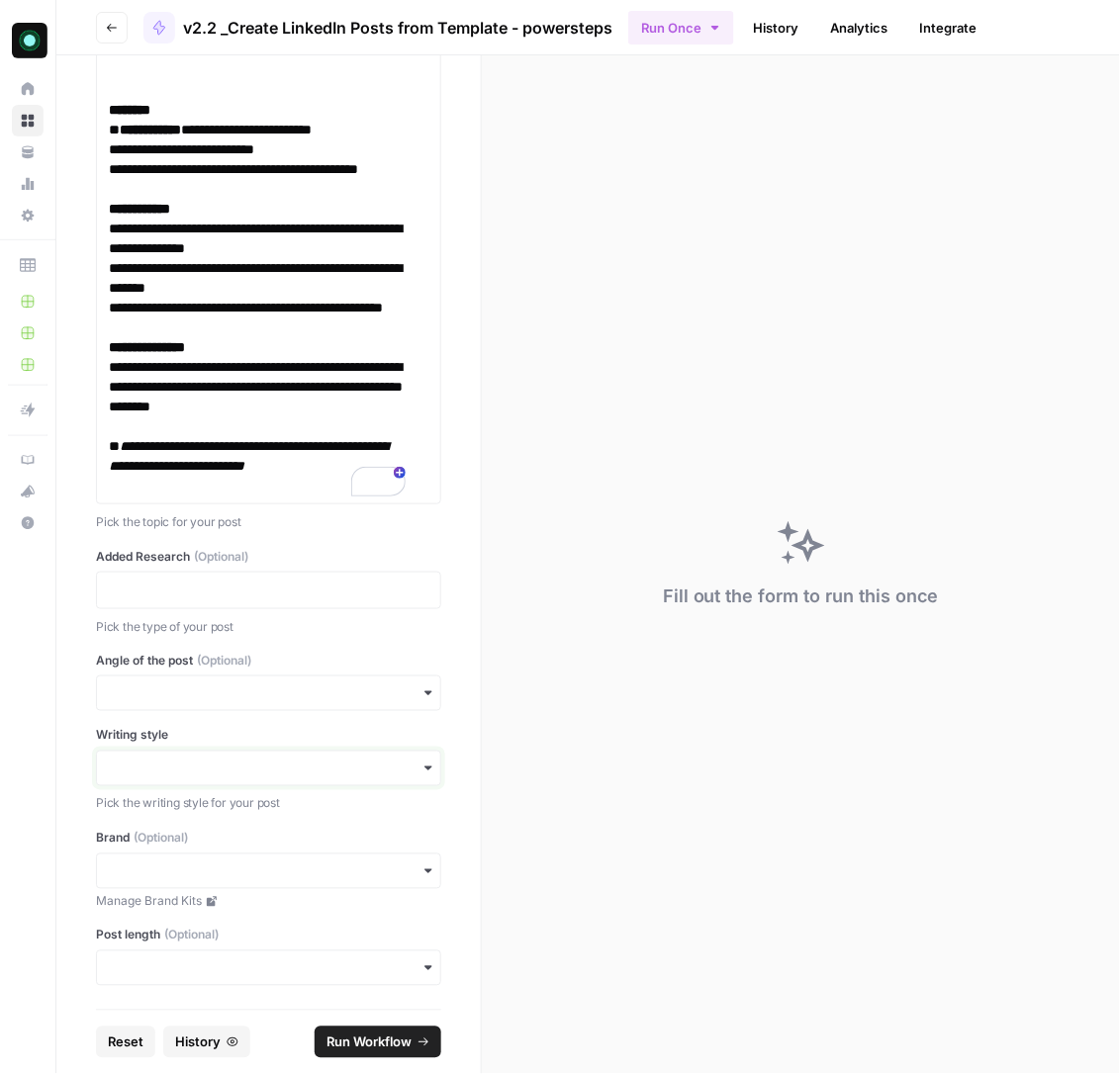 click on "Writing style" at bounding box center (268, 768) 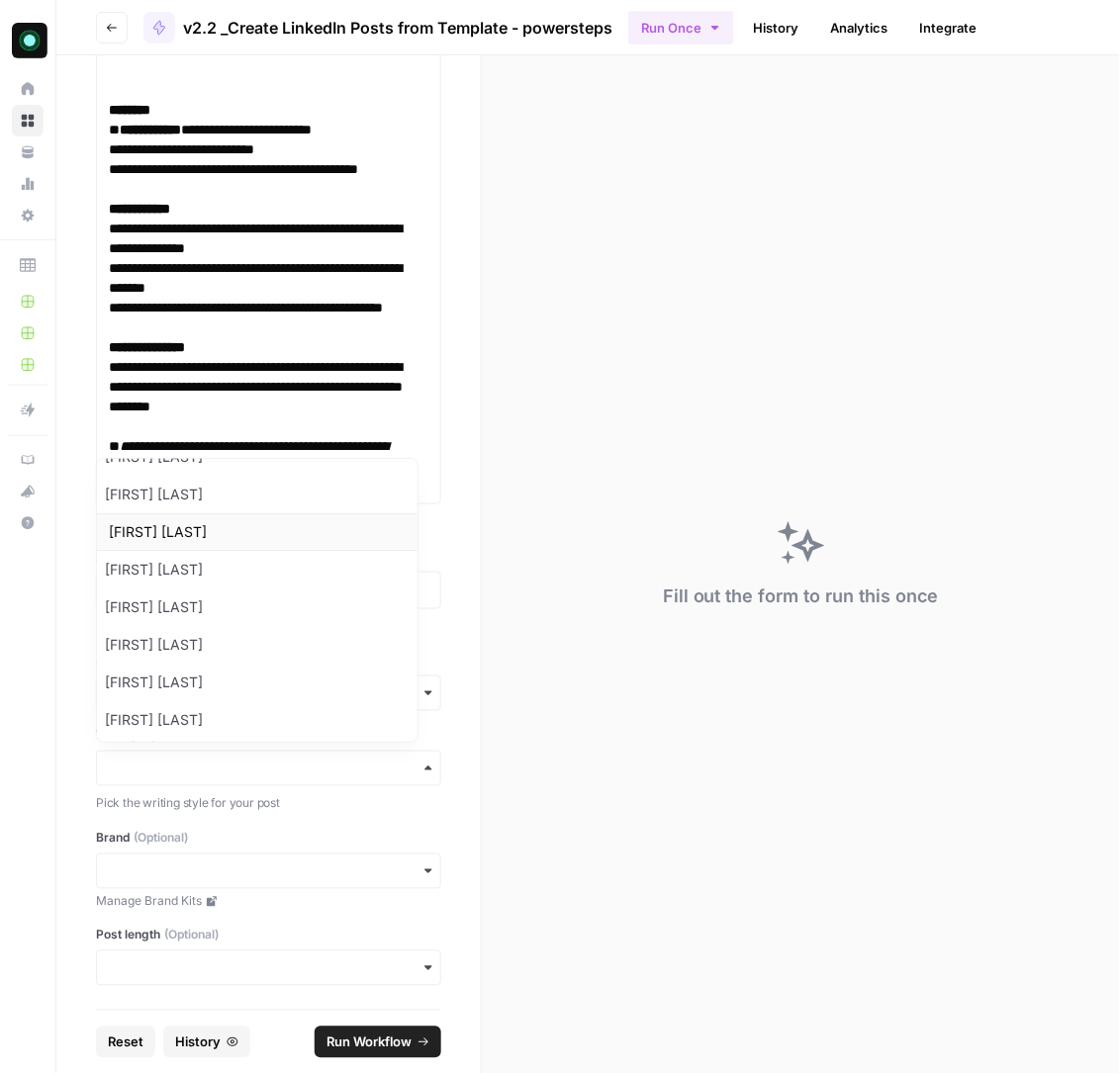 click on "Will Leatherman" at bounding box center (256, 532) 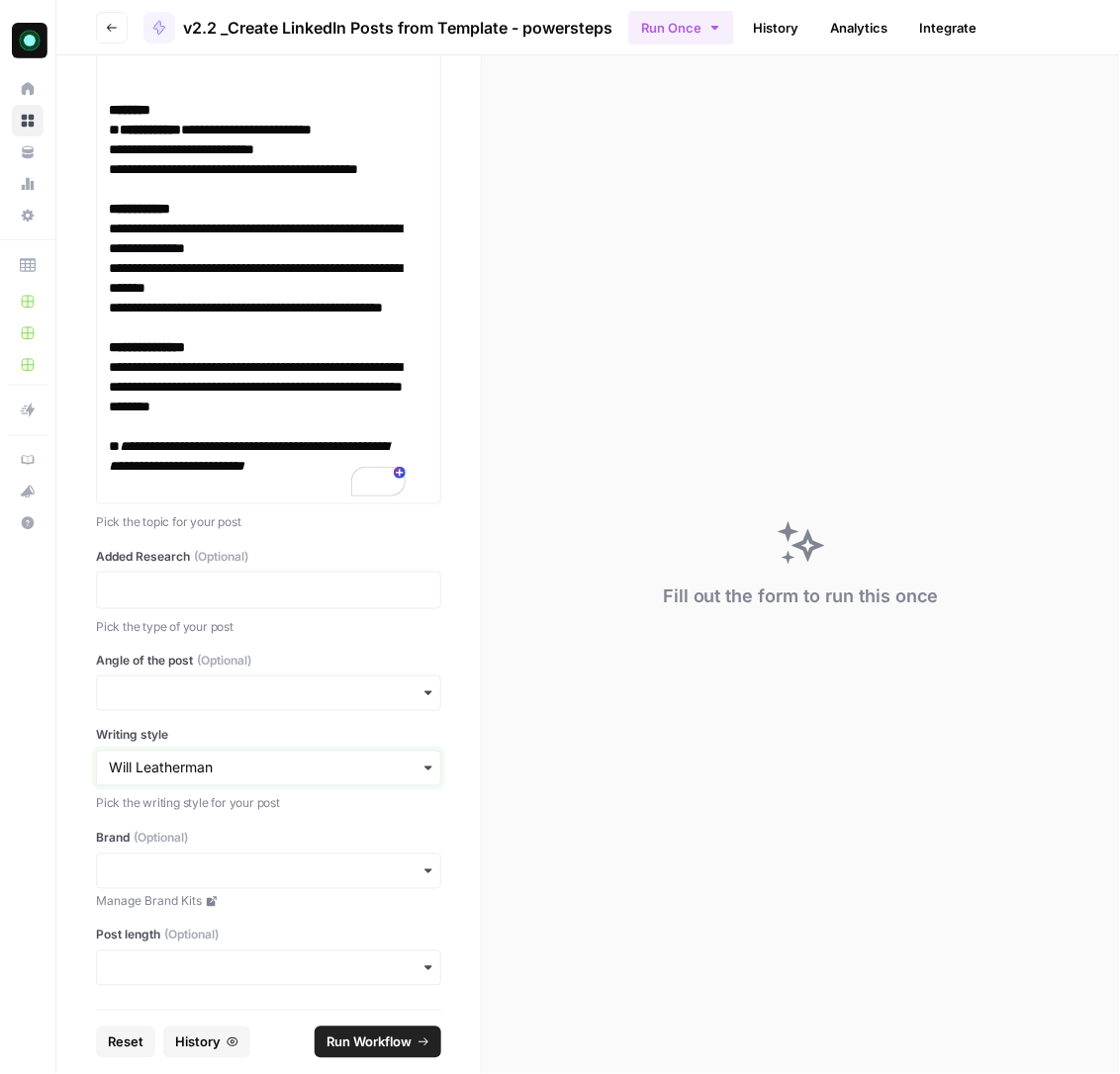 click on "Writing style" at bounding box center (268, 768) 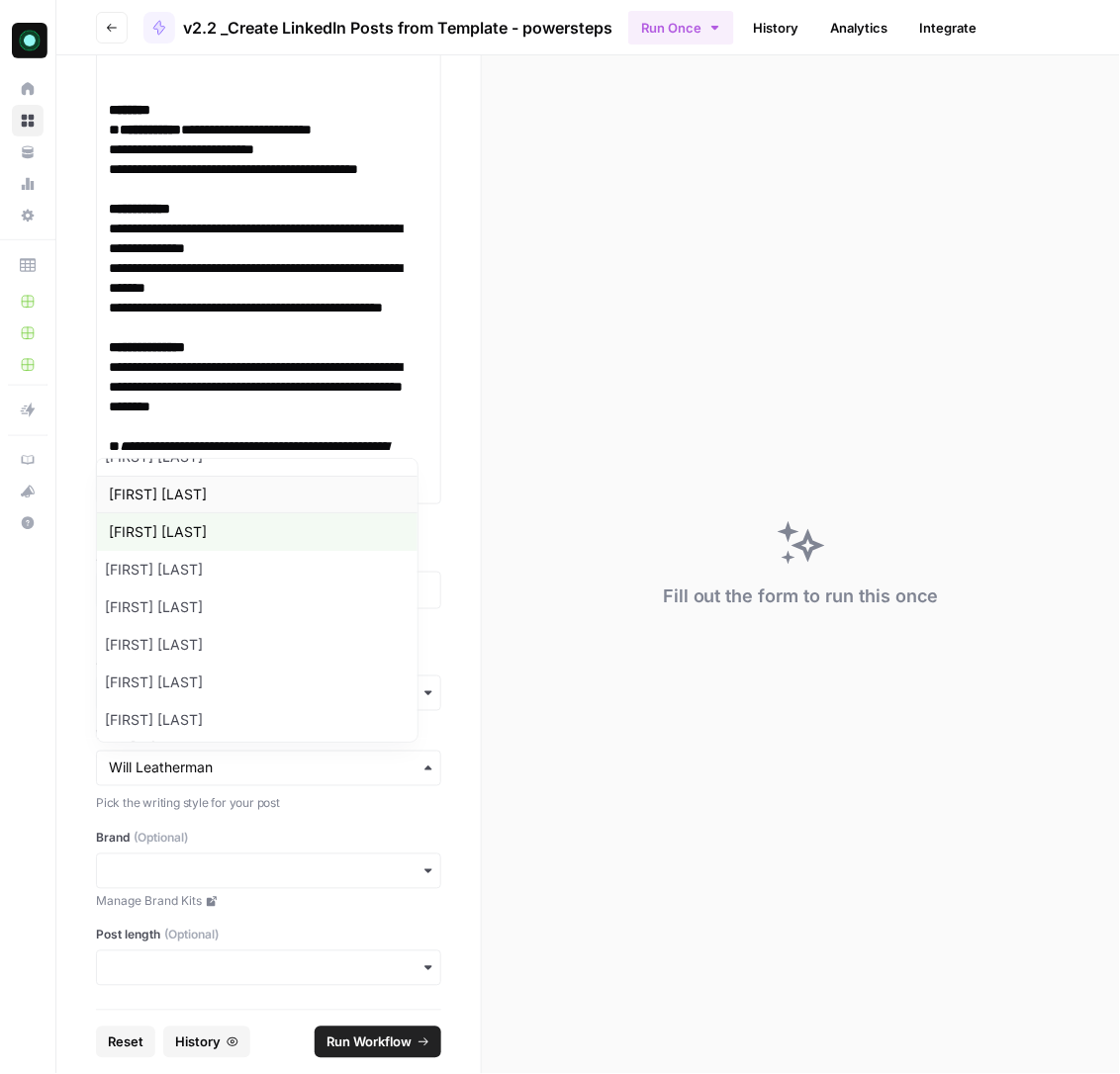 click on "Matt Hammel" at bounding box center [257, 494] 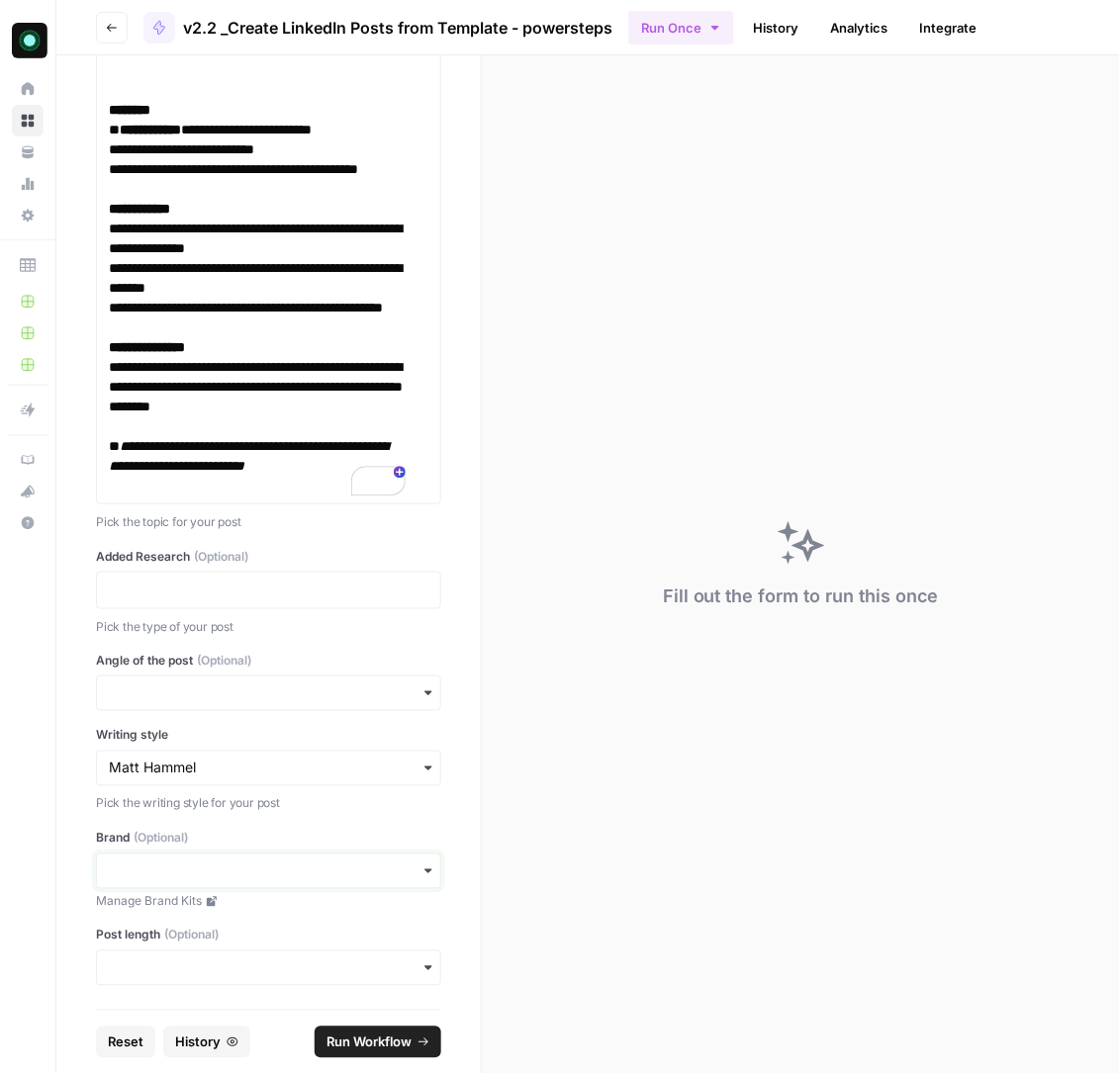 click on "Brand (Optional)" at bounding box center [268, 871] 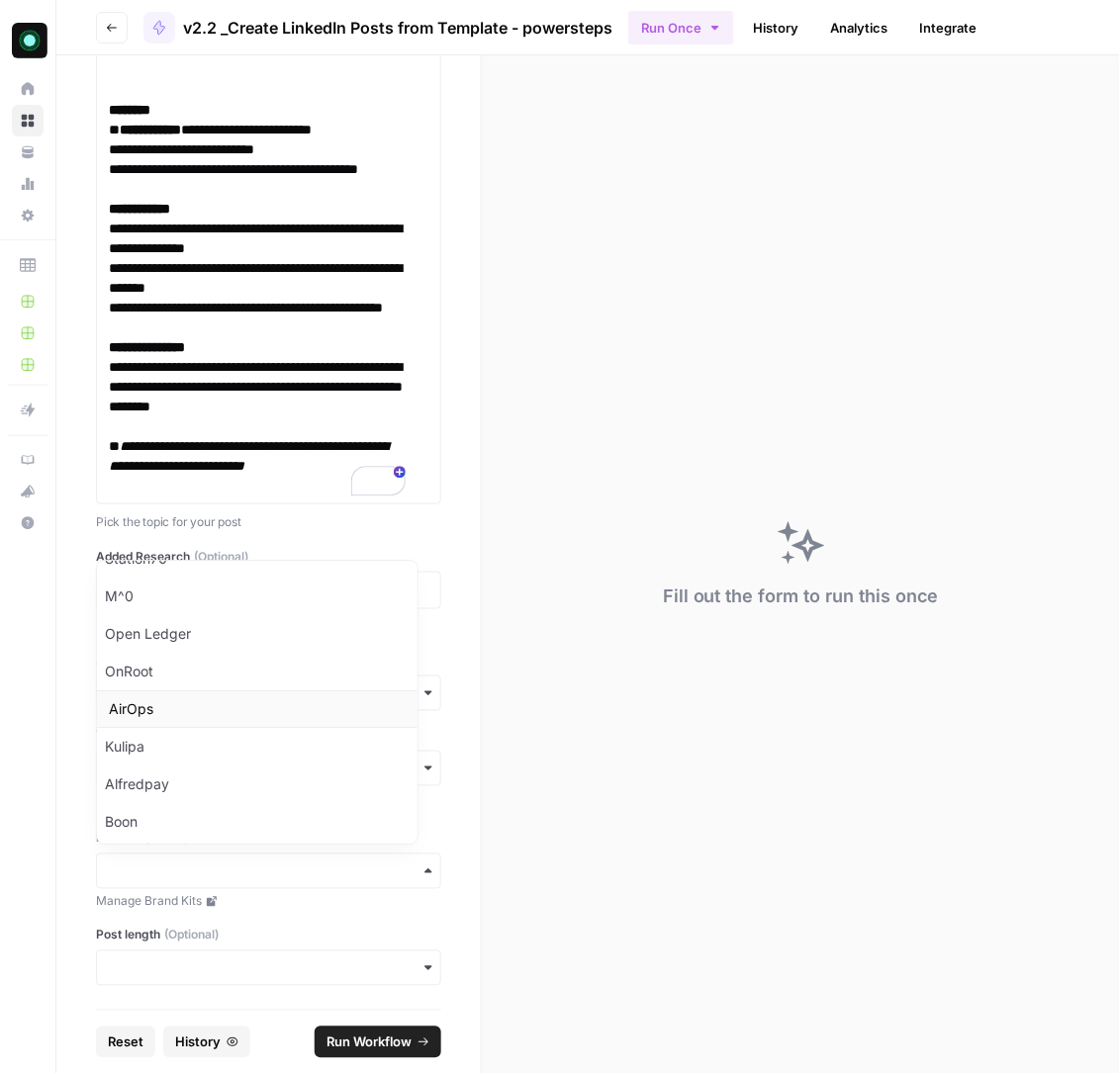 click on "AirOps" at bounding box center (256, 709) 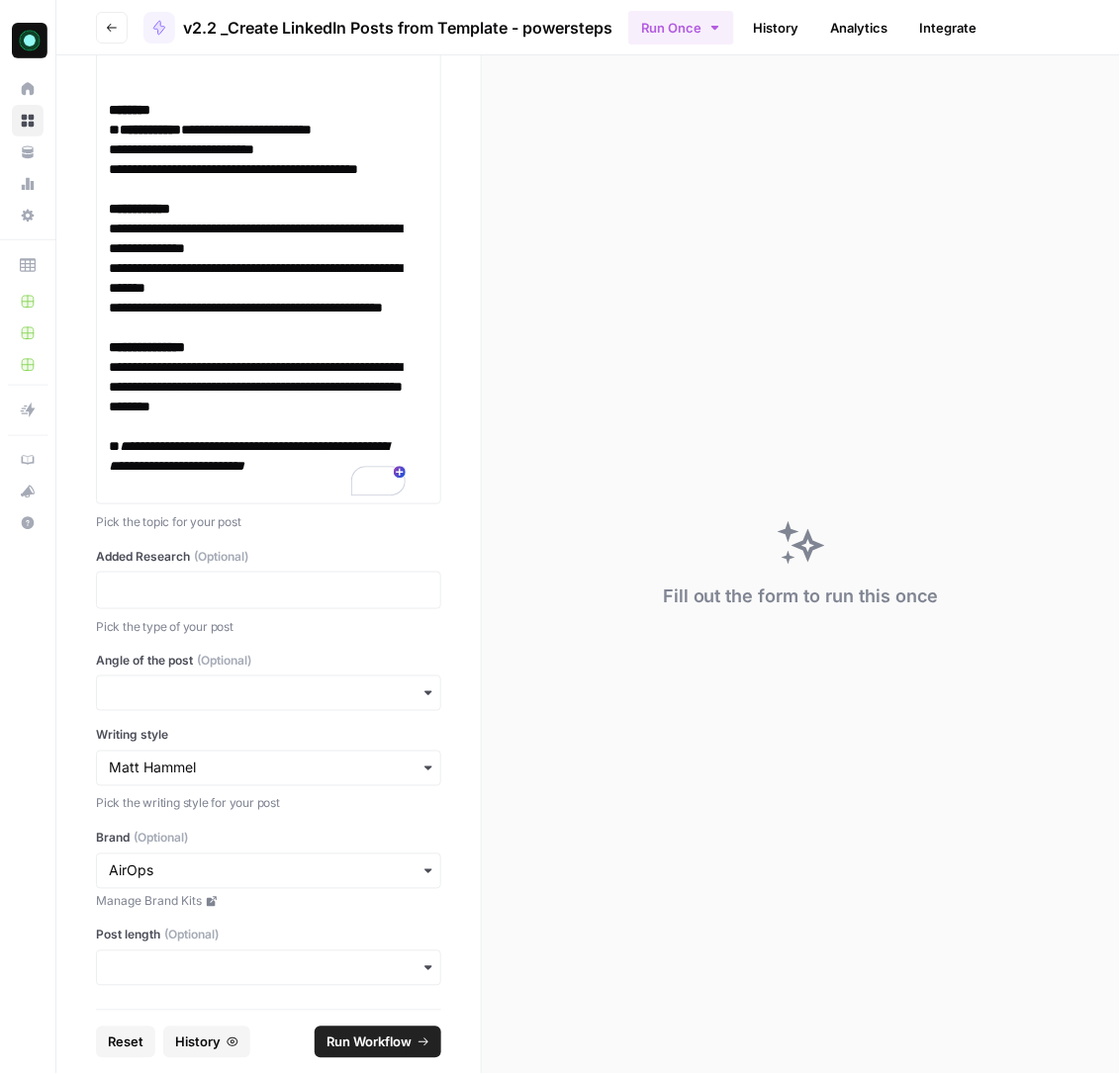 click at bounding box center (268, 968) 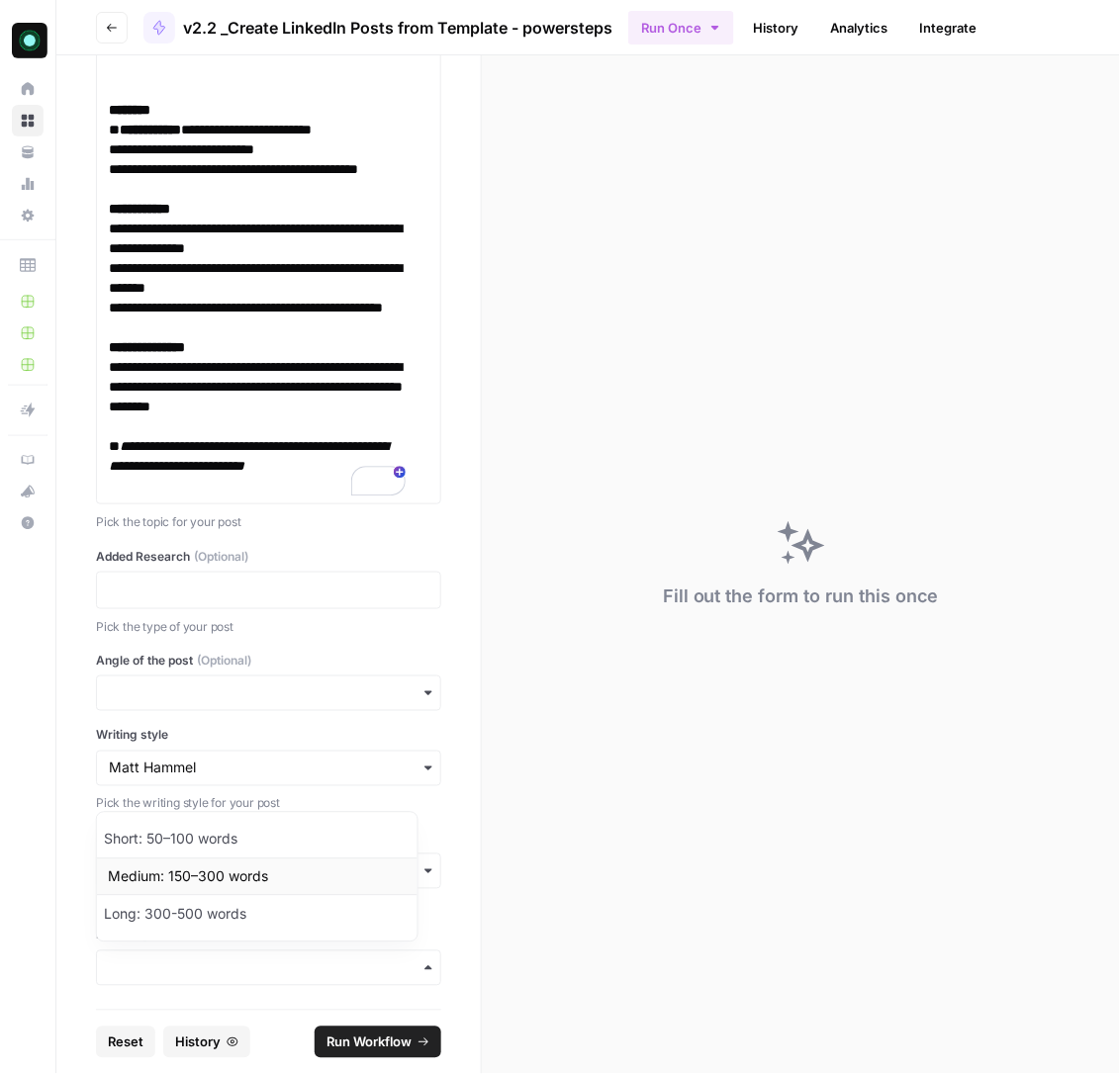 click on "Medium: 150–300 words" at bounding box center (256, 877) 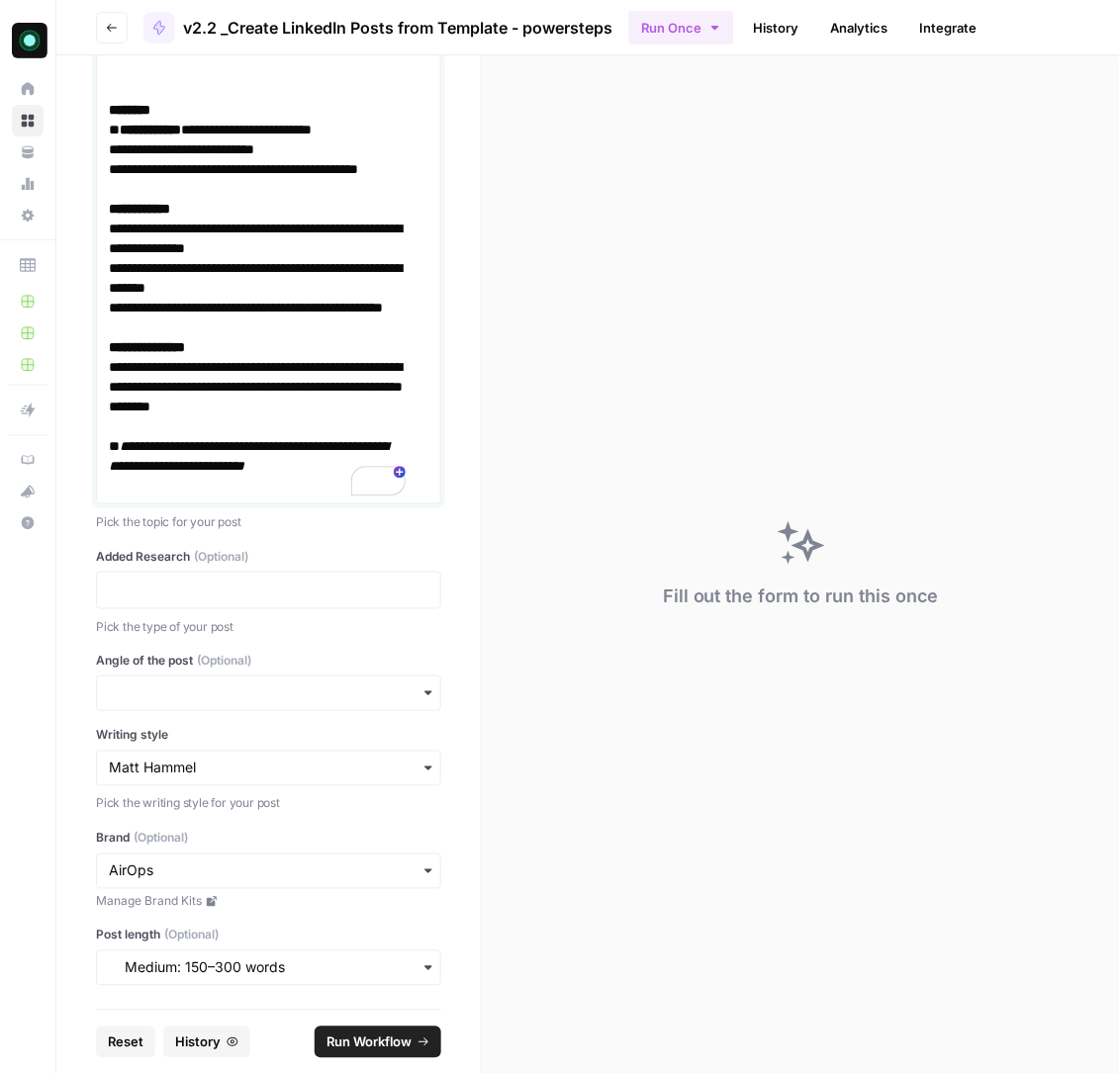 click on "**********" at bounding box center (257, 387) 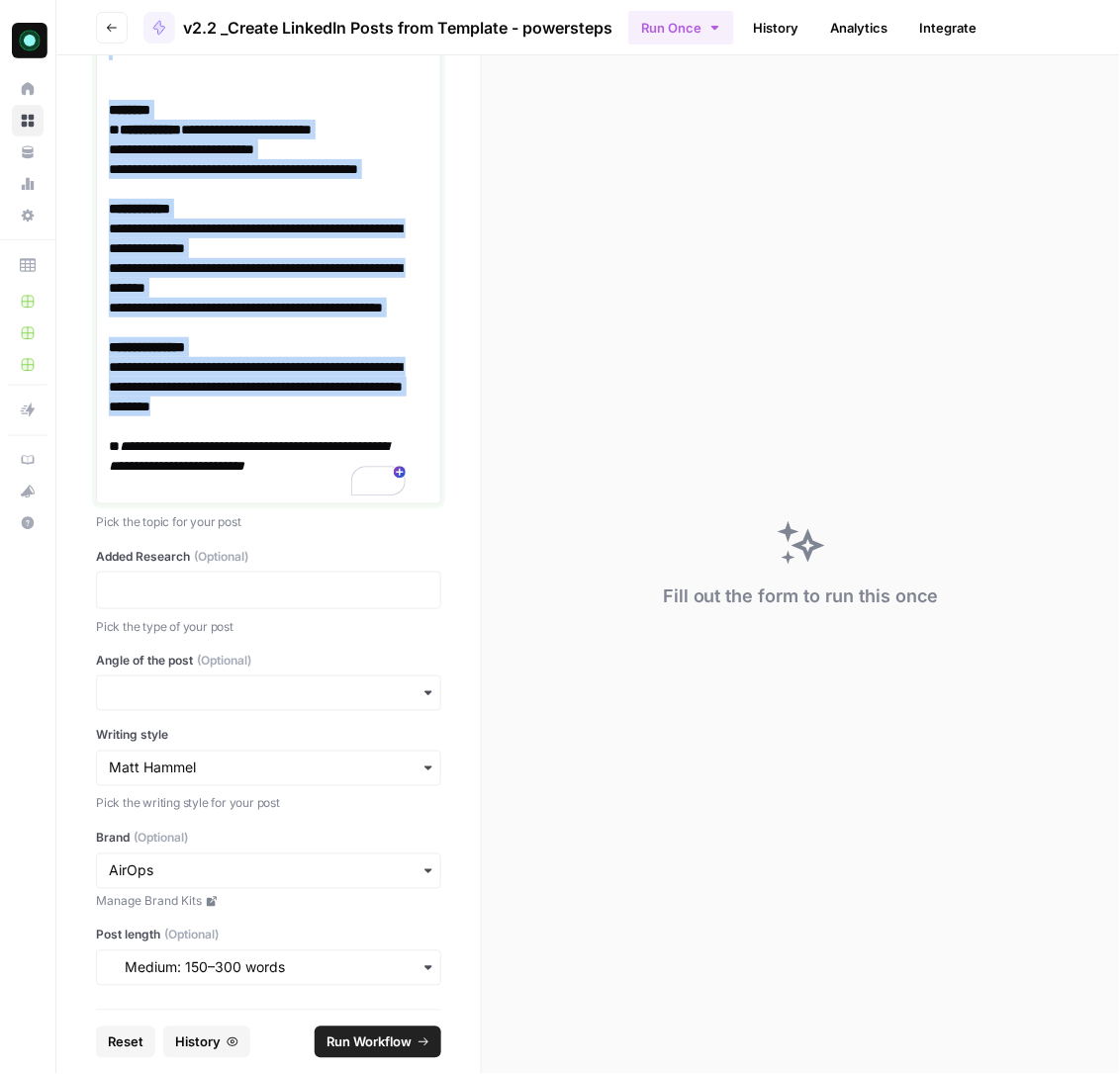 copy on "**********" 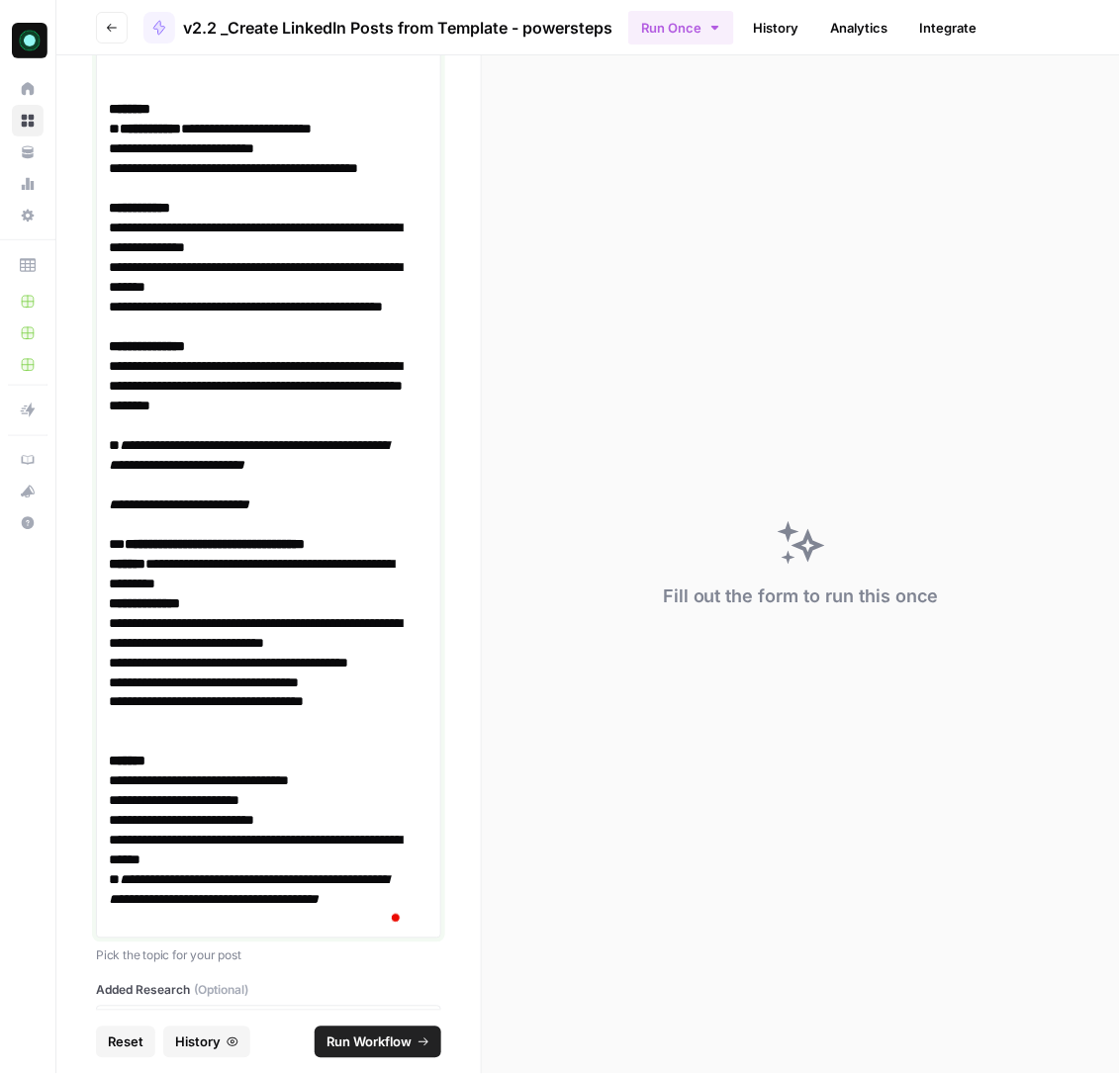 scroll, scrollTop: 2287, scrollLeft: 0, axis: vertical 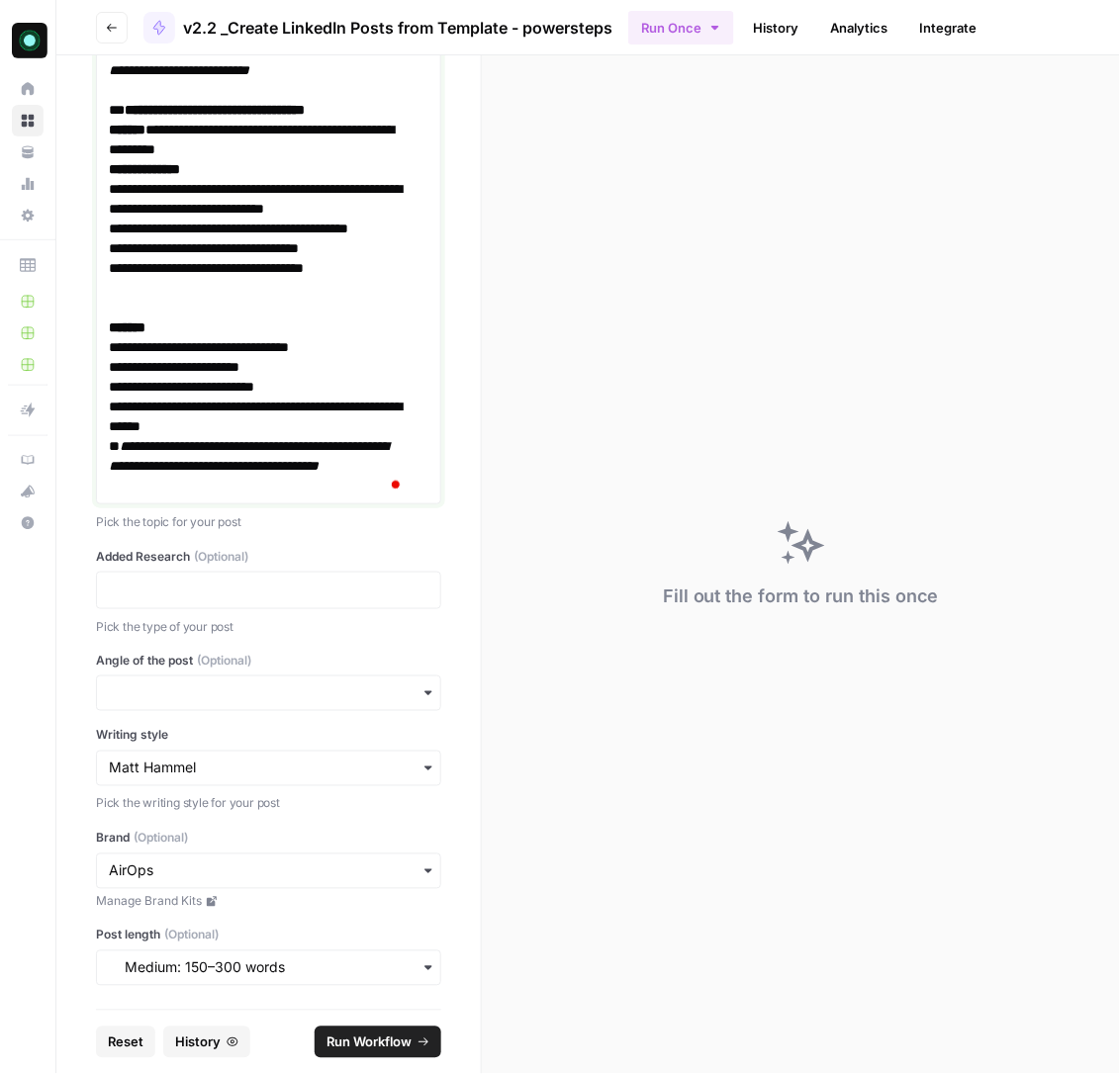 click on "**********" at bounding box center (248, 456) 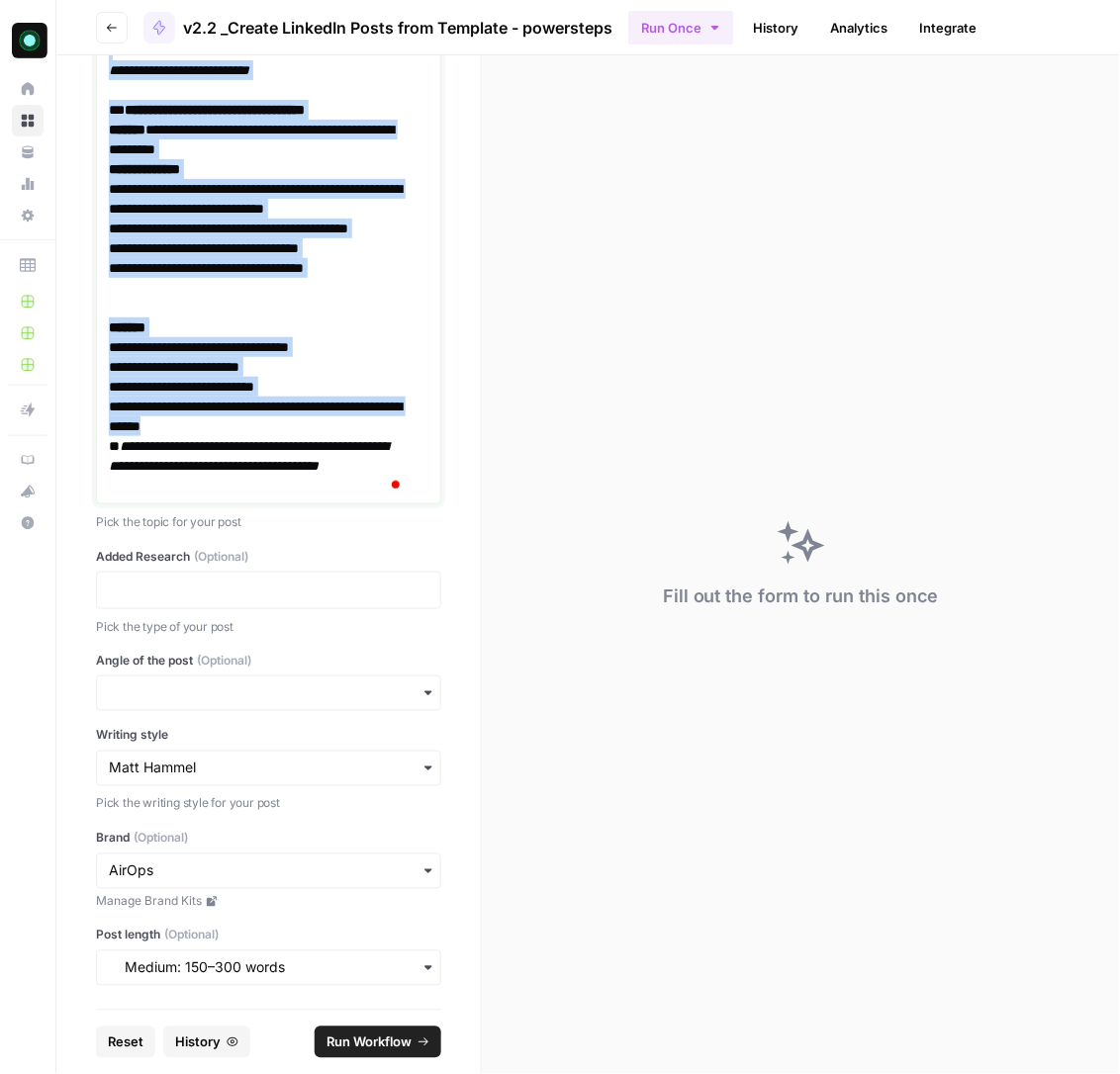 copy on "**********" 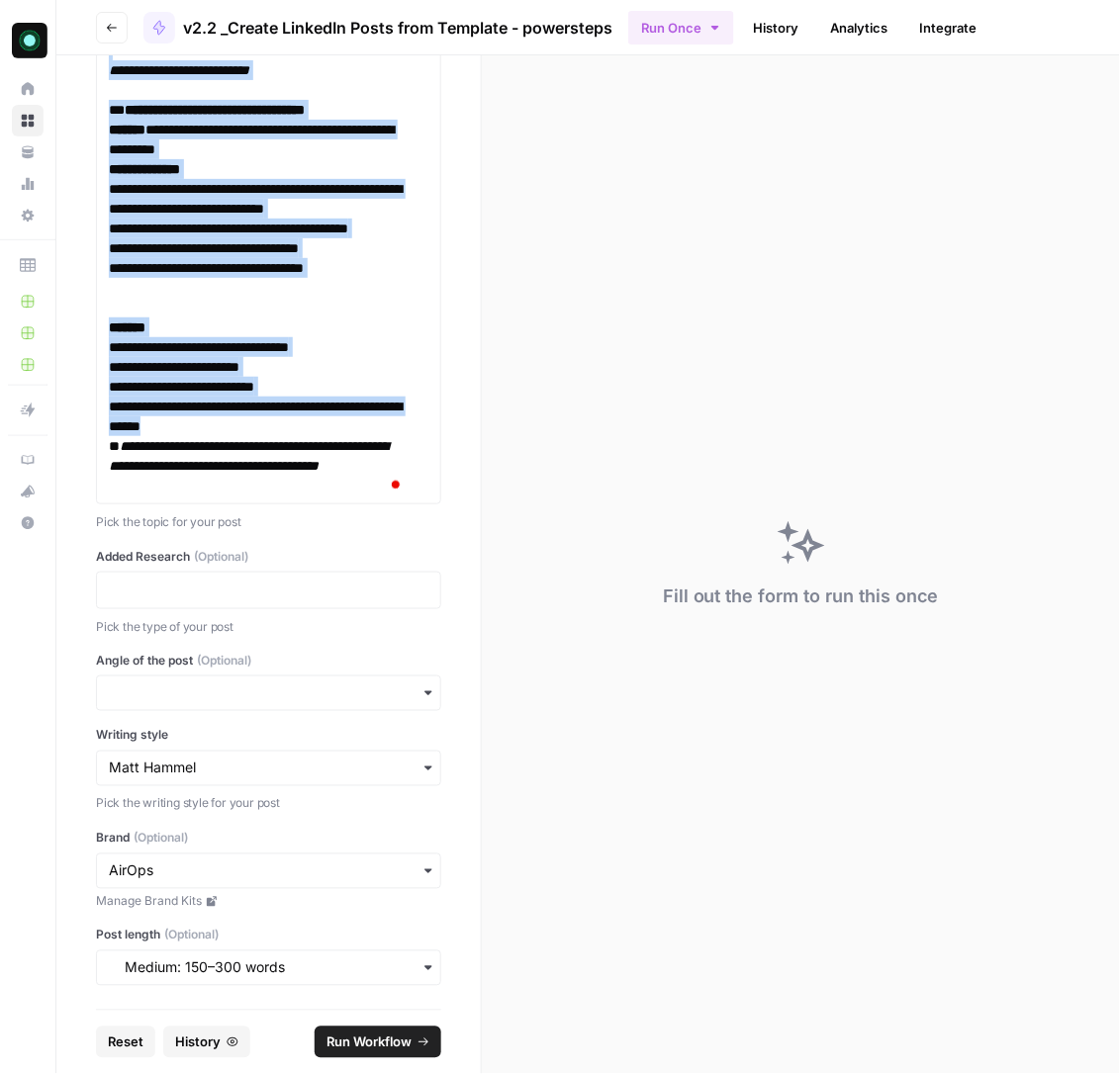 click on "Run Workflow" at bounding box center [369, 1042] 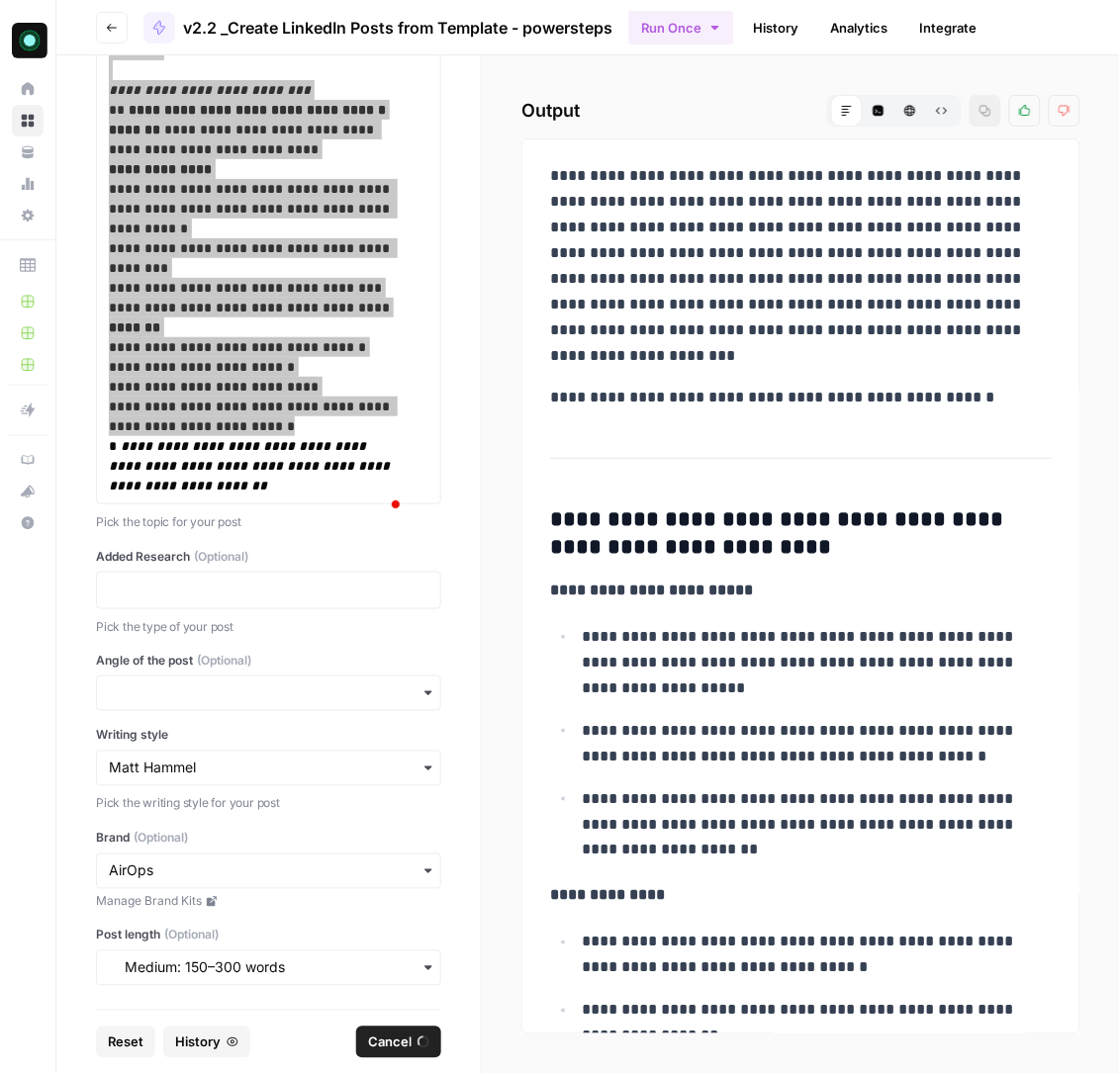 scroll, scrollTop: 2528, scrollLeft: 0, axis: vertical 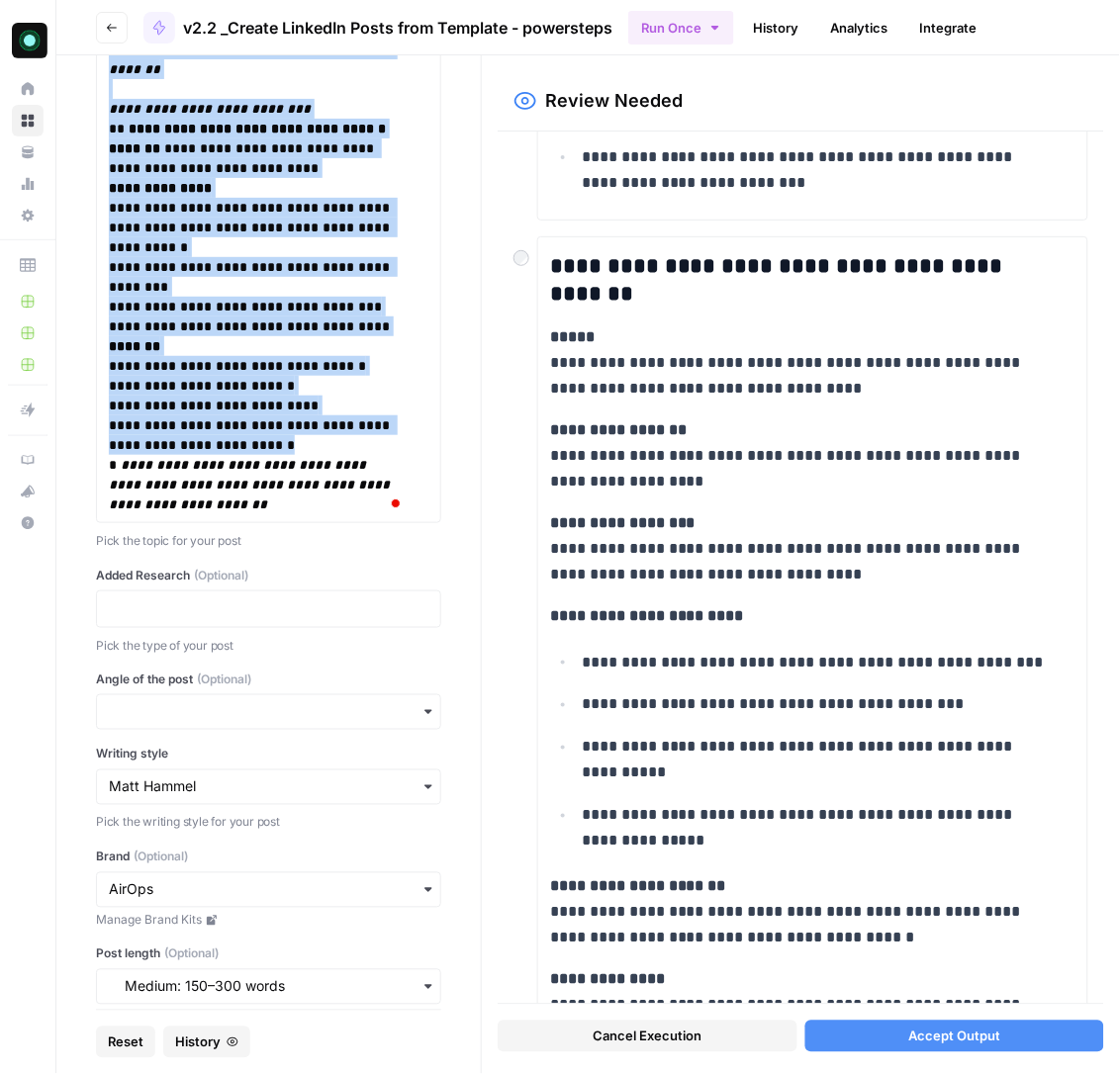 click on "Accept Output" at bounding box center [955, 1036] 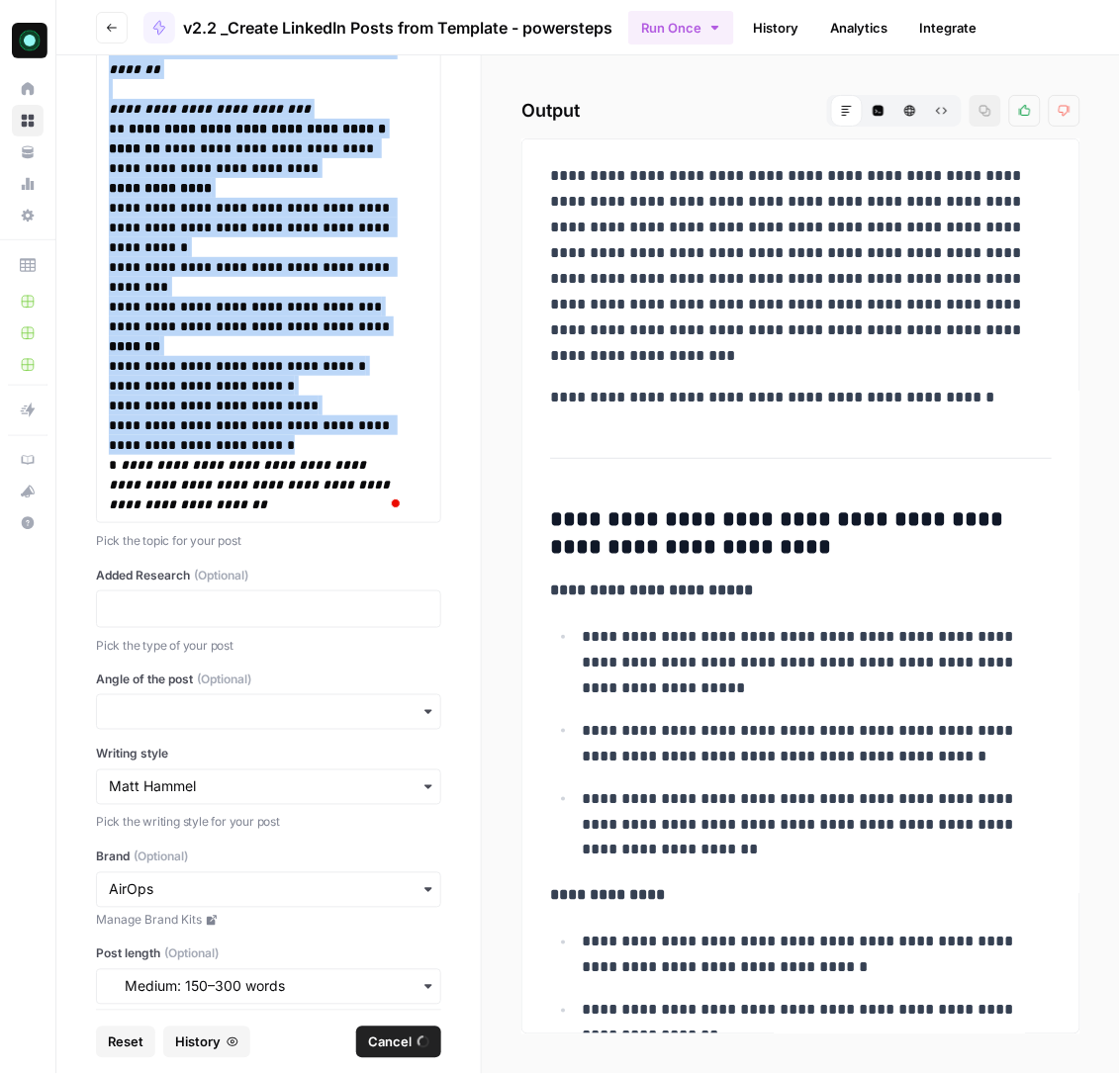 scroll, scrollTop: 2528, scrollLeft: 0, axis: vertical 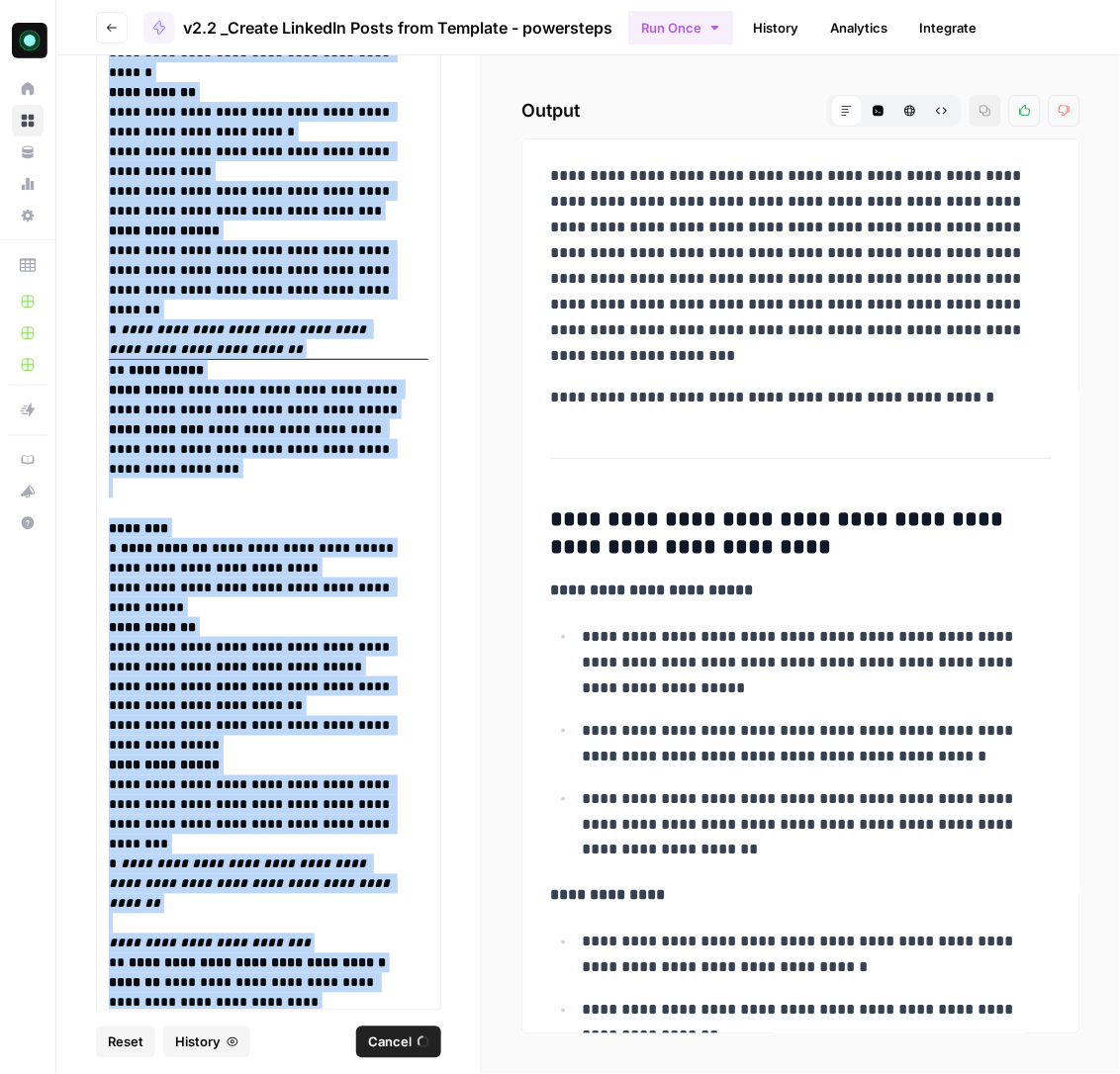 click on "**********" at bounding box center [800, 565] 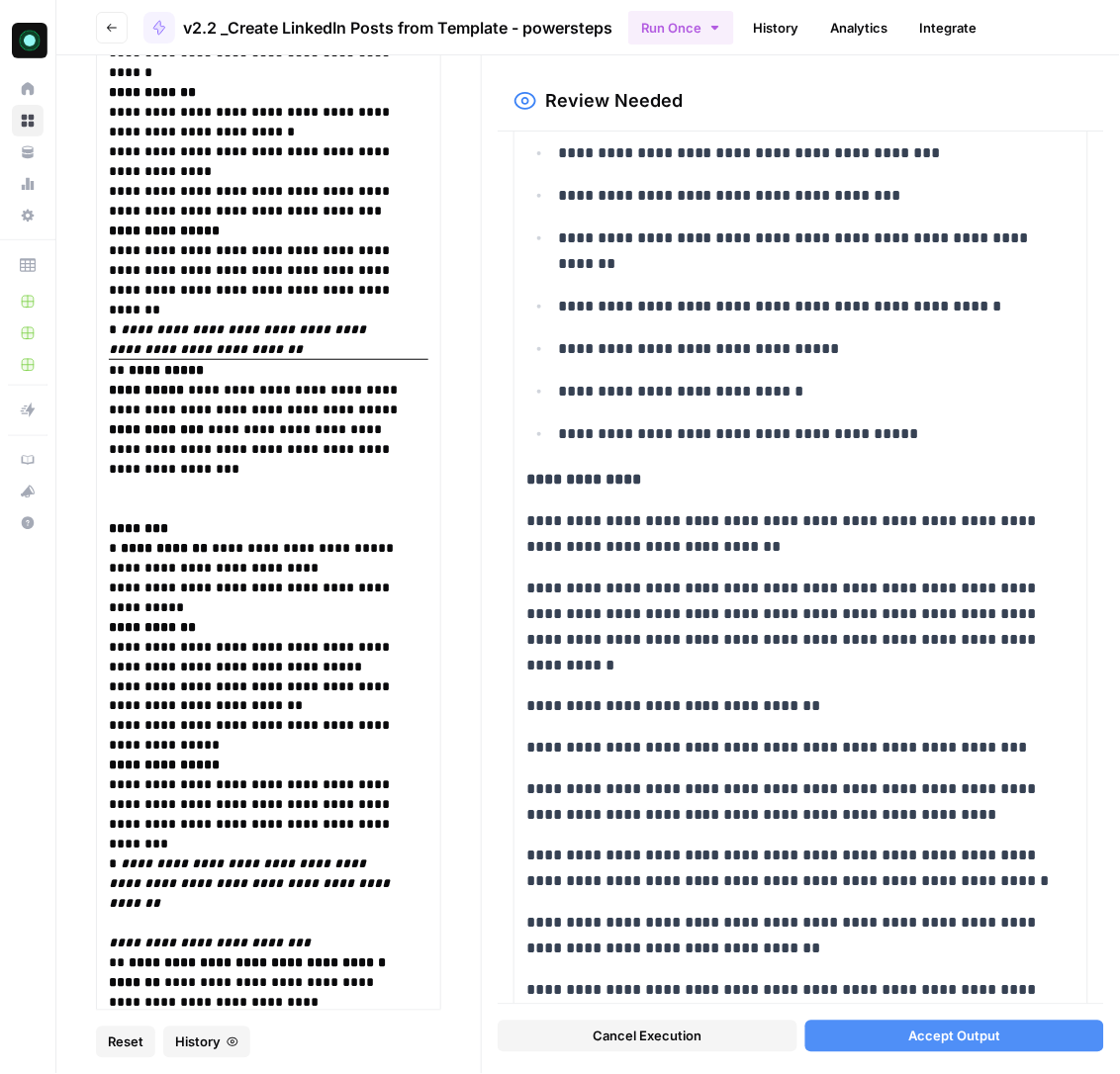 scroll, scrollTop: 1035, scrollLeft: 0, axis: vertical 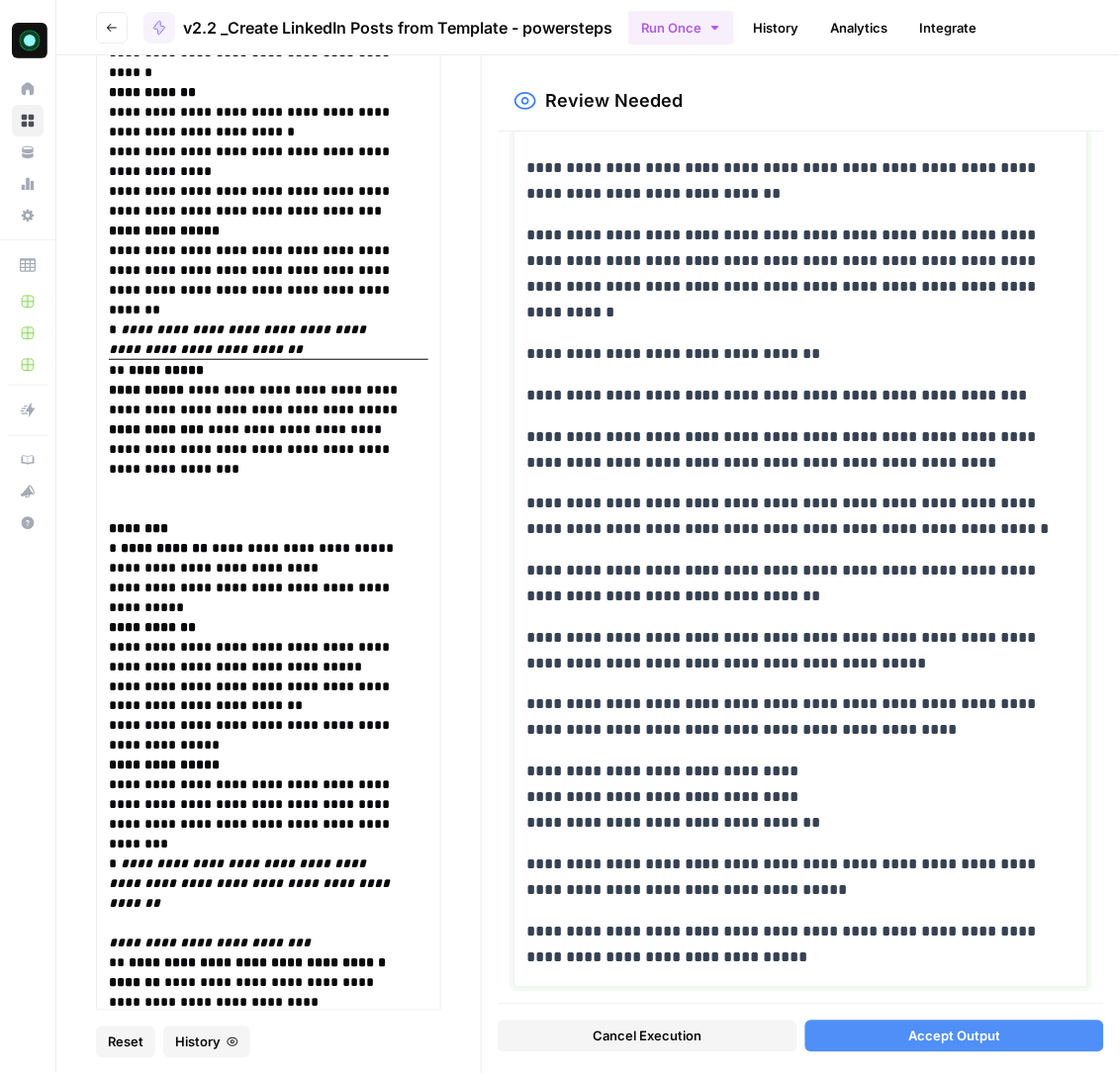 click on "**********" at bounding box center [790, 181] 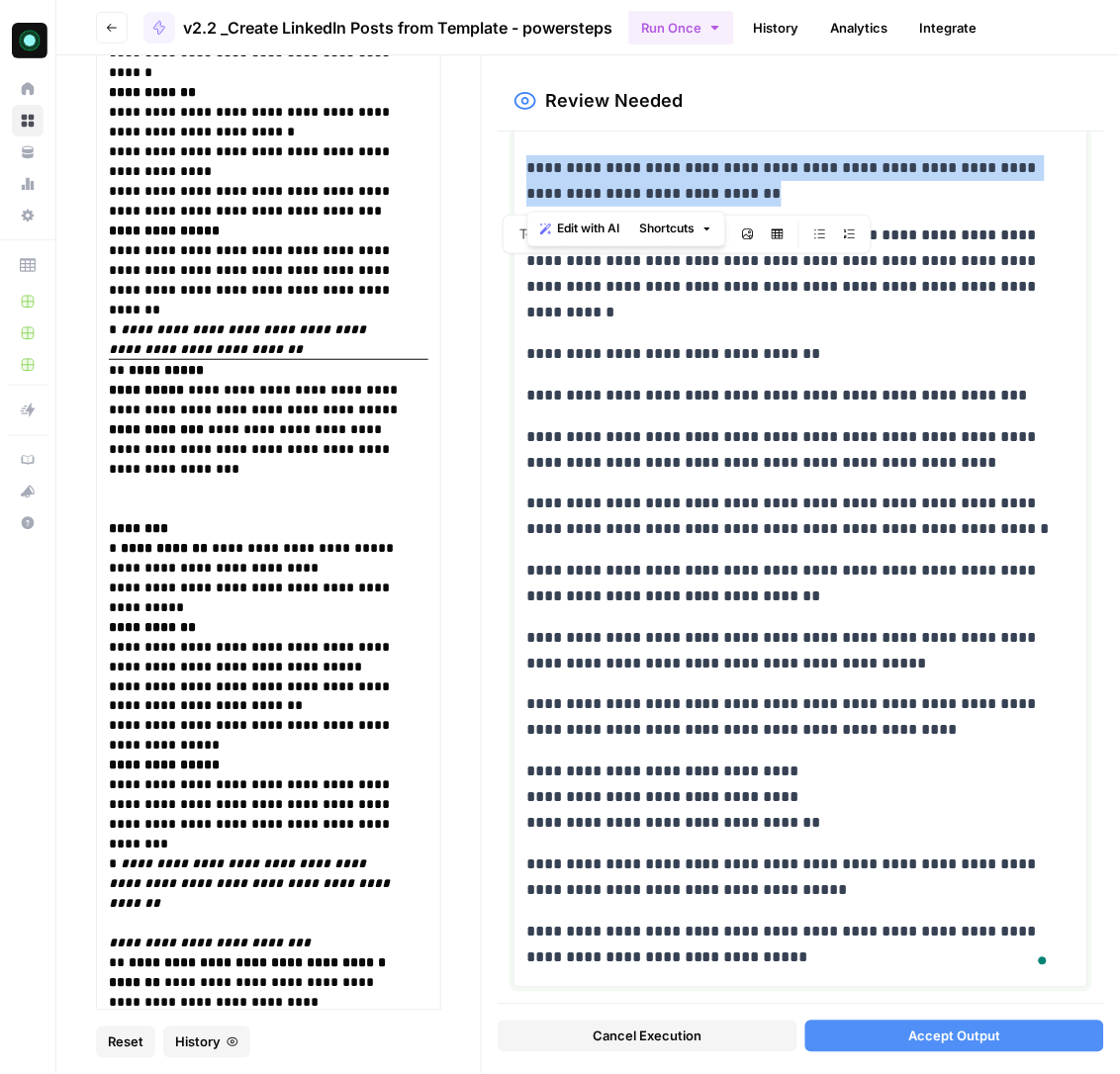 drag, startPoint x: 621, startPoint y: 195, endPoint x: 765, endPoint y: 705, distance: 529.94 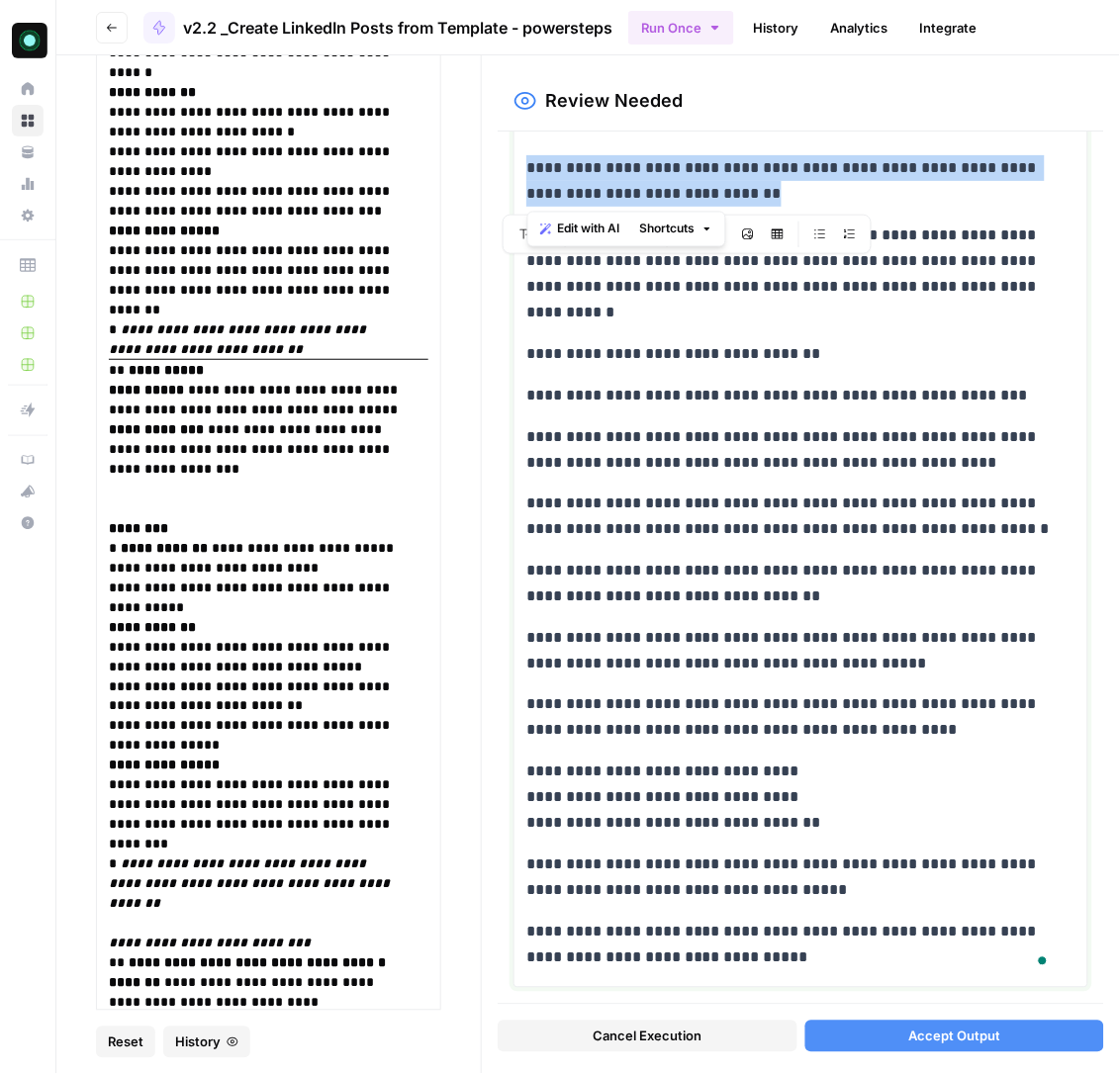 click on "**********" at bounding box center [800, 55] 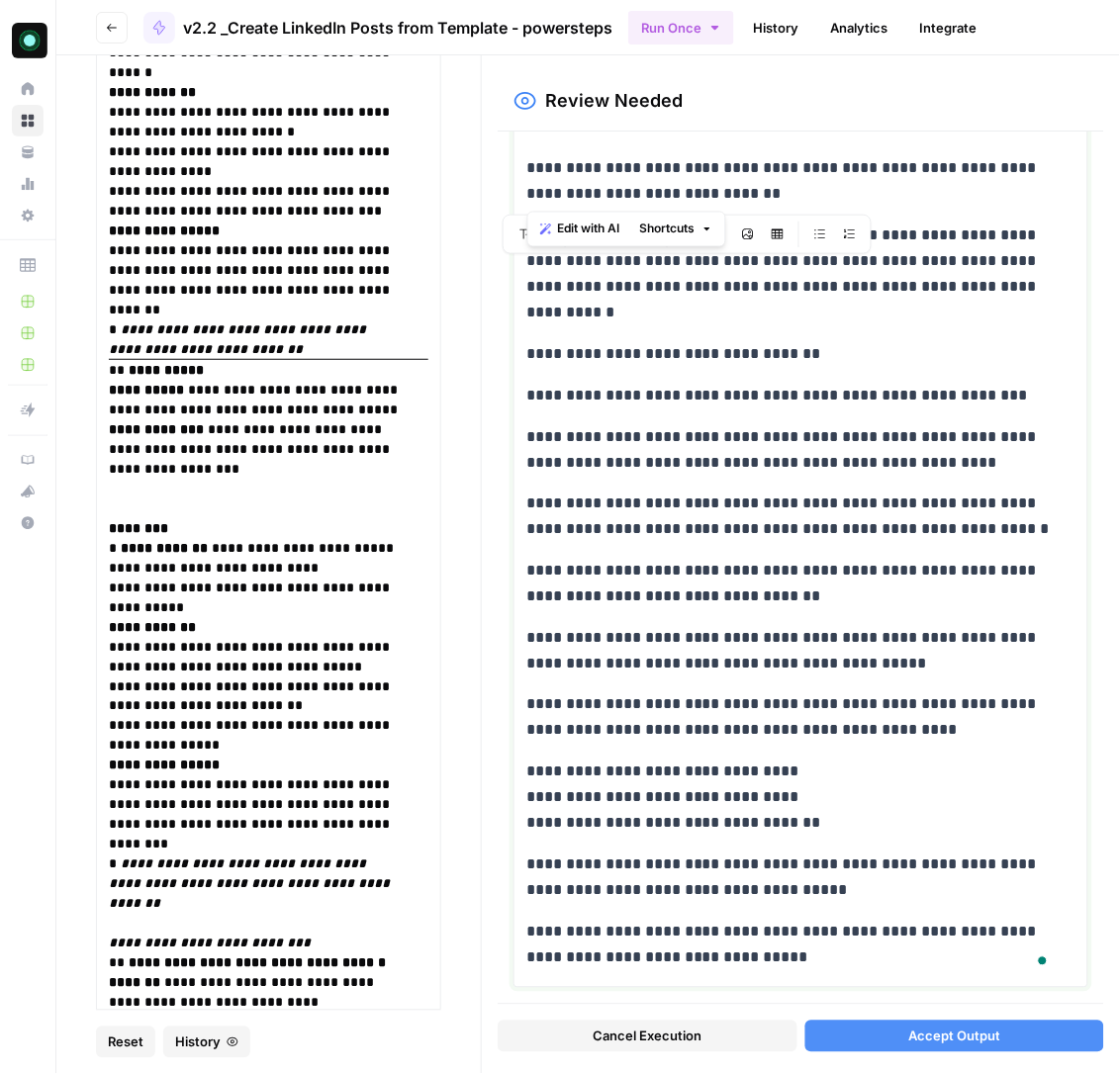 click on "**********" at bounding box center (790, 718) 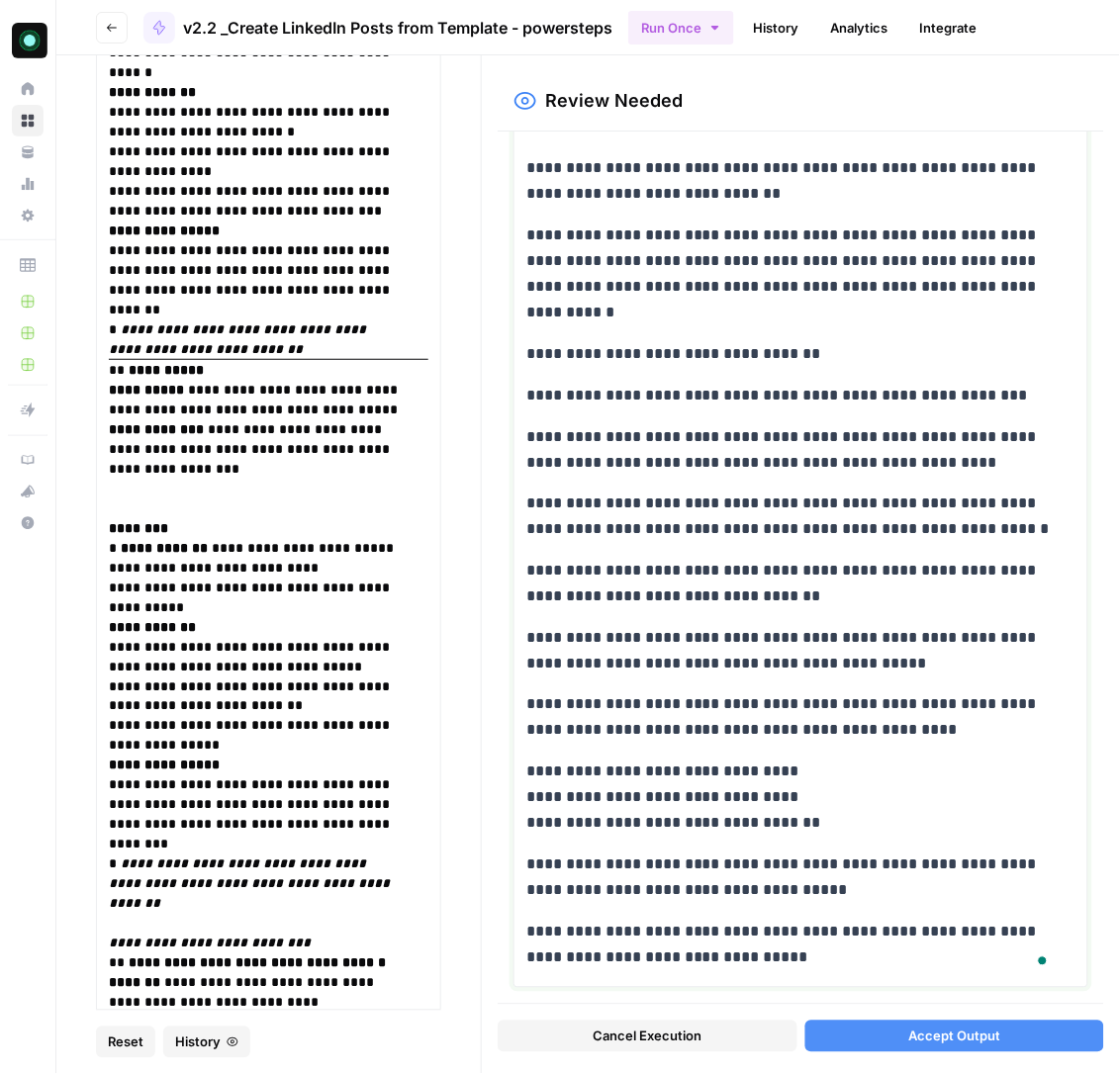 click on "**********" at bounding box center [790, 181] 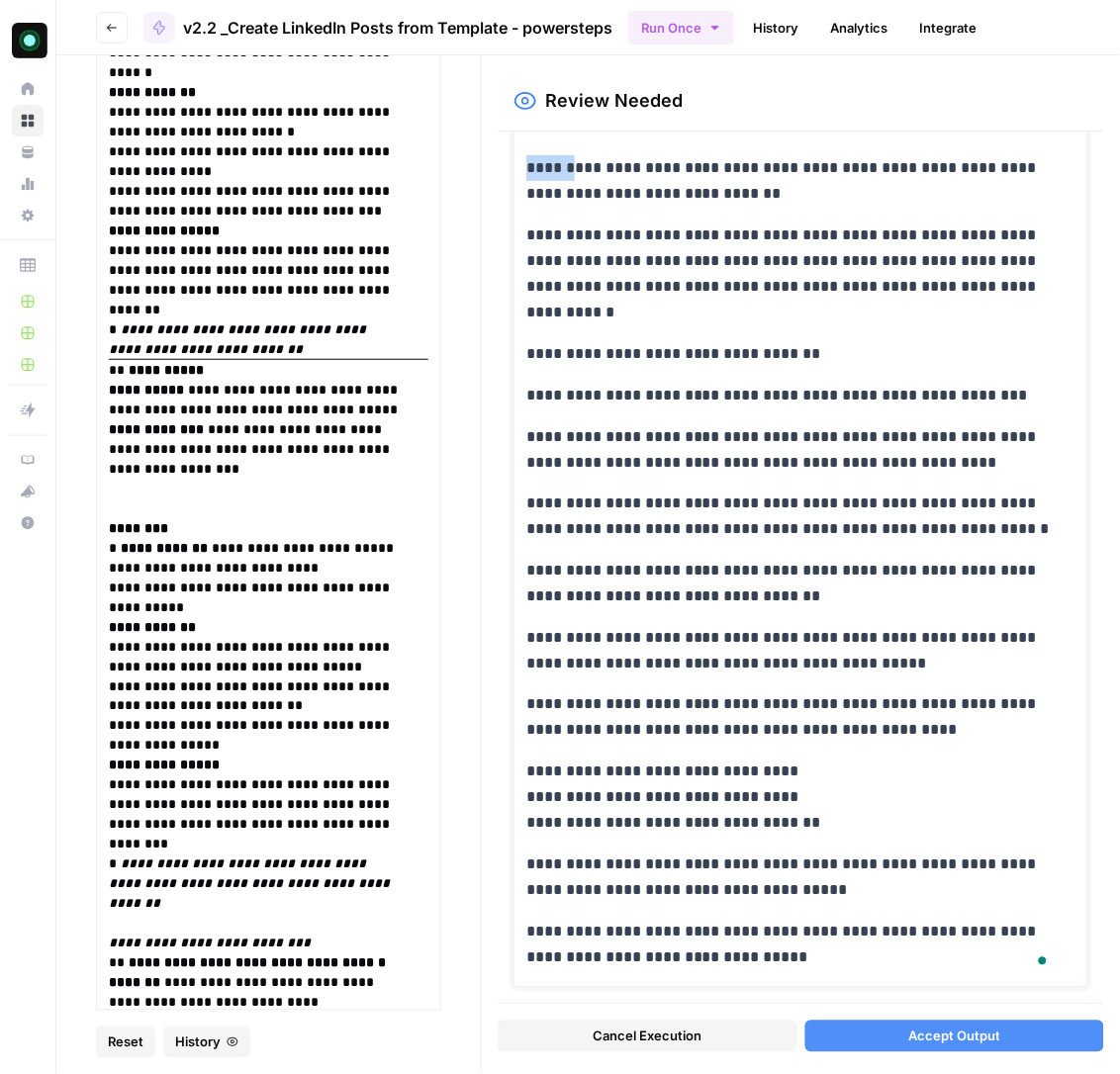 click on "**********" at bounding box center [790, 181] 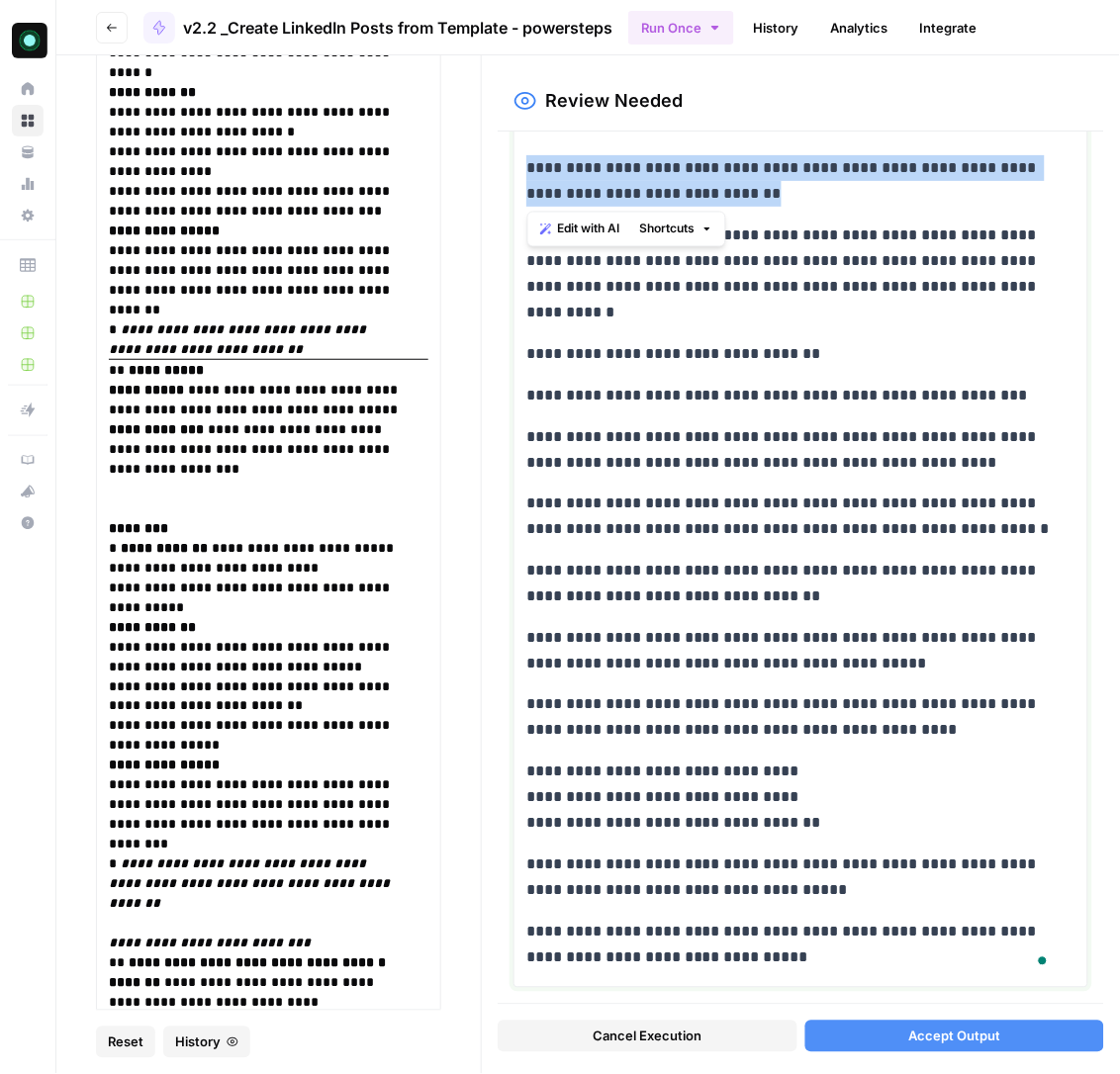 click on "**********" at bounding box center (790, 181) 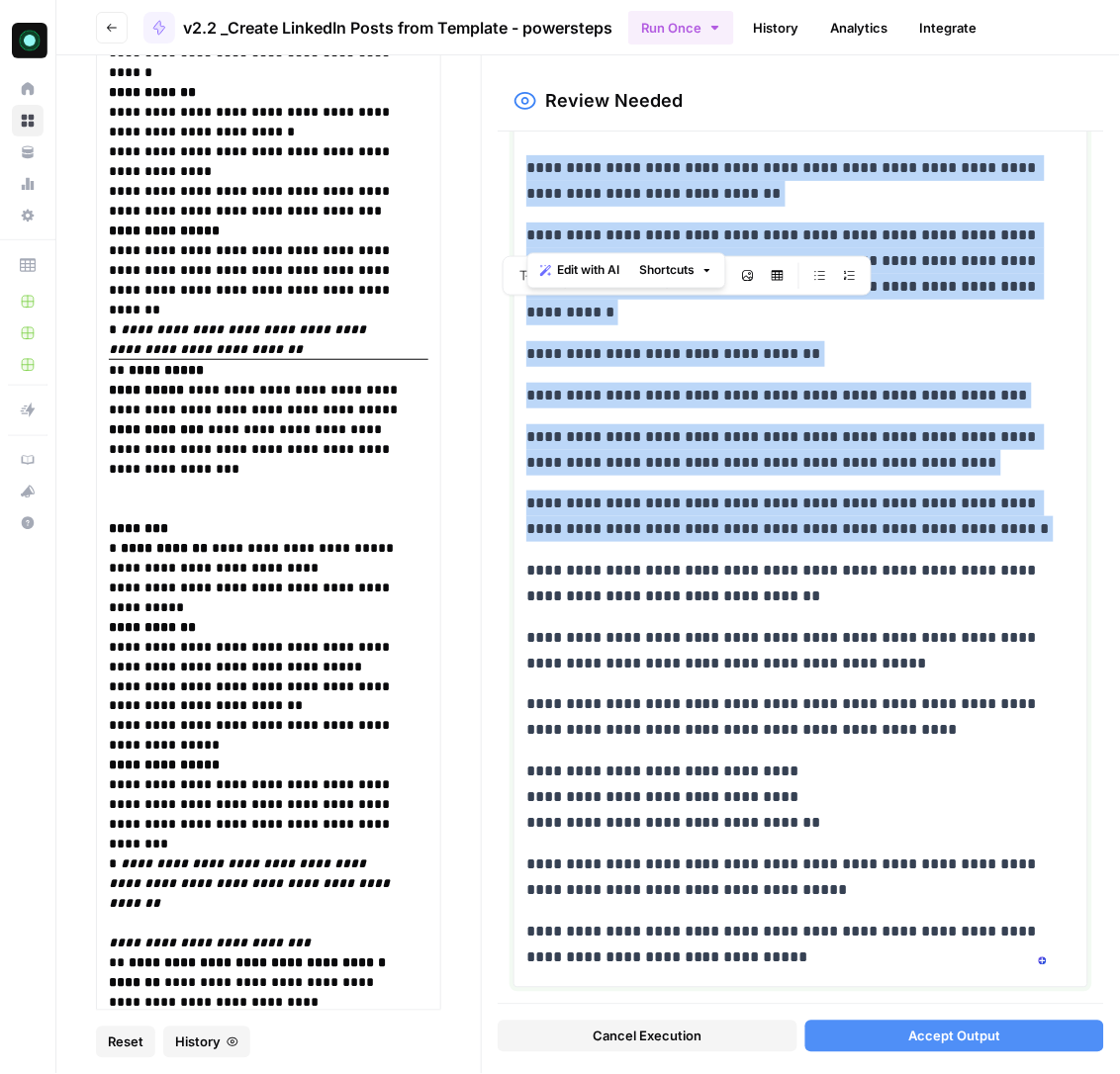 drag, startPoint x: 557, startPoint y: 174, endPoint x: 756, endPoint y: 535, distance: 412.21596 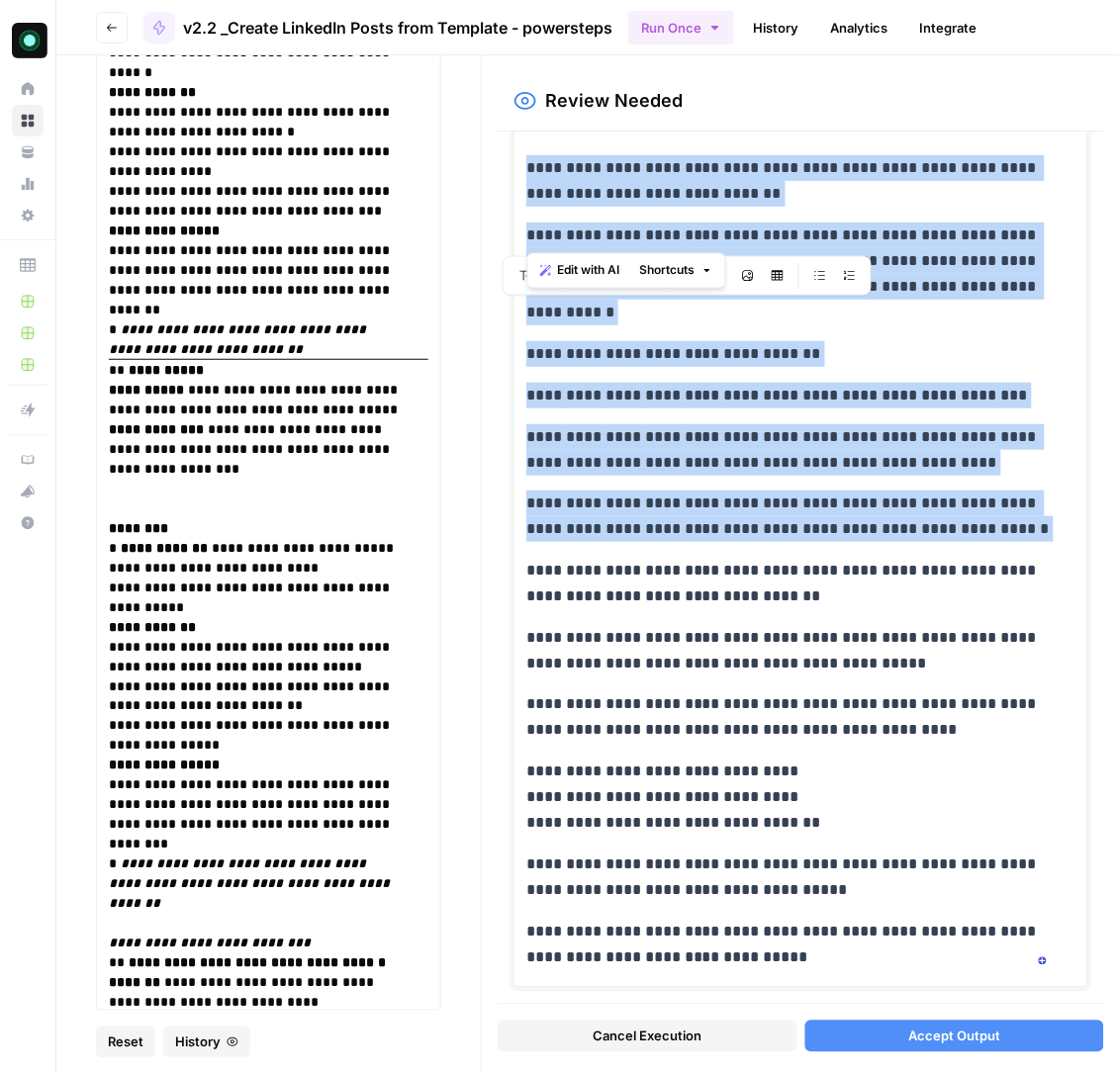 click on "**********" at bounding box center (800, 55) 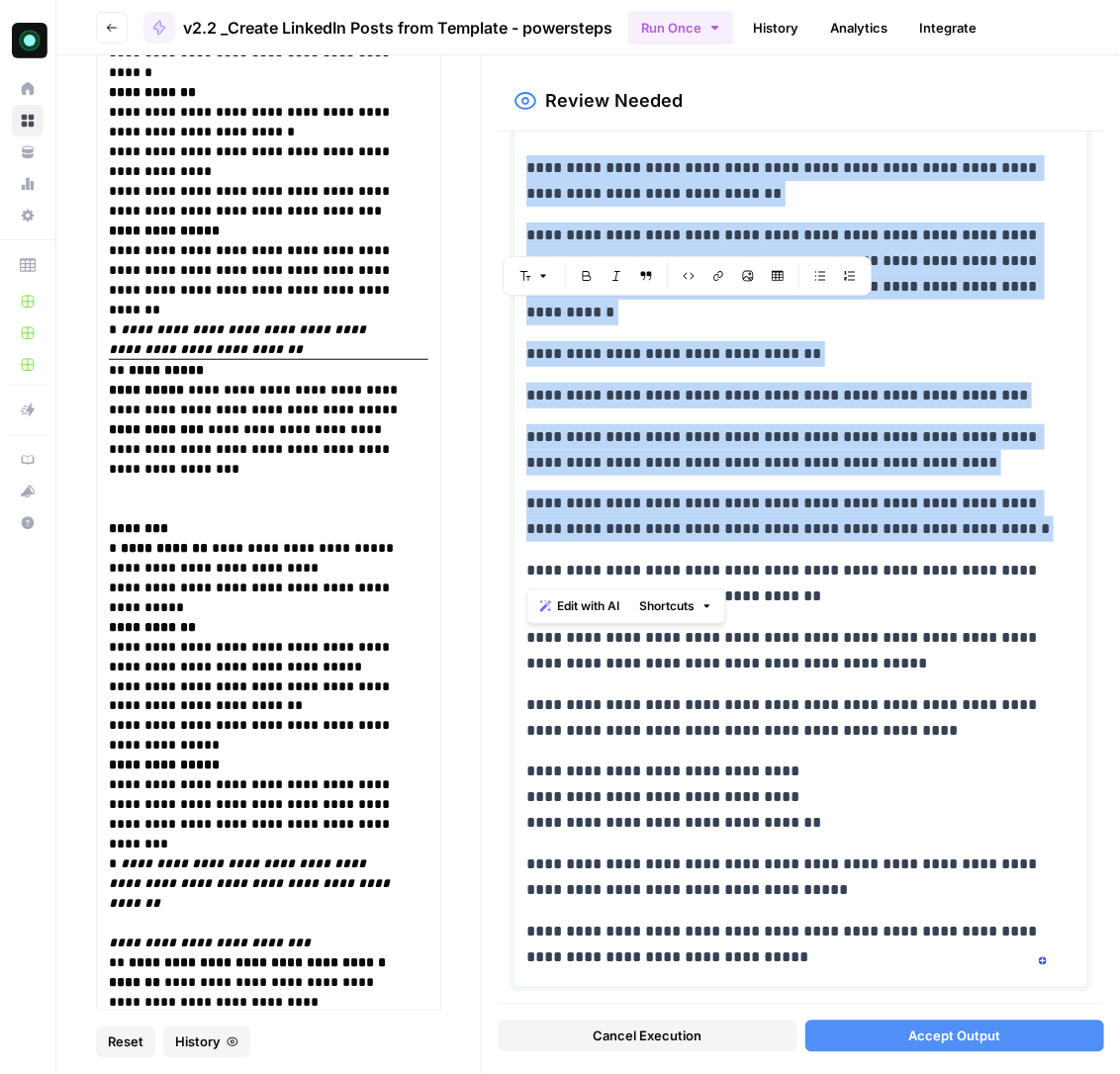 scroll, scrollTop: 1035, scrollLeft: 0, axis: vertical 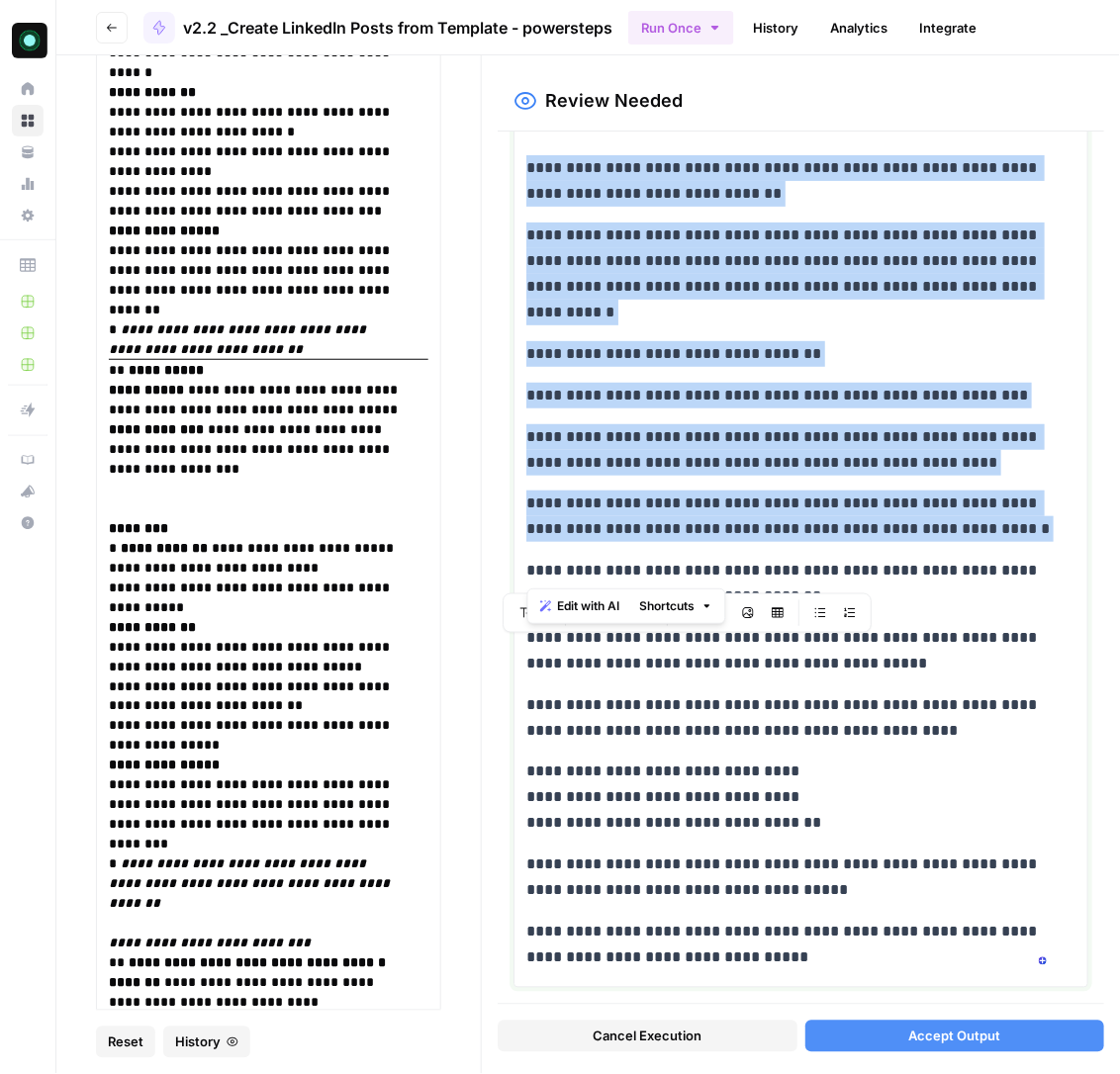 click on "**********" at bounding box center (790, 516) 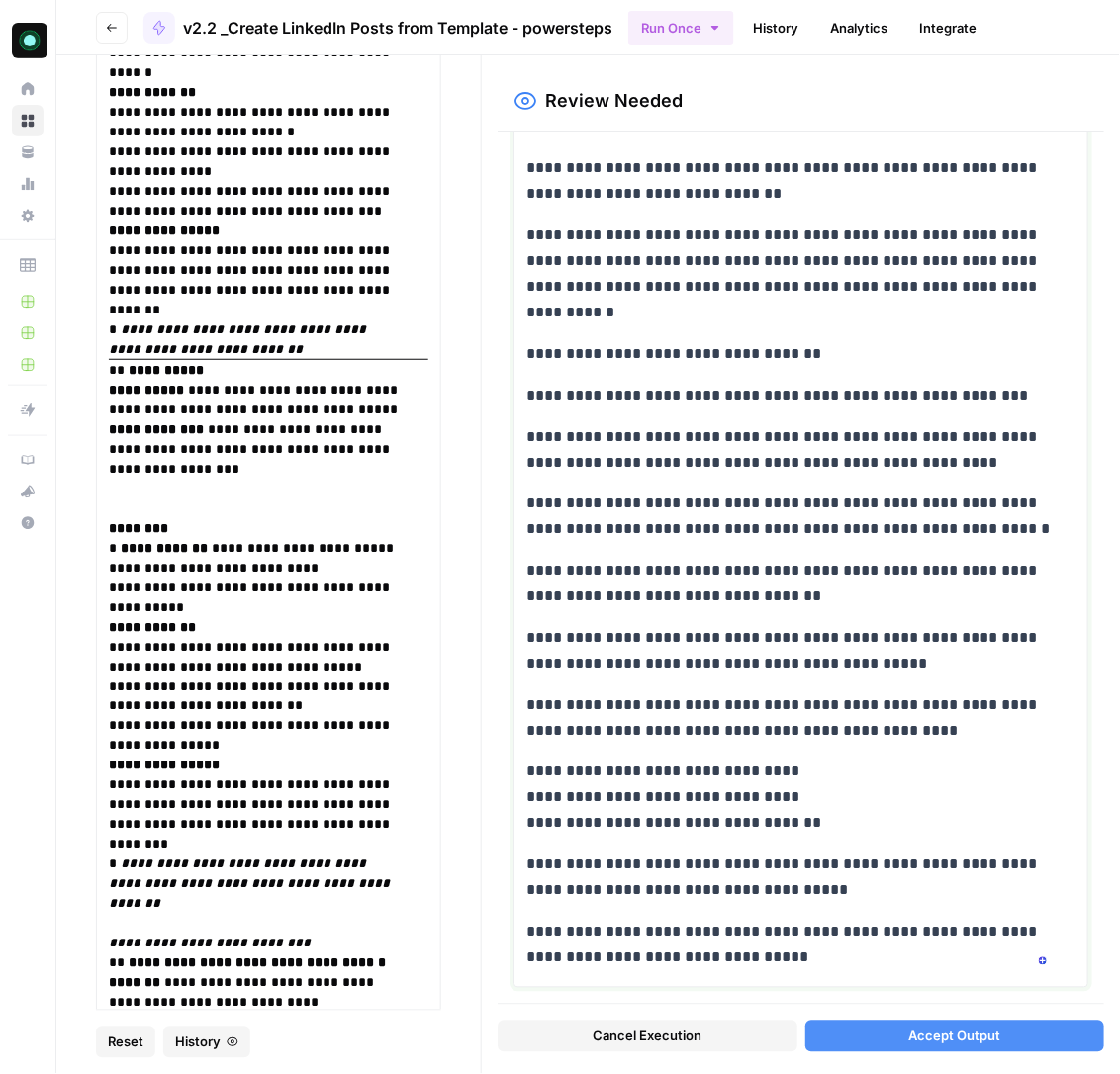 click on "**********" at bounding box center (790, 181) 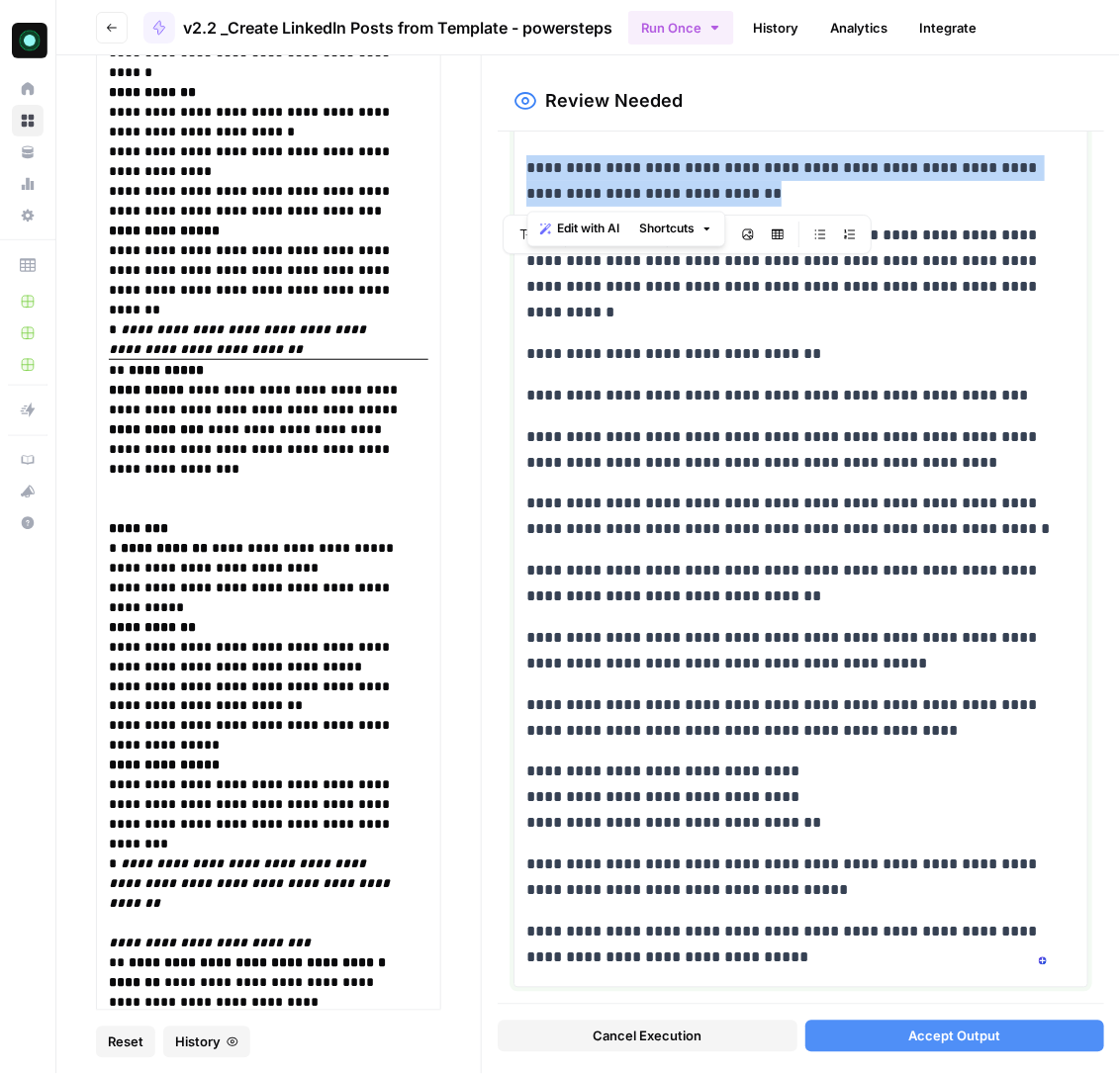 drag, startPoint x: 585, startPoint y: 172, endPoint x: 664, endPoint y: 339, distance: 184.7431 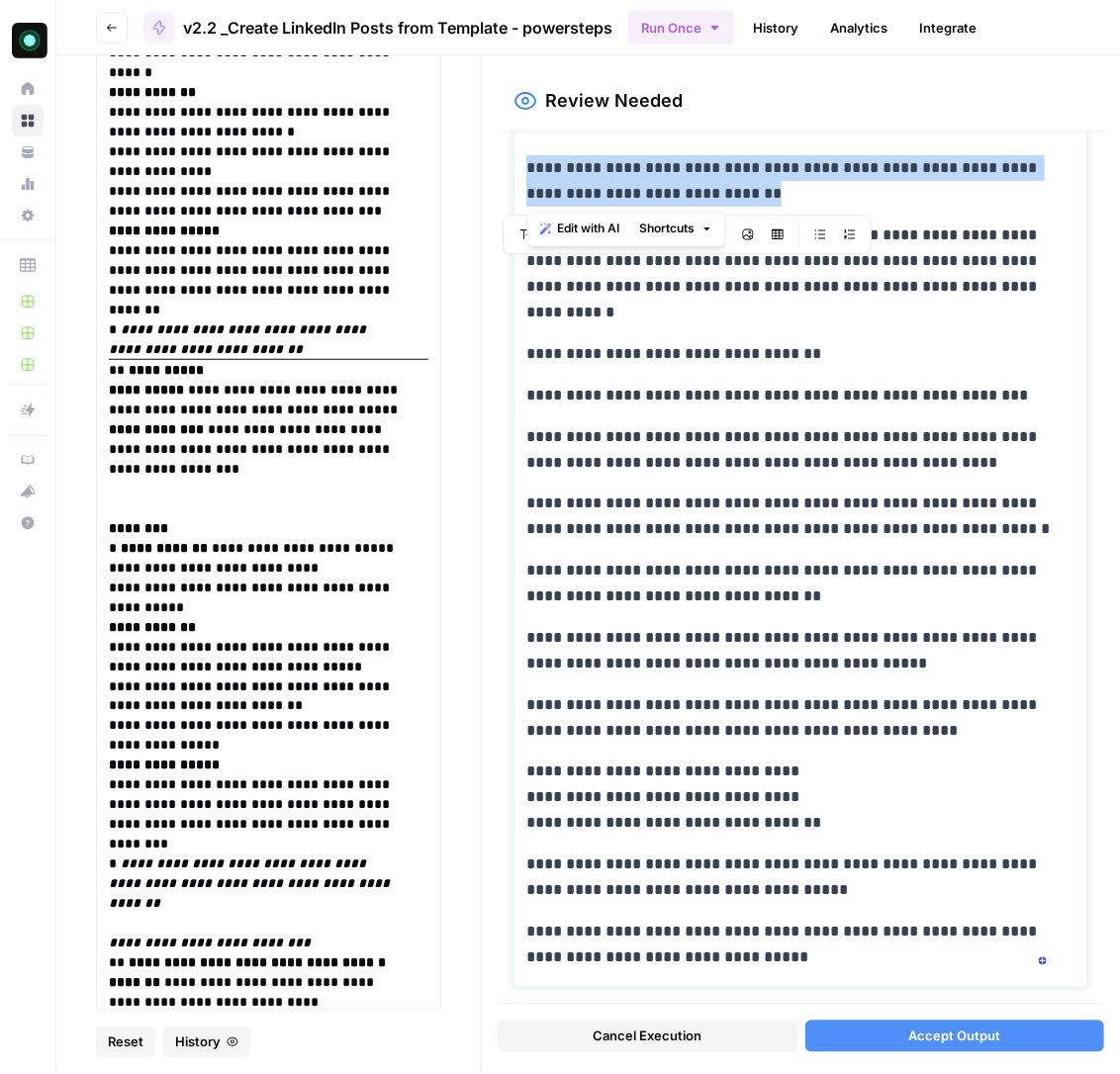 click on "**********" at bounding box center [800, 55] 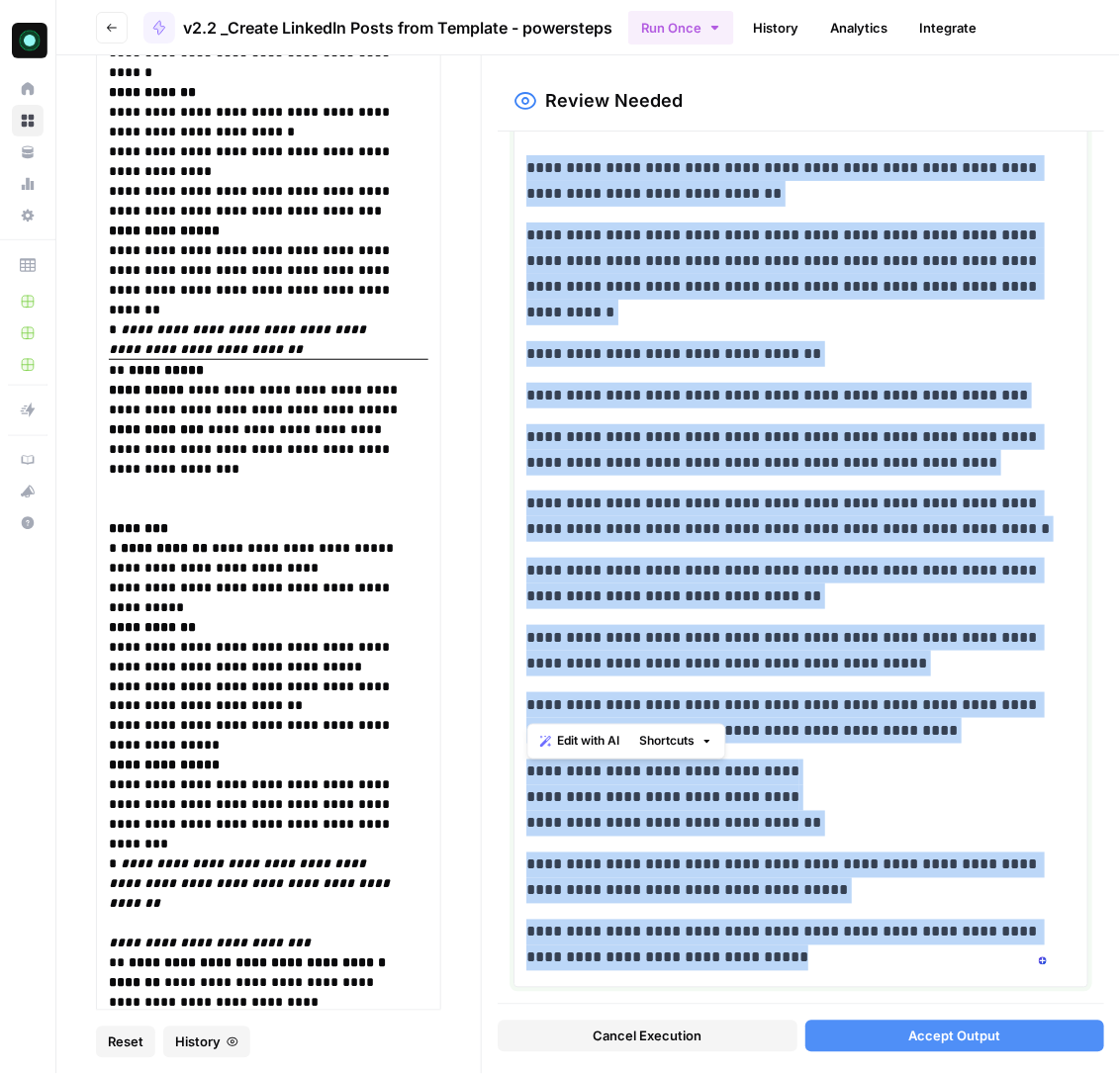 scroll, scrollTop: 1058, scrollLeft: 0, axis: vertical 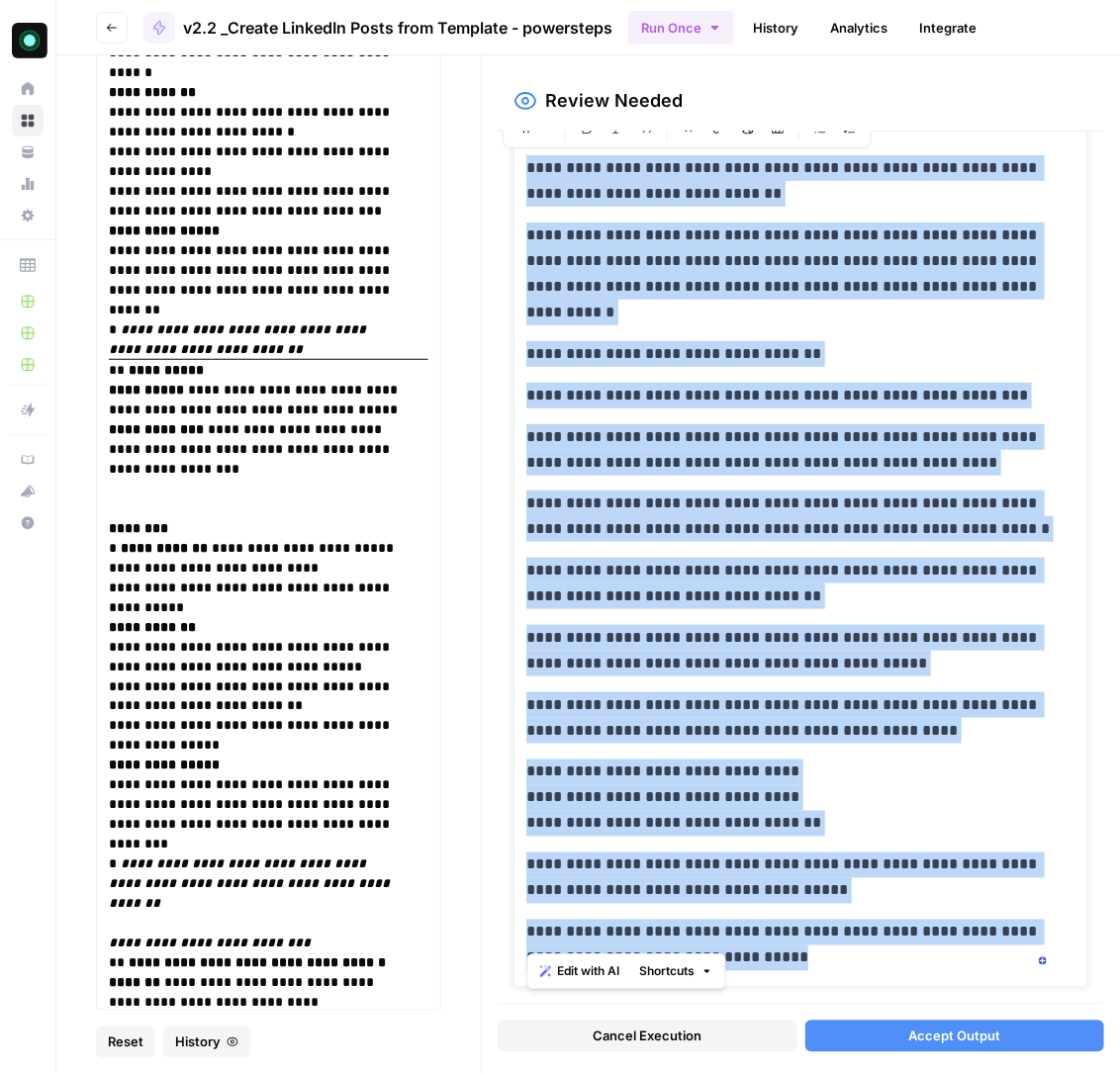 drag, startPoint x: 531, startPoint y: 172, endPoint x: 941, endPoint y: 1081, distance: 997.1865 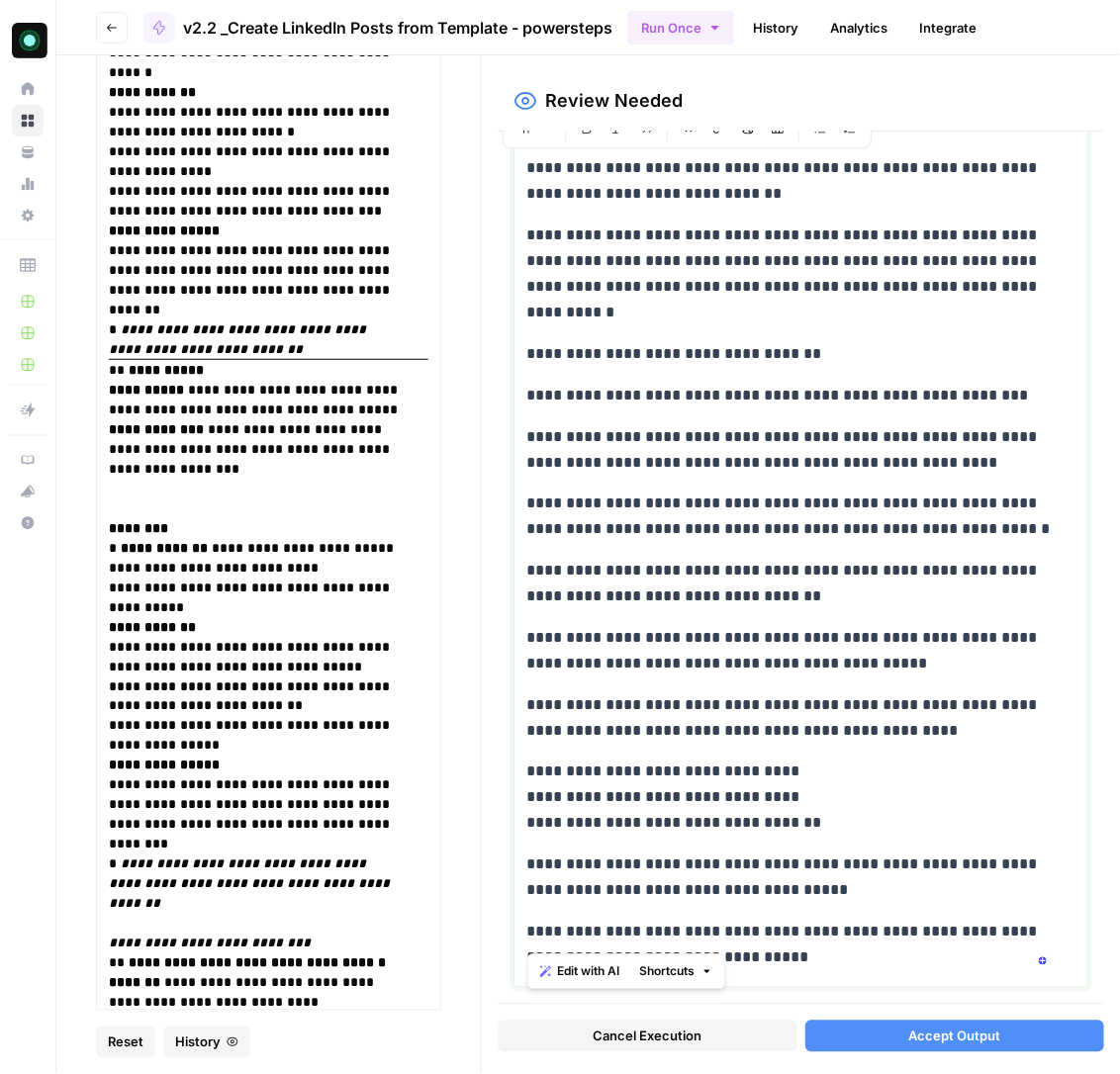 scroll, scrollTop: 268, scrollLeft: 0, axis: vertical 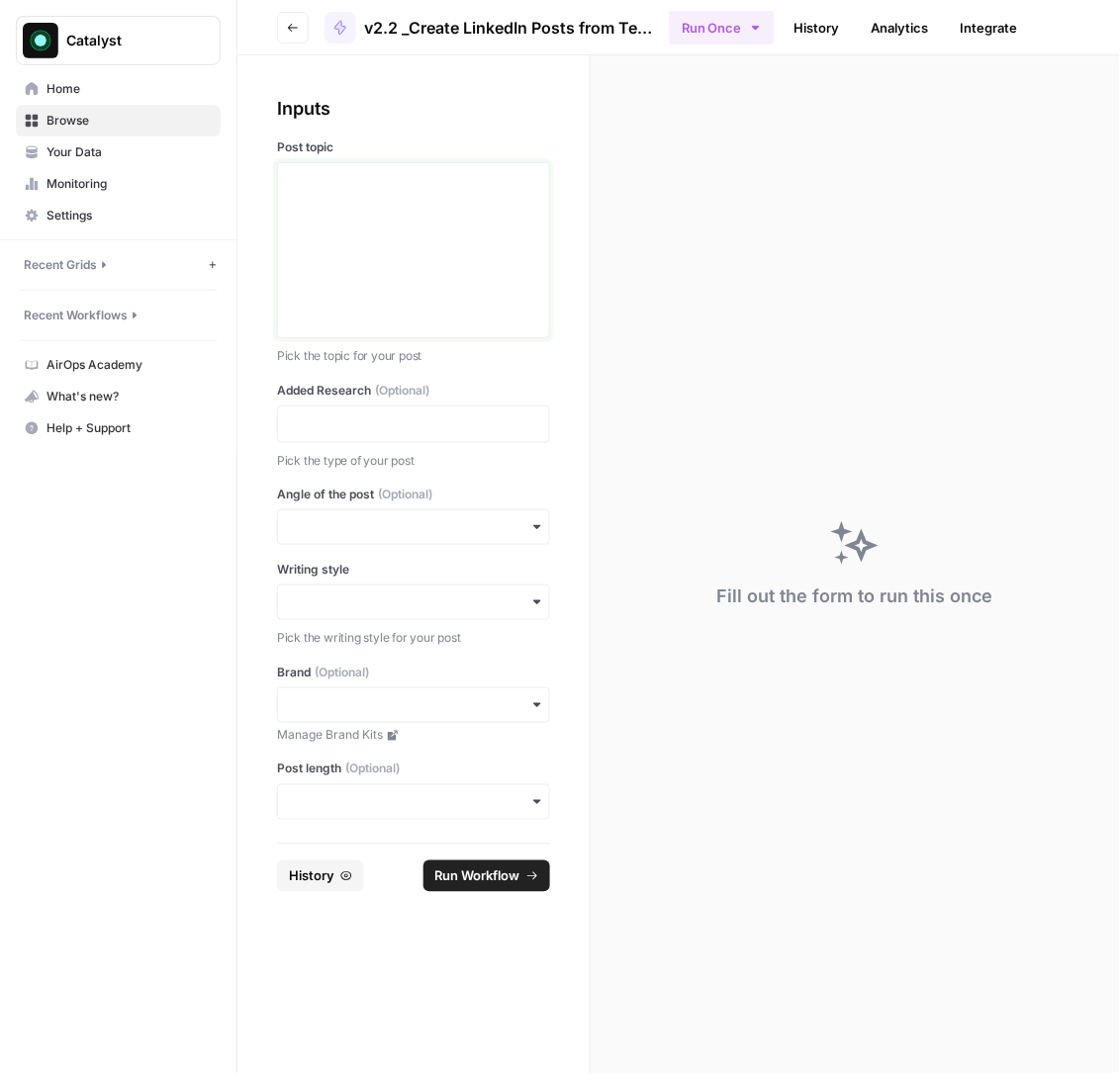 click at bounding box center [414, 250] 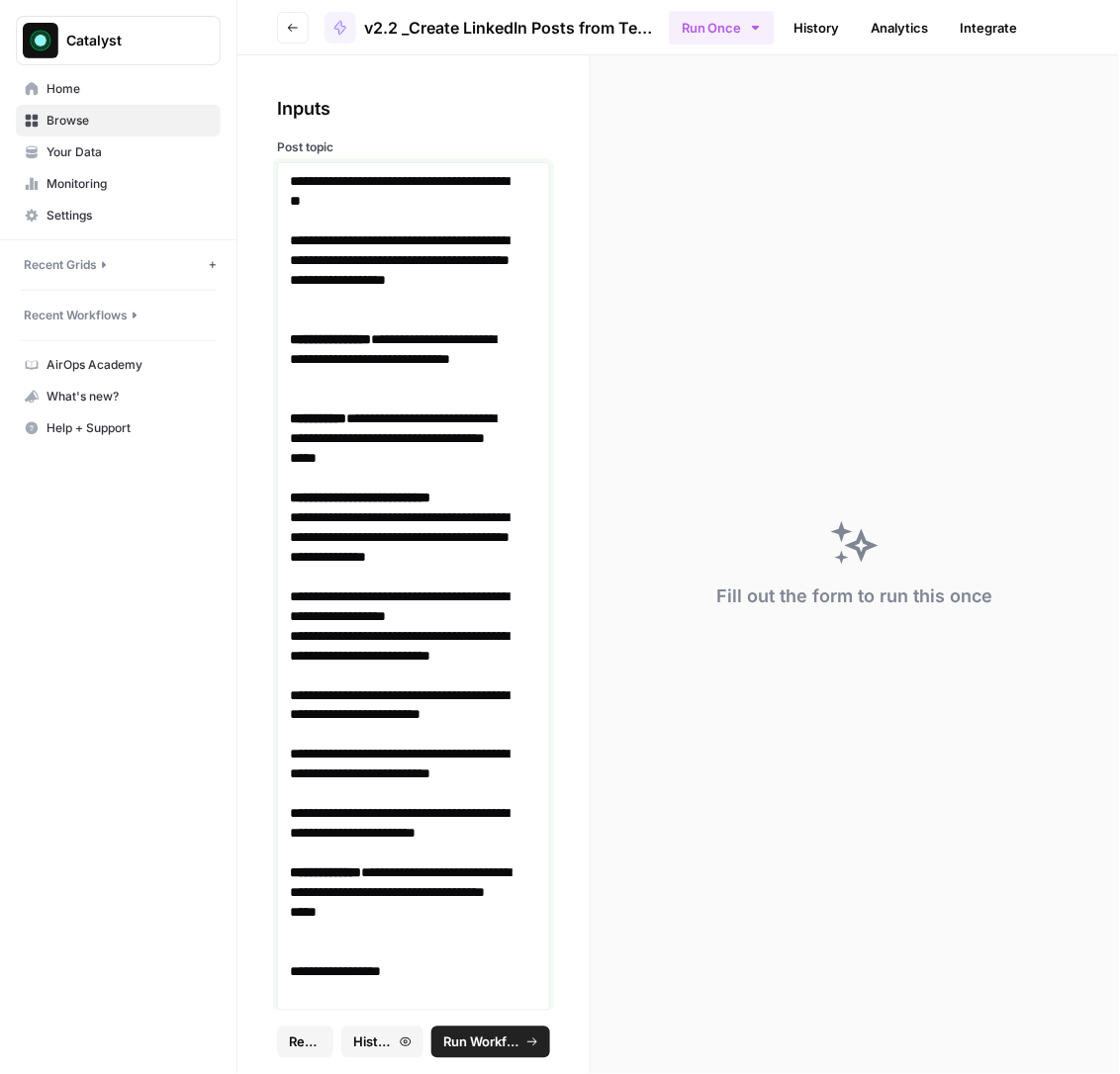 scroll, scrollTop: 2726, scrollLeft: 0, axis: vertical 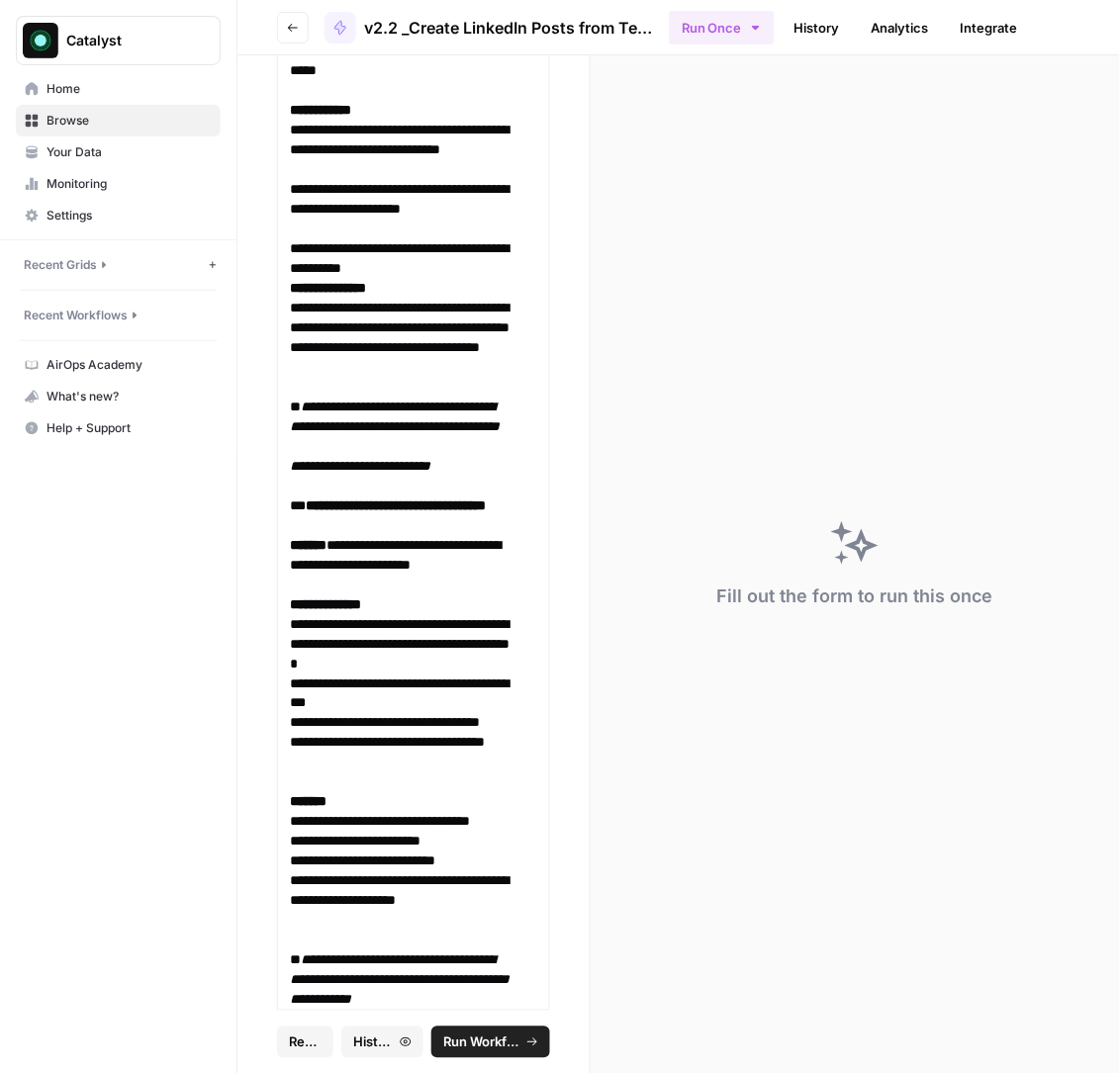 click 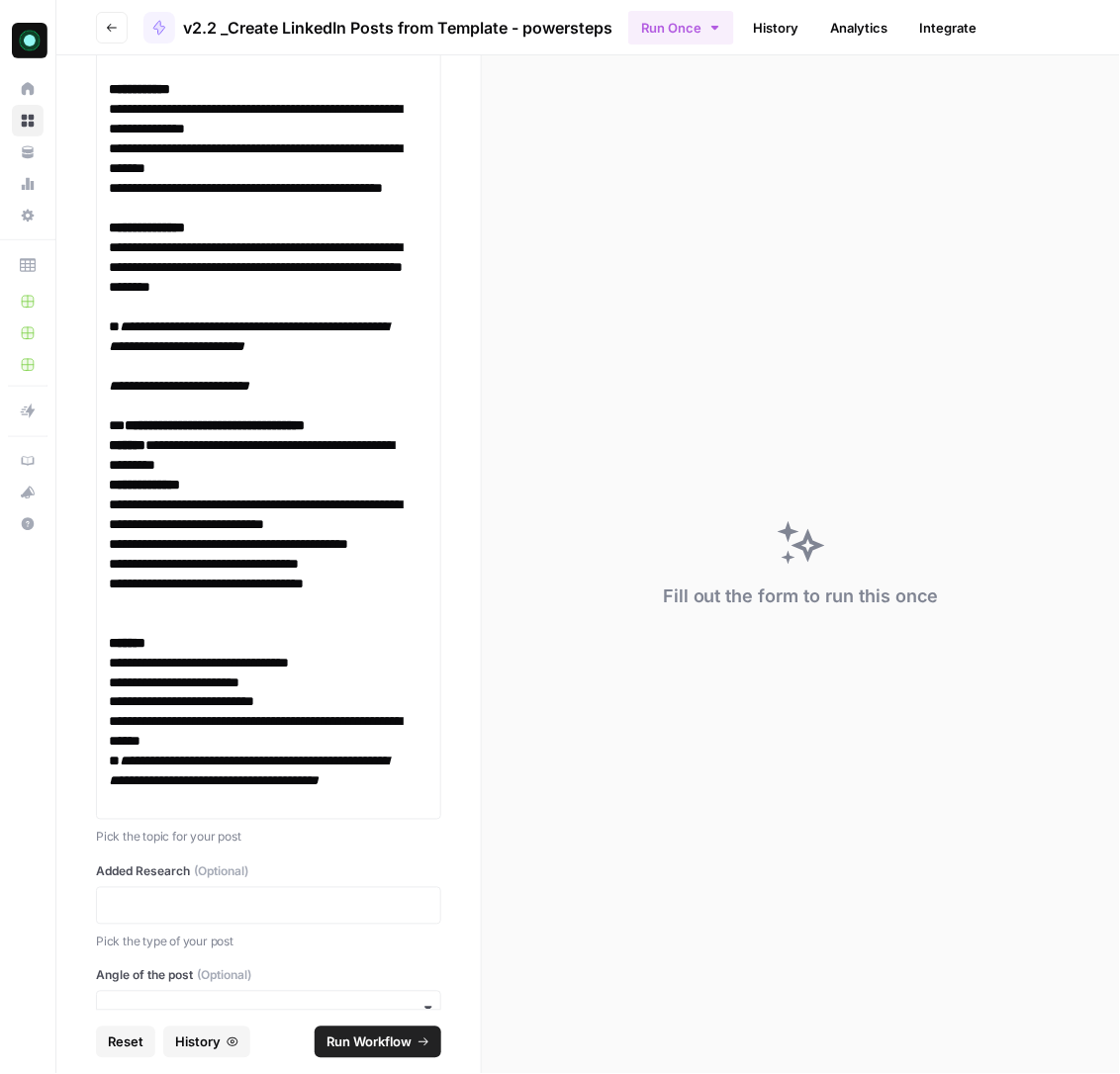scroll, scrollTop: 2151, scrollLeft: 0, axis: vertical 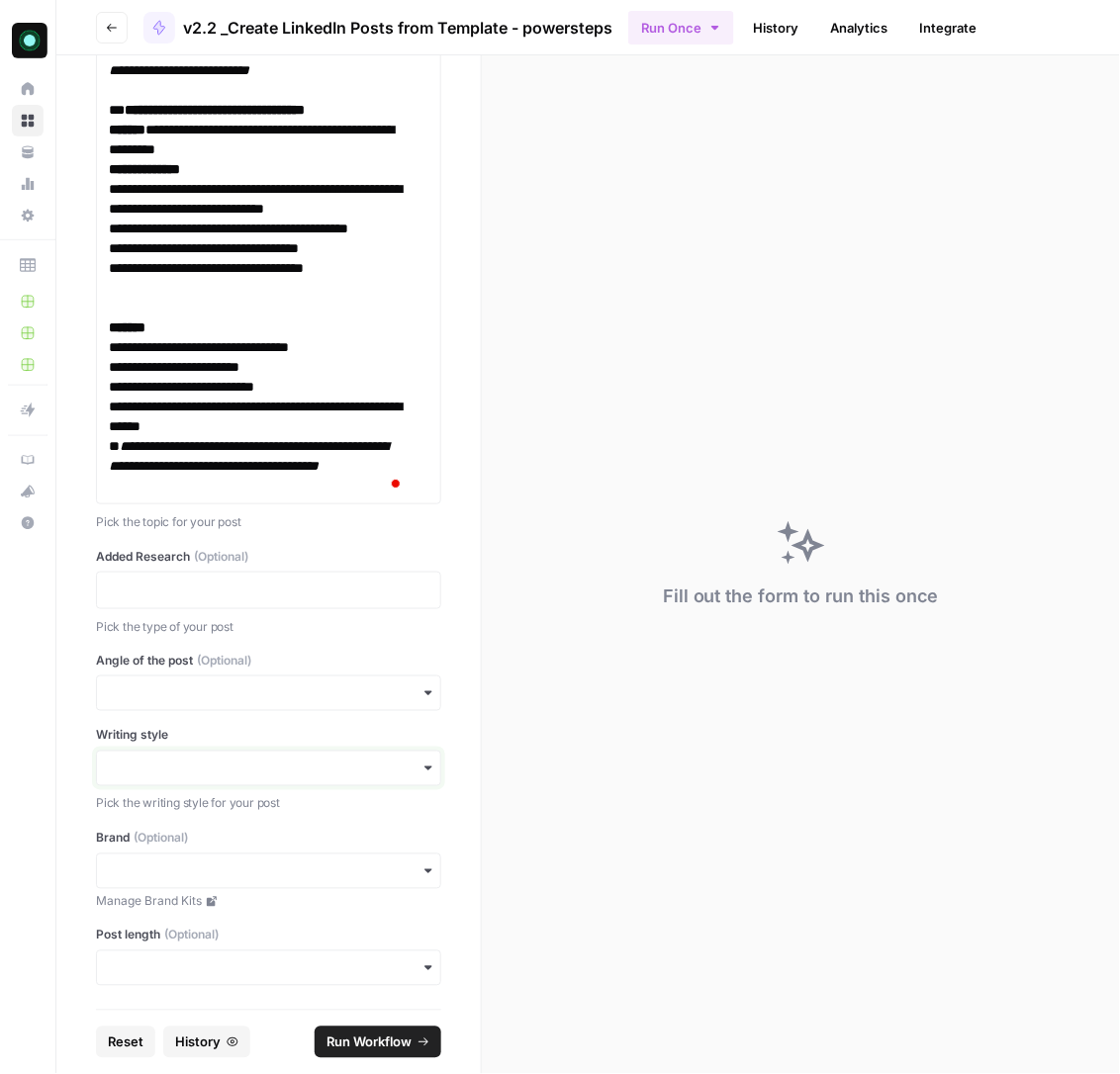 click on "Writing style" at bounding box center (268, 768) 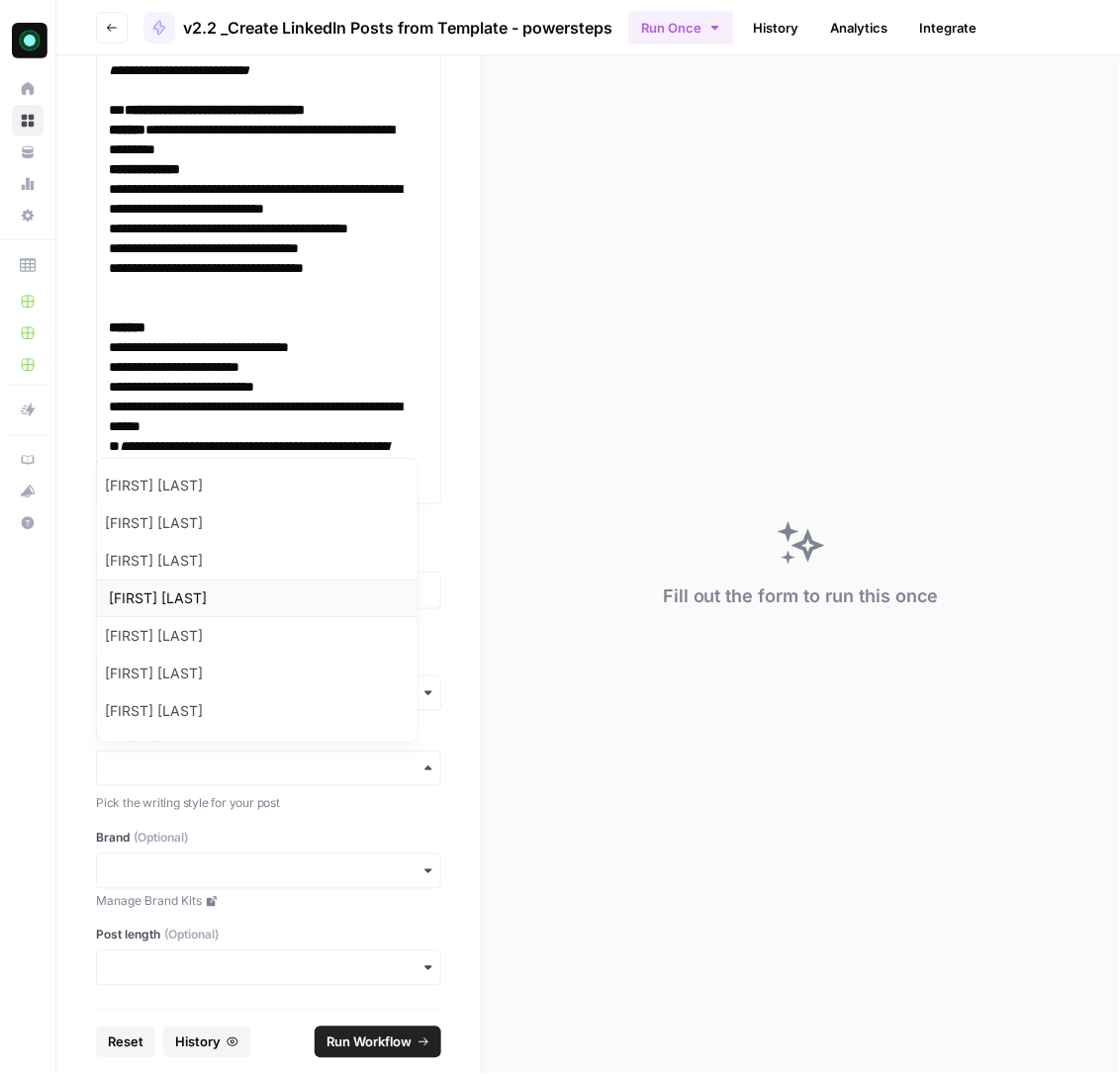 scroll, scrollTop: 29, scrollLeft: 0, axis: vertical 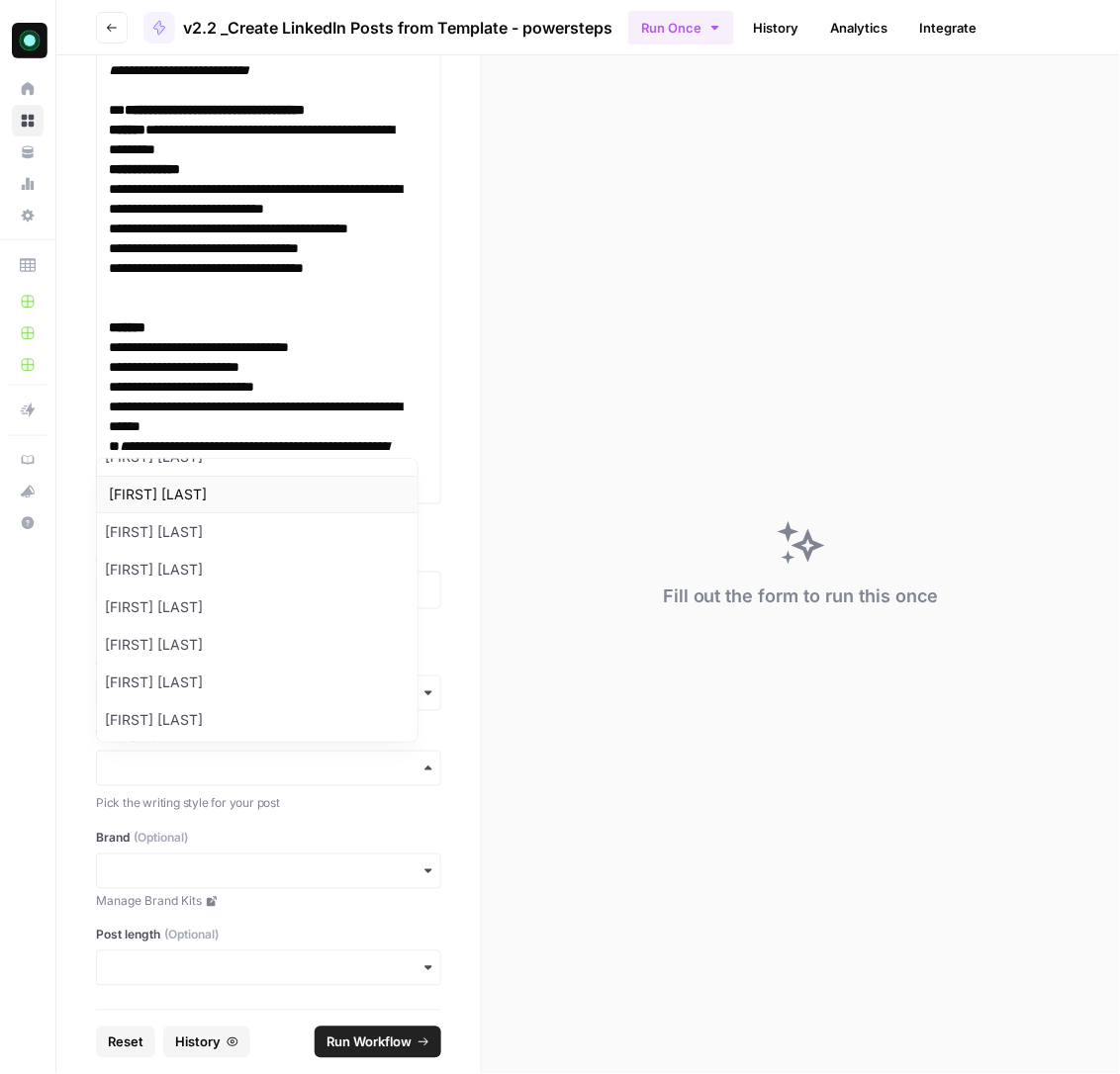 click on "[FIRST] [LAST]" at bounding box center [256, 494] 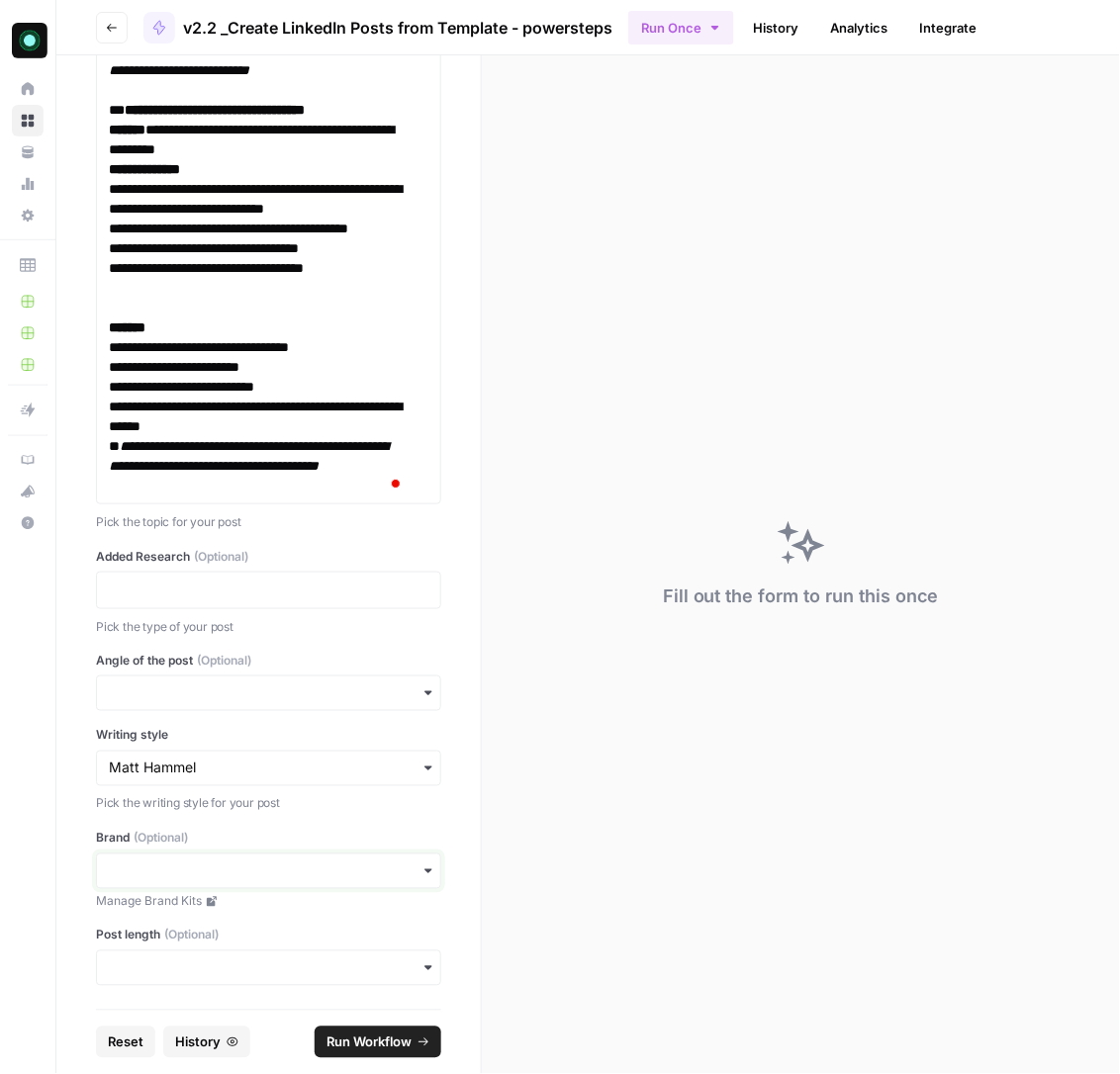 click on "Brand (Optional)" at bounding box center [268, 871] 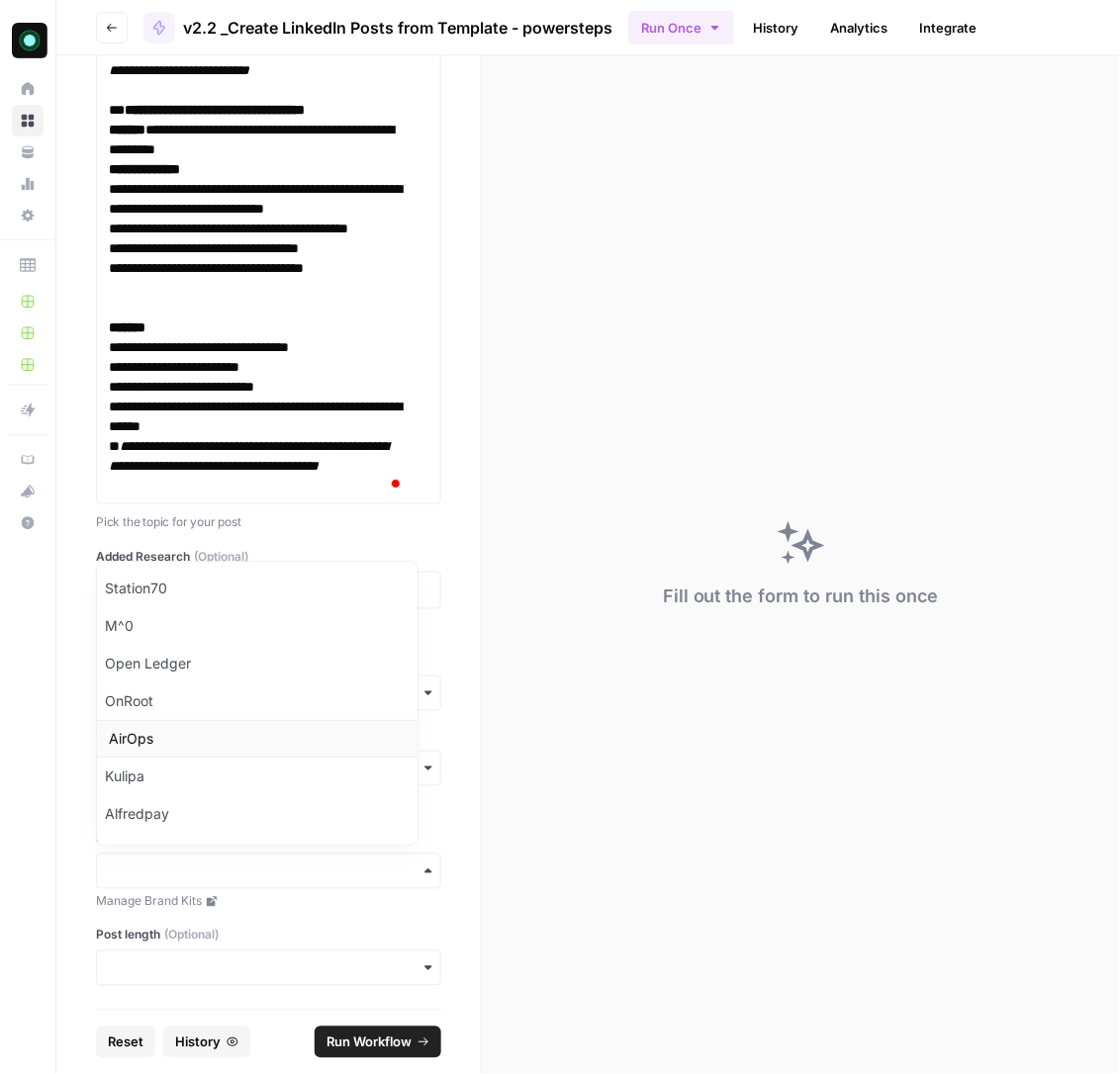 click on "AirOps" at bounding box center [256, 740] 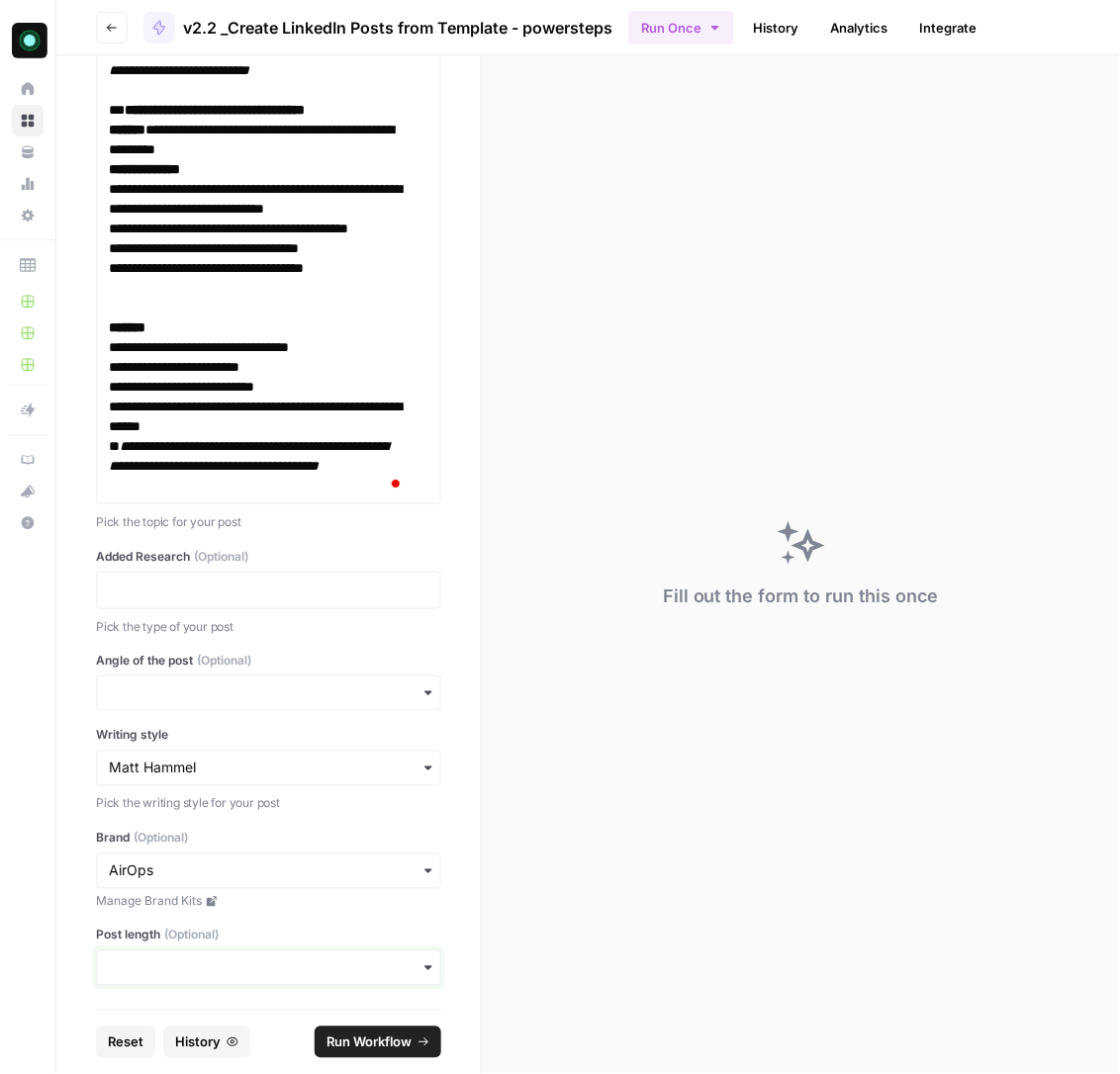 click on "Post length (Optional)" at bounding box center [268, 968] 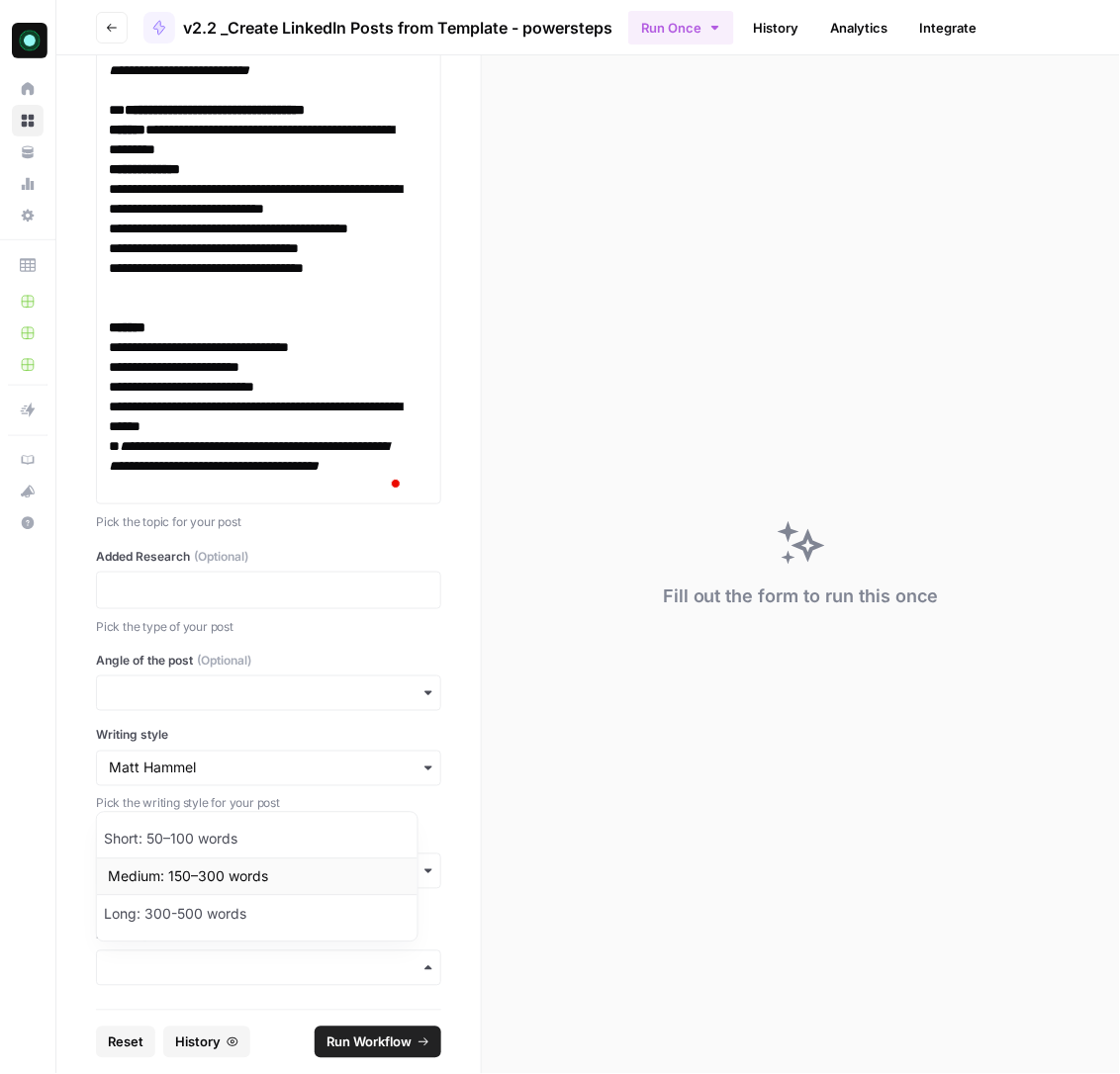 click on "Medium: 150–300 words" at bounding box center [256, 877] 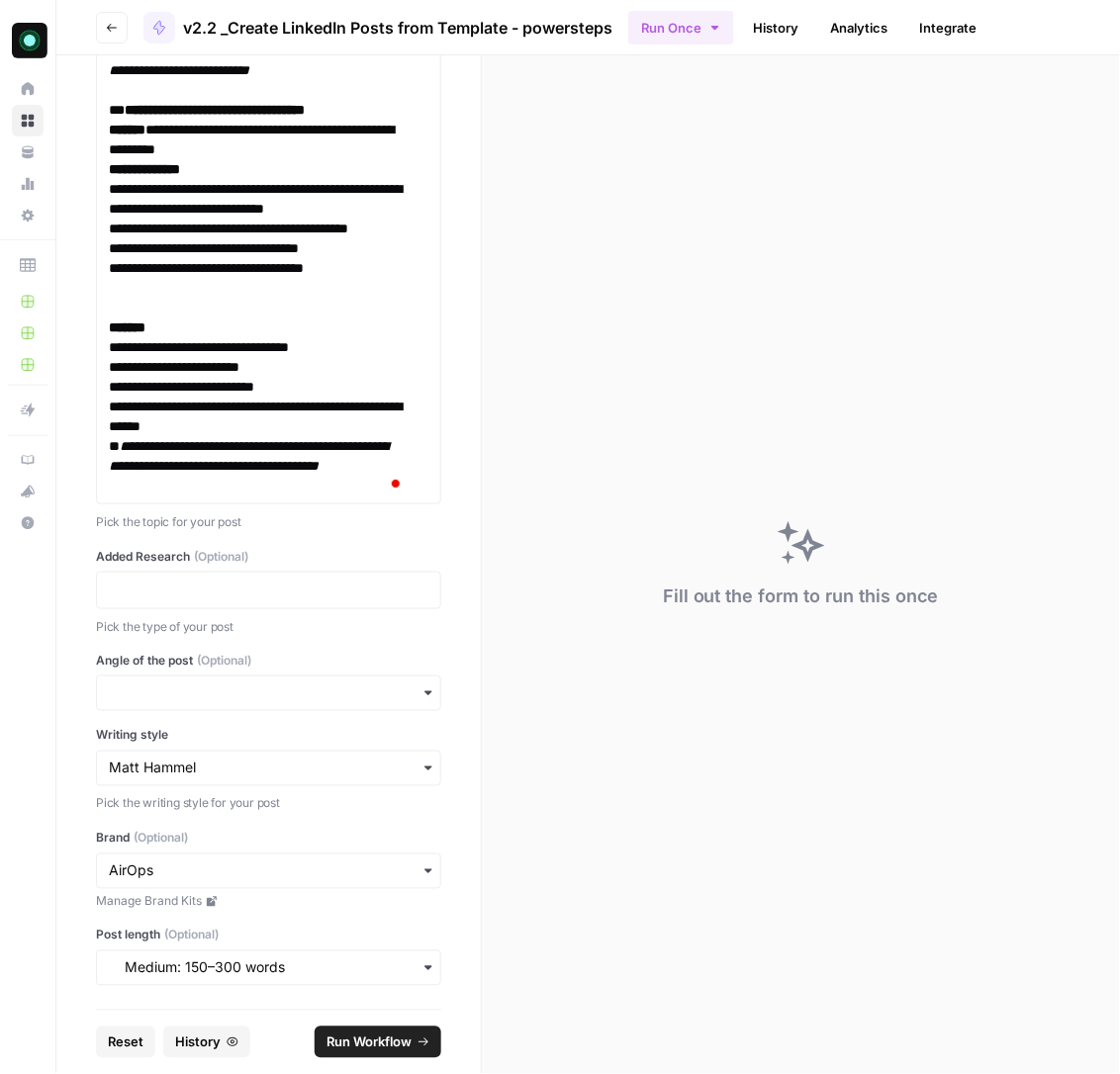click on "Run Workflow" at bounding box center (369, 1042) 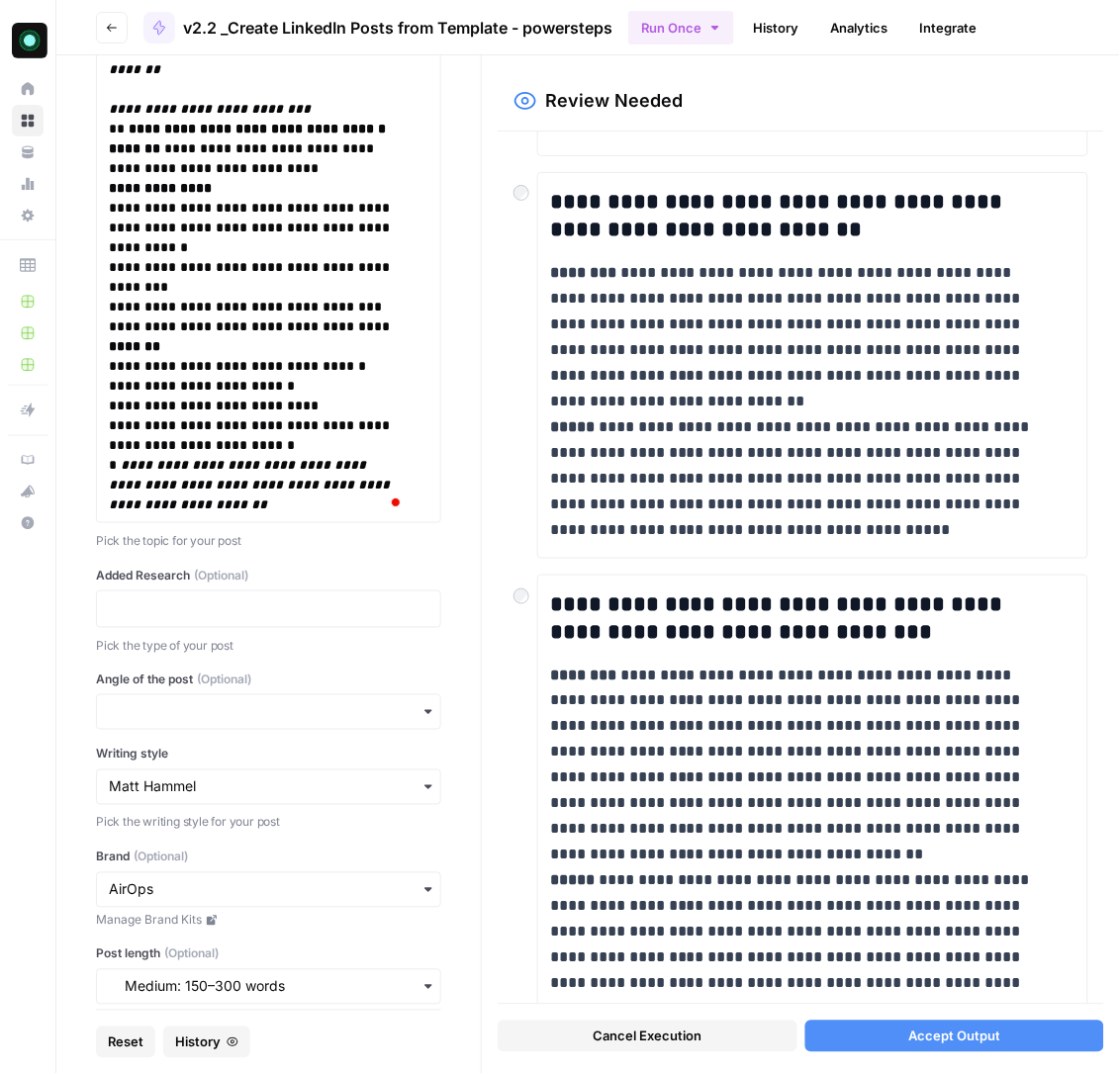 scroll, scrollTop: 895, scrollLeft: 0, axis: vertical 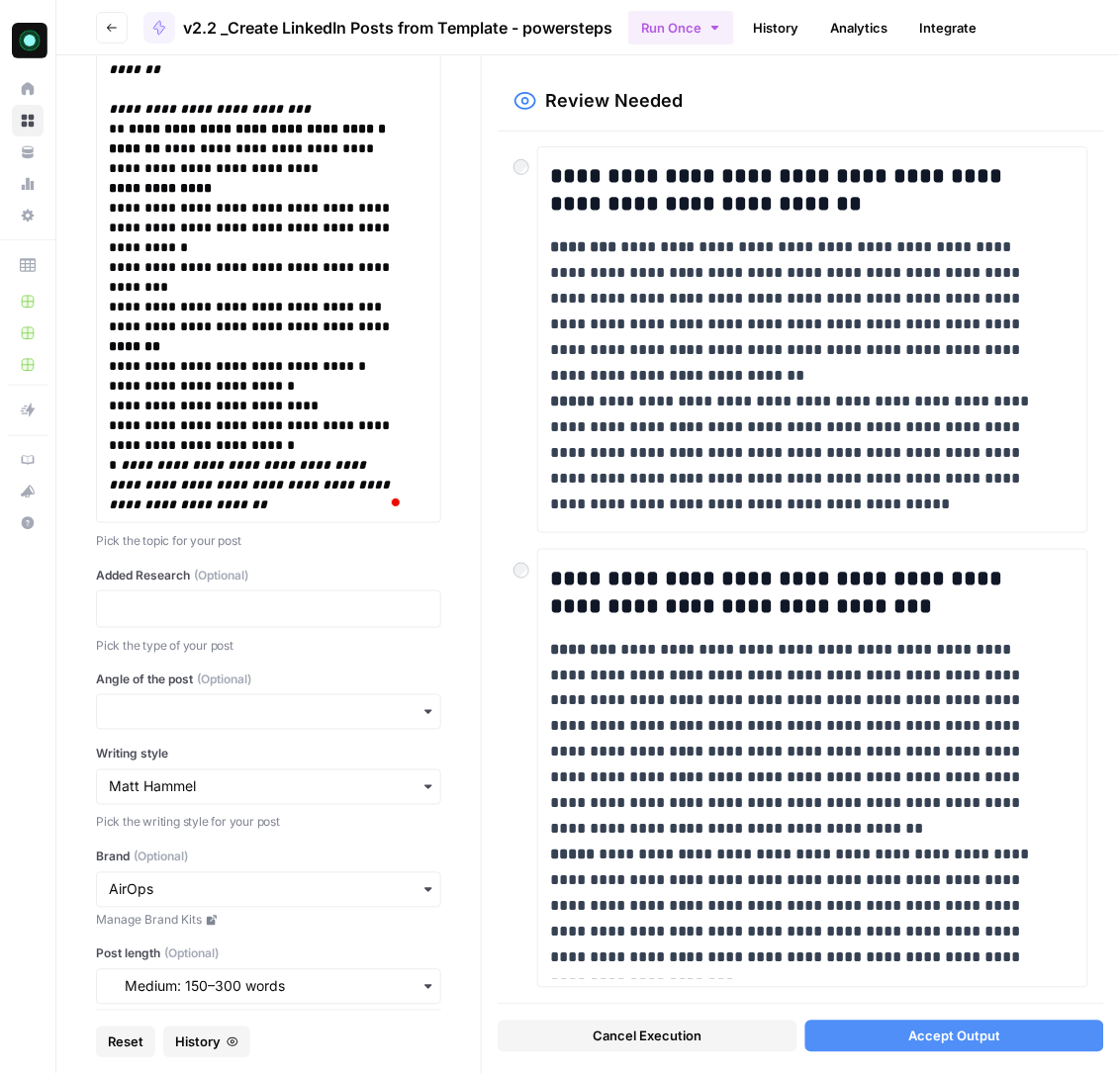 click on "**********" at bounding box center [800, 768] 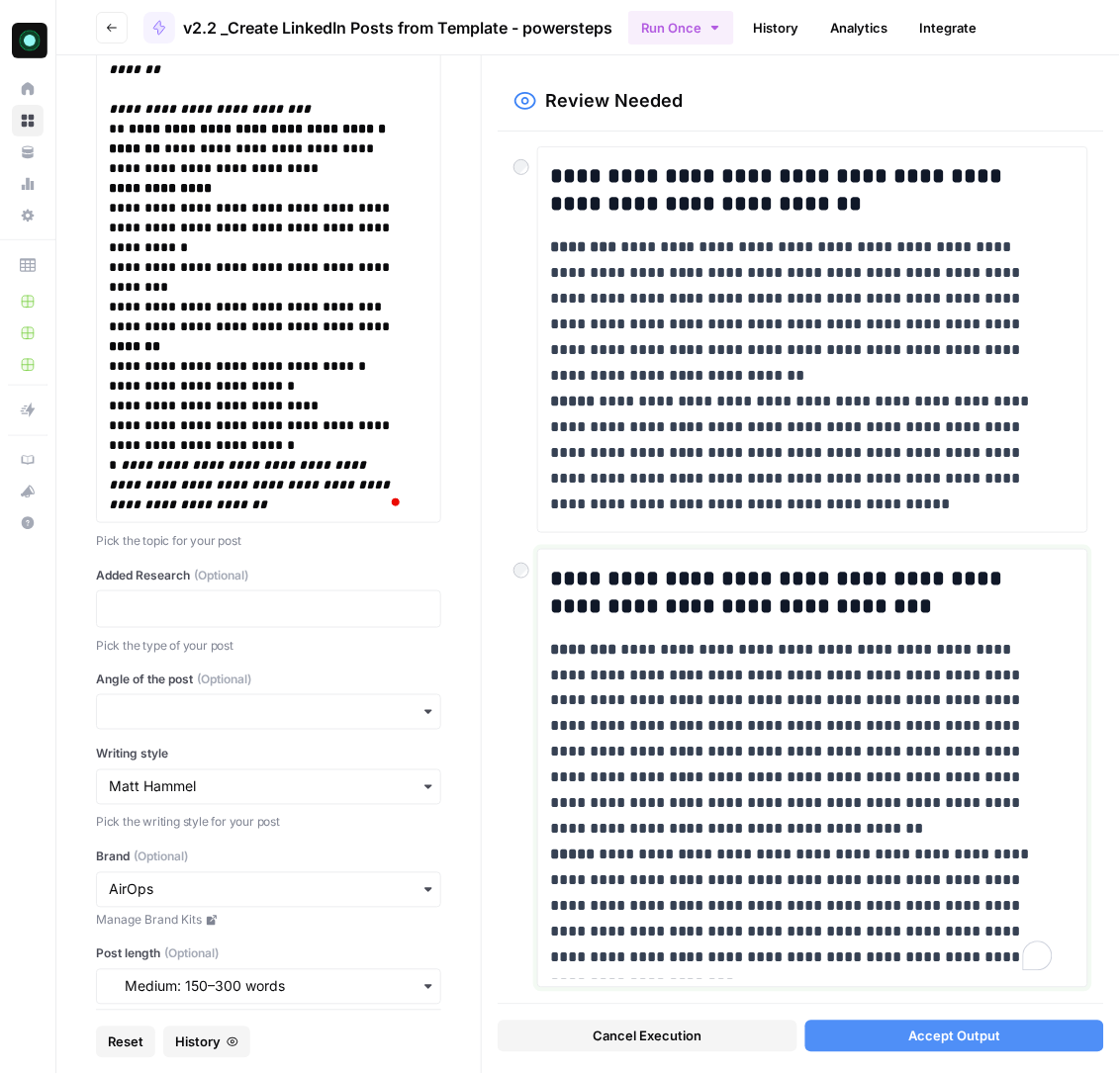 click on "**********" at bounding box center (801, 804) 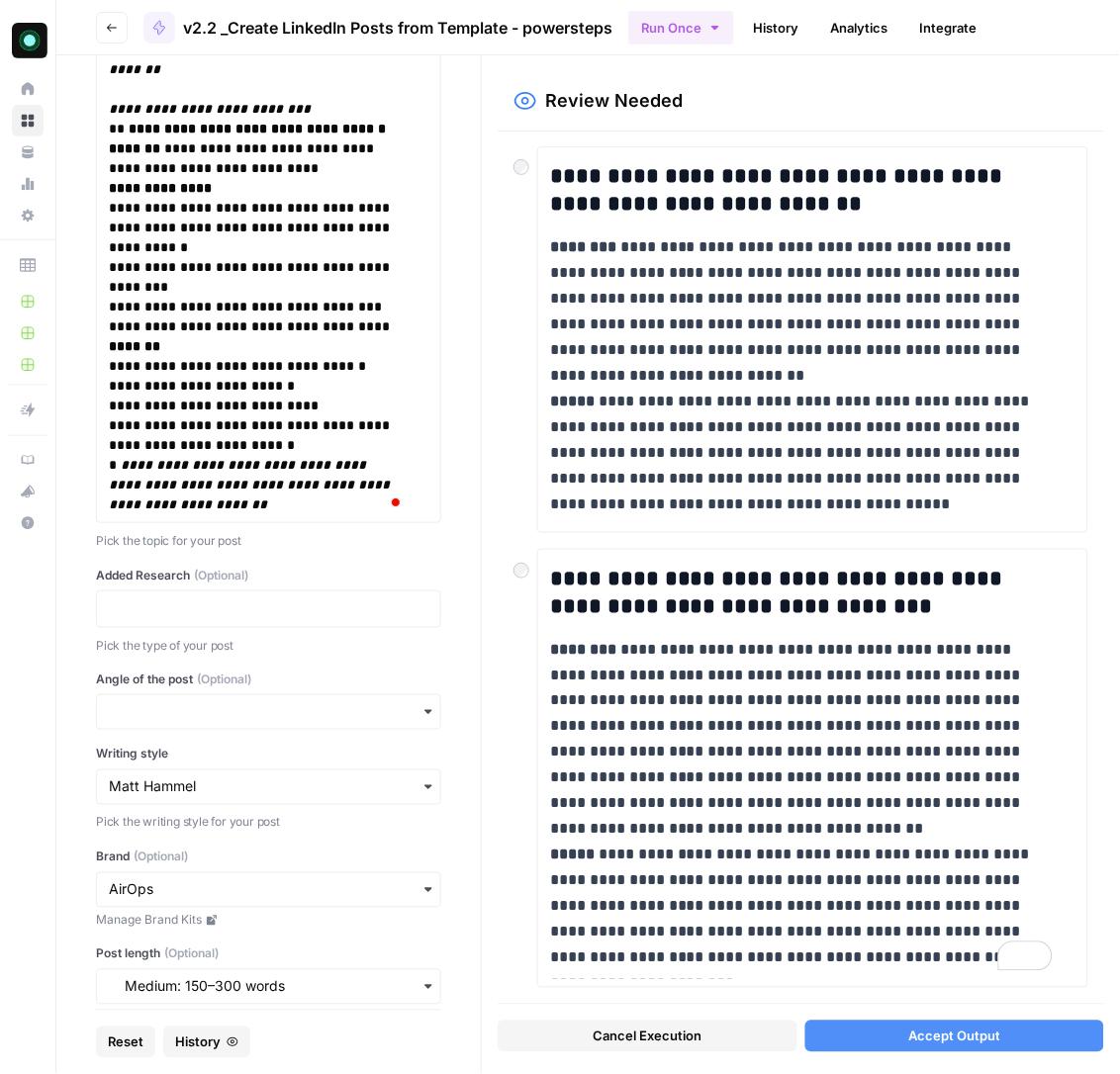scroll, scrollTop: 2488, scrollLeft: 0, axis: vertical 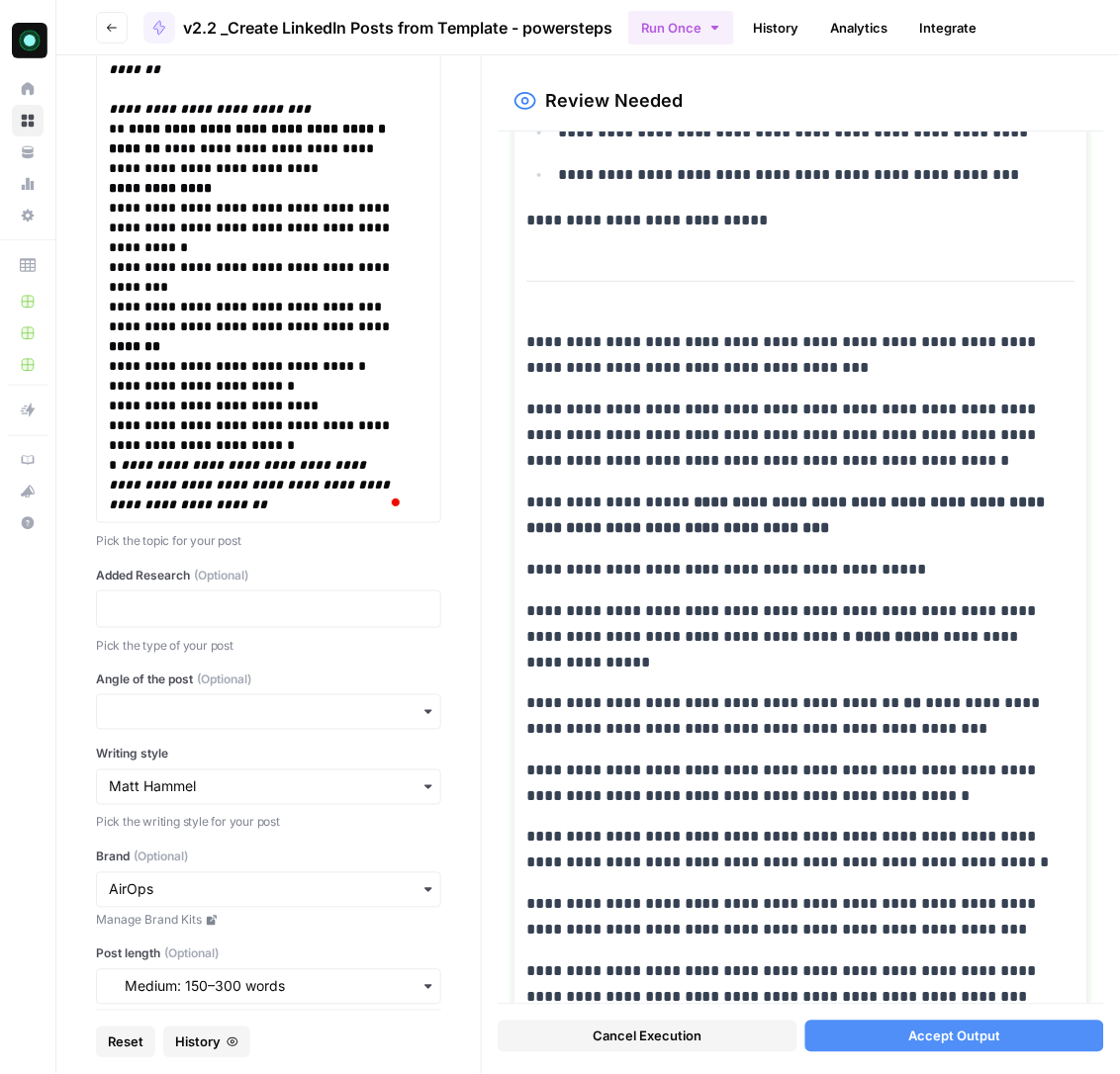 click on "**********" at bounding box center (790, 355) 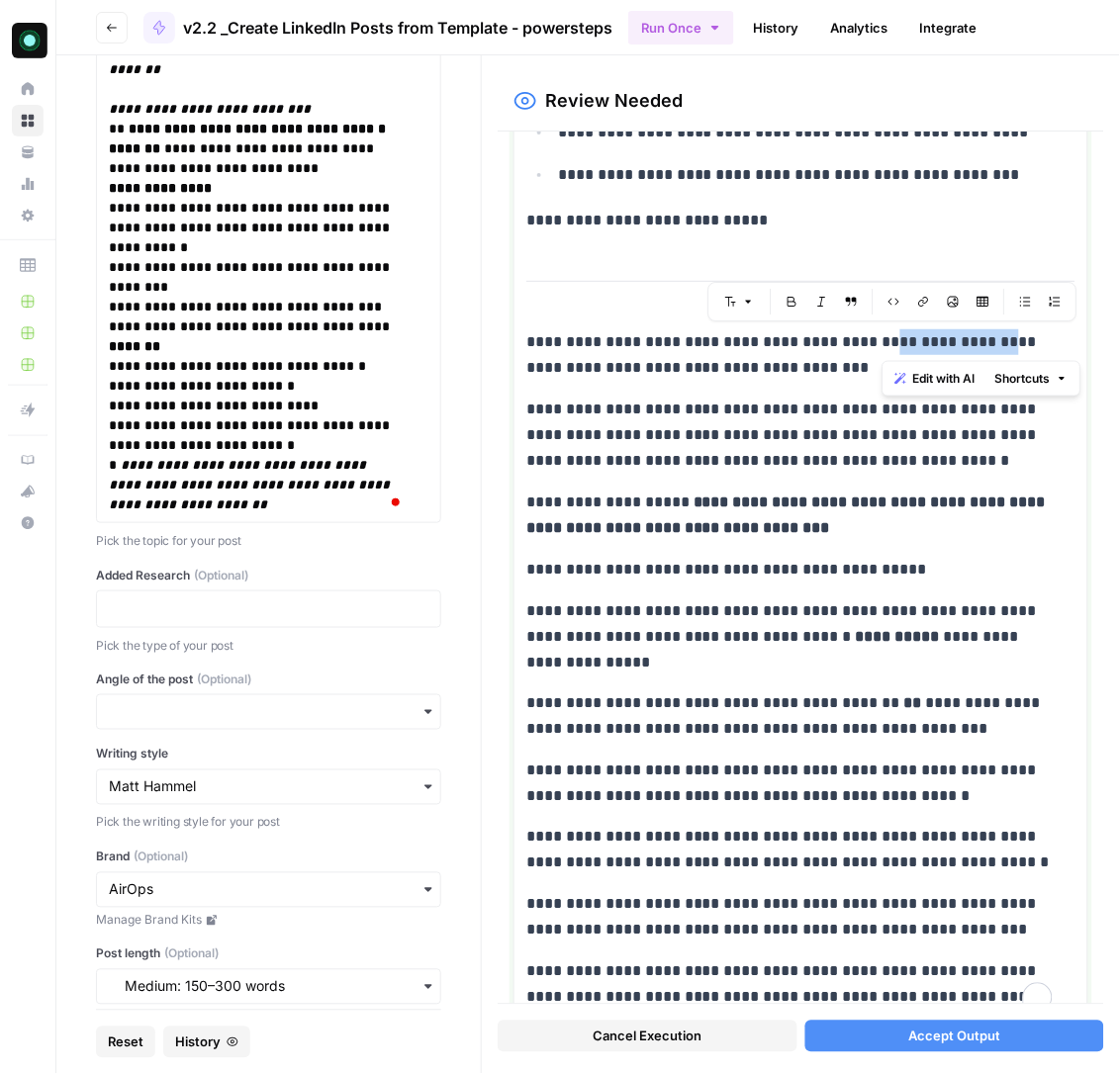 drag, startPoint x: 894, startPoint y: 340, endPoint x: 982, endPoint y: 334, distance: 88.20431 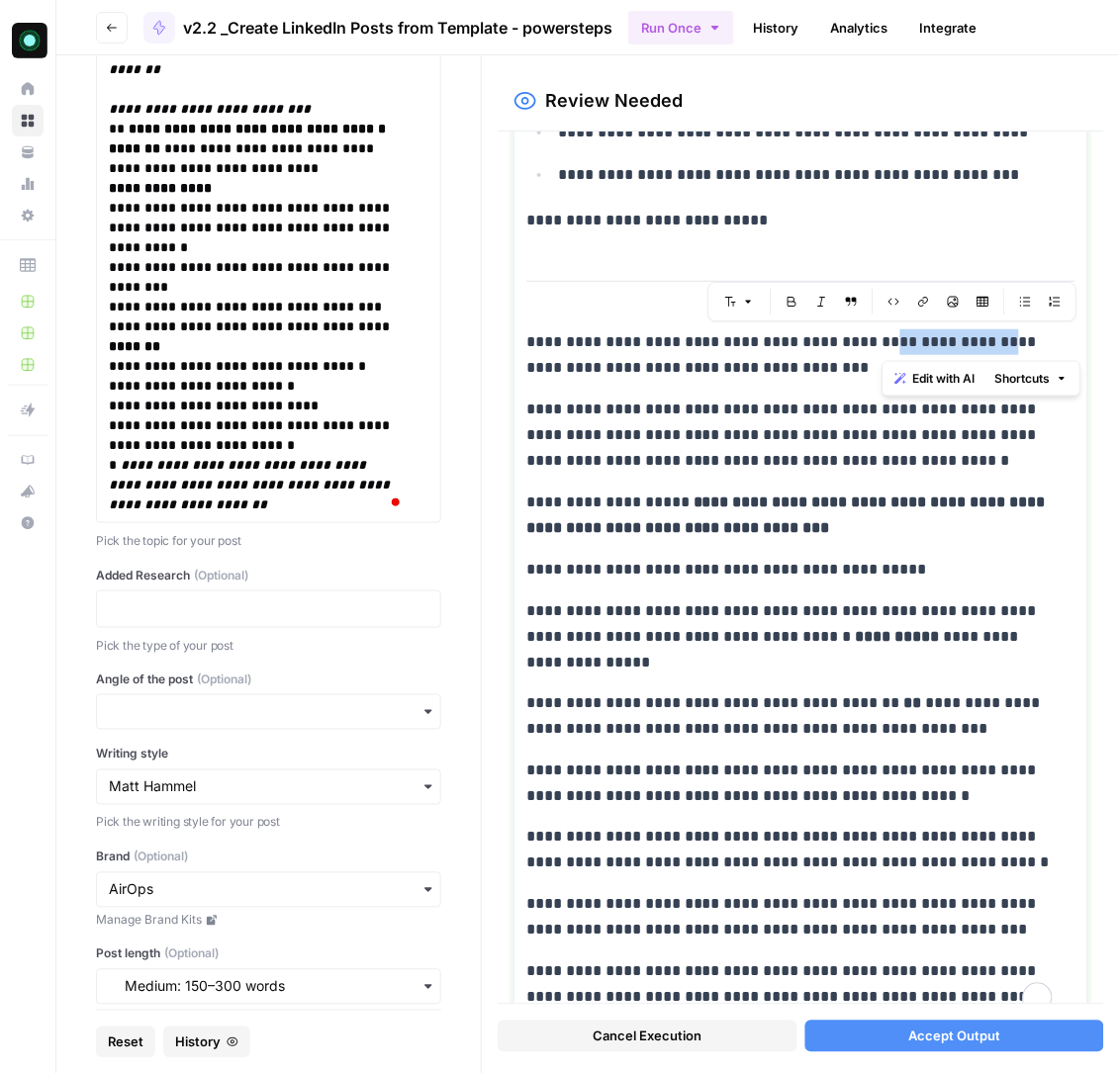 click on "**********" at bounding box center (790, 355) 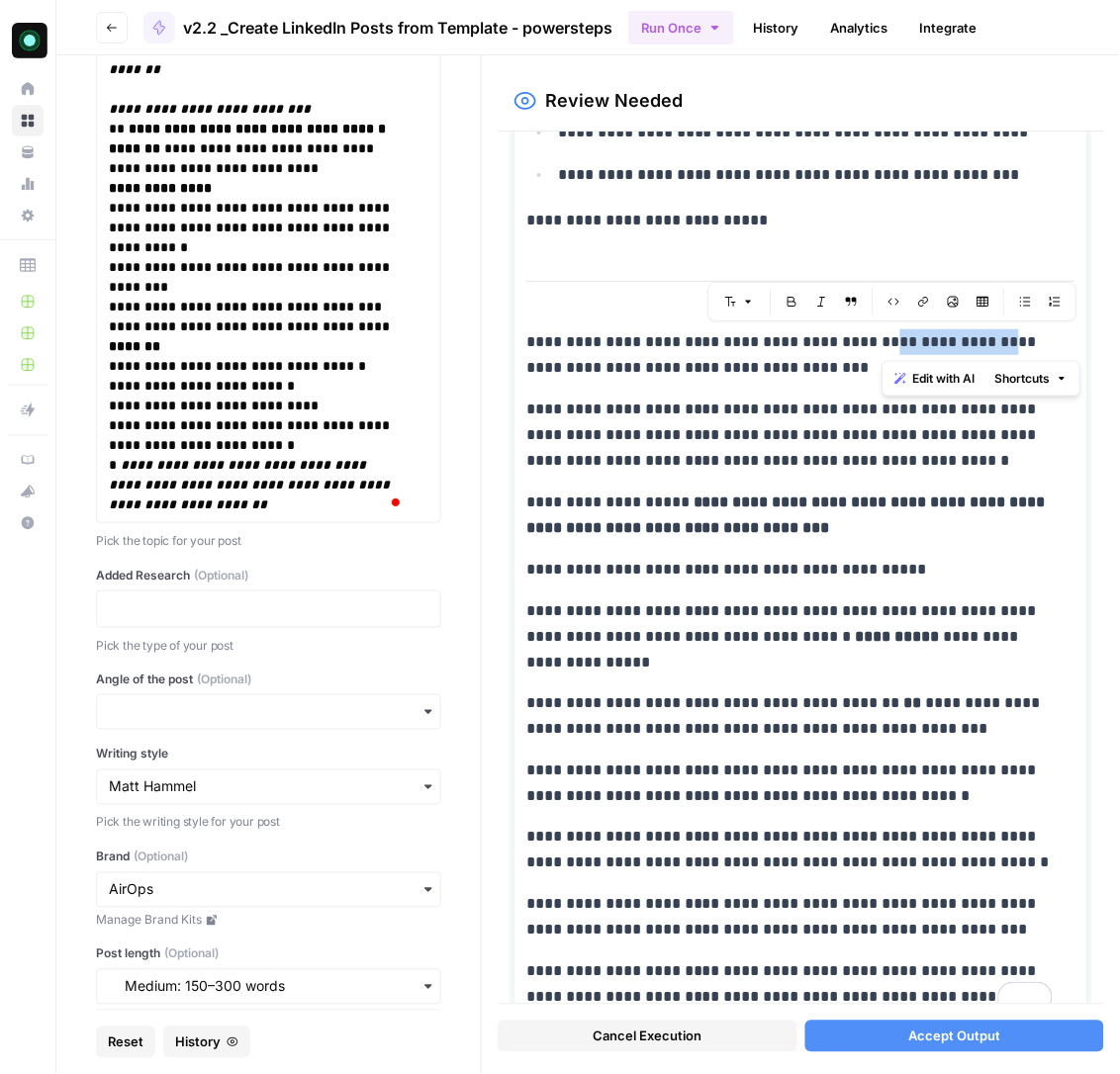 scroll, scrollTop: 2488, scrollLeft: 0, axis: vertical 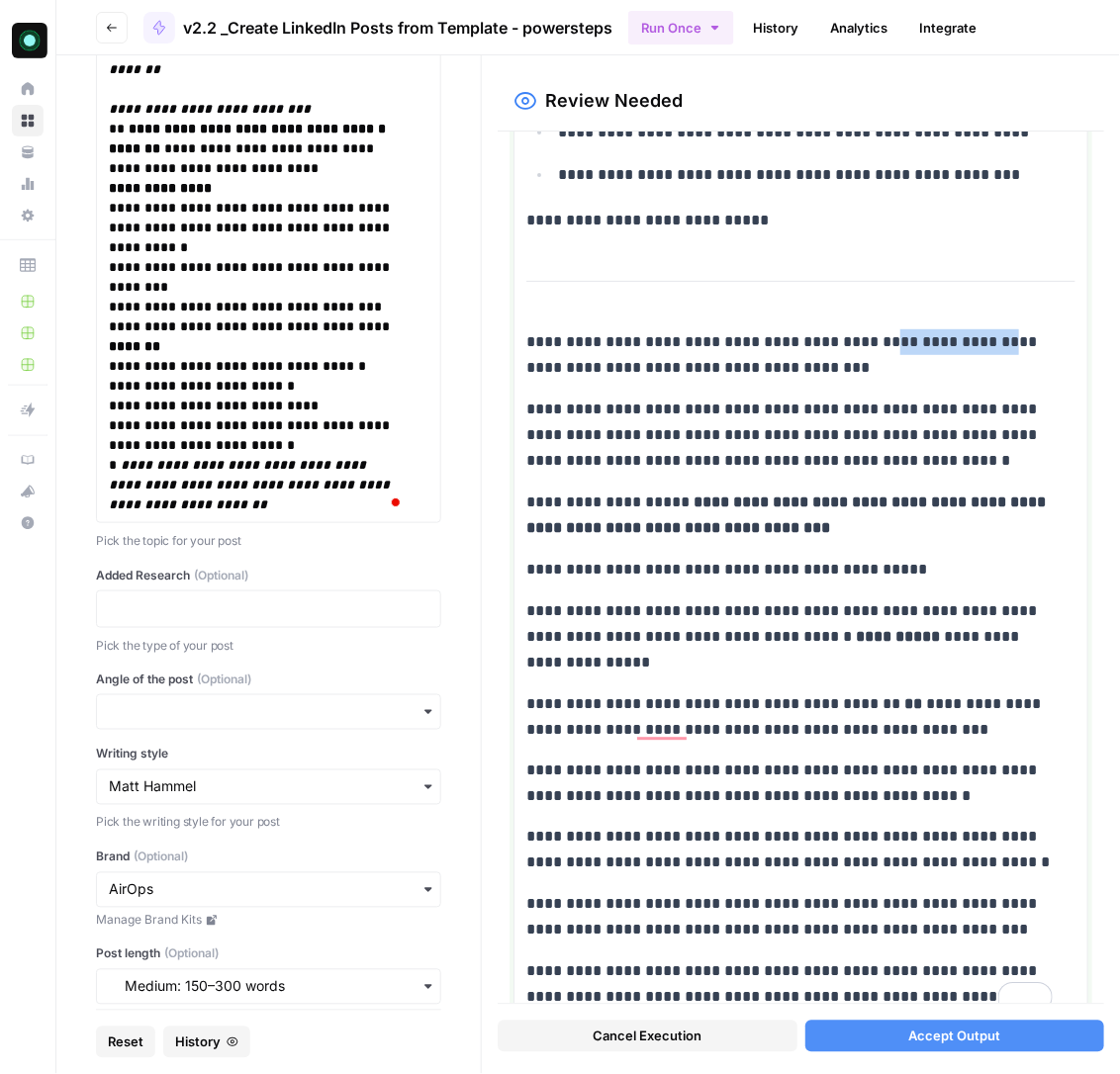 click on "**********" at bounding box center [790, 435] 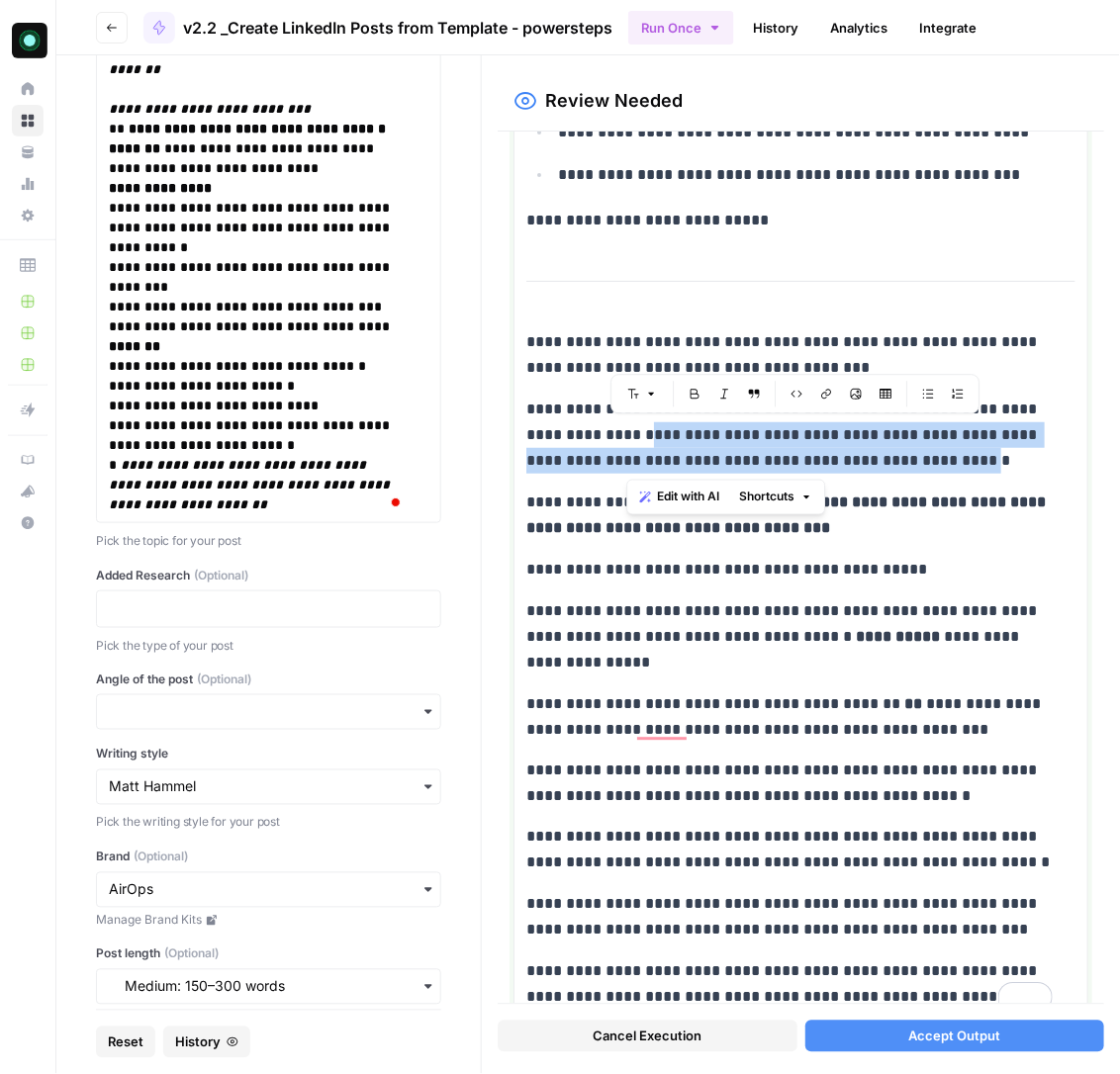 drag, startPoint x: 942, startPoint y: 457, endPoint x: 639, endPoint y: 430, distance: 304.20059 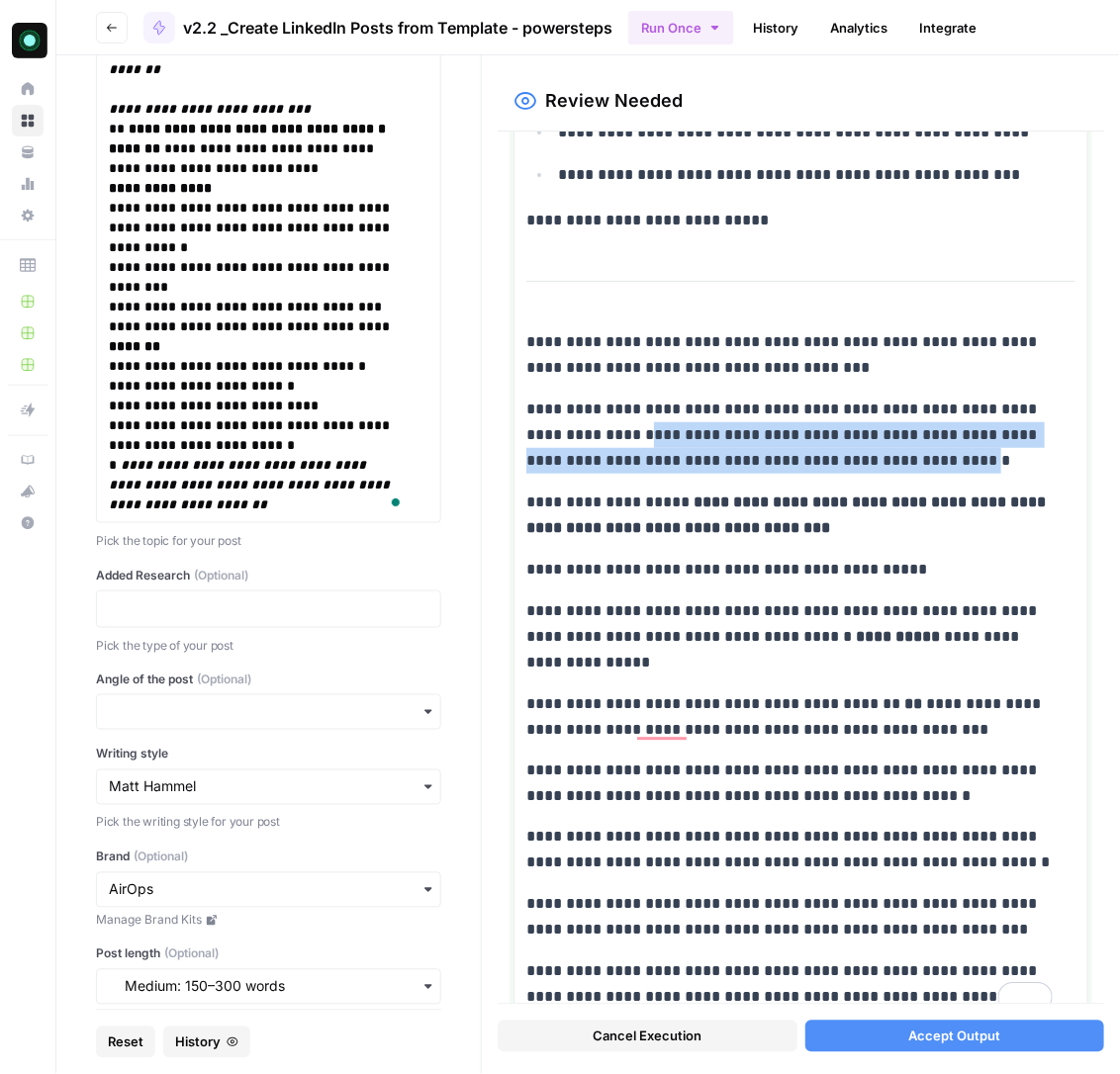 click on "**********" at bounding box center (560, 537) 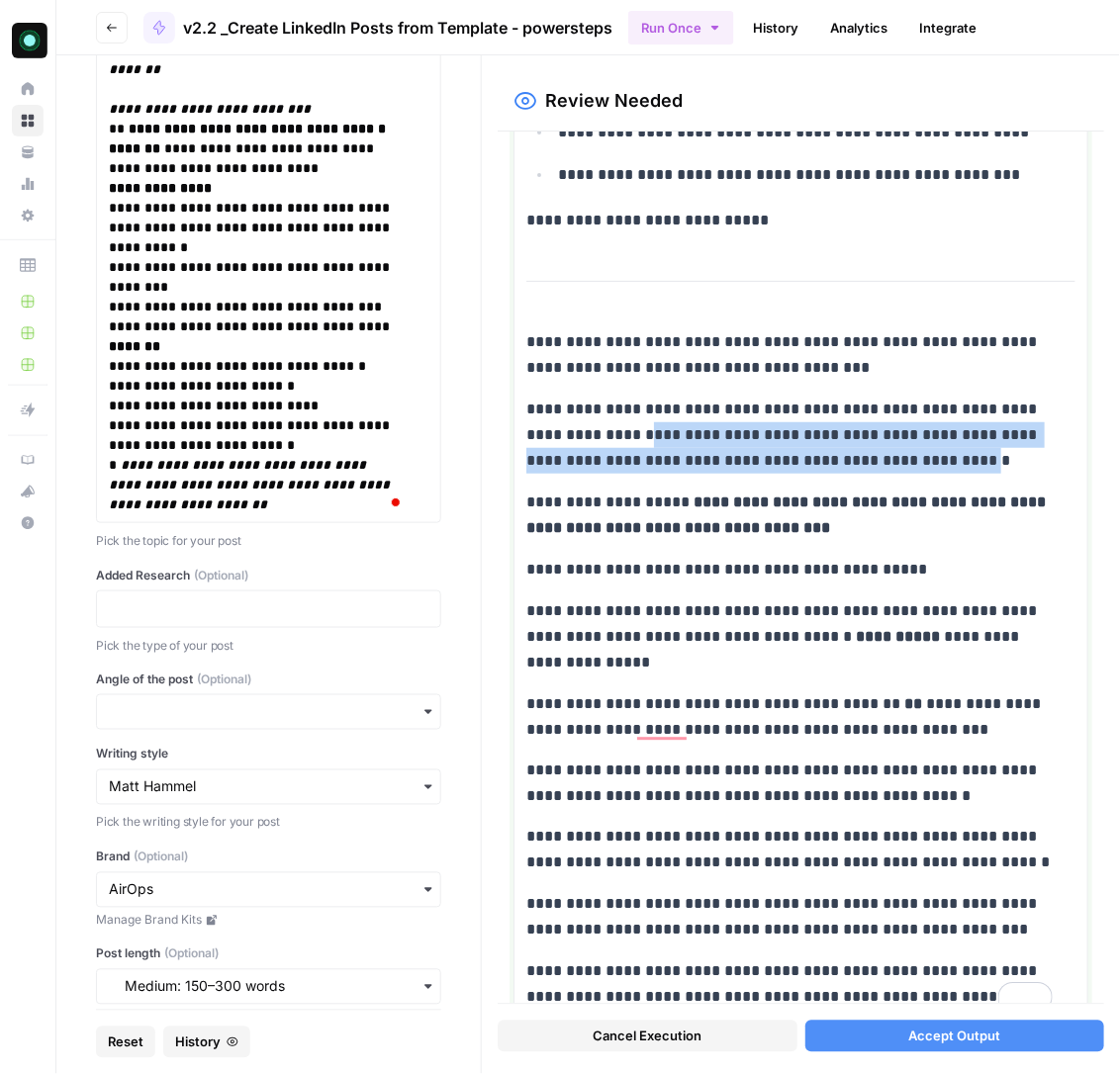 click on "**********" at bounding box center (788, 514) 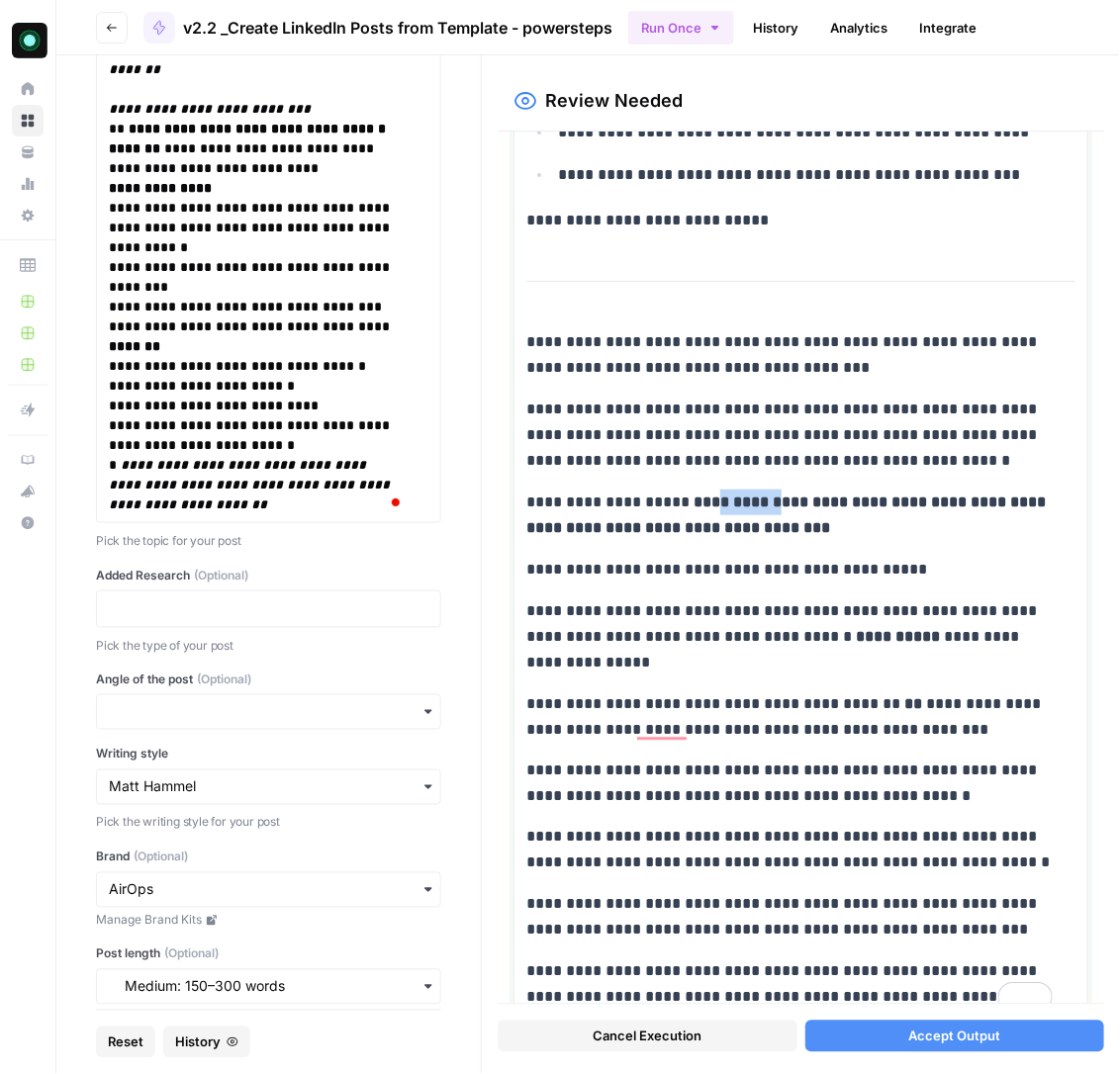 click on "**********" at bounding box center [788, 514] 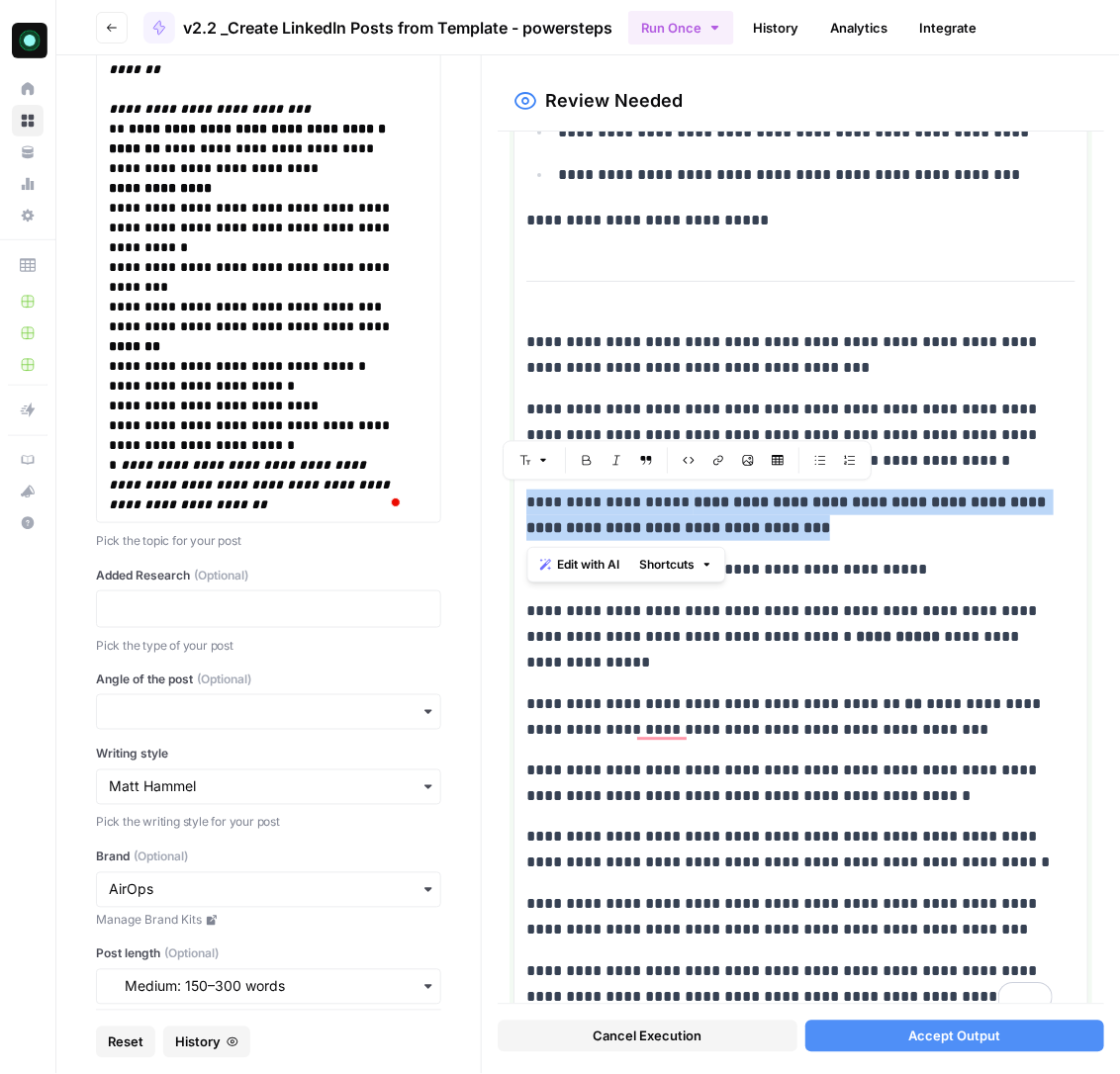 copy on "**********" 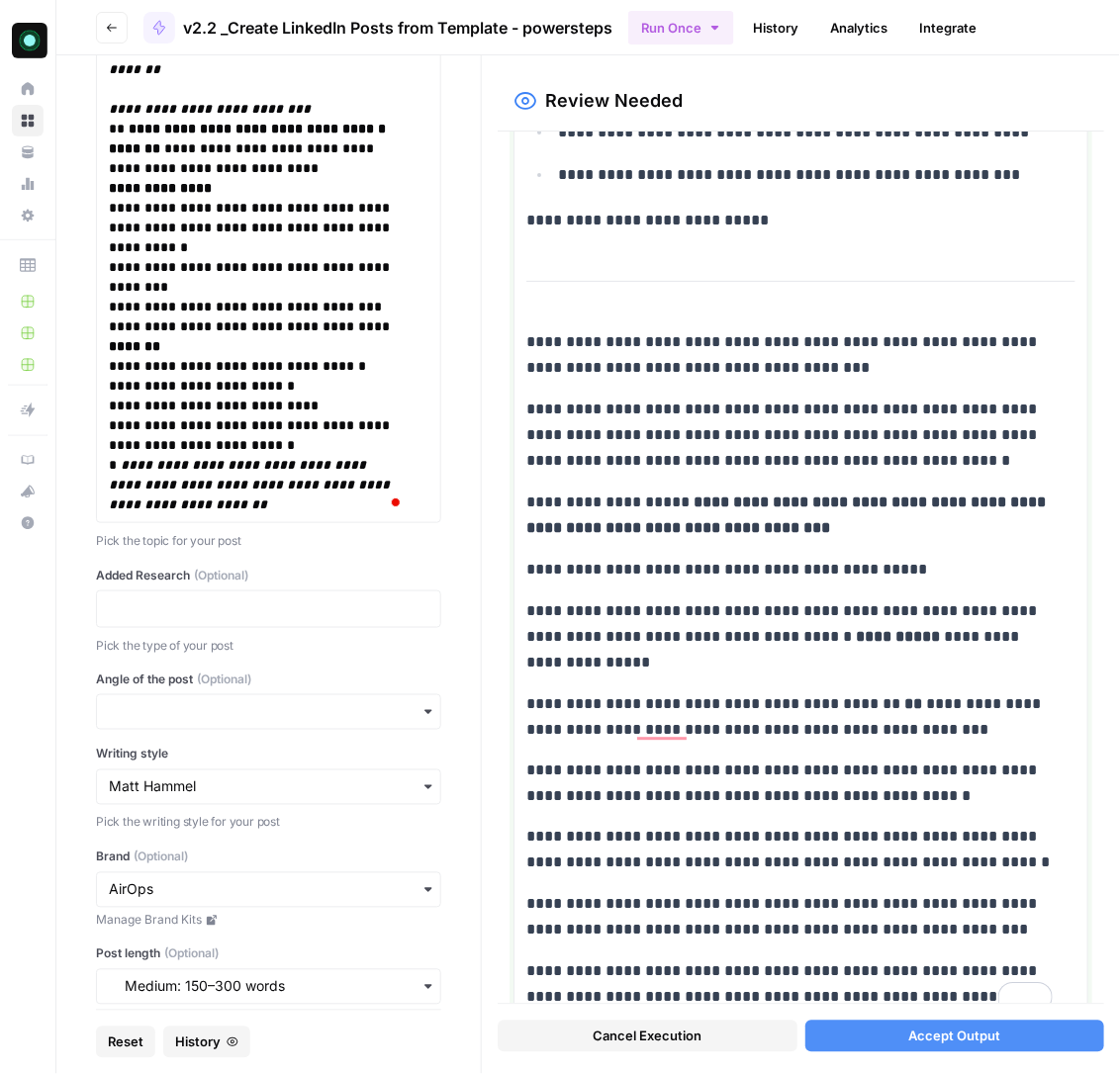 click on "**********" at bounding box center [790, 570] 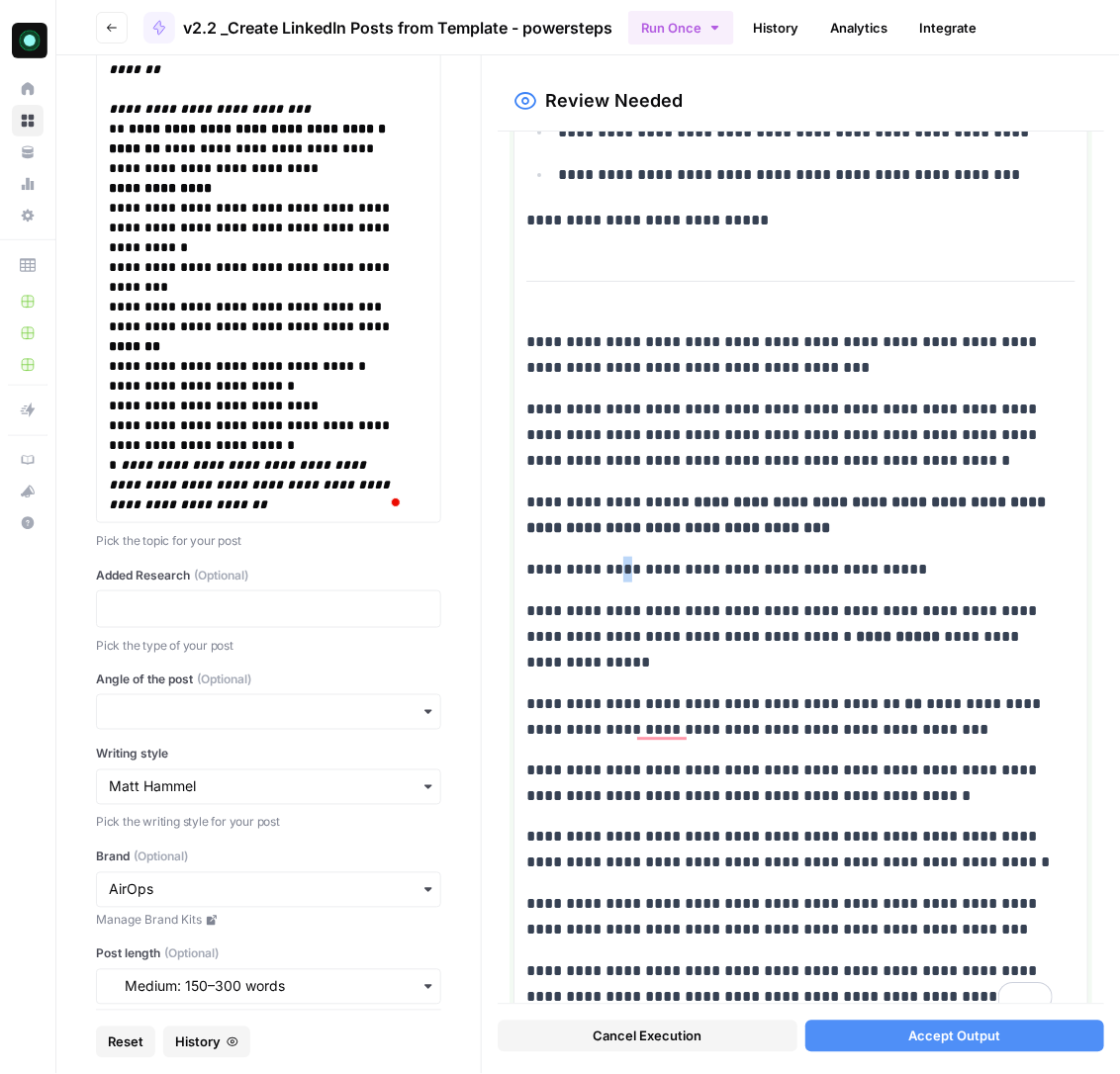 click on "**********" at bounding box center (790, 570) 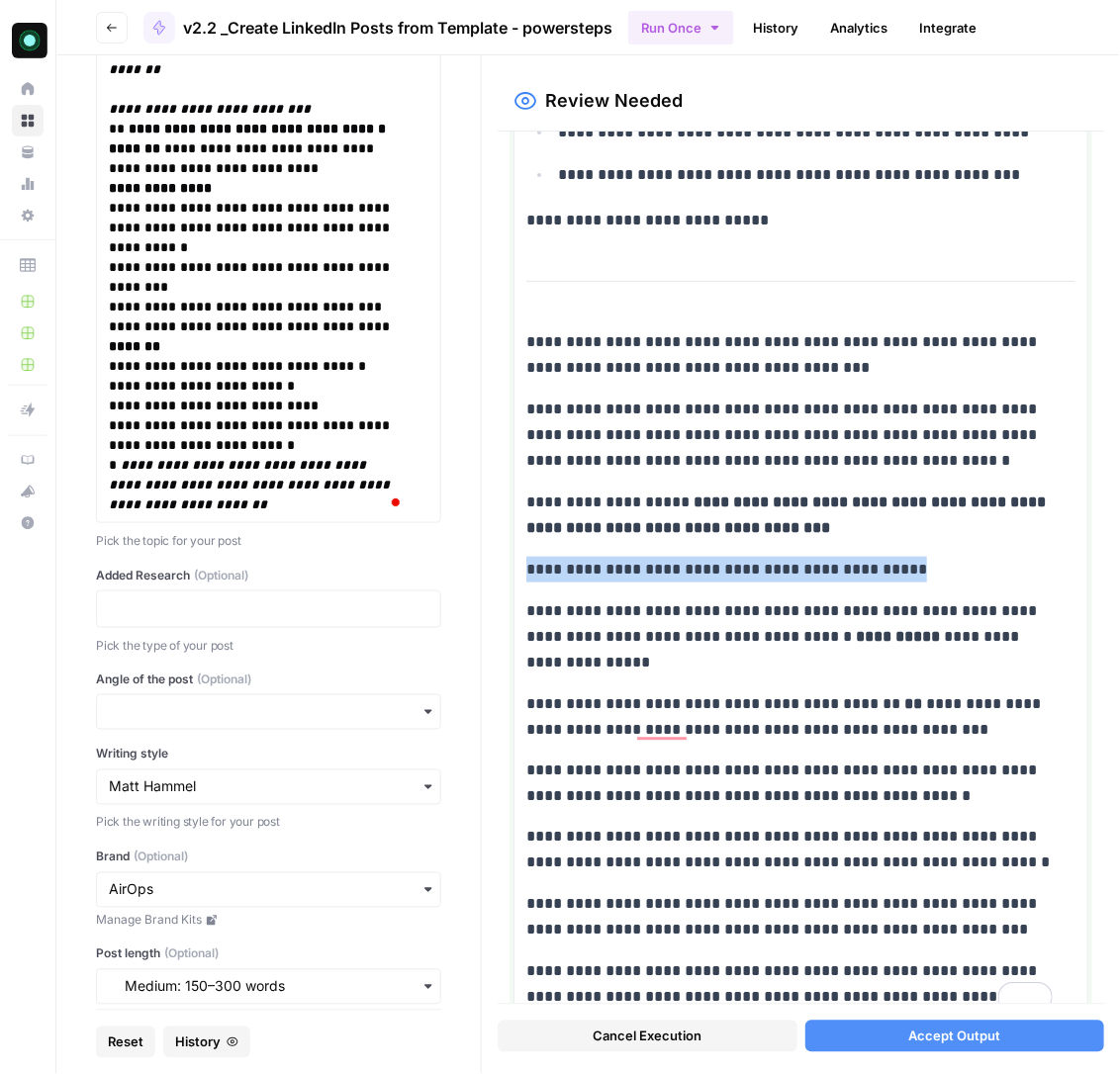 click on "**********" at bounding box center (790, 570) 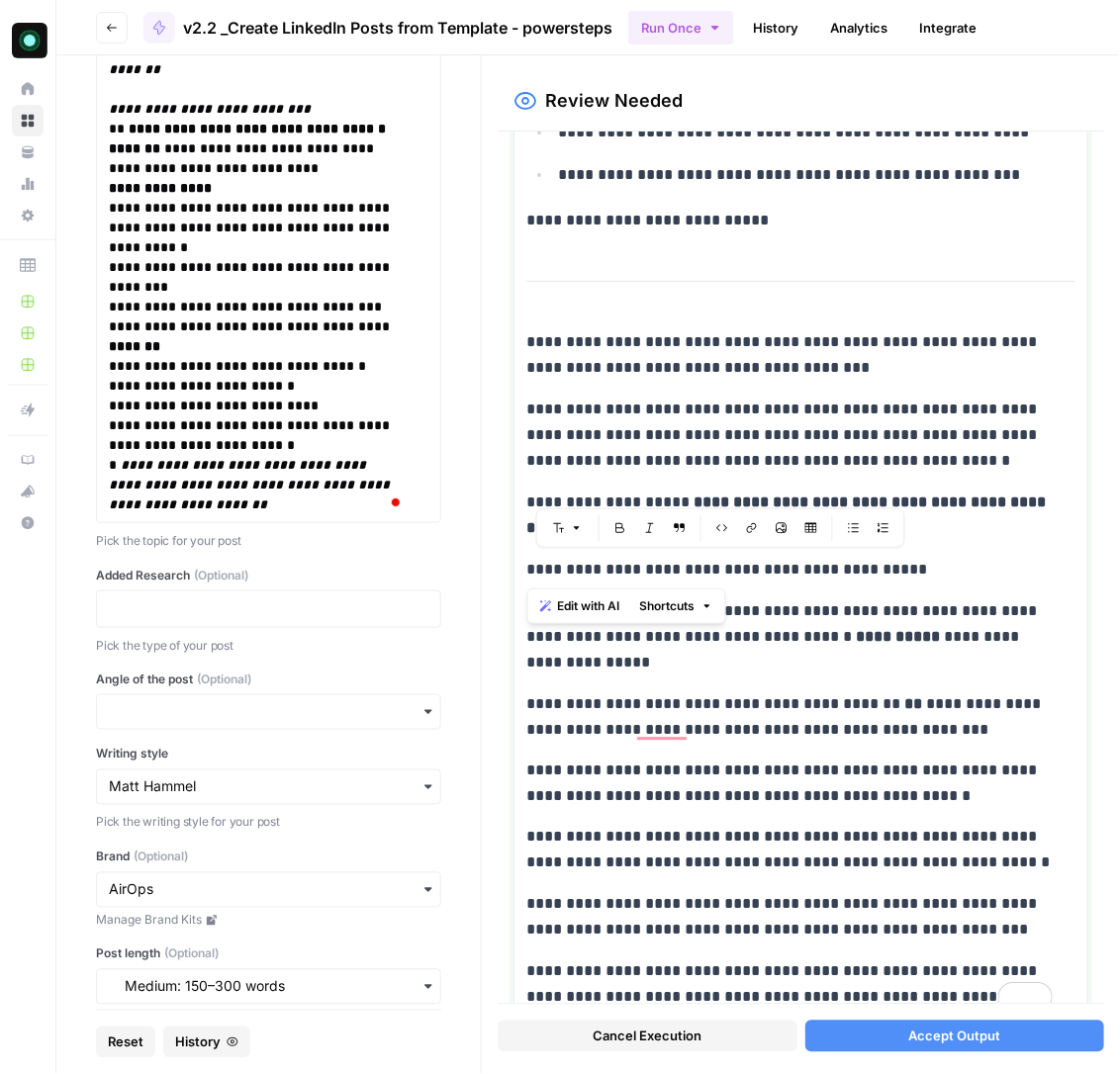 click on "**********" at bounding box center (790, 637) 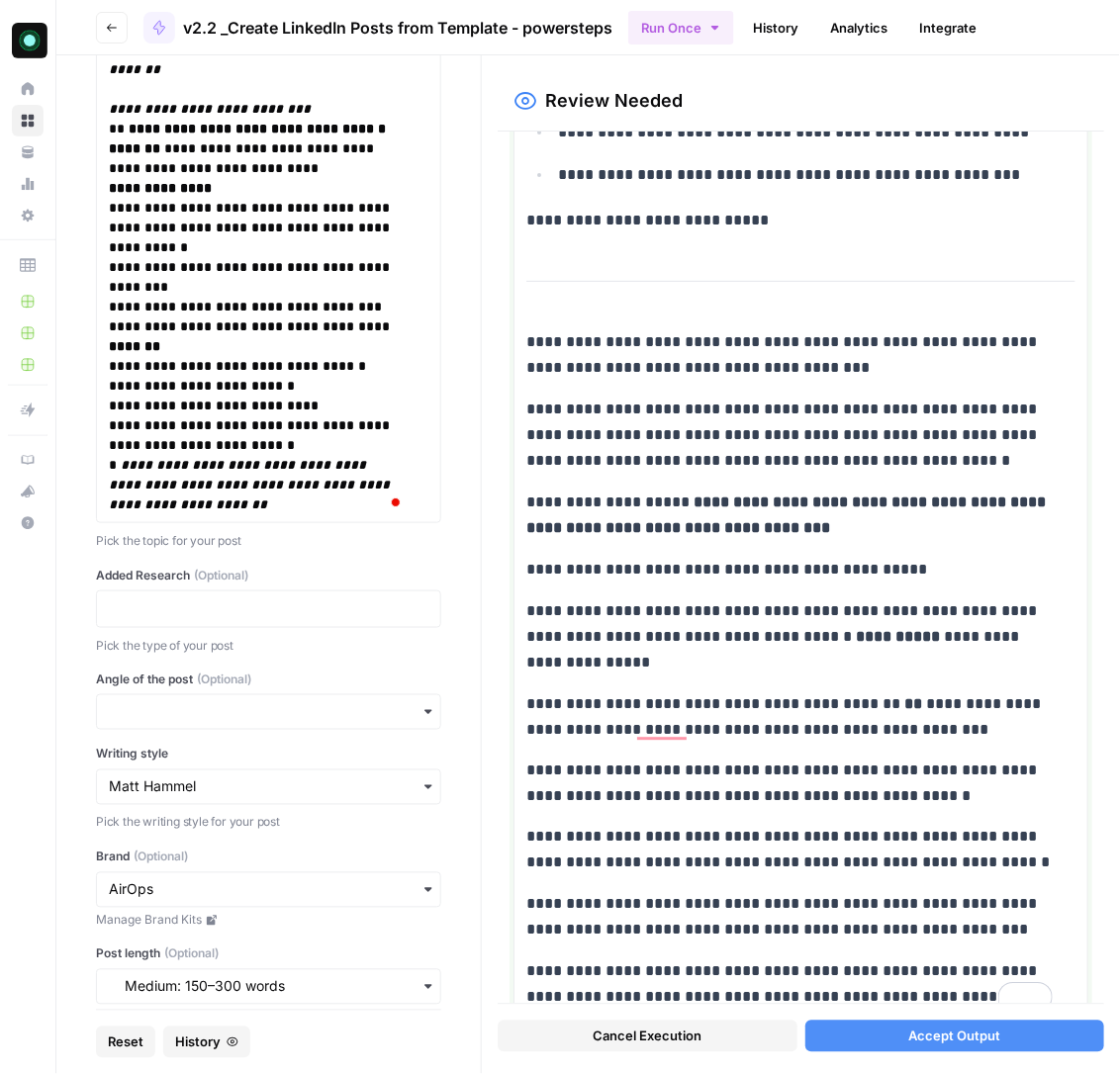 click on "**********" at bounding box center (790, 637) 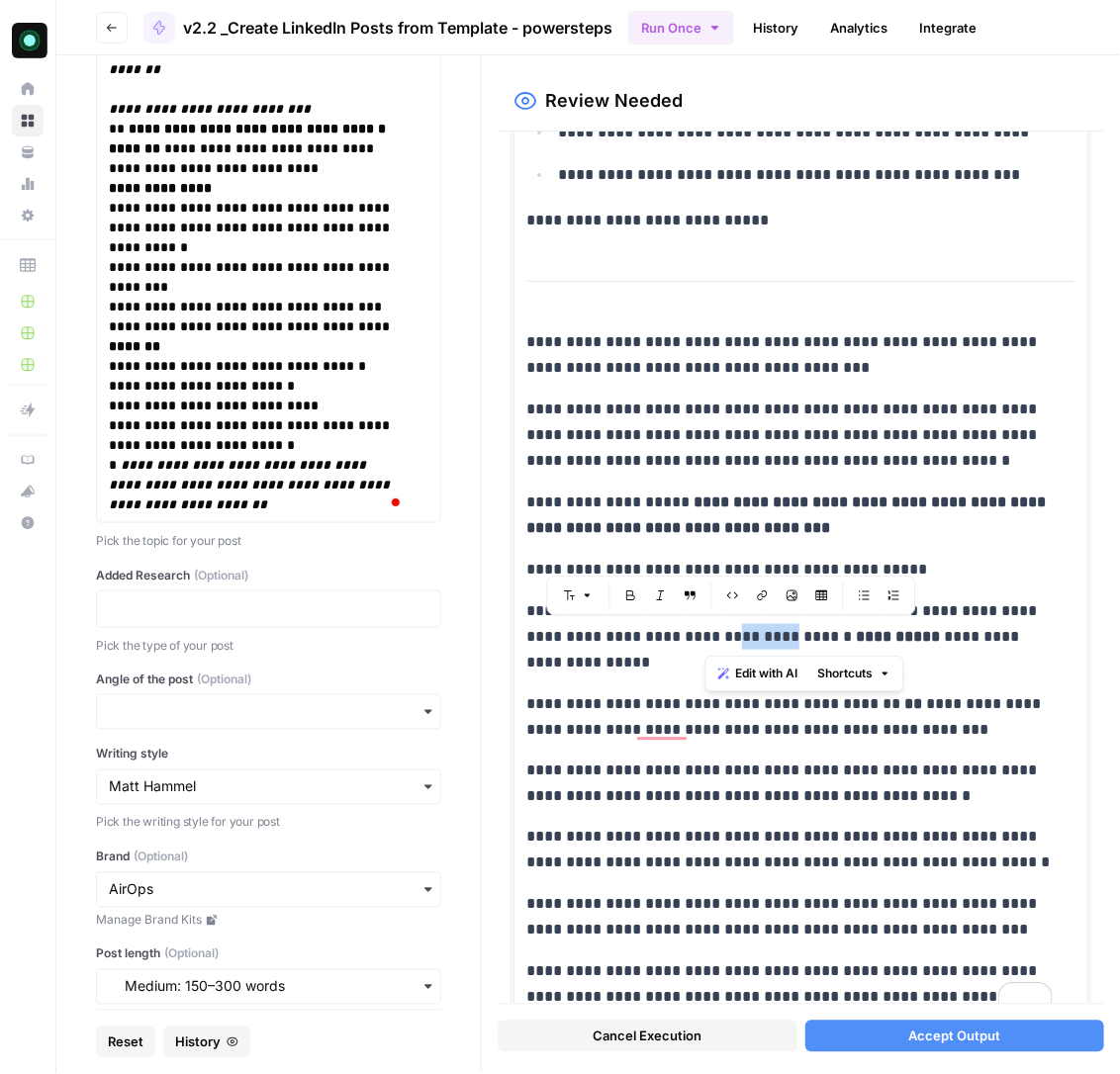 click on "**********" at bounding box center (790, 637) 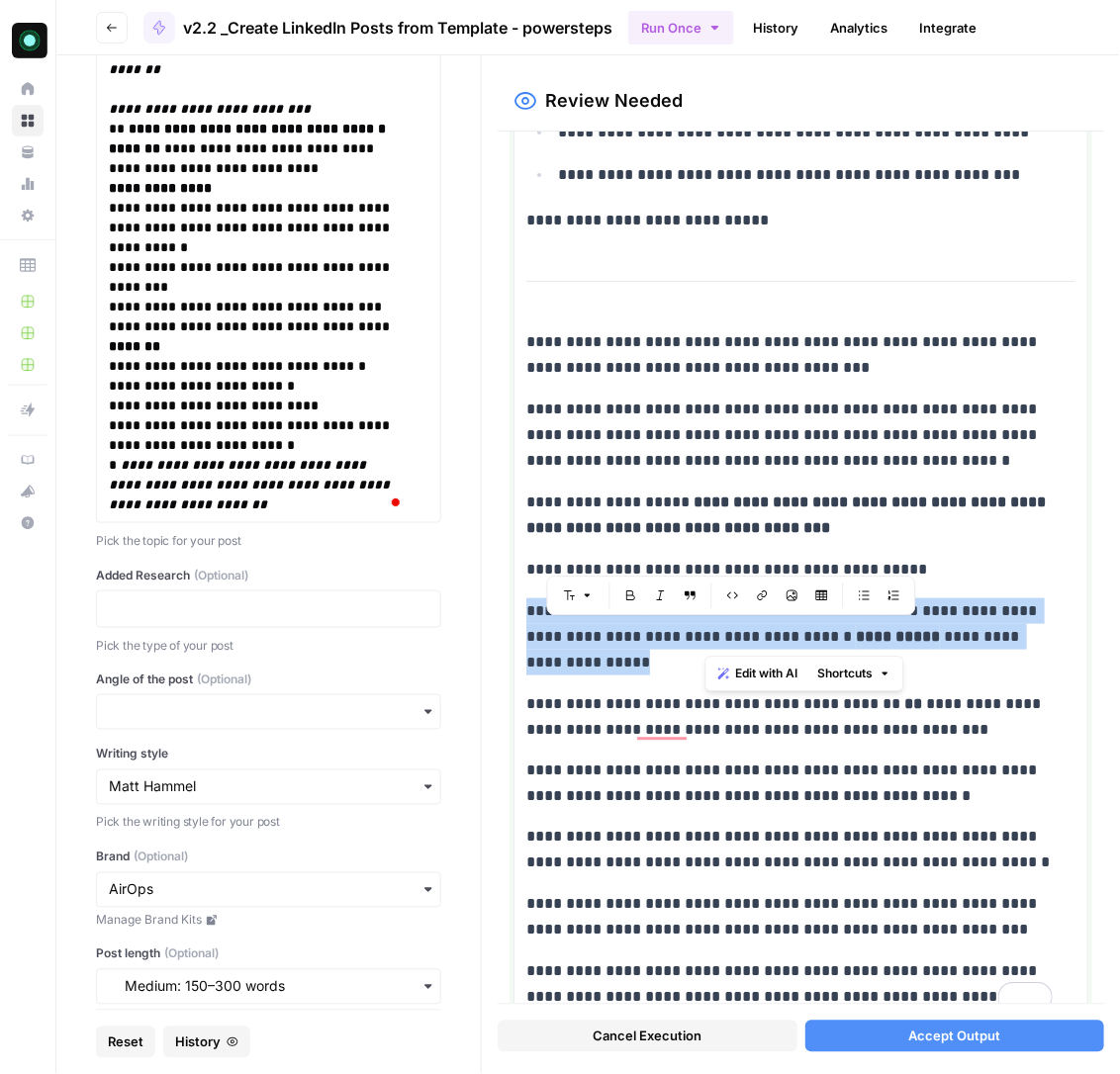 click on "**********" at bounding box center [790, 637] 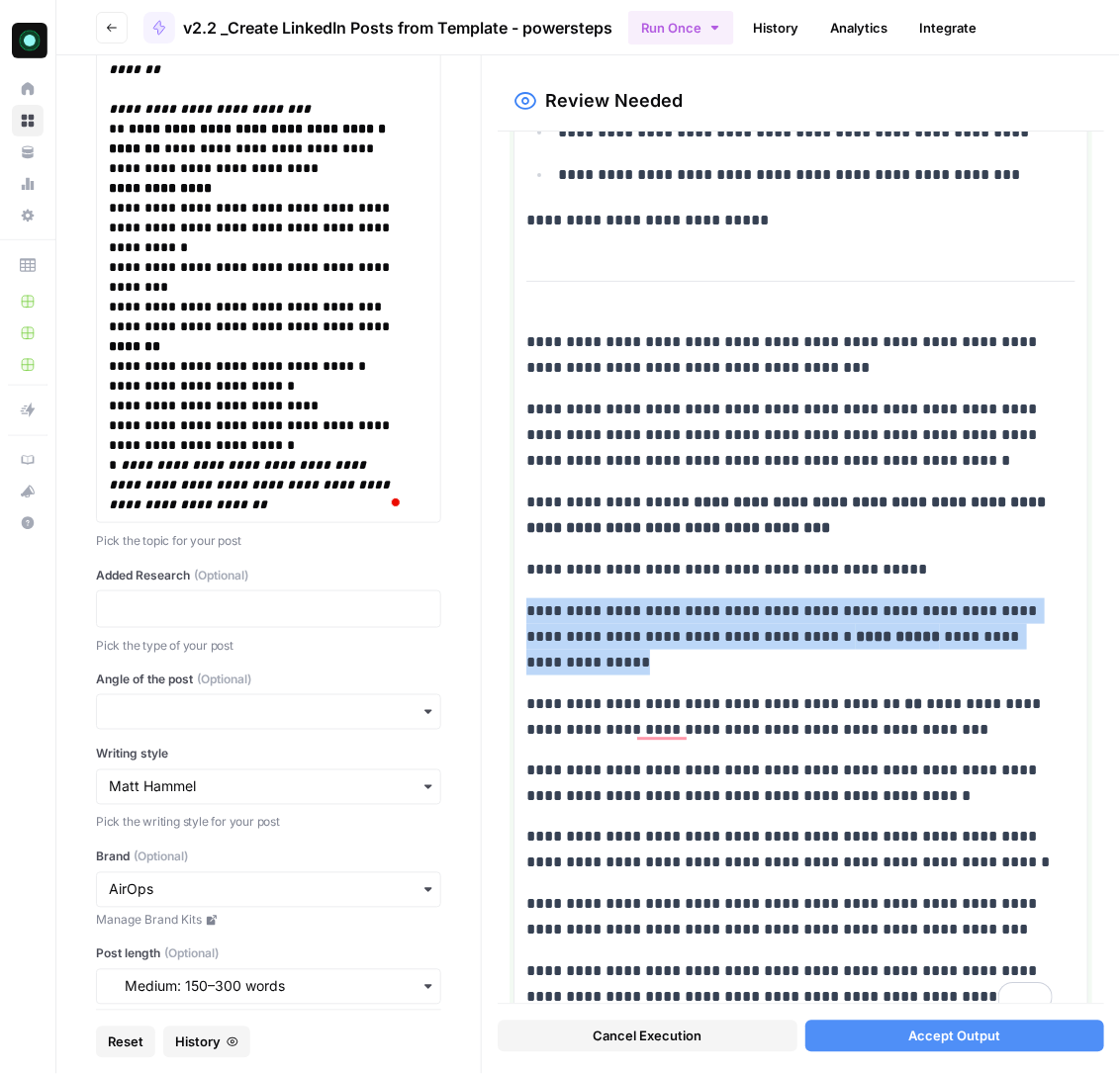 click on "**********" at bounding box center [790, 637] 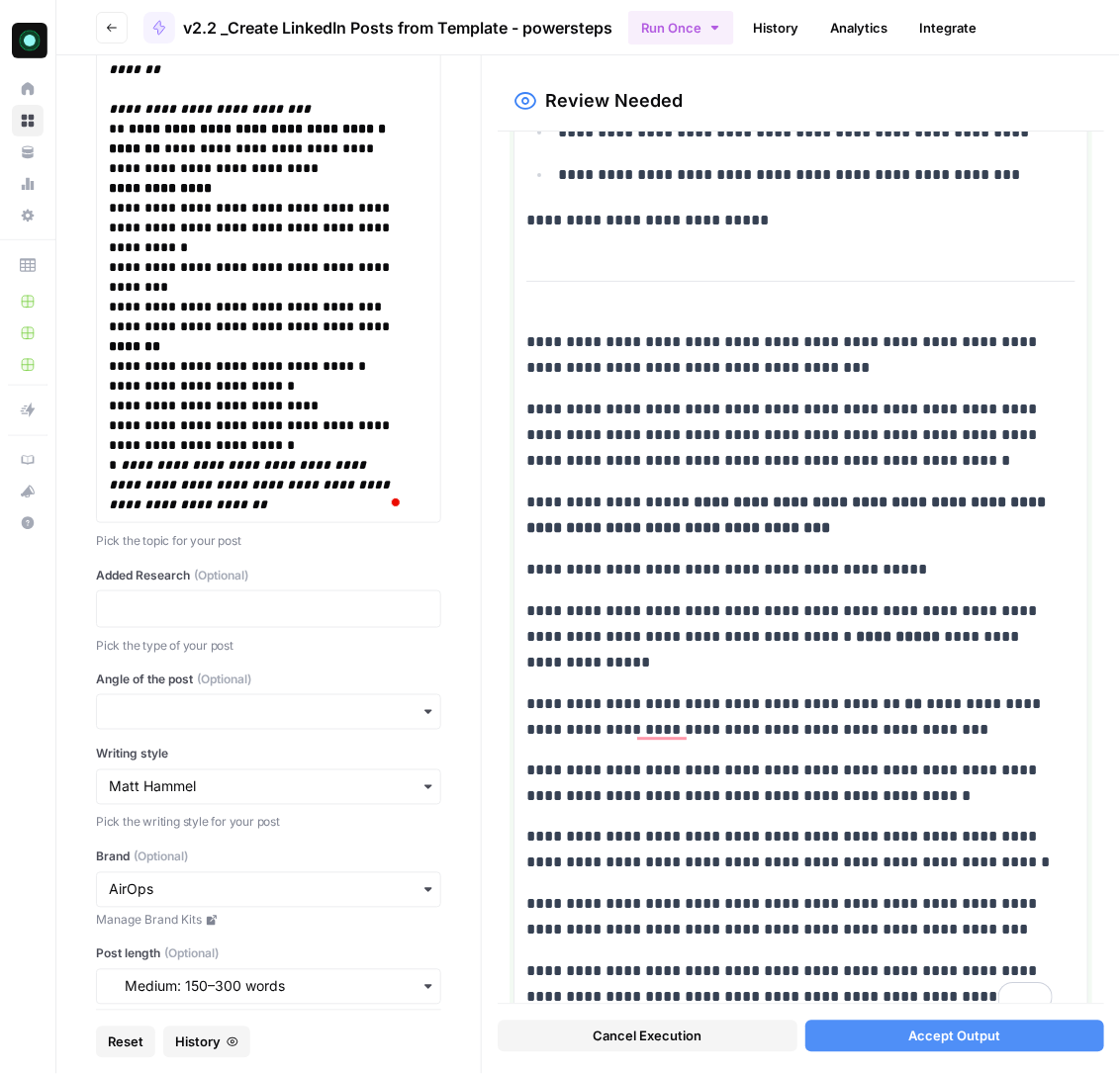 click on "**********" at bounding box center [790, 637] 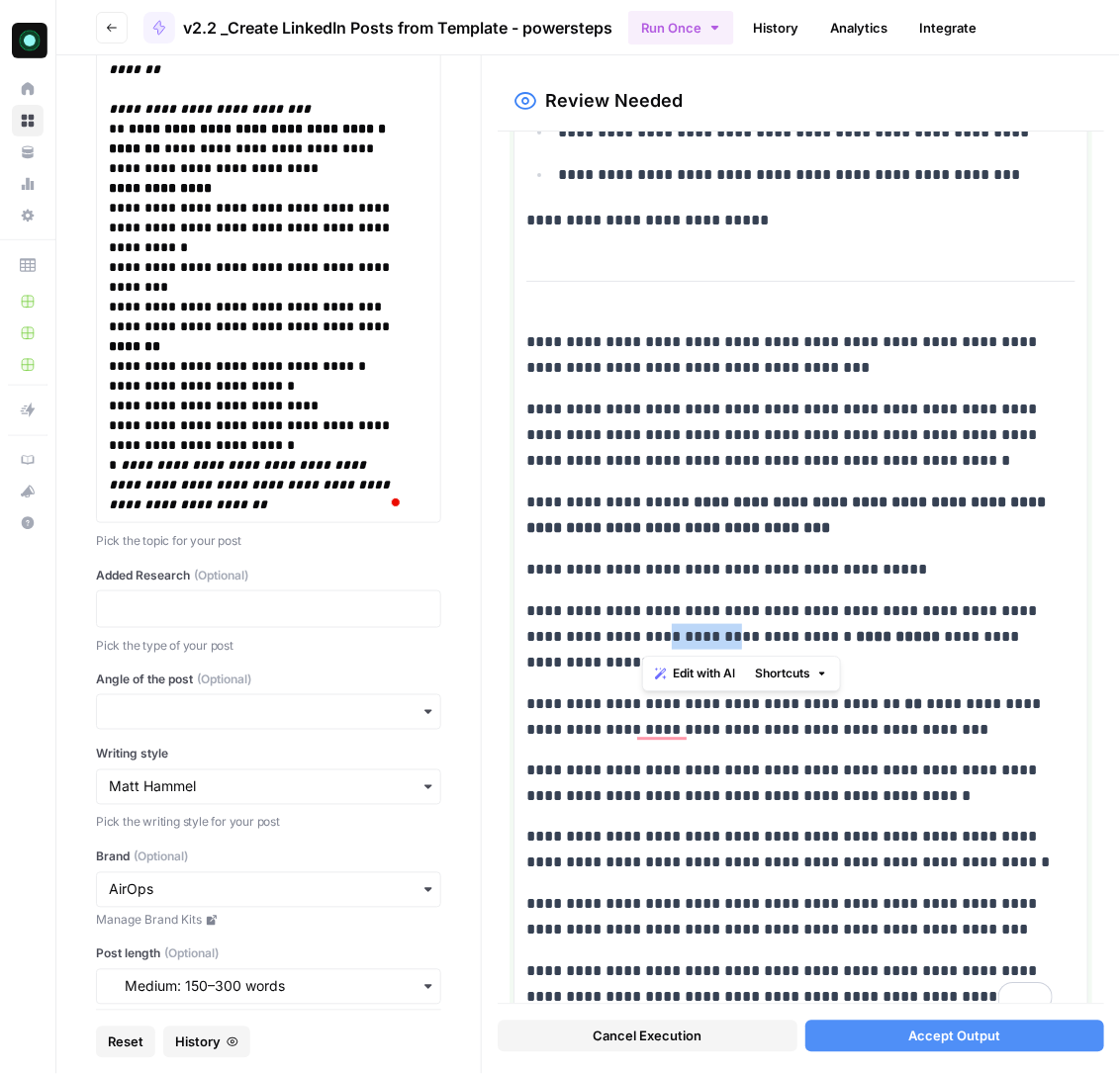 click on "**********" at bounding box center [790, 637] 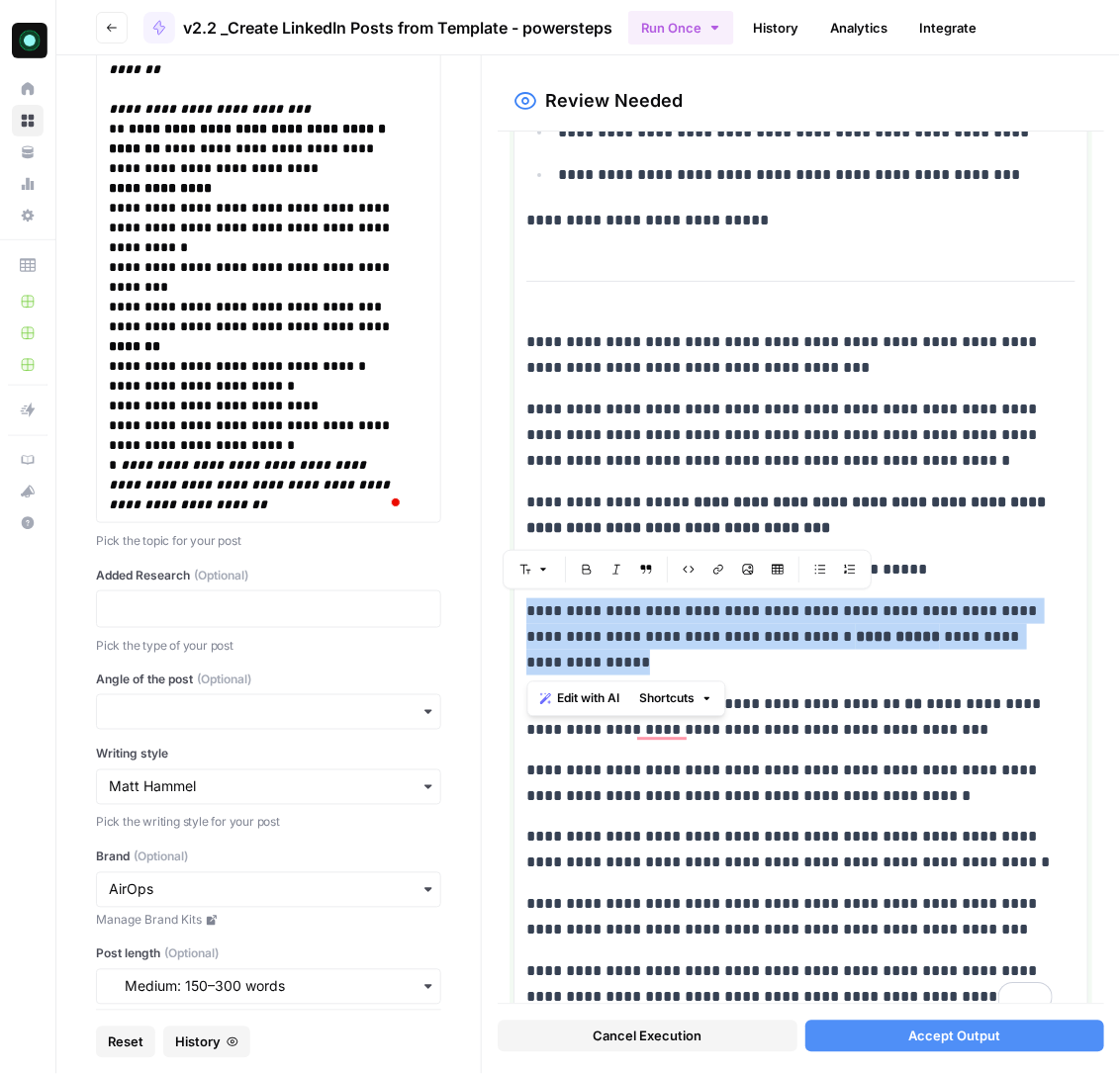 copy on "*********" 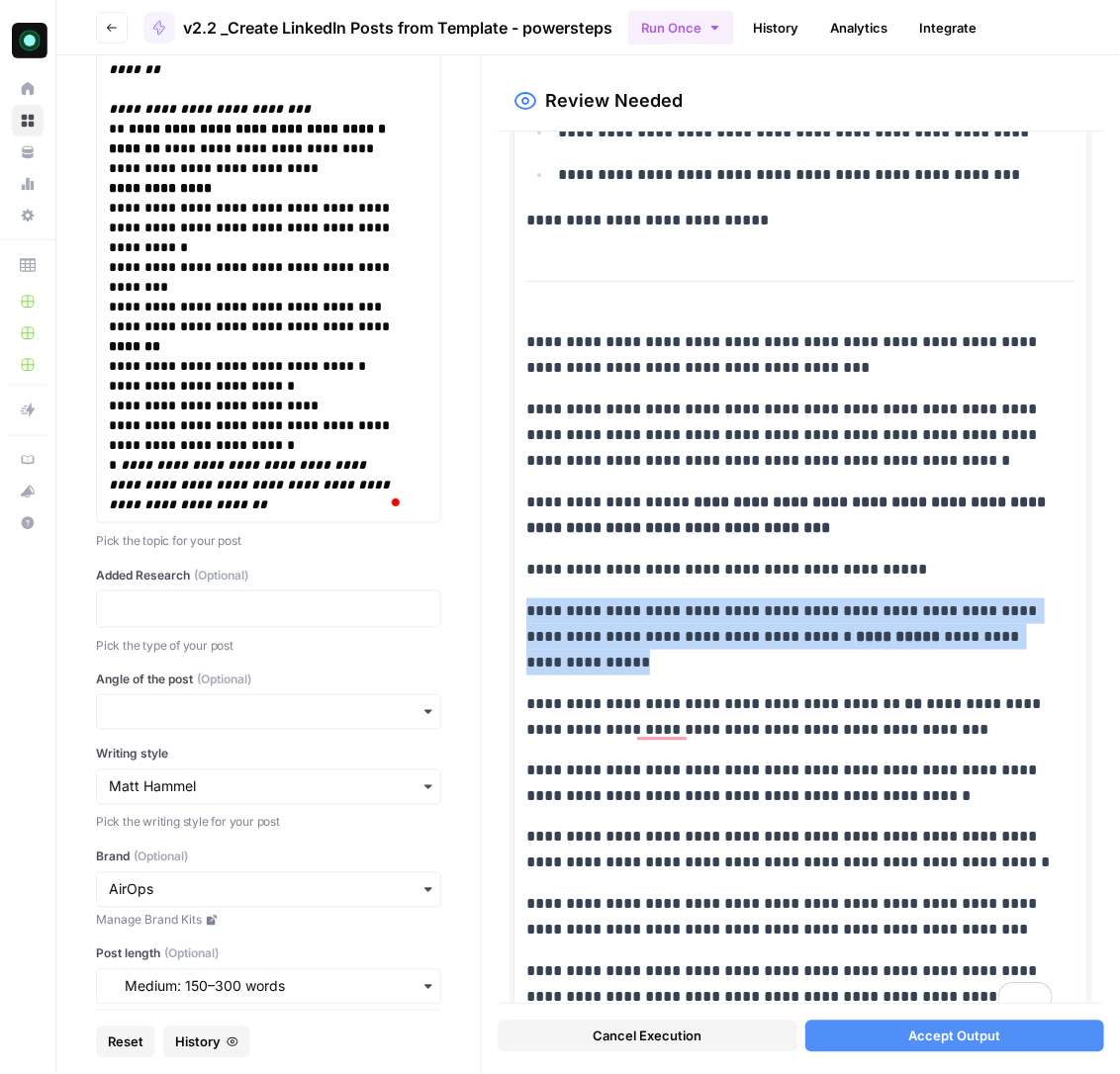 click on "**********" at bounding box center (790, 717) 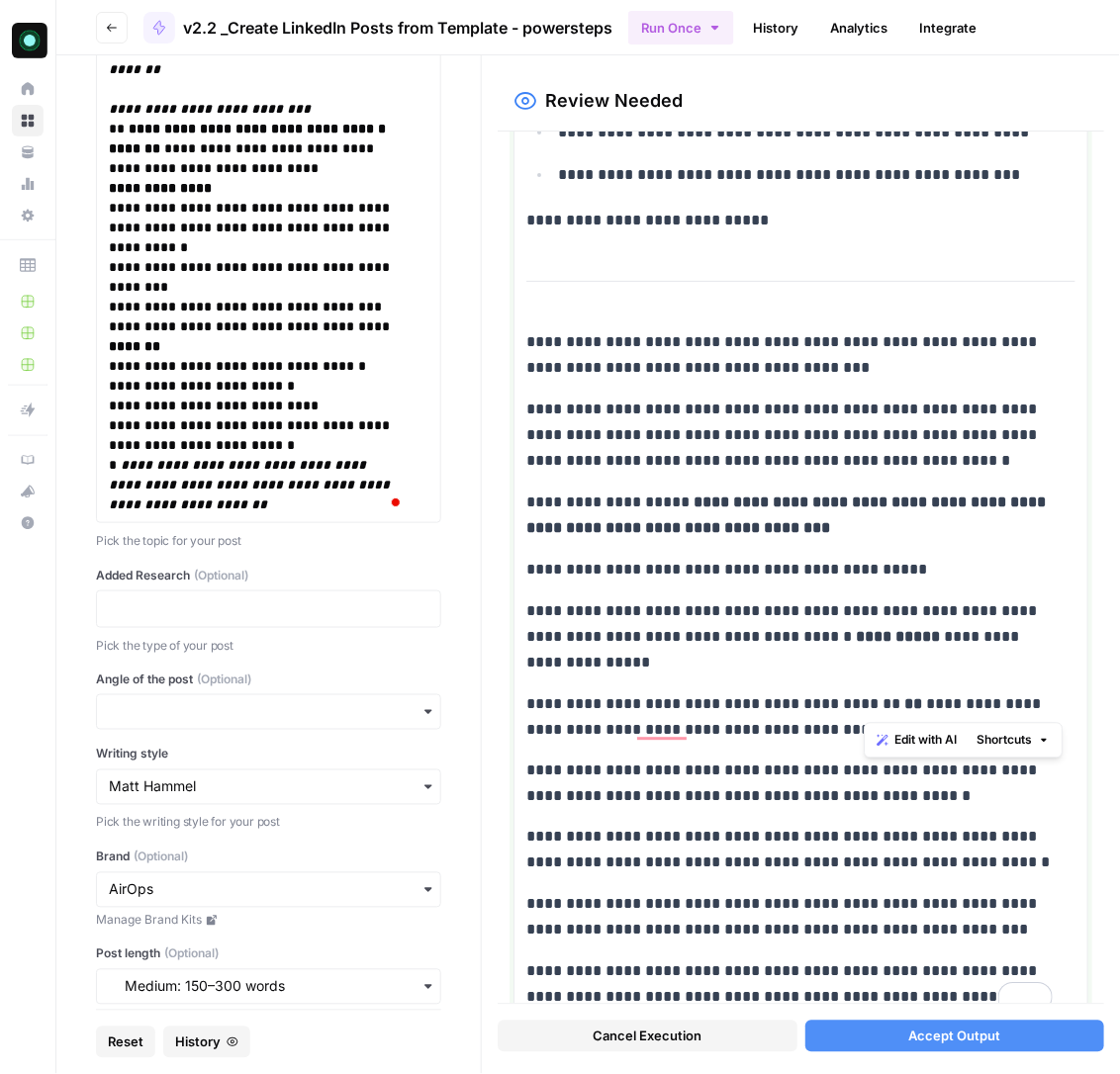 click on "**********" at bounding box center (790, 717) 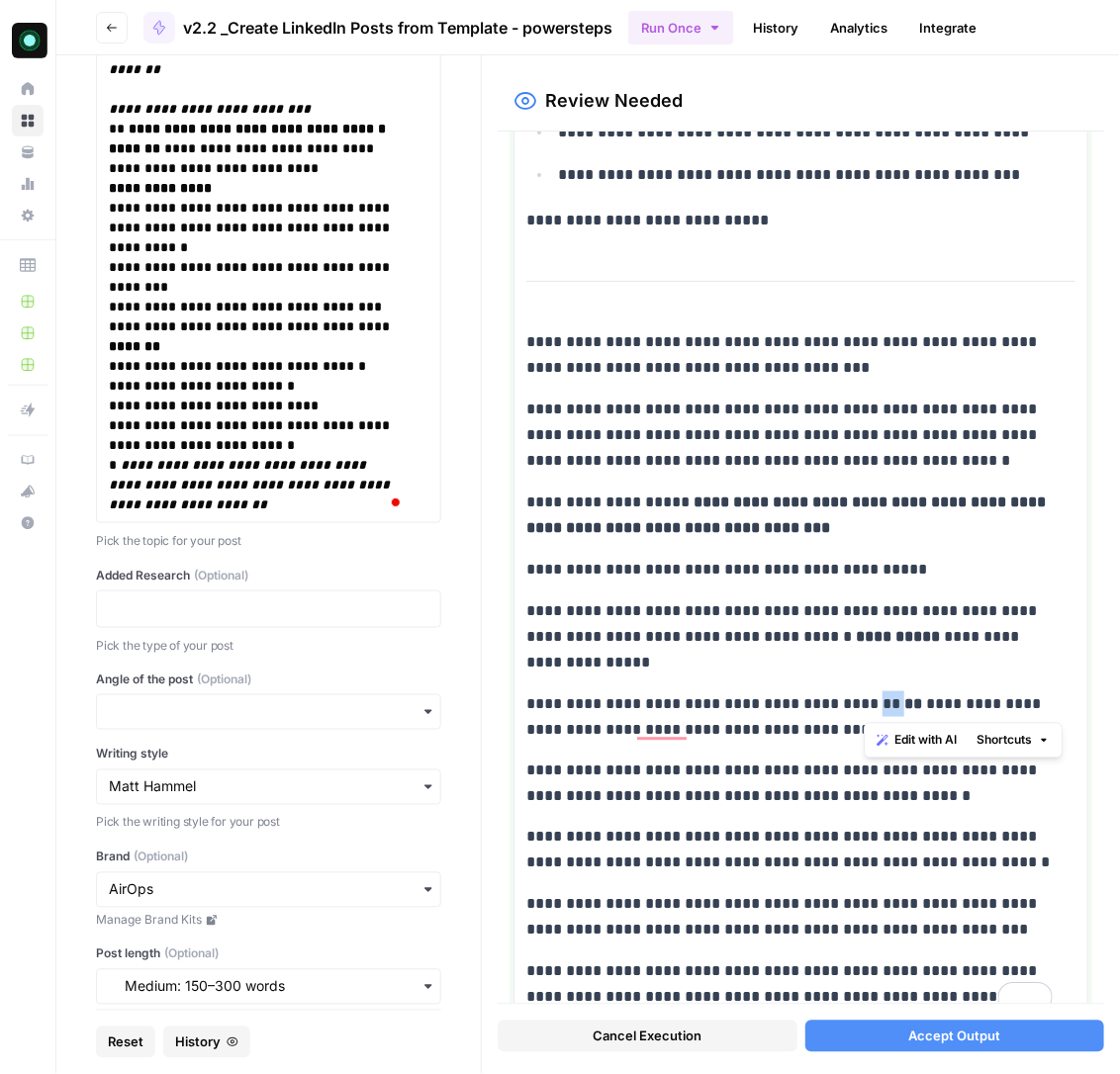 click on "**********" at bounding box center [790, 717] 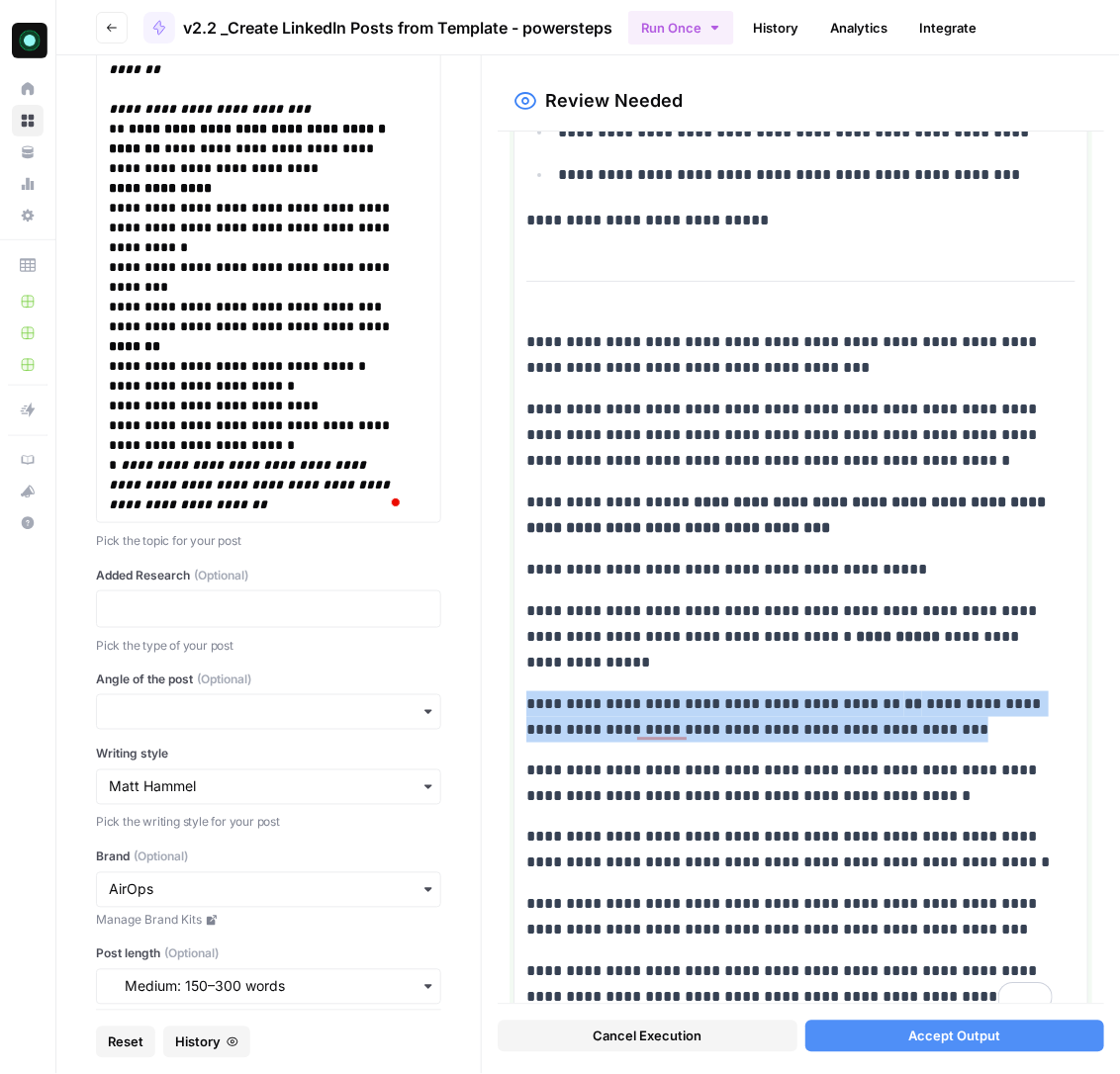 click on "**********" at bounding box center (560, 537) 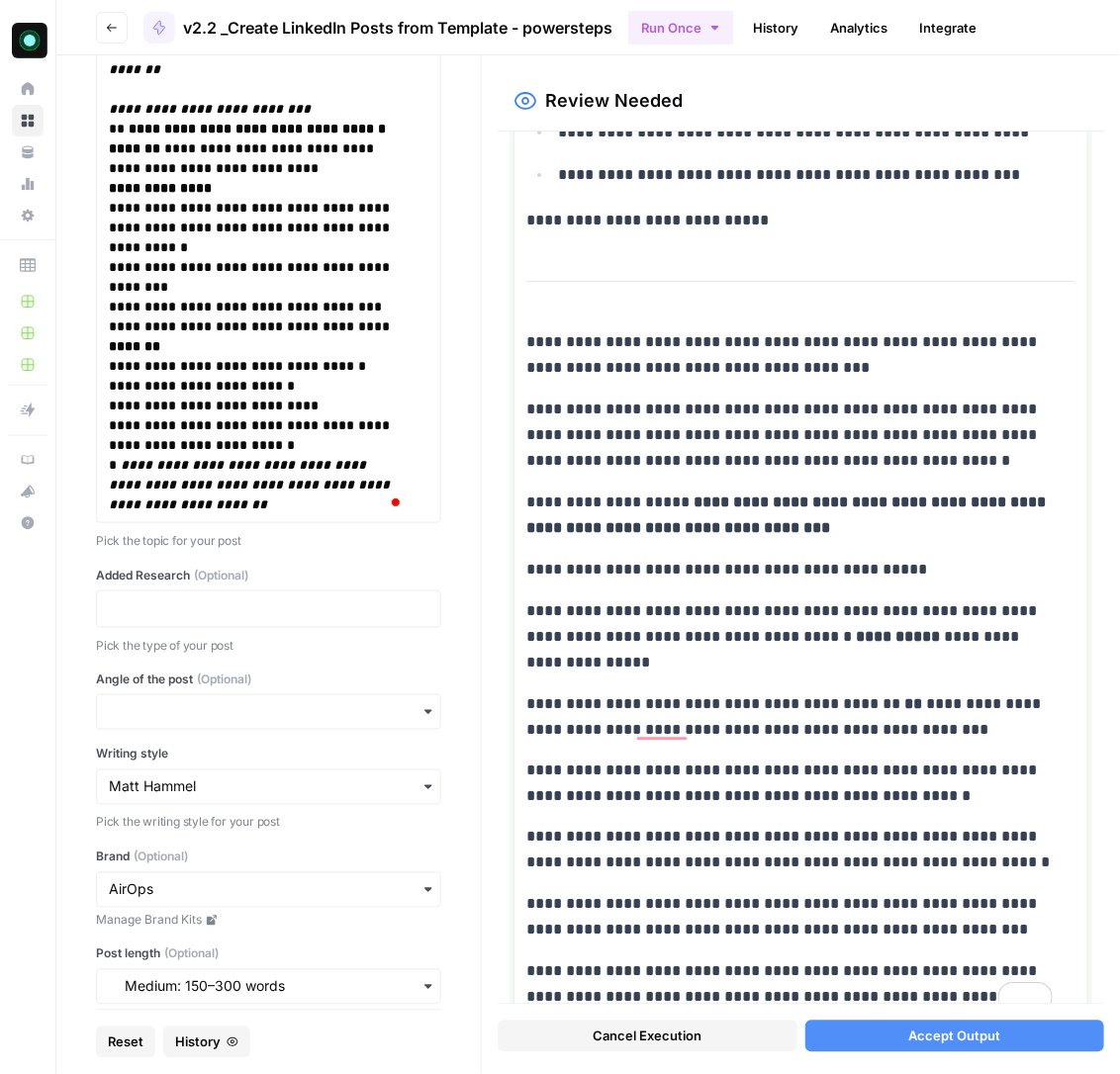 click on "**********" at bounding box center (790, 784) 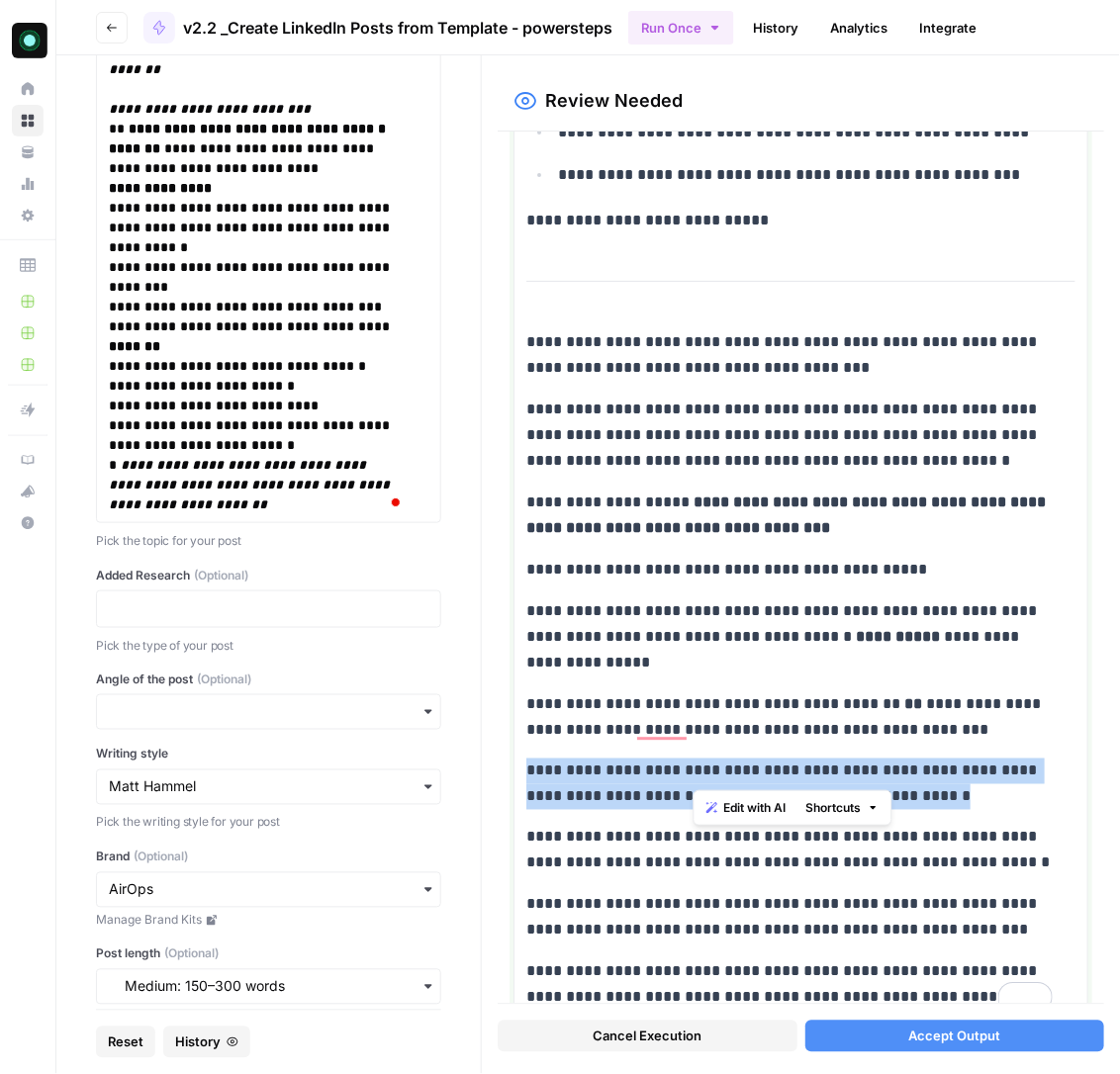 click on "**********" at bounding box center [790, 784] 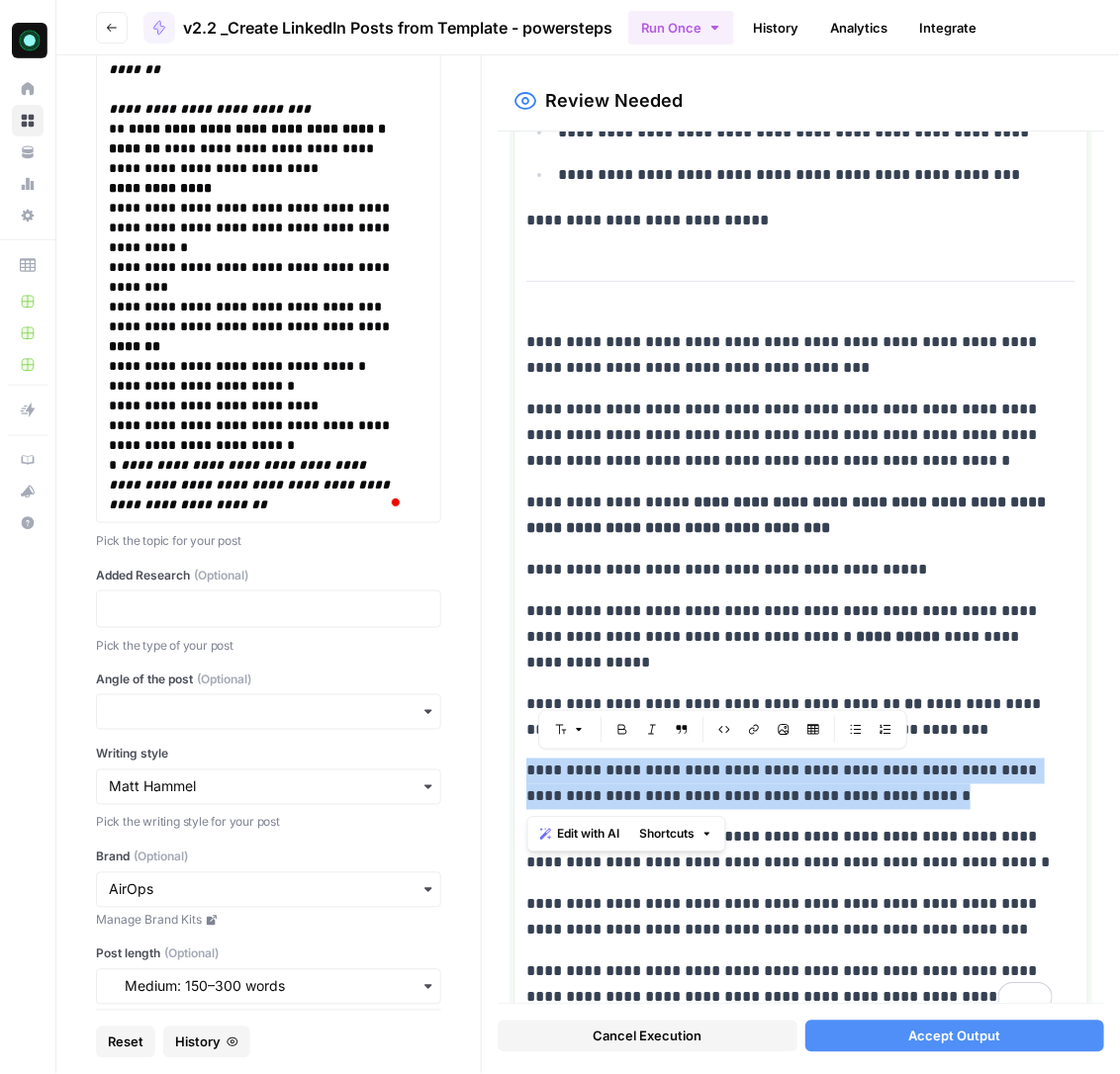copy on "**********" 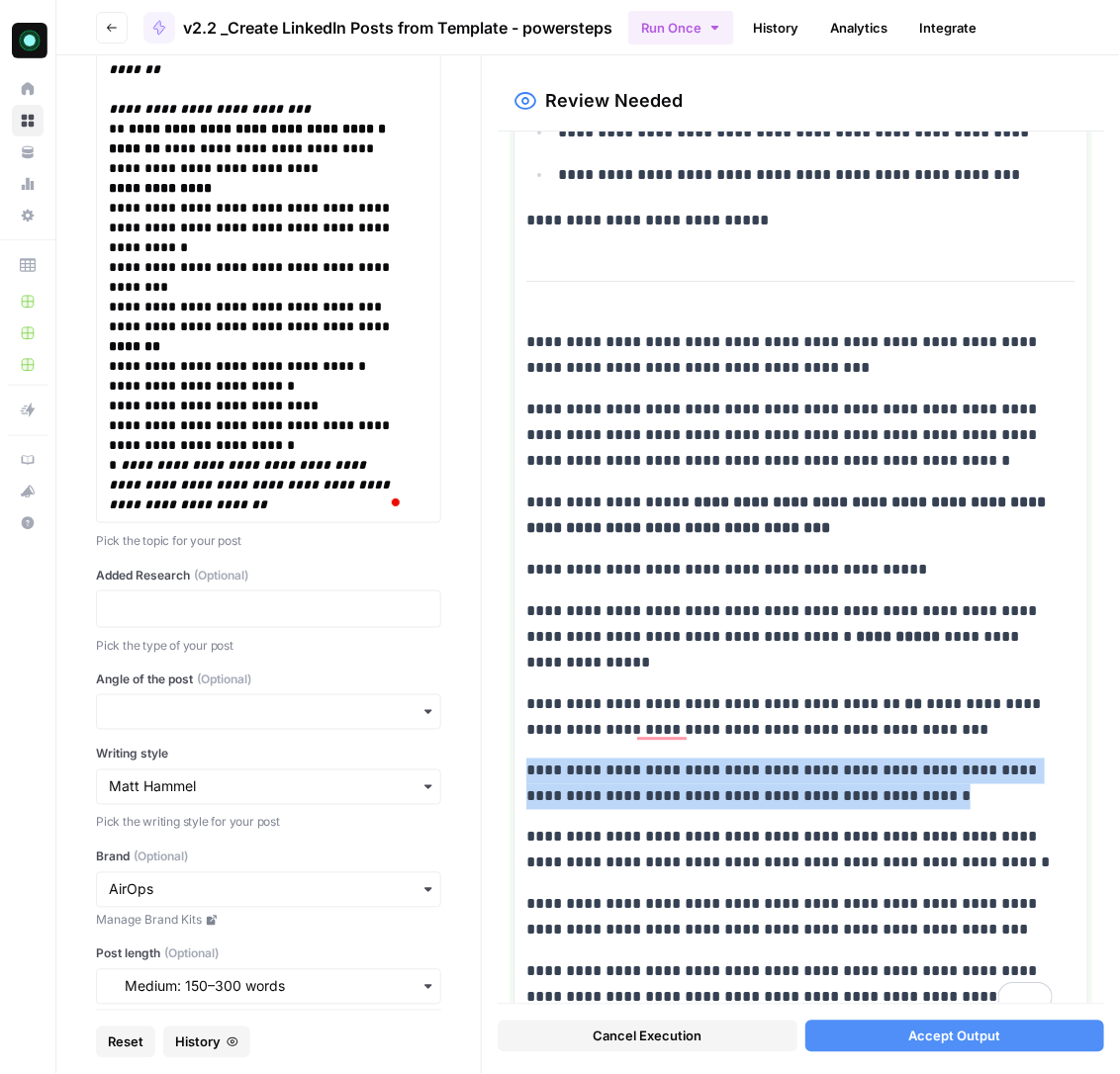 click on "**********" at bounding box center (790, 850) 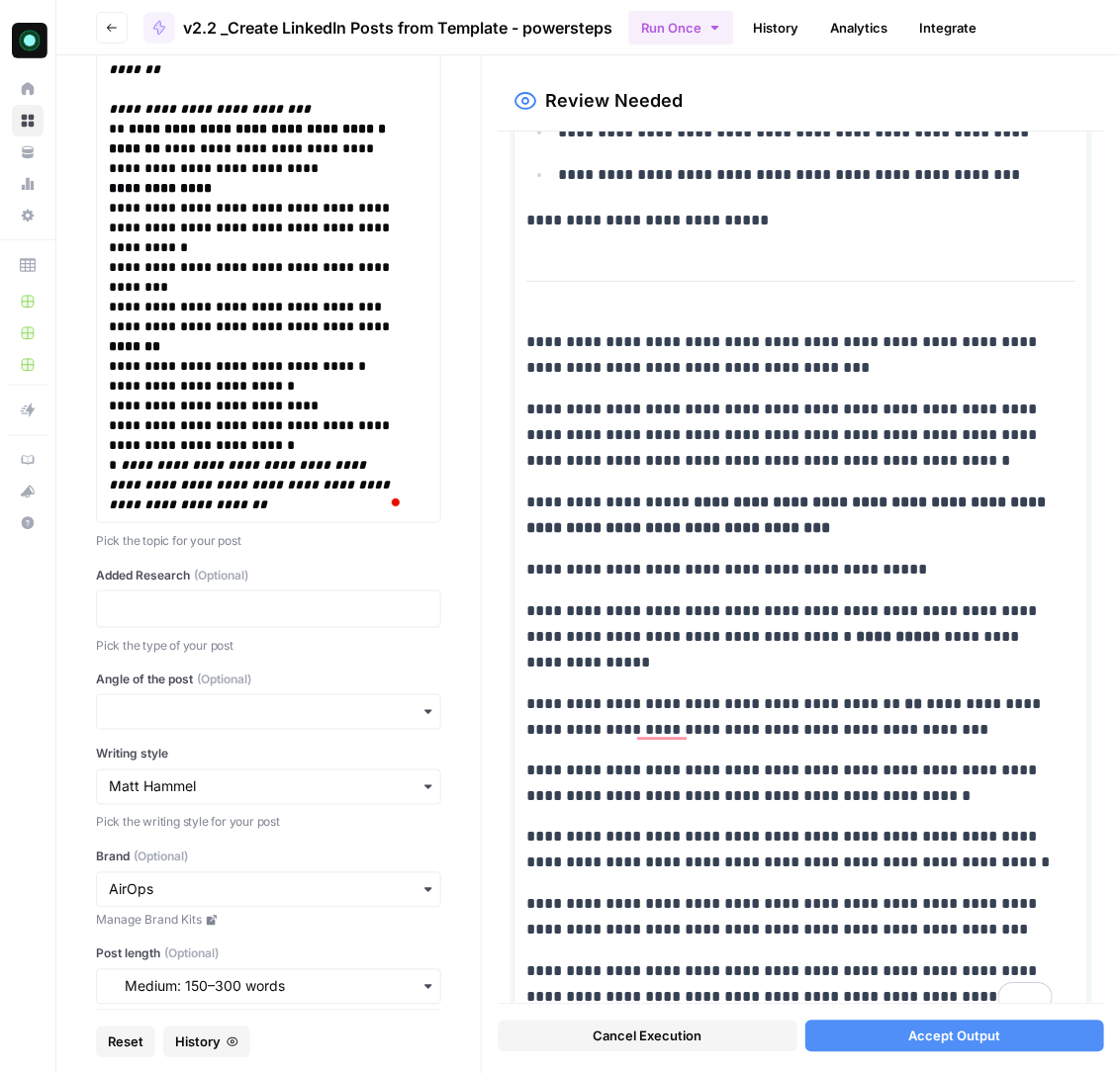 scroll, scrollTop: 637, scrollLeft: 0, axis: vertical 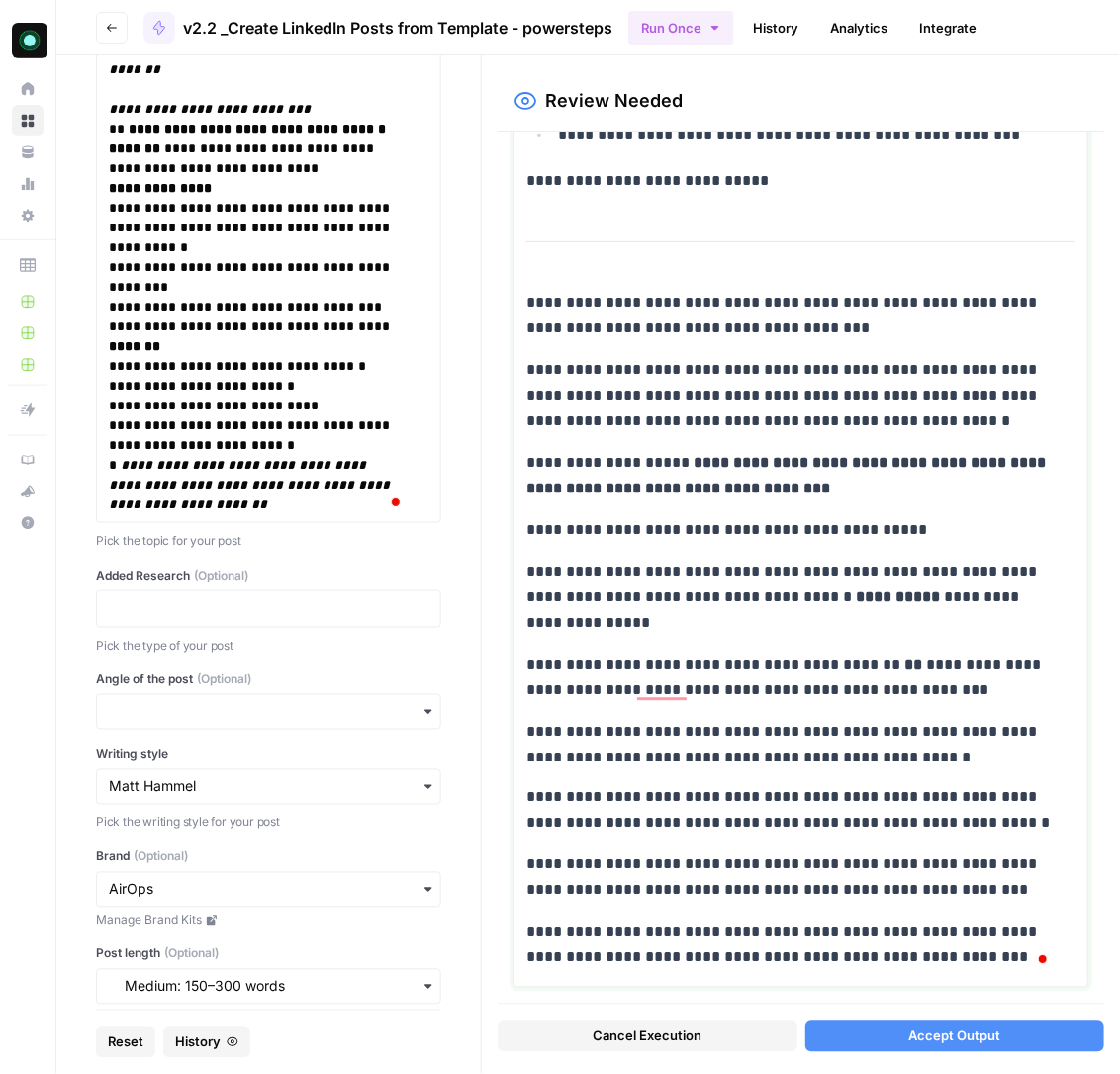 click on "**********" at bounding box center (790, 811) 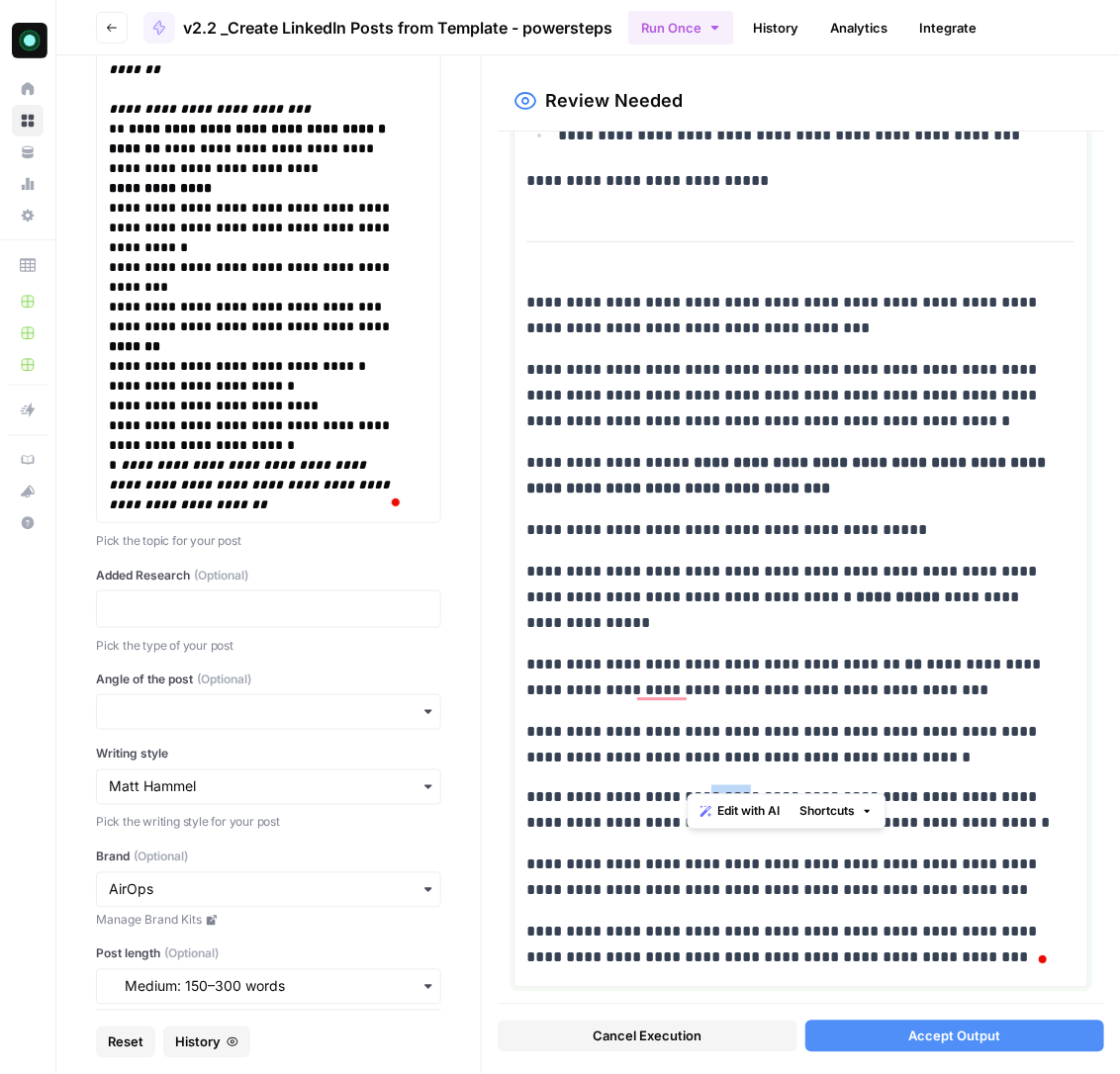 click on "**********" at bounding box center (790, 811) 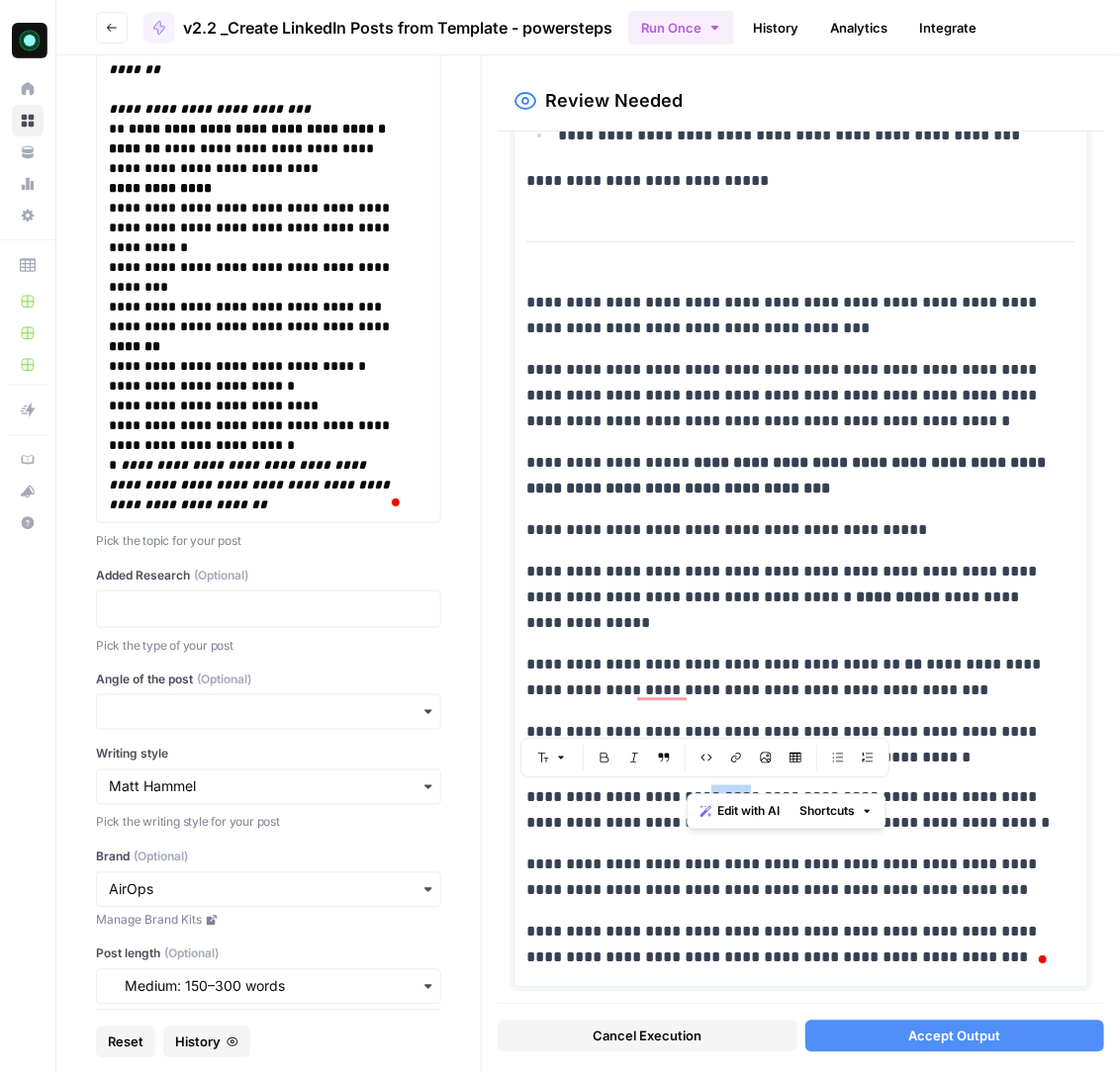 click on "**********" at bounding box center [790, 811] 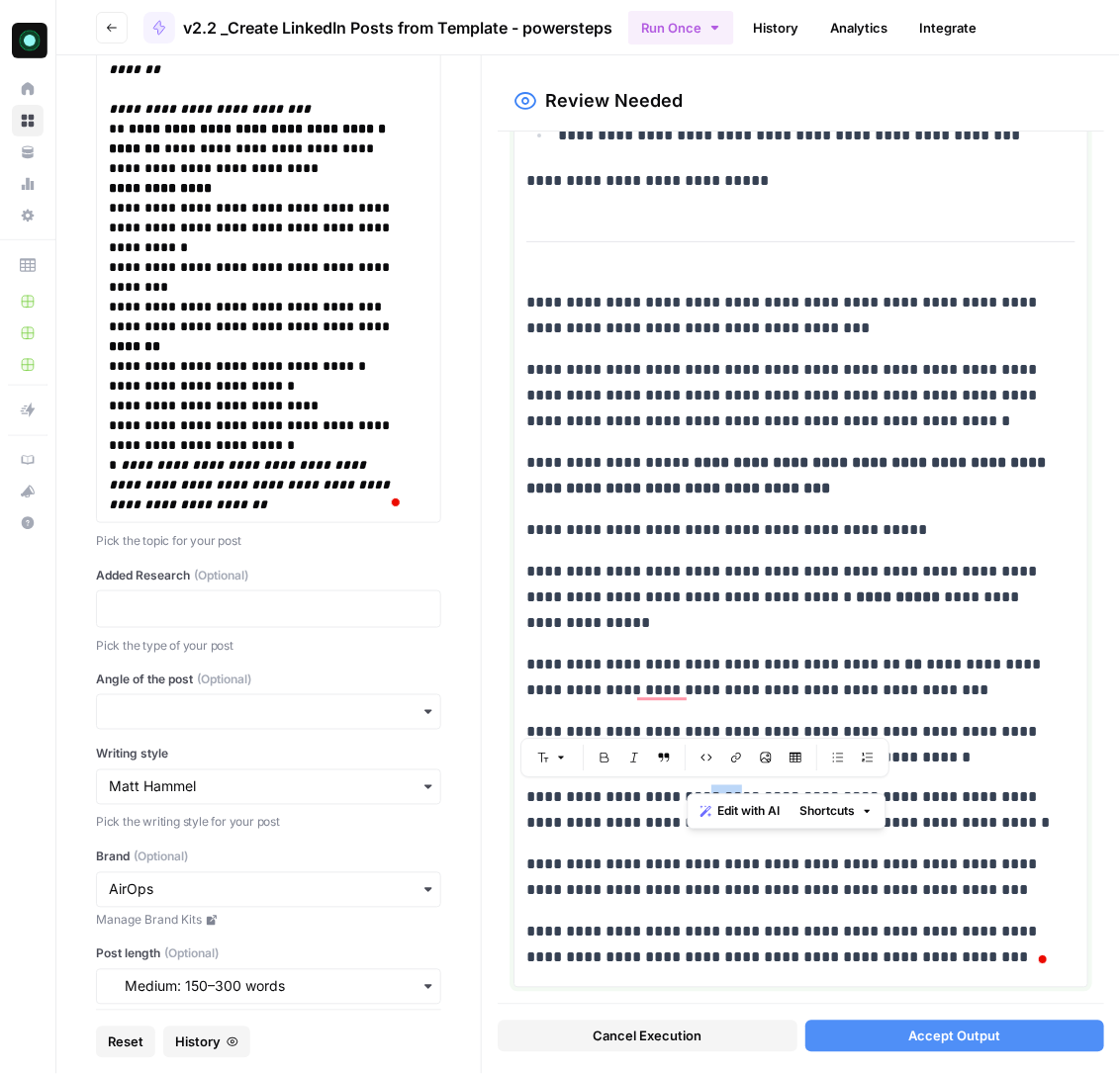 click on "**********" at bounding box center (790, 811) 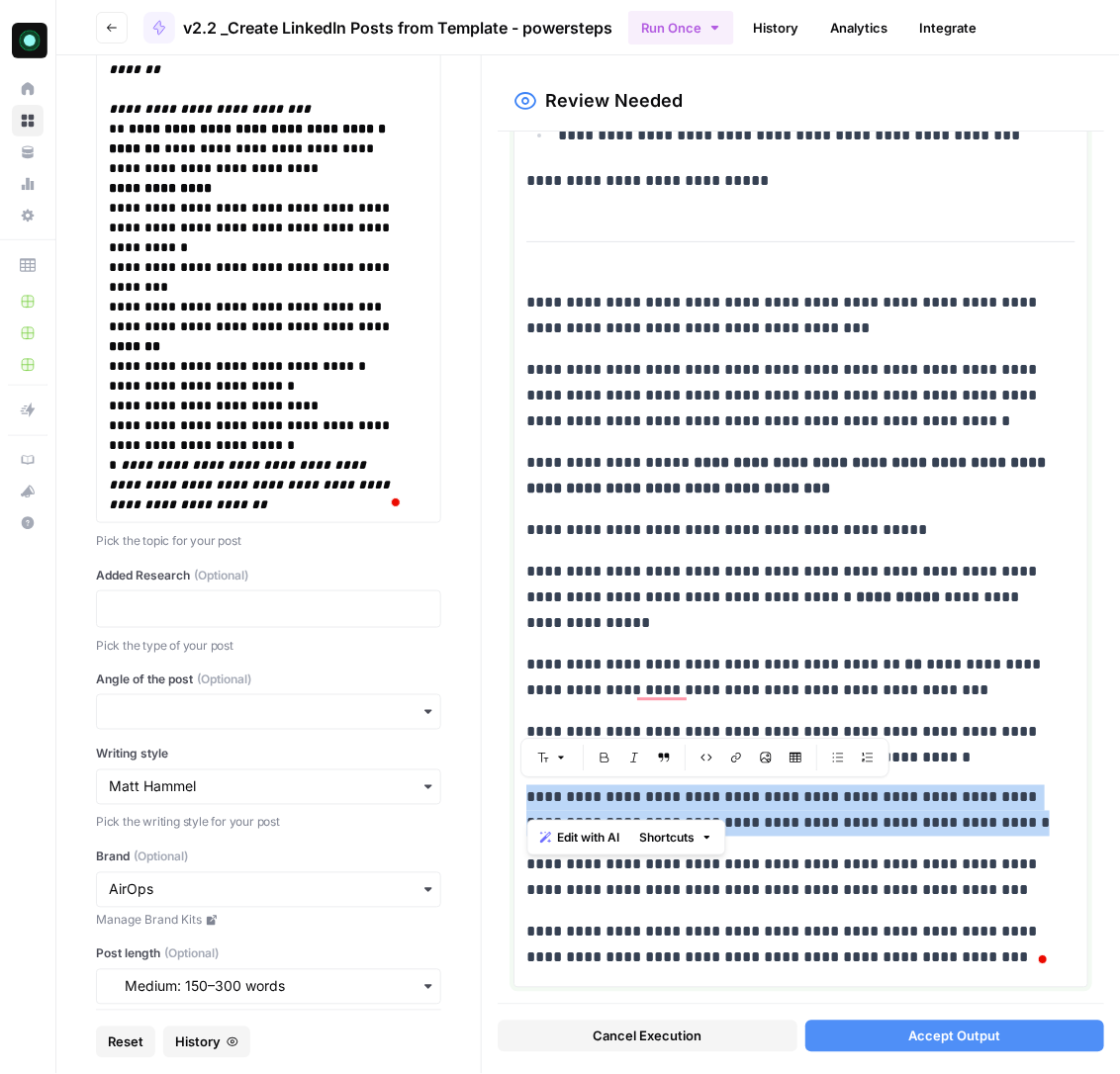 click on "**********" at bounding box center [790, 811] 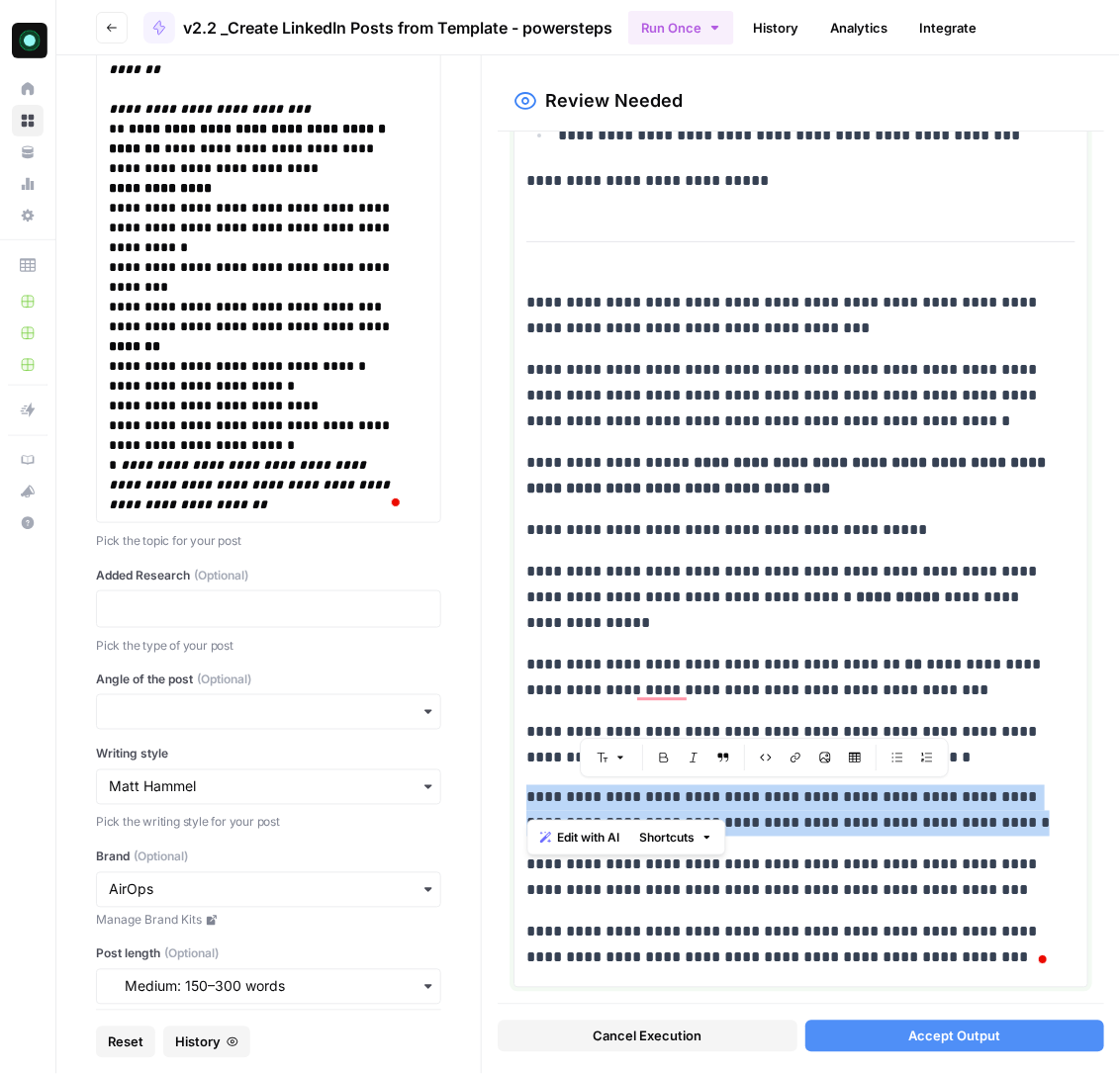 copy on "**********" 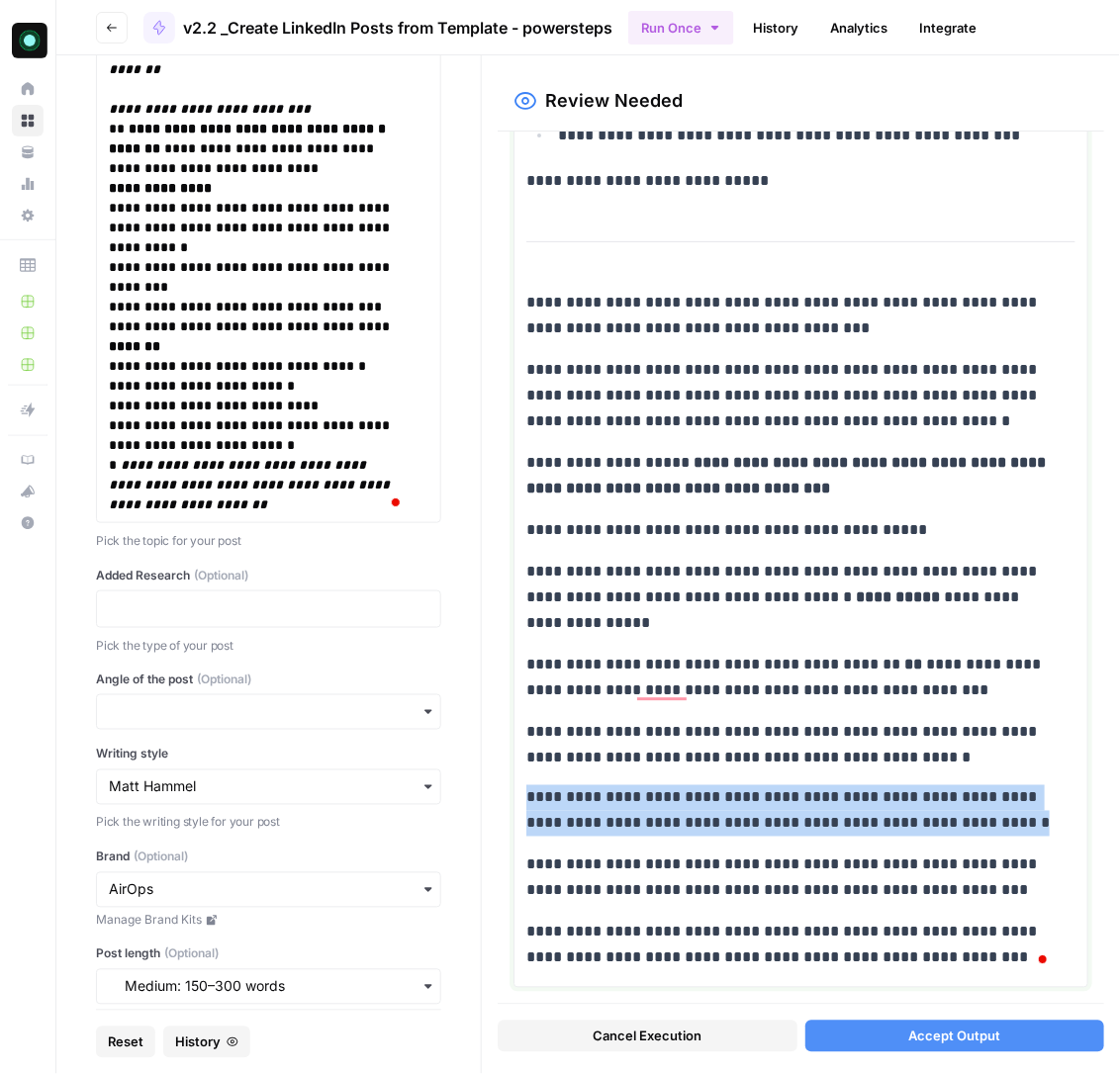 click on "**********" at bounding box center (790, 878) 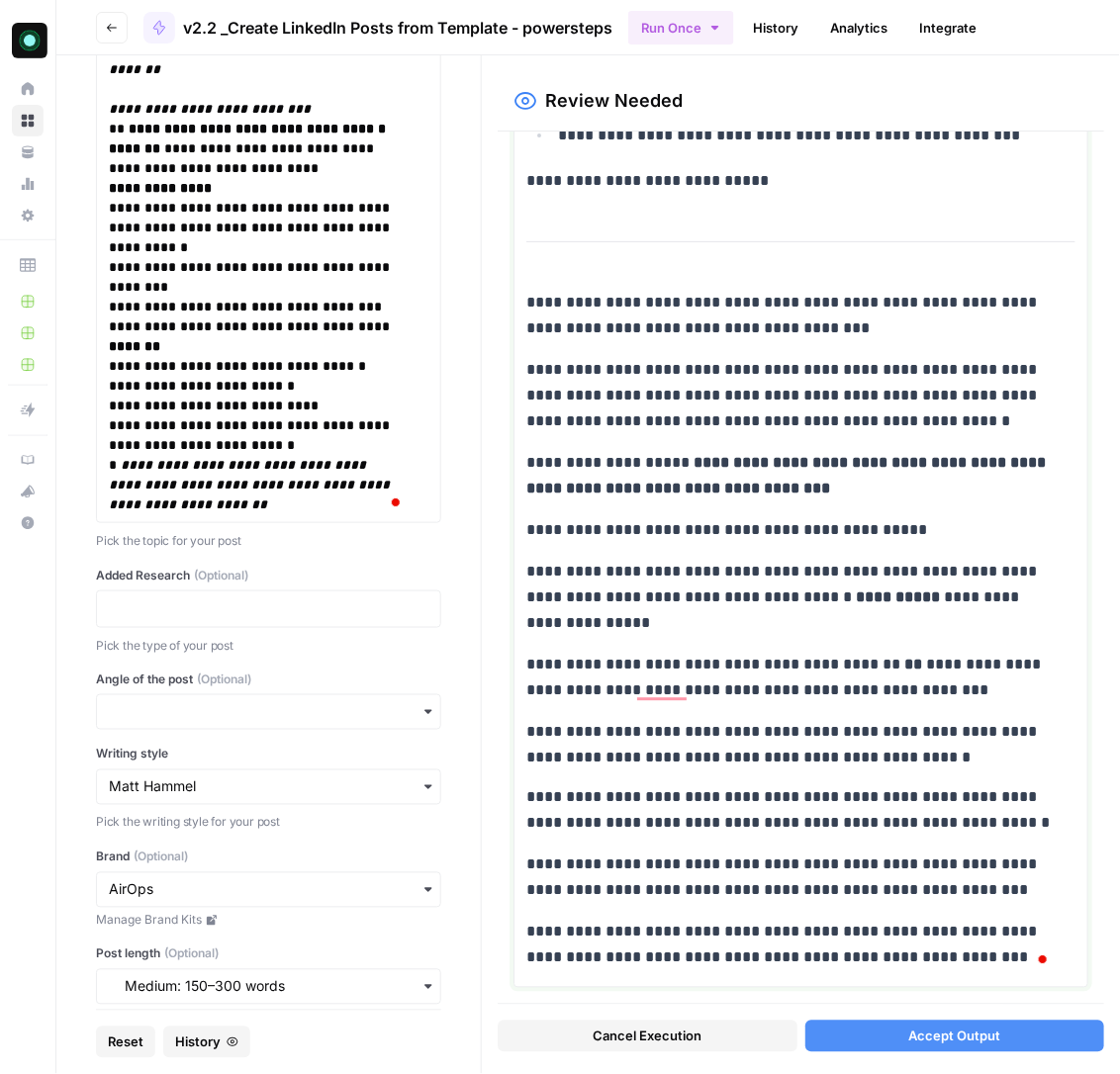 click on "**********" at bounding box center [790, 878] 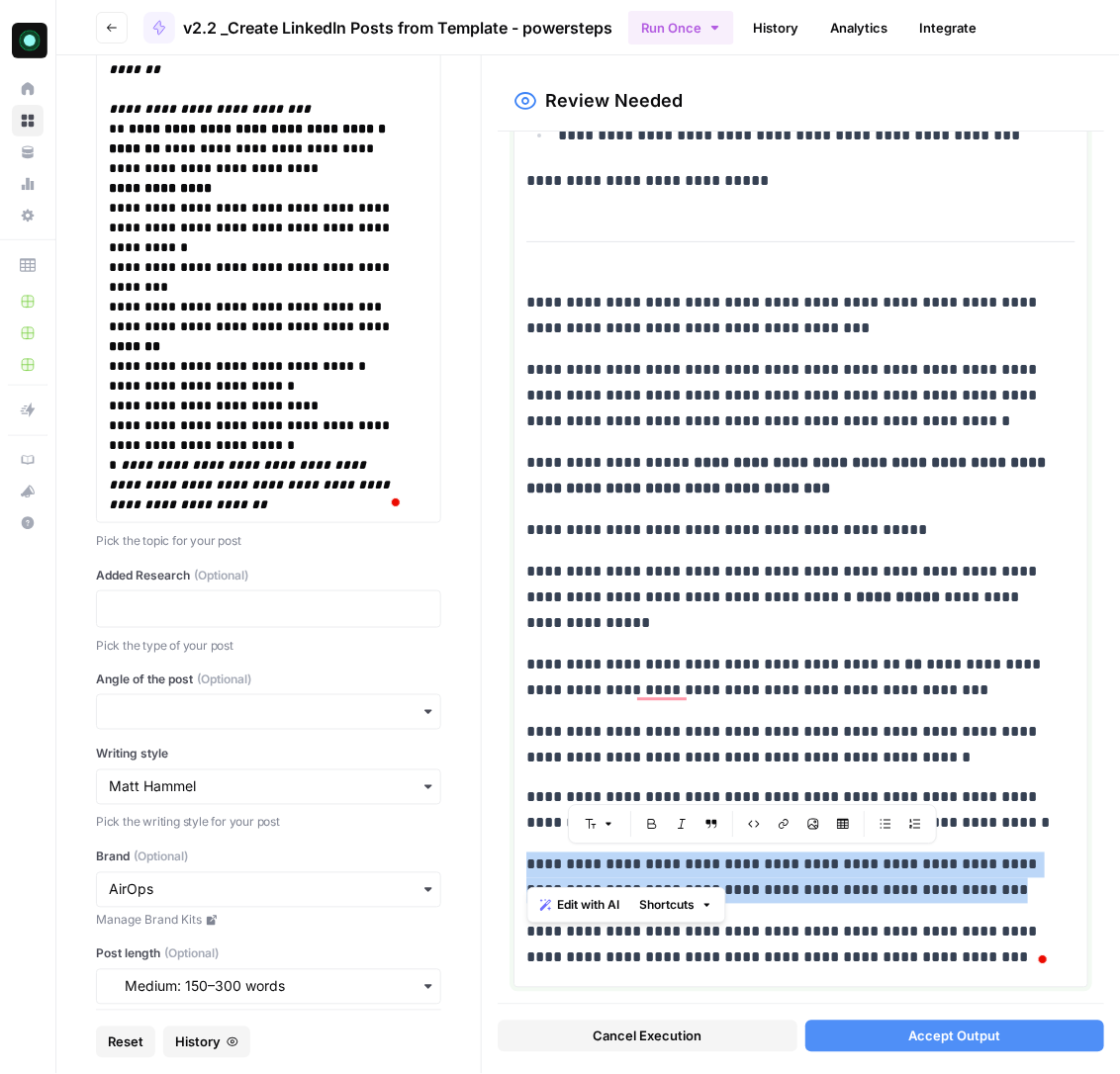 drag, startPoint x: 662, startPoint y: 845, endPoint x: 945, endPoint y: 952, distance: 302.552 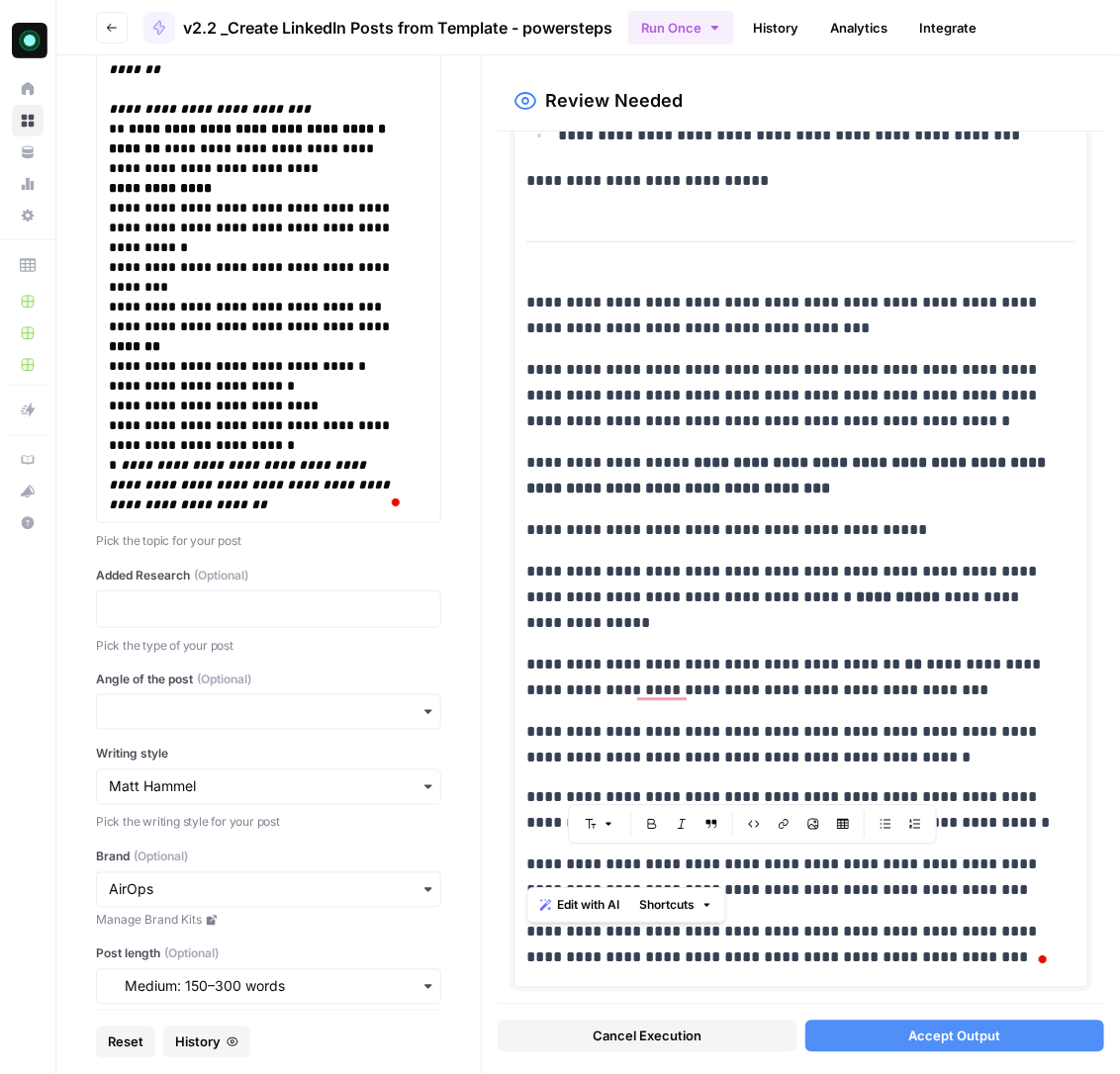 click on "**********" at bounding box center [800, 265] 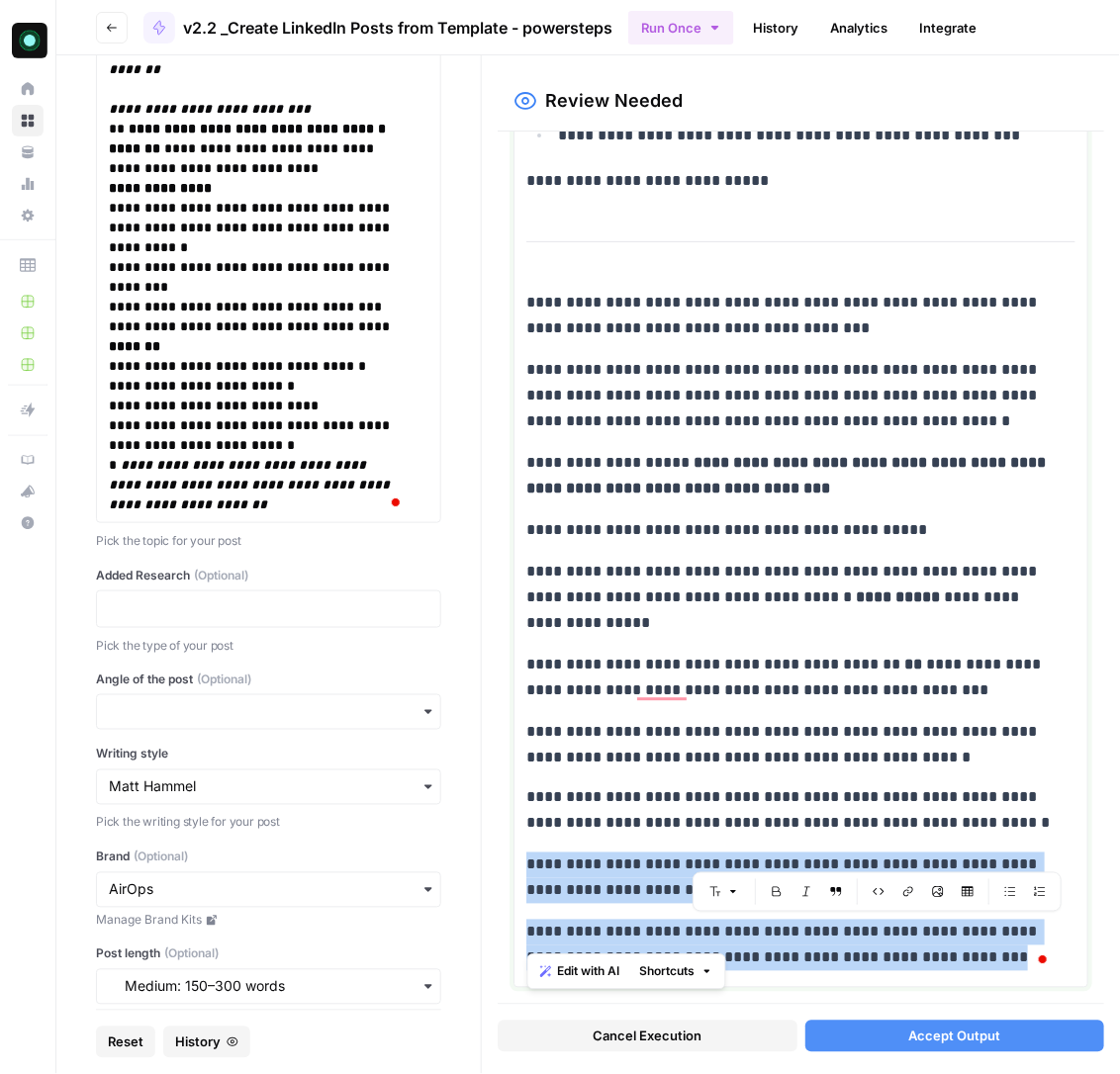 drag, startPoint x: 945, startPoint y: 952, endPoint x: 519, endPoint y: 845, distance: 439.23228 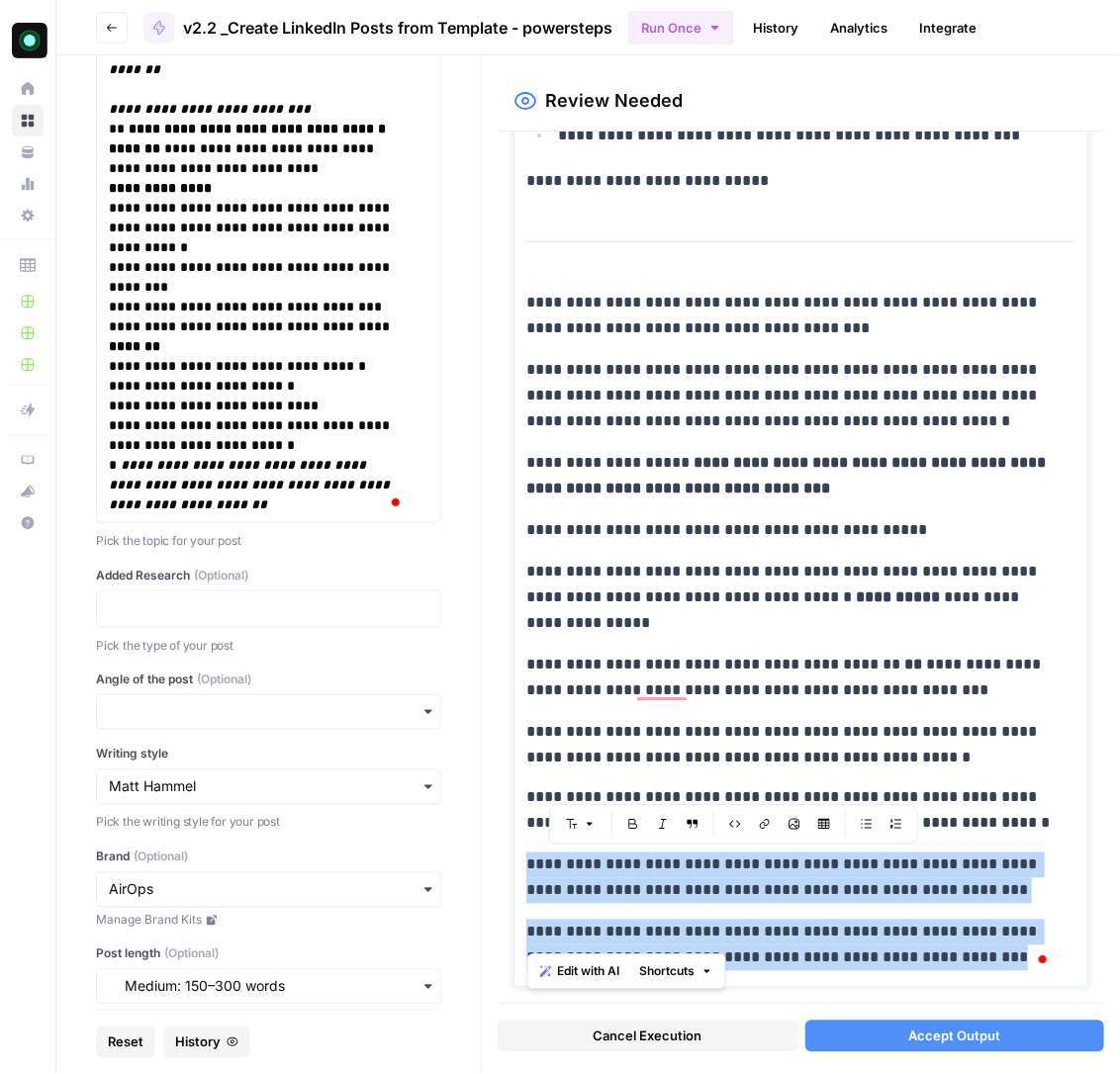 copy on "**********" 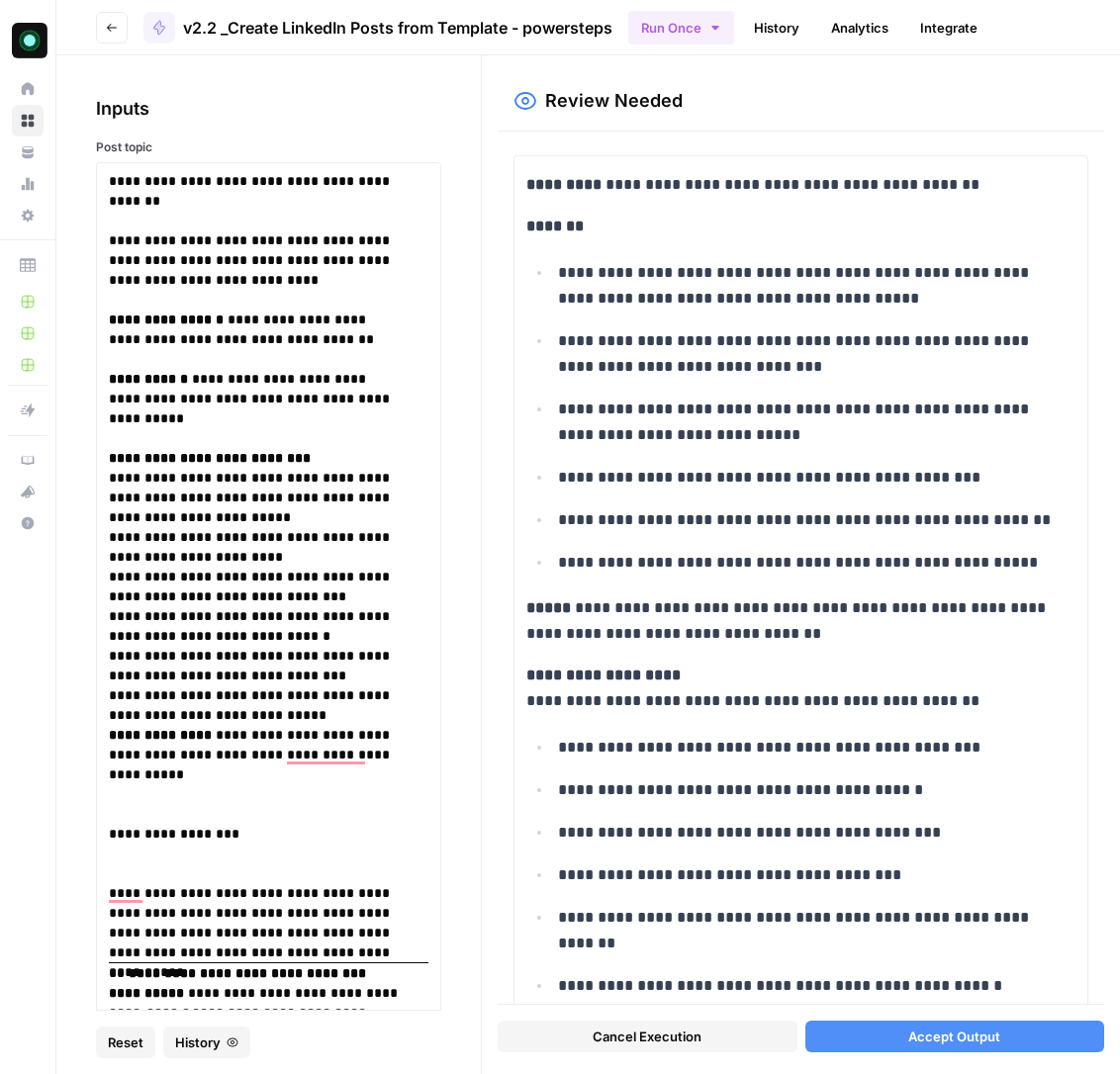 scroll, scrollTop: 0, scrollLeft: 0, axis: both 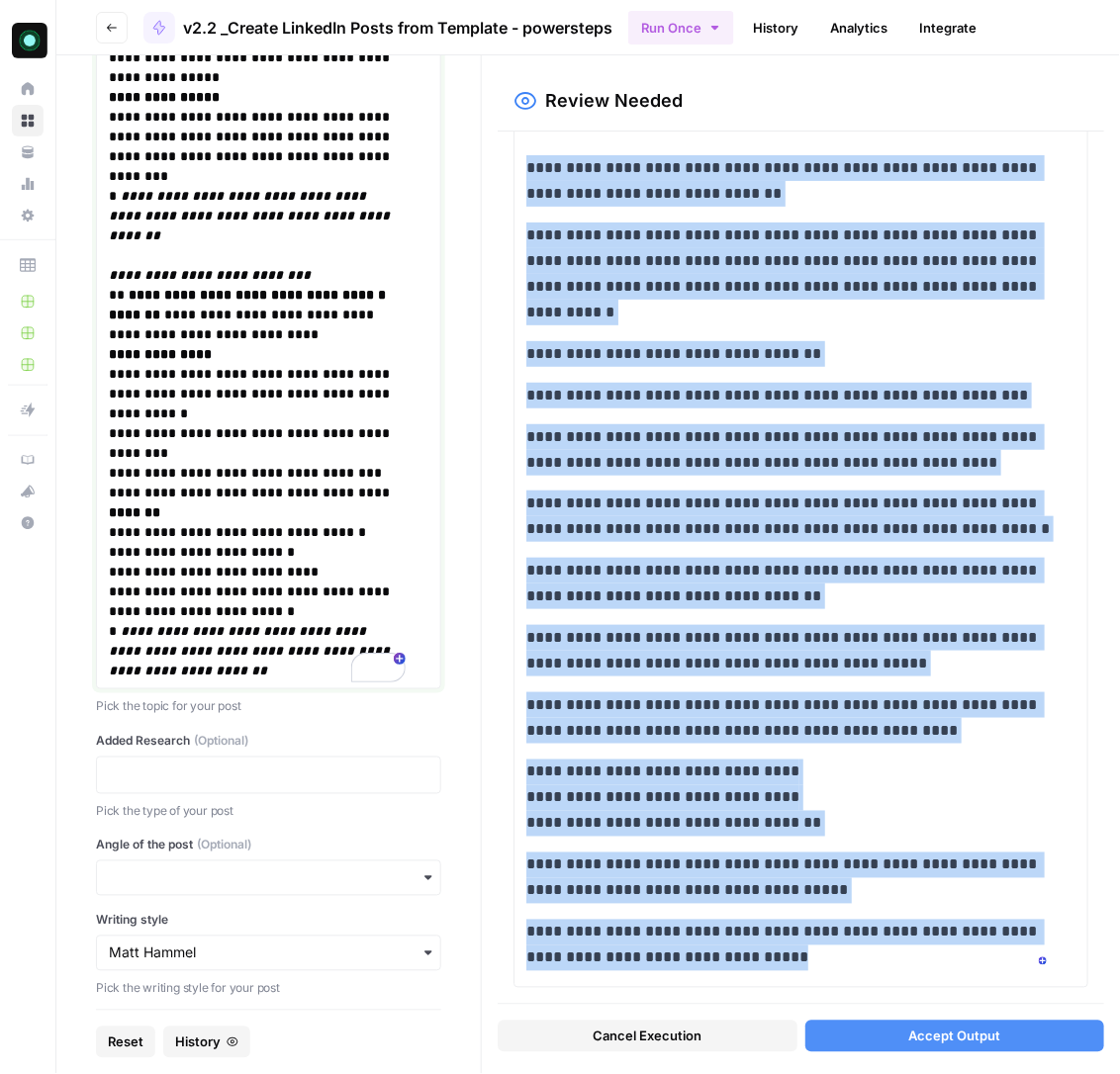 click on "**********" at bounding box center (257, 562) 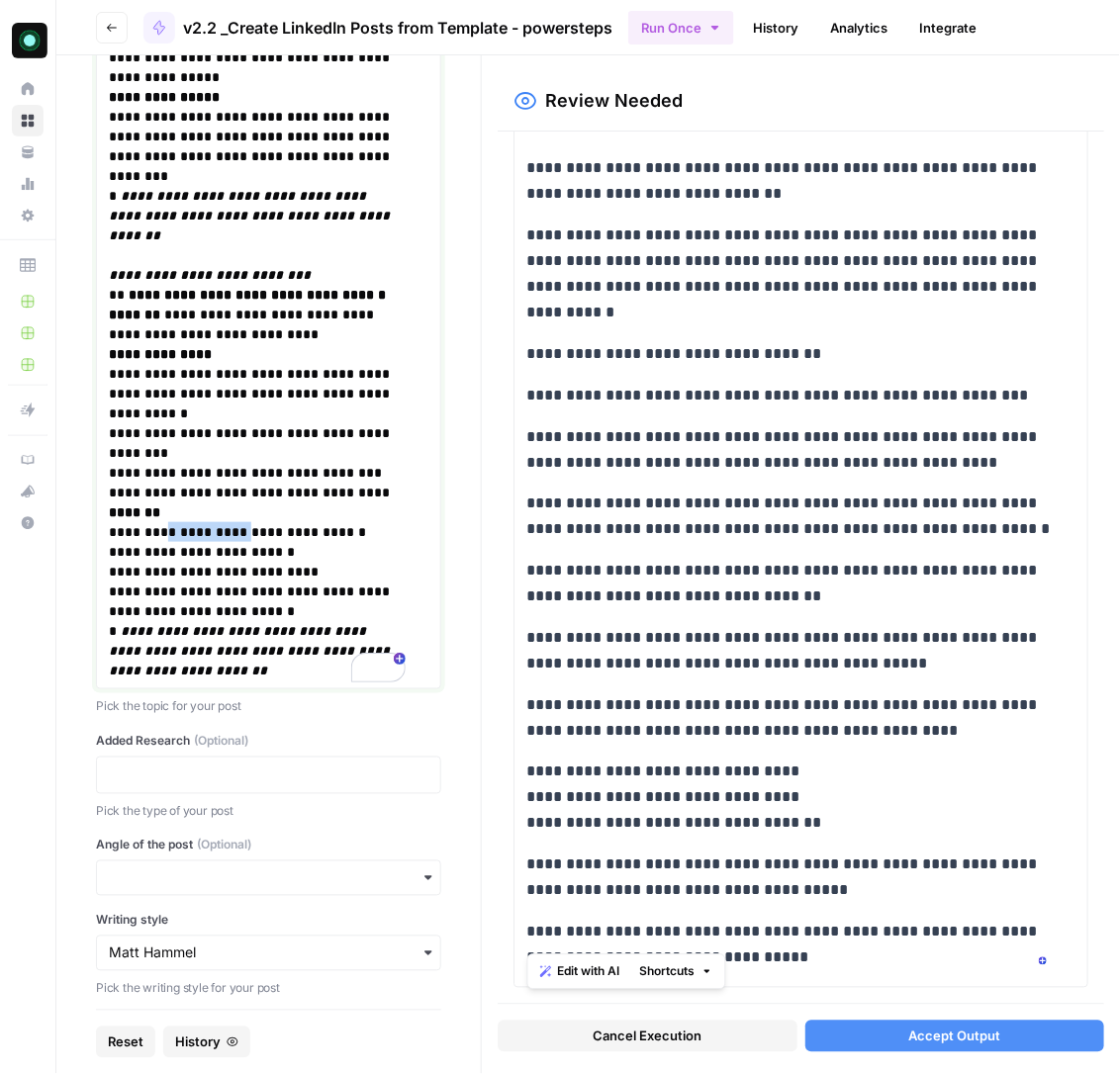 click on "**********" at bounding box center [257, 562] 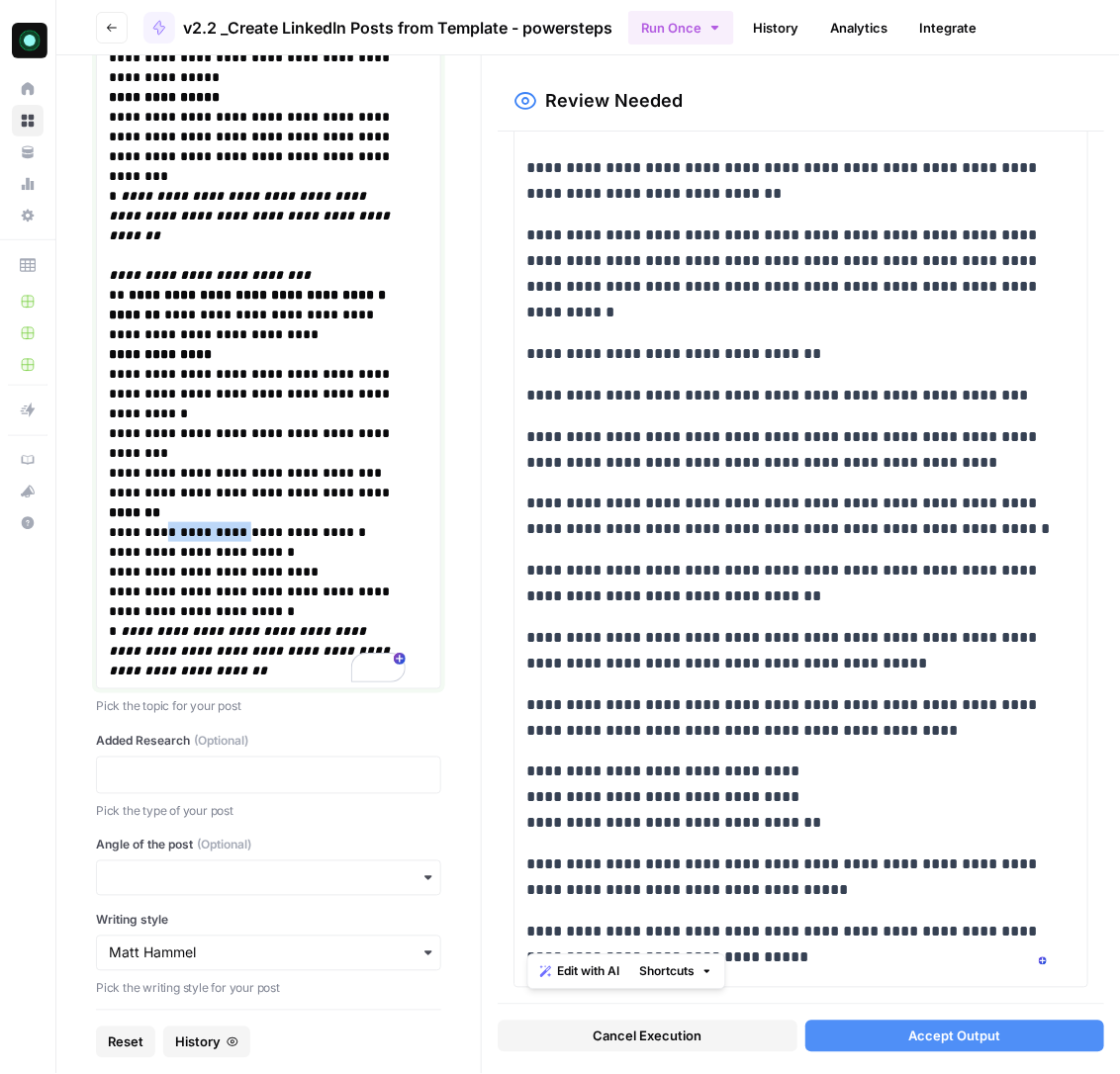 click on "**********" at bounding box center (257, 562) 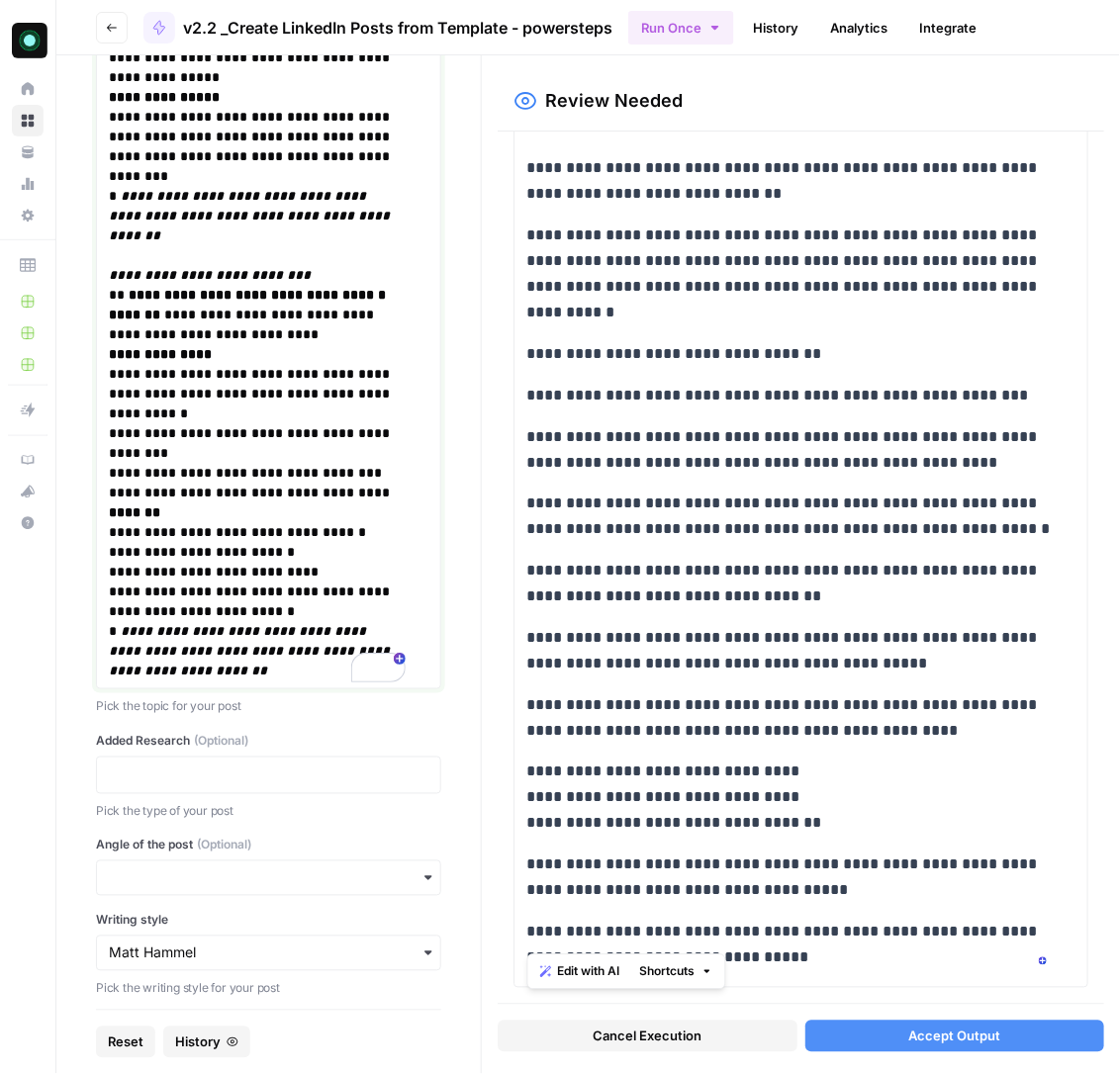 click on "**********" at bounding box center (257, 562) 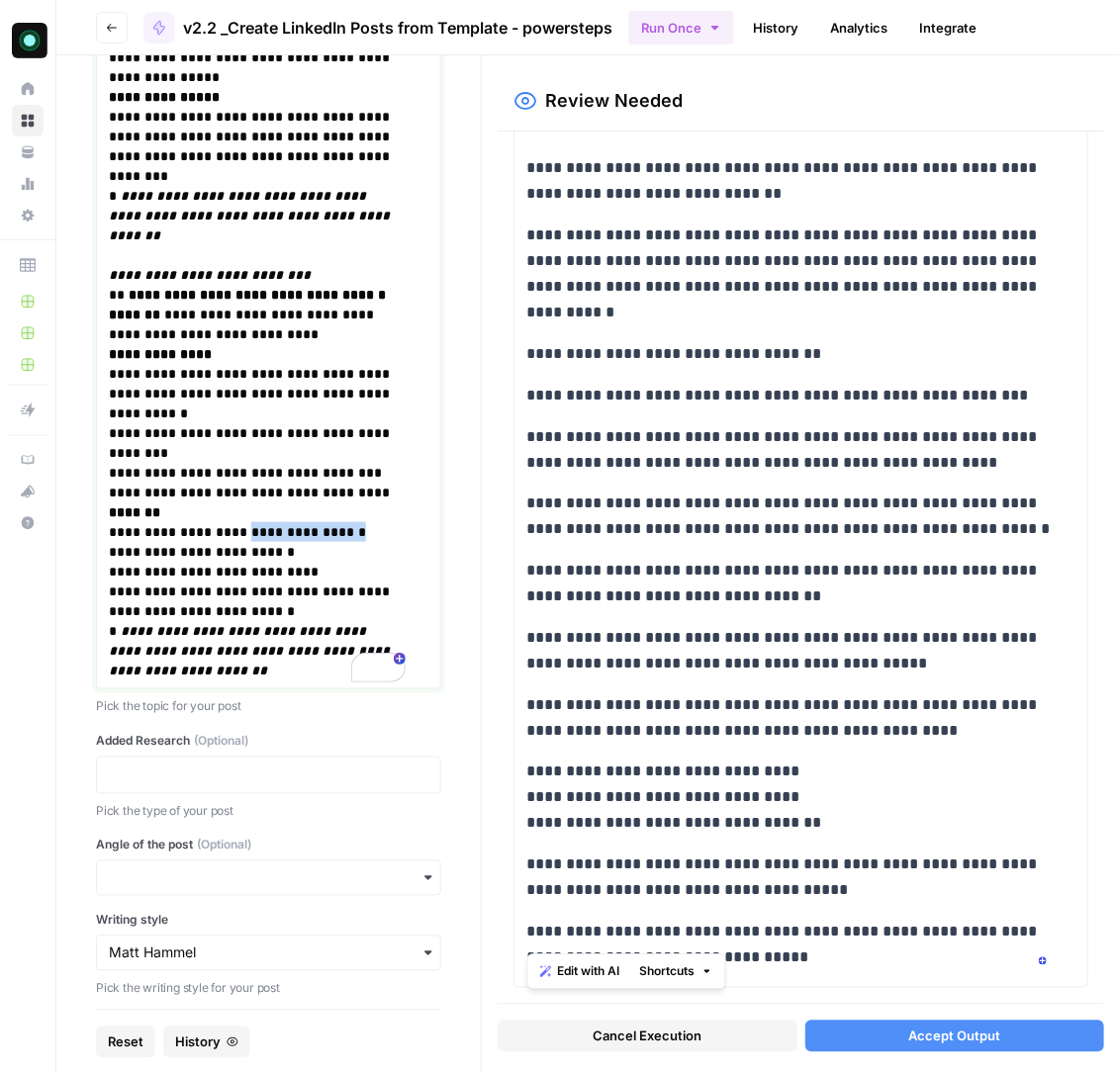drag, startPoint x: 258, startPoint y: 534, endPoint x: 340, endPoint y: 529, distance: 82.1523 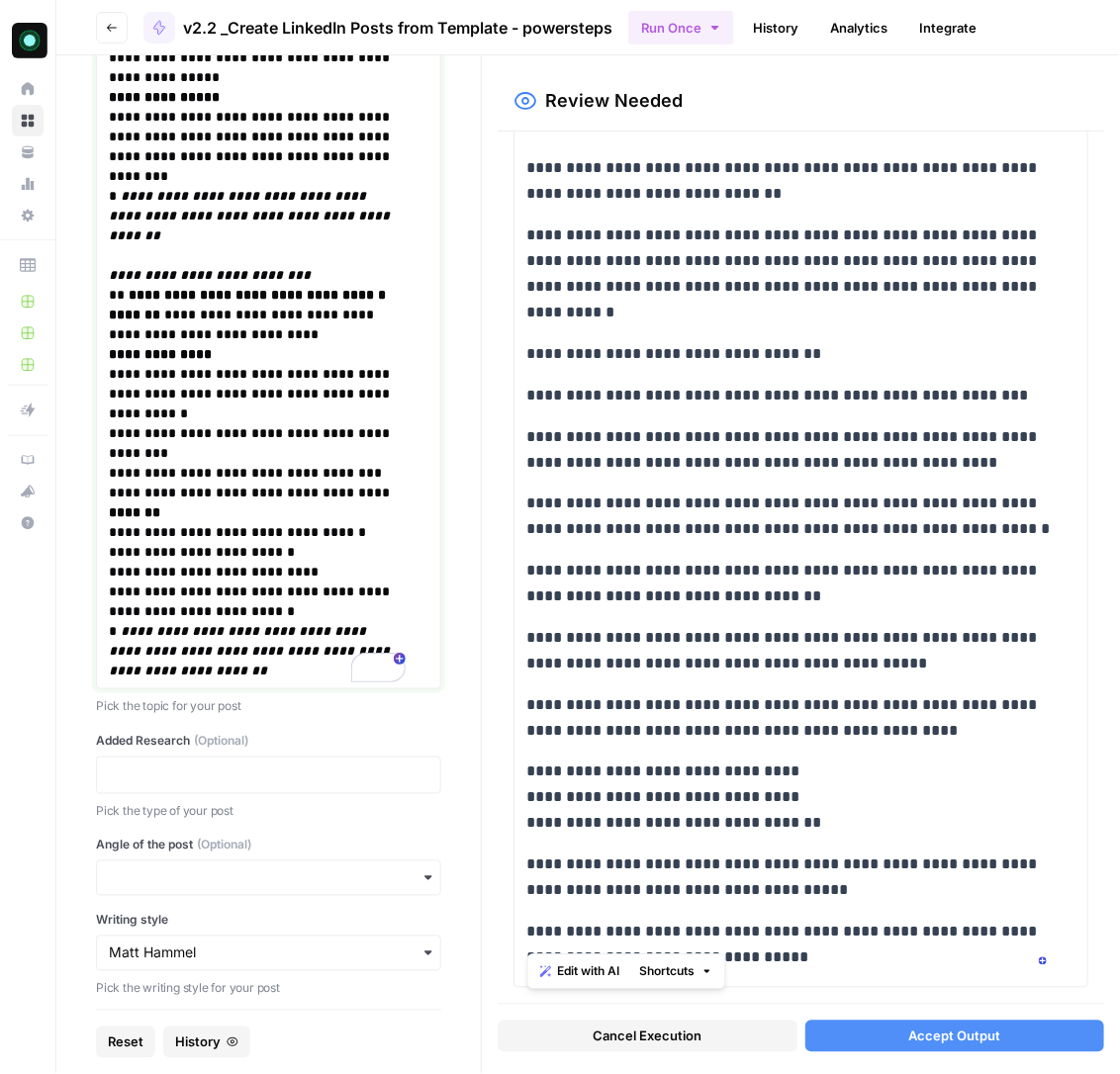click on "**********" at bounding box center (251, 651) 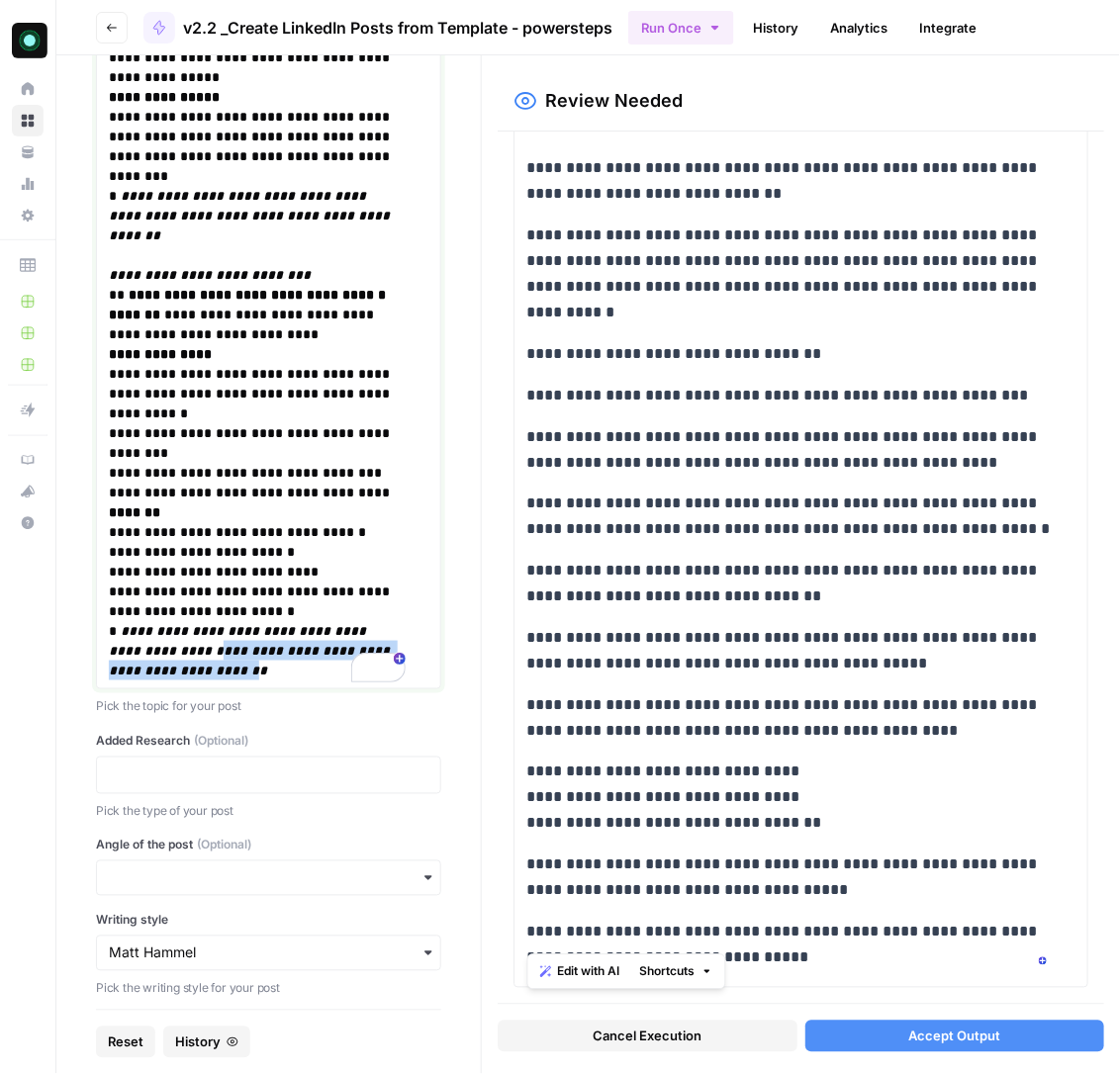 drag, startPoint x: 233, startPoint y: 650, endPoint x: 287, endPoint y: 670, distance: 57.58472 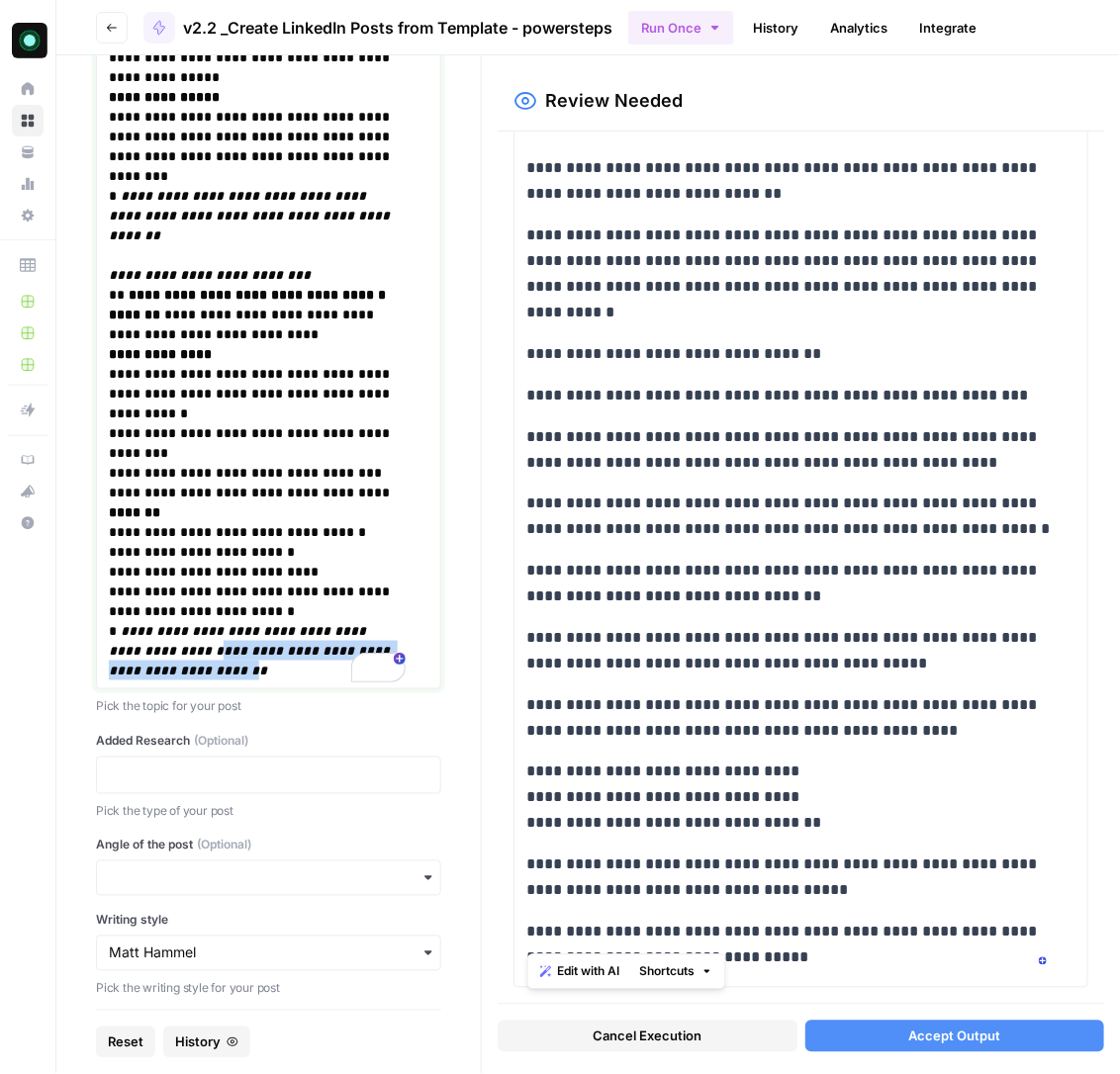 click on "**********" at bounding box center [251, 651] 